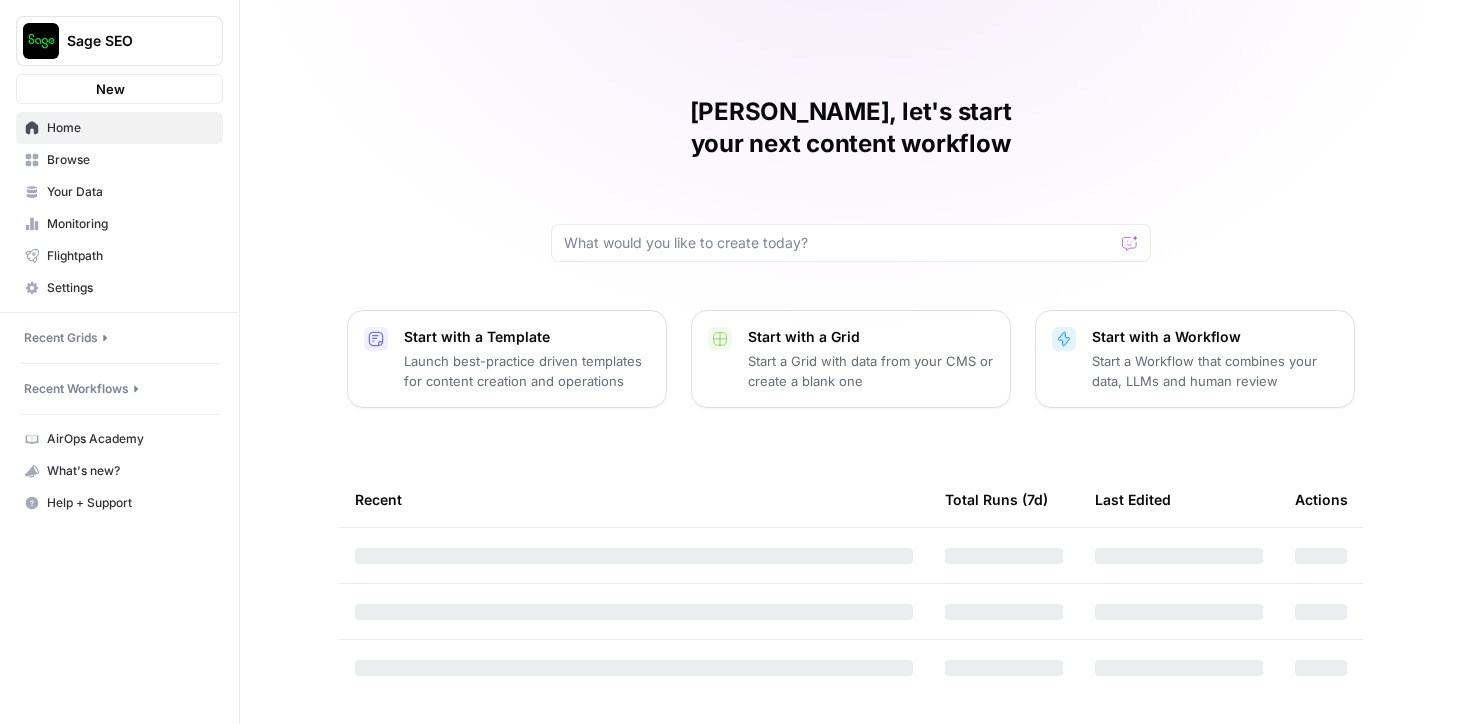 scroll, scrollTop: 0, scrollLeft: 0, axis: both 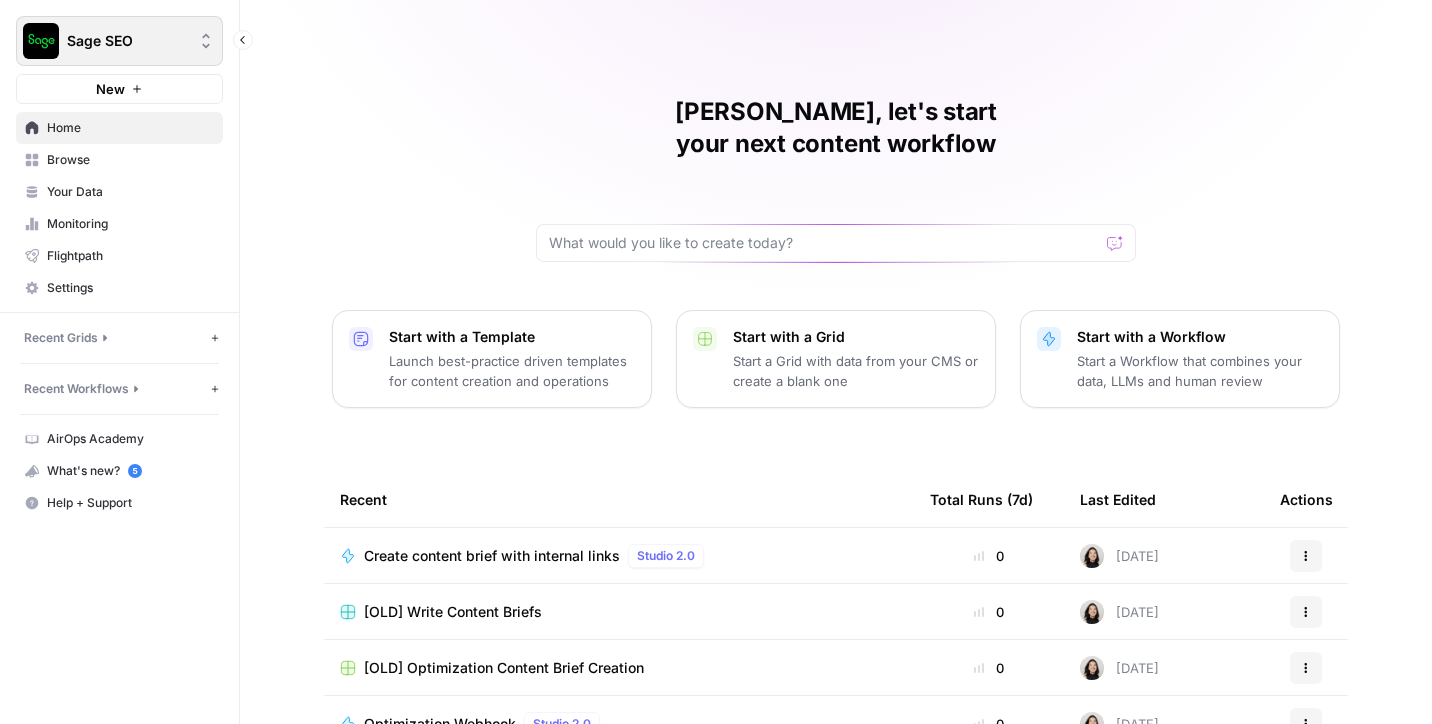 click 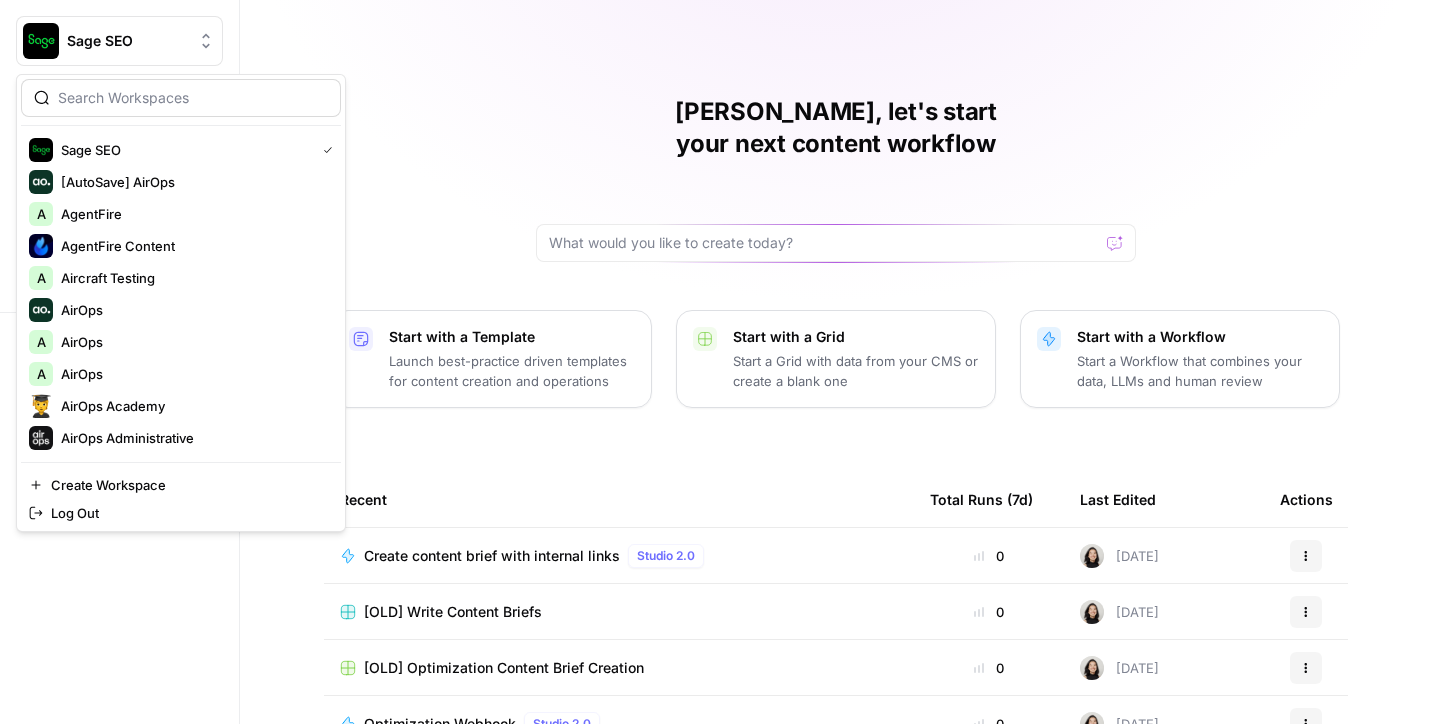 click at bounding box center (193, 98) 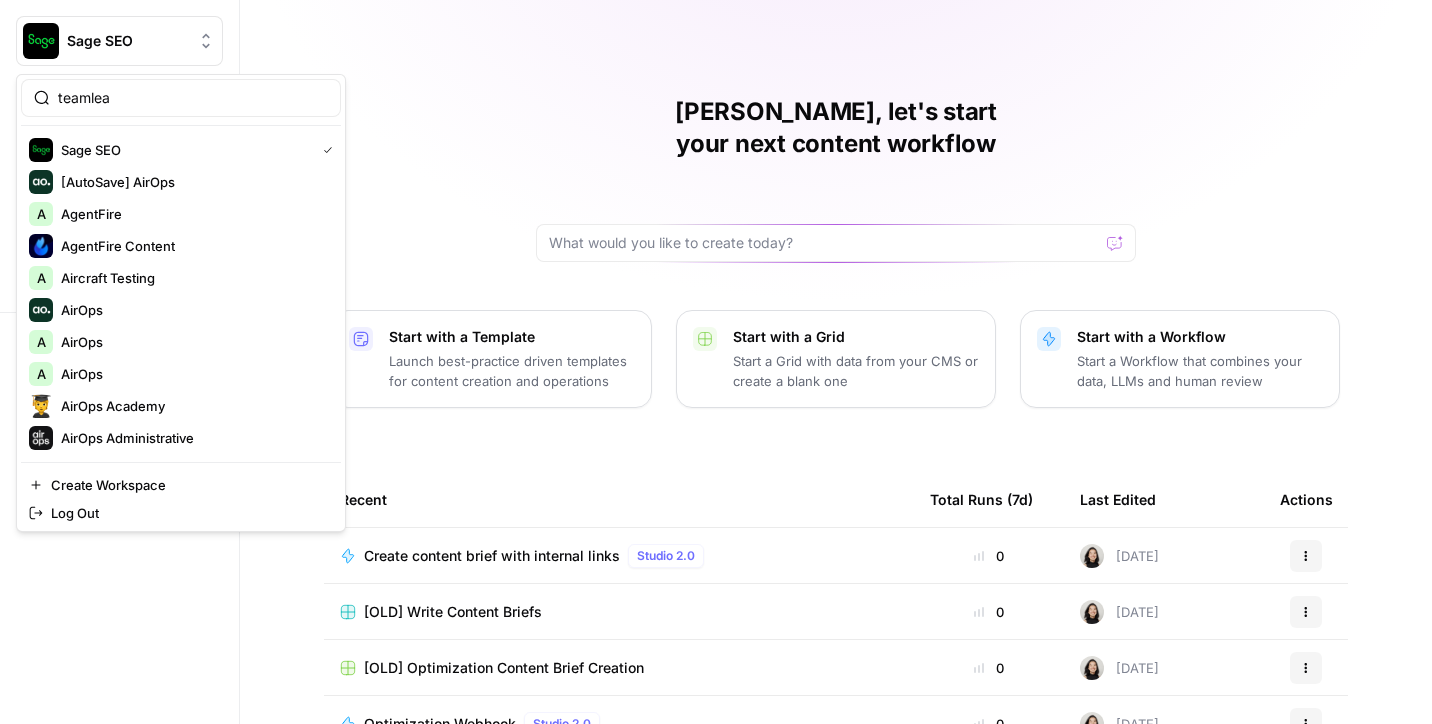 type on "teamlea" 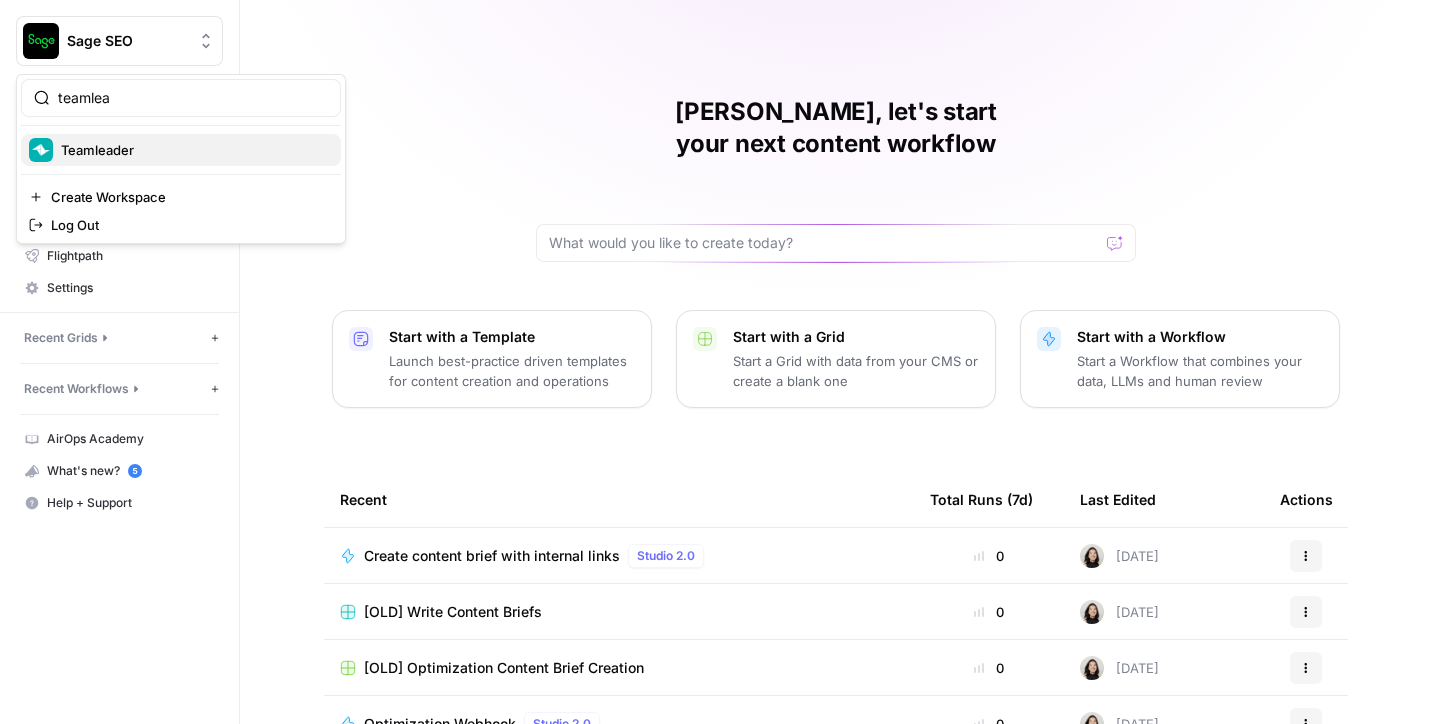 click on "Teamleader" at bounding box center [97, 150] 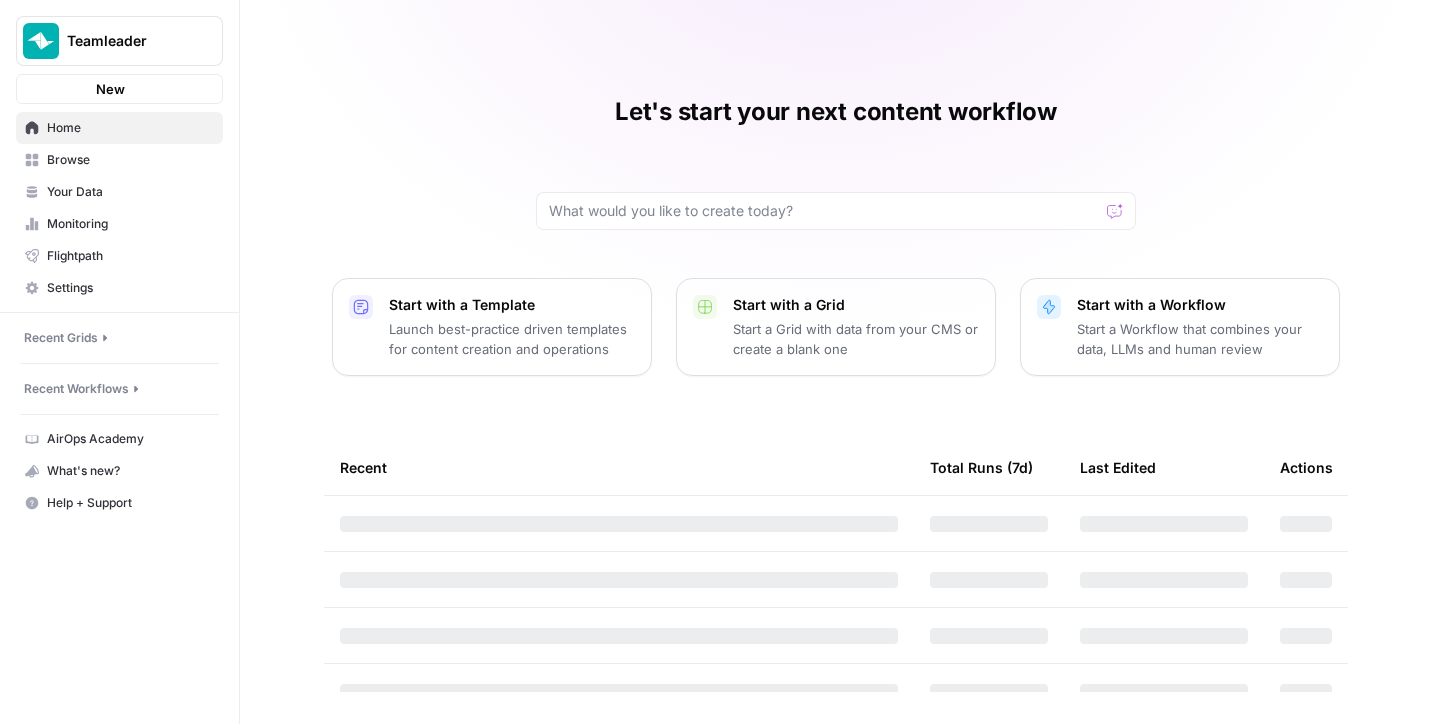 scroll, scrollTop: 0, scrollLeft: 0, axis: both 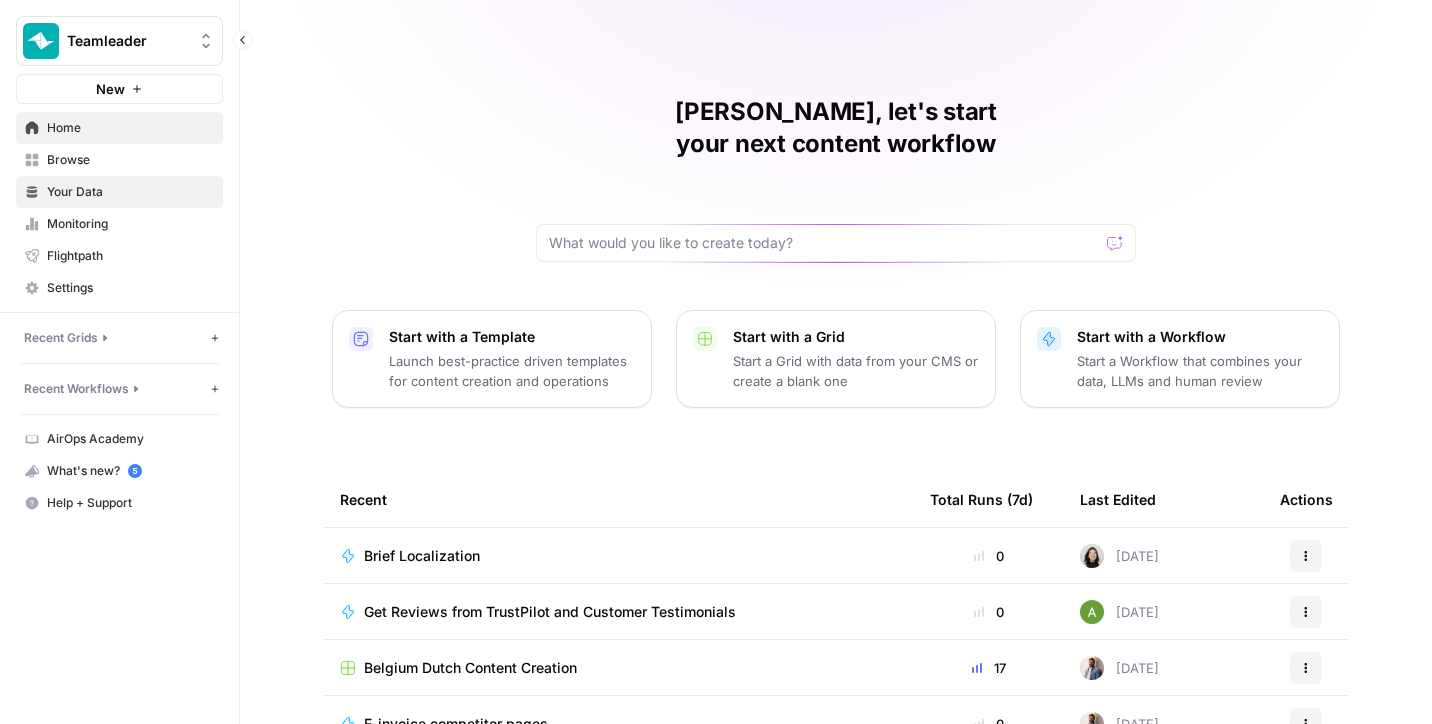 click on "Your Data" at bounding box center (130, 192) 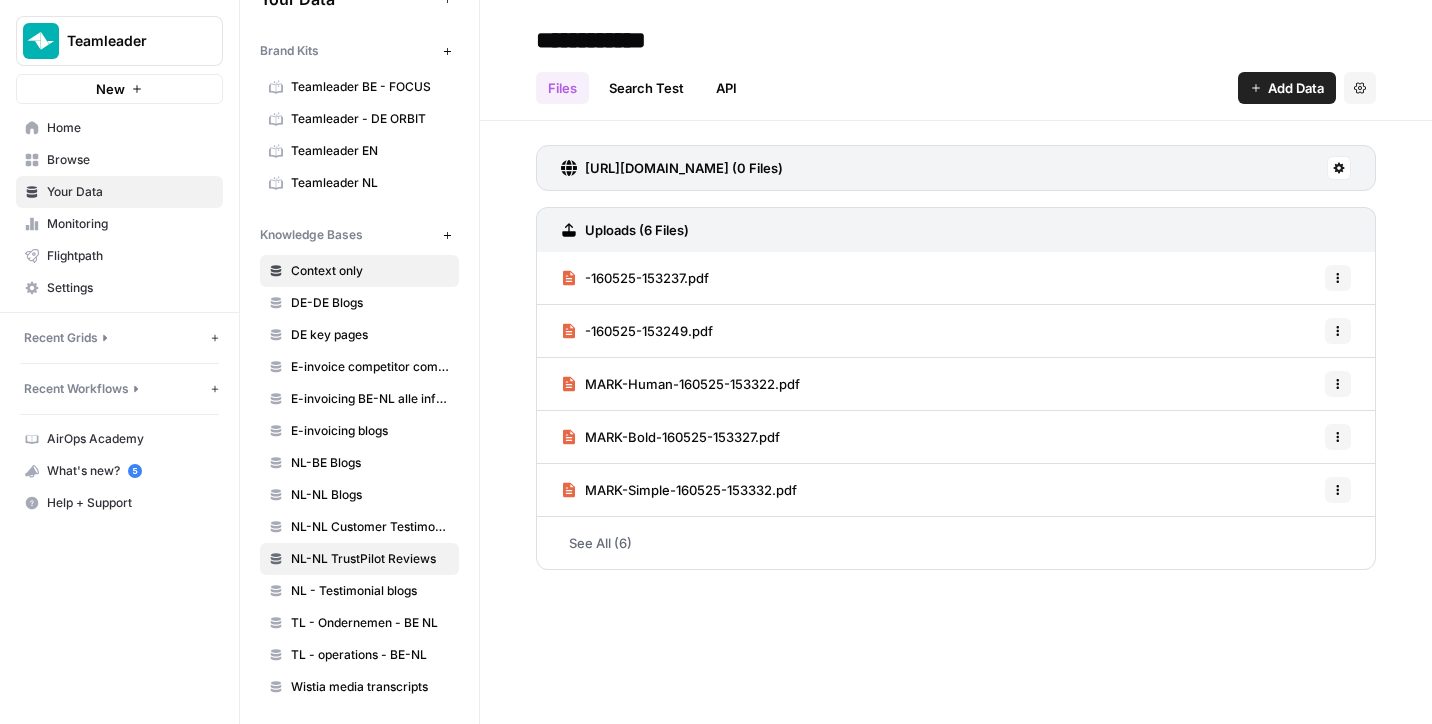 scroll, scrollTop: 44, scrollLeft: 0, axis: vertical 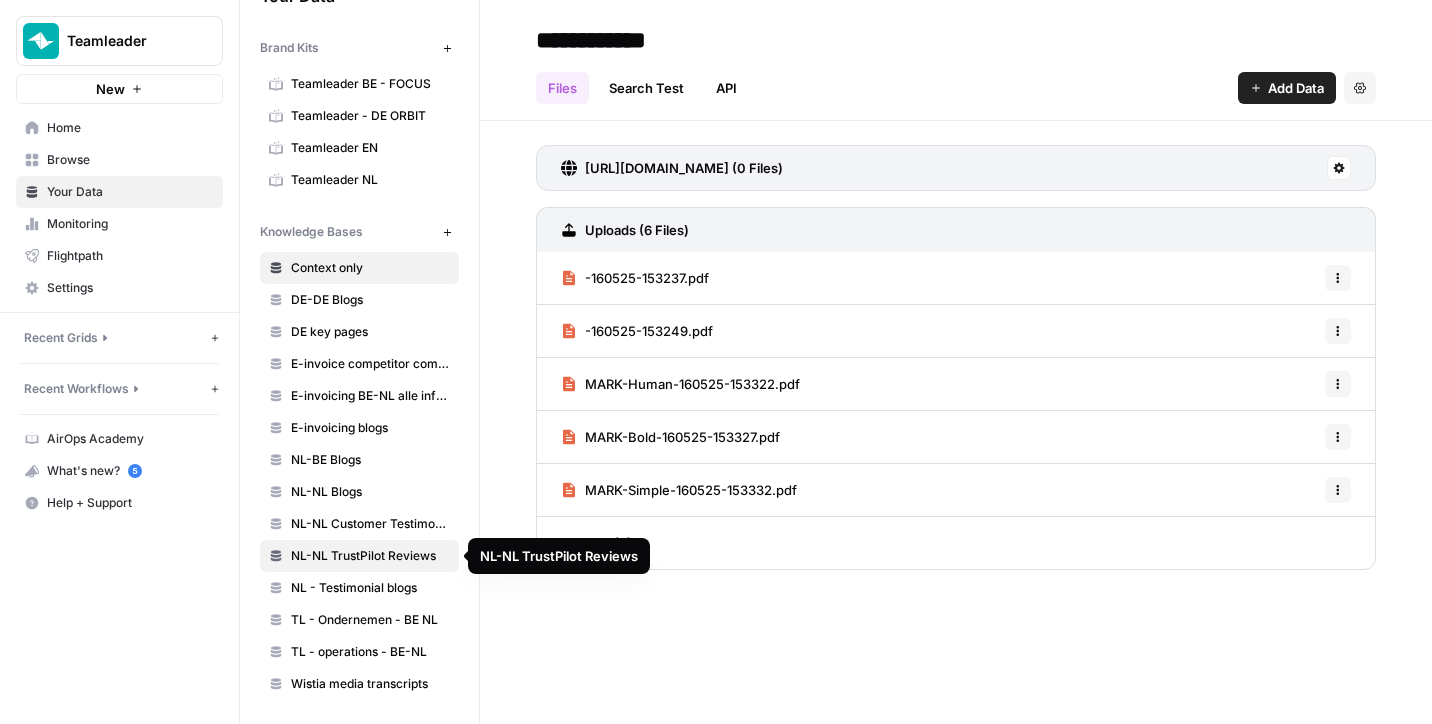 click on "NL-NL TrustPilot Reviews" at bounding box center [370, 556] 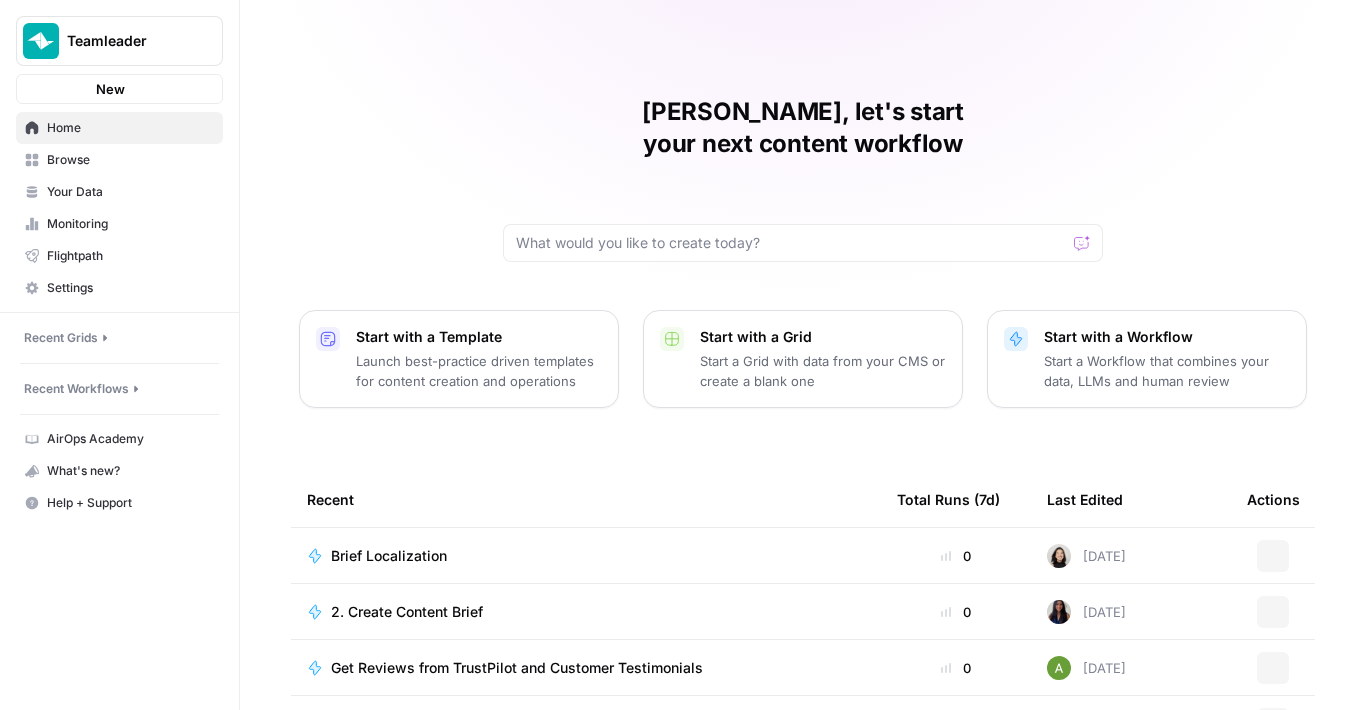 scroll, scrollTop: 0, scrollLeft: 0, axis: both 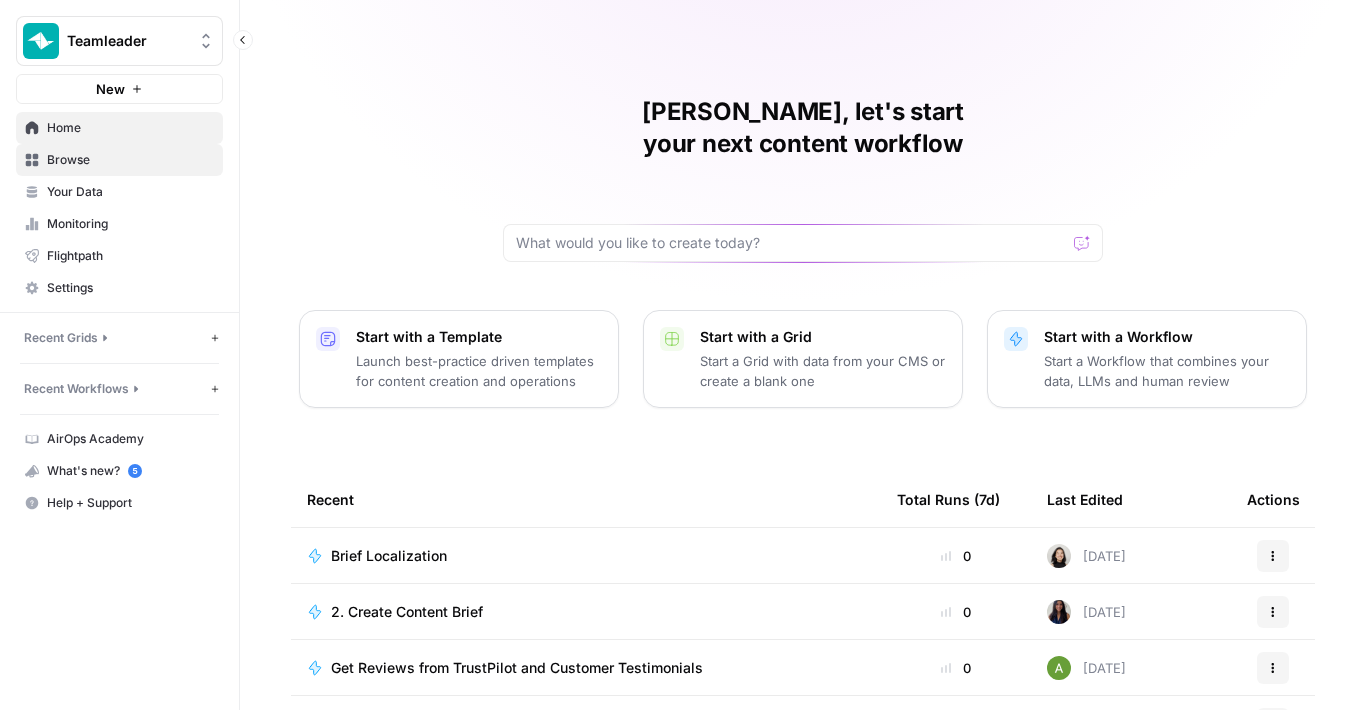 click on "Browse" at bounding box center [130, 160] 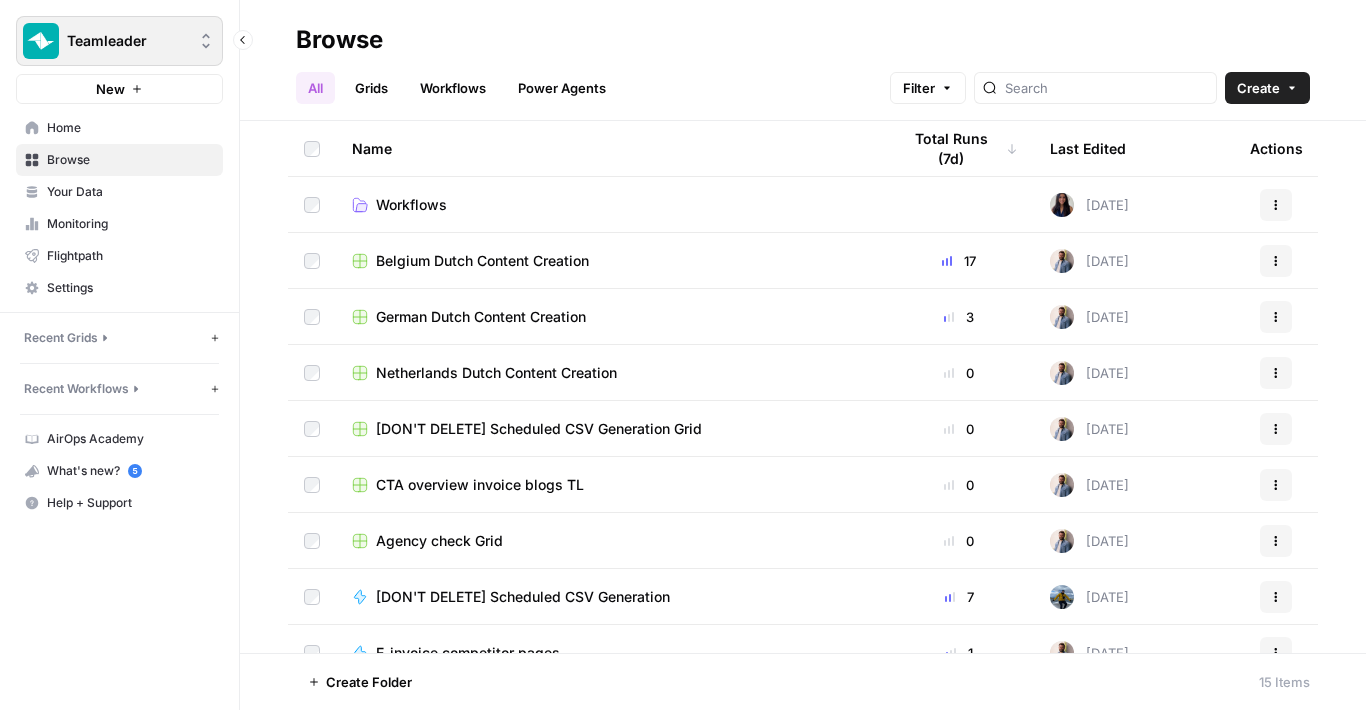 click on "Teamleader" at bounding box center (119, 41) 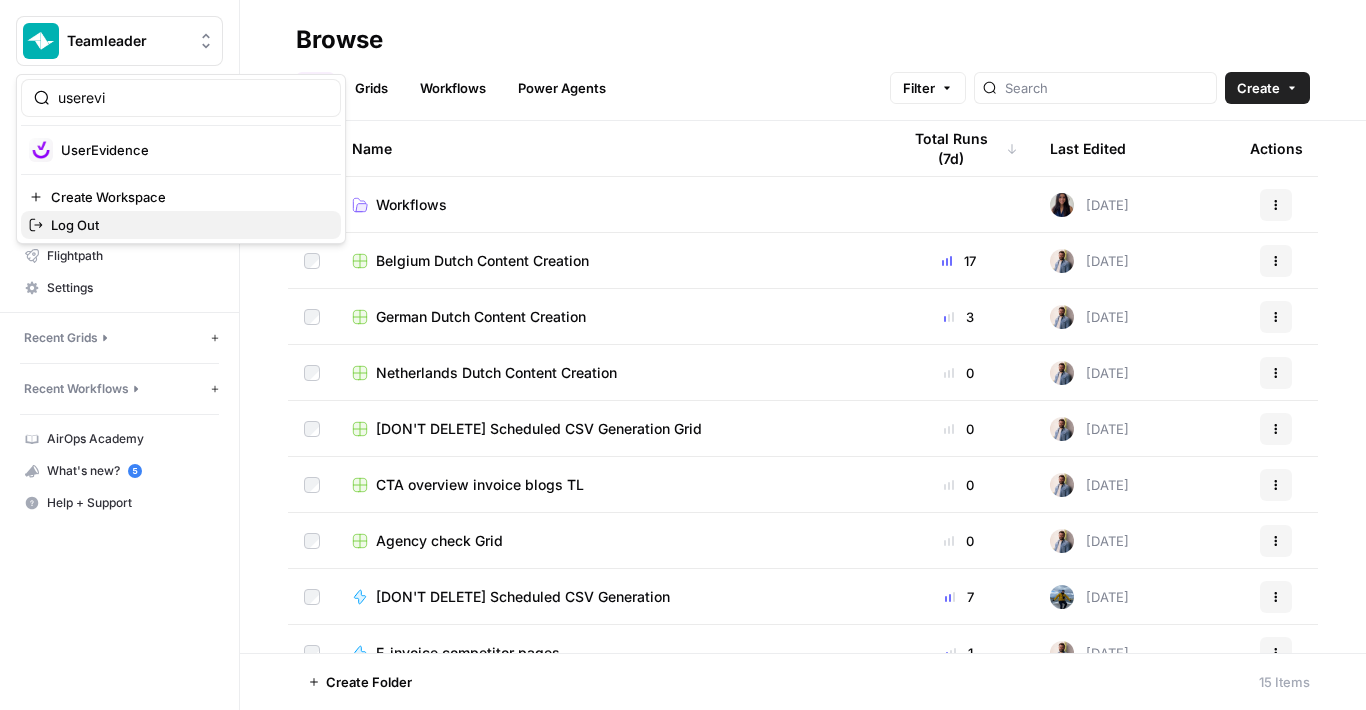 type on "userevi" 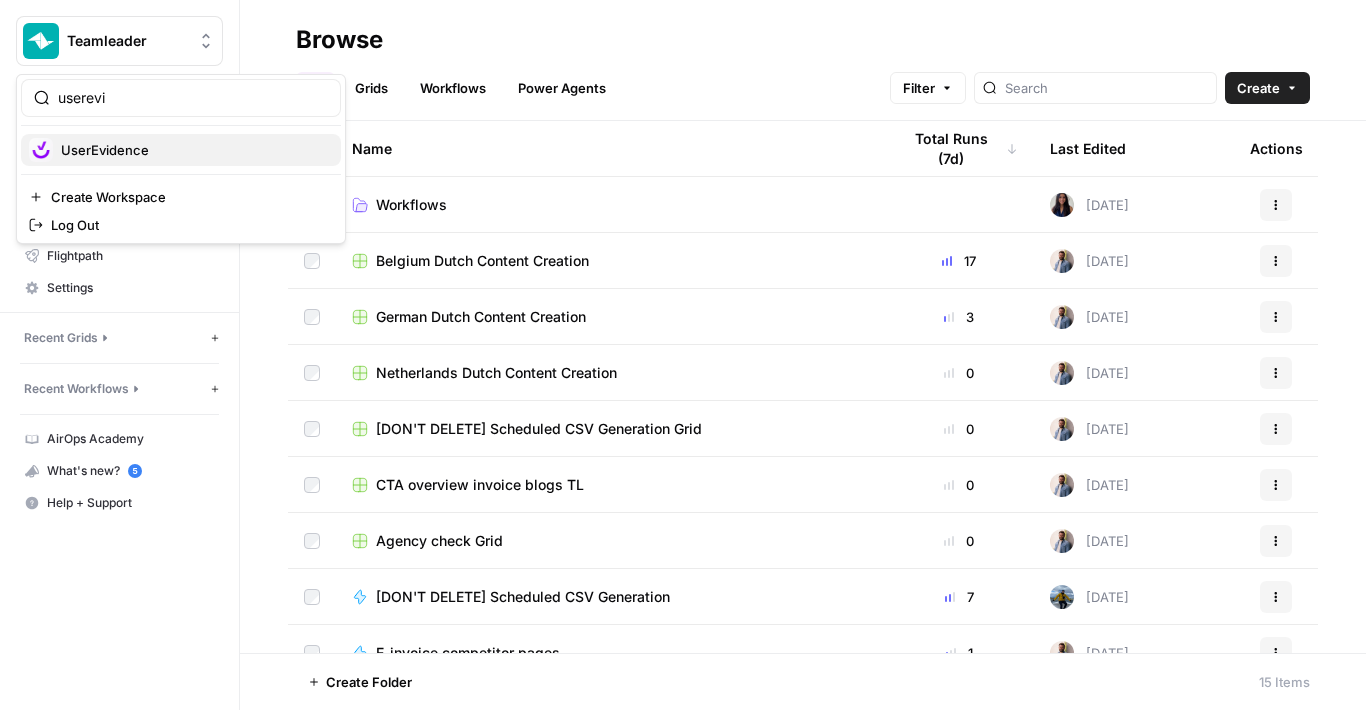 click on "UserEvidence" at bounding box center (105, 150) 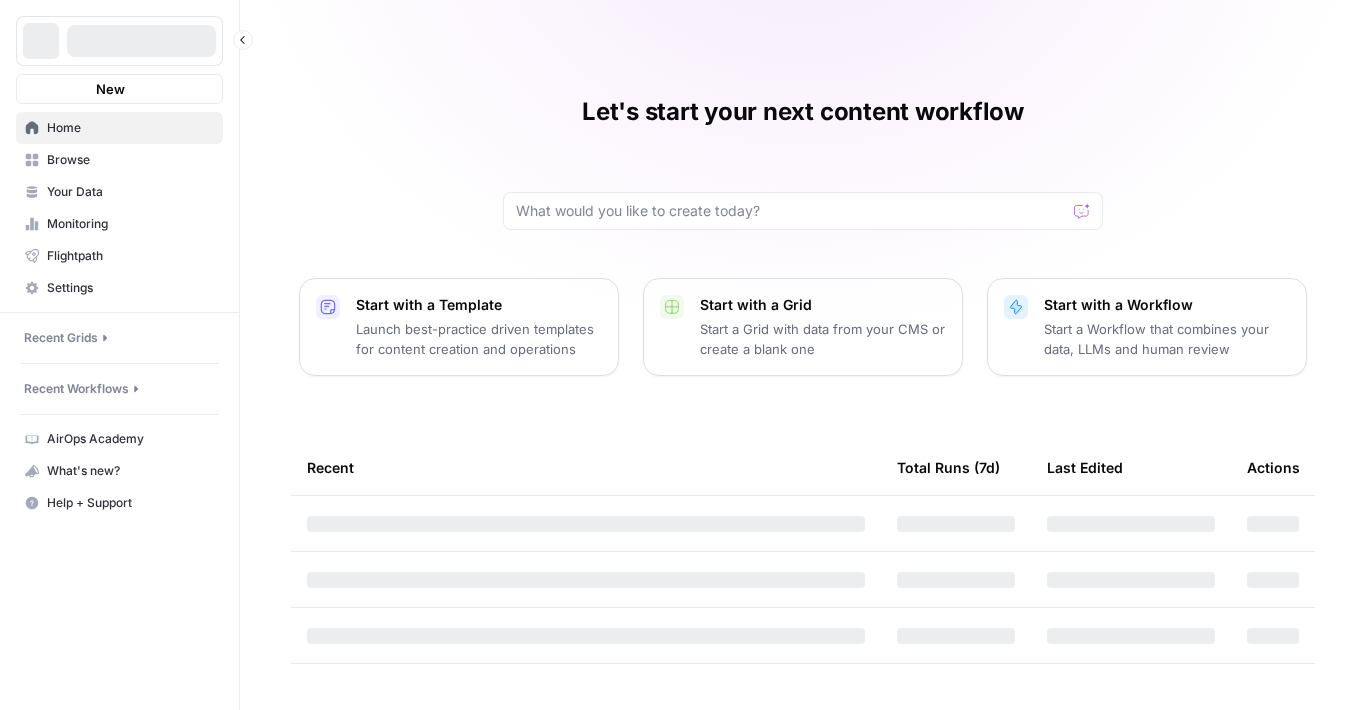 scroll, scrollTop: 0, scrollLeft: 0, axis: both 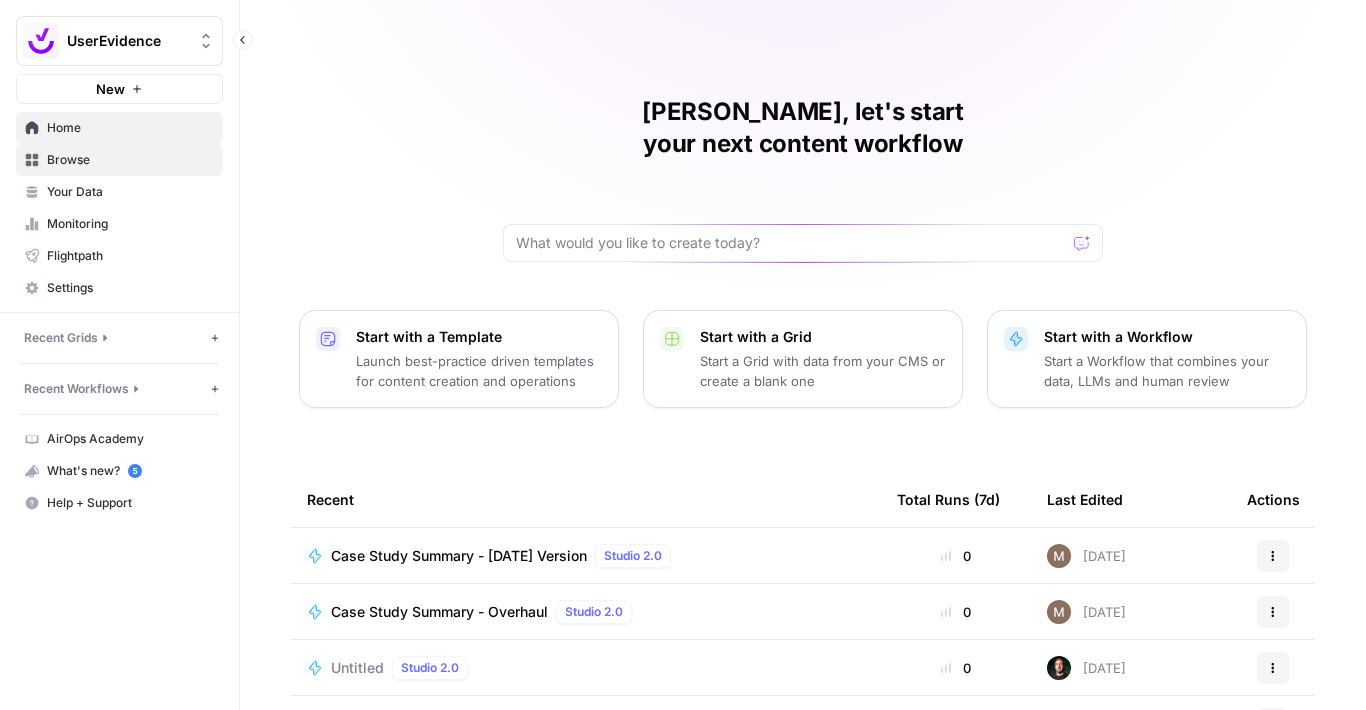 click on "Browse" at bounding box center (130, 160) 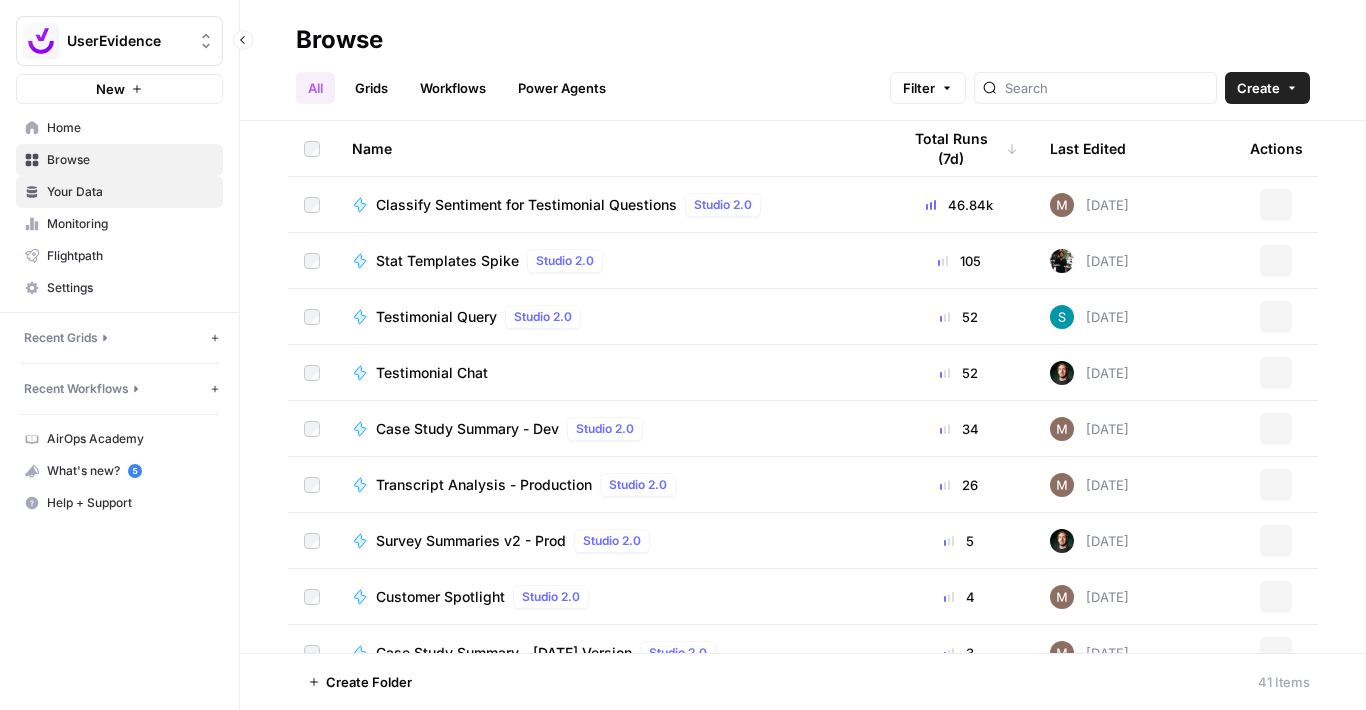 click on "Your Data" at bounding box center (130, 192) 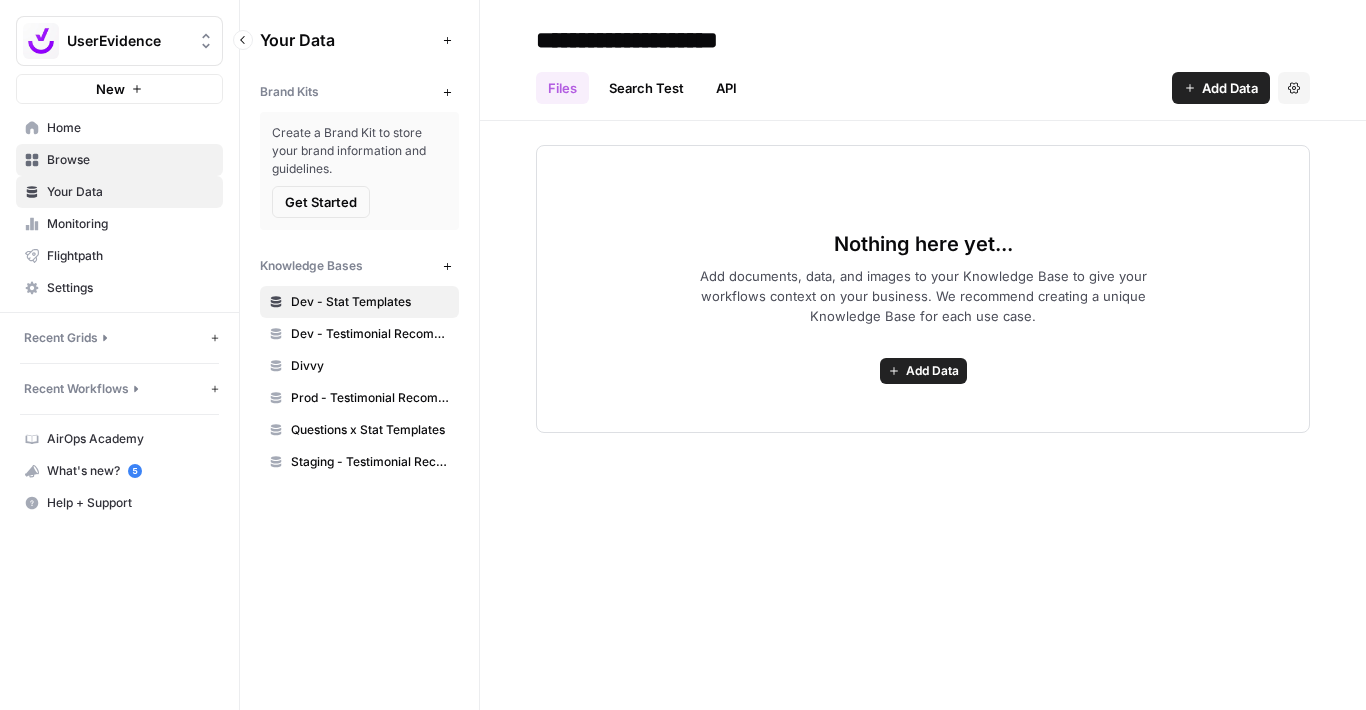 click on "Browse" at bounding box center [130, 160] 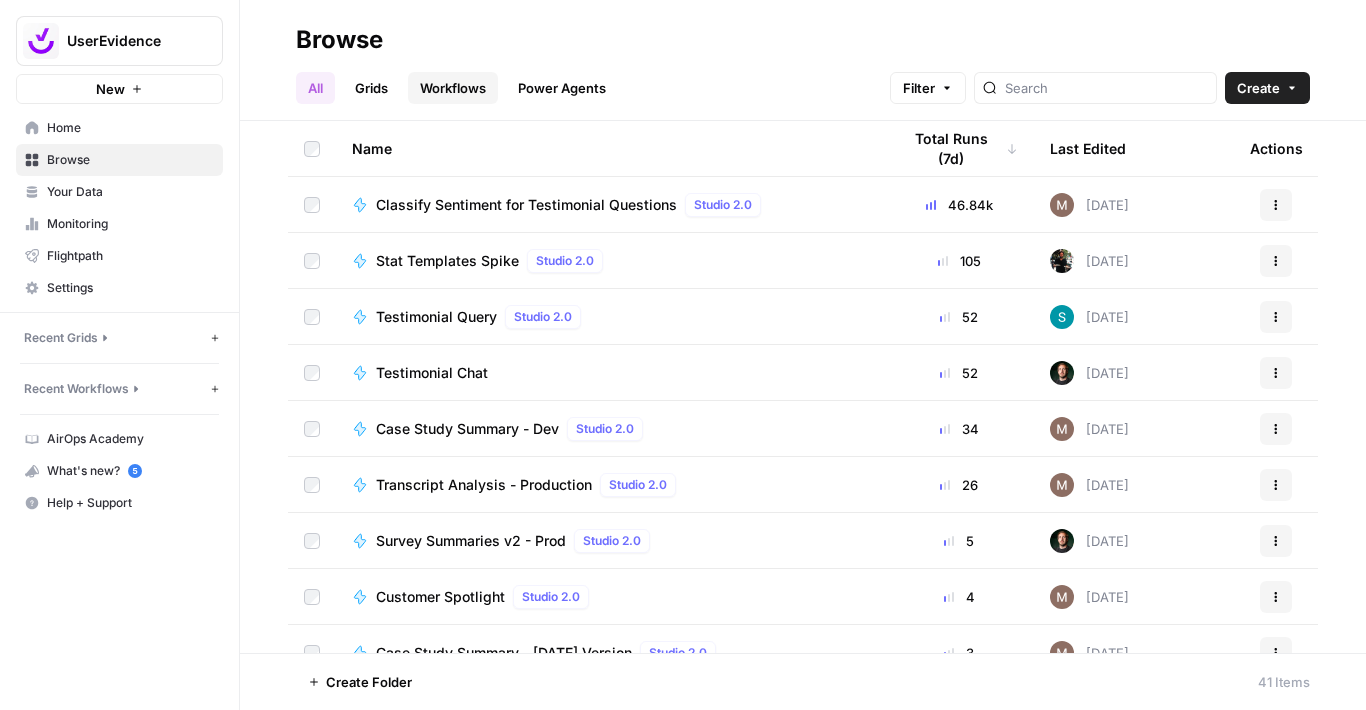 click on "Workflows" at bounding box center (453, 88) 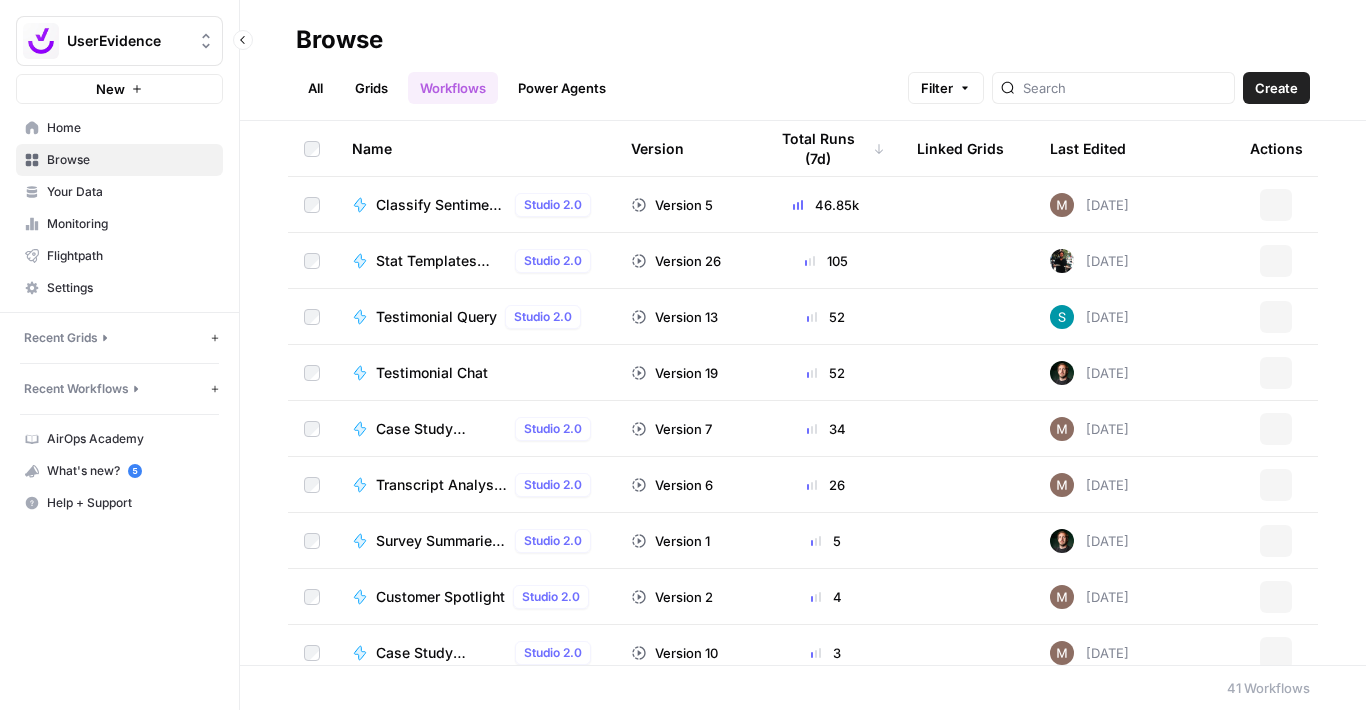 click on "Browse" at bounding box center [130, 160] 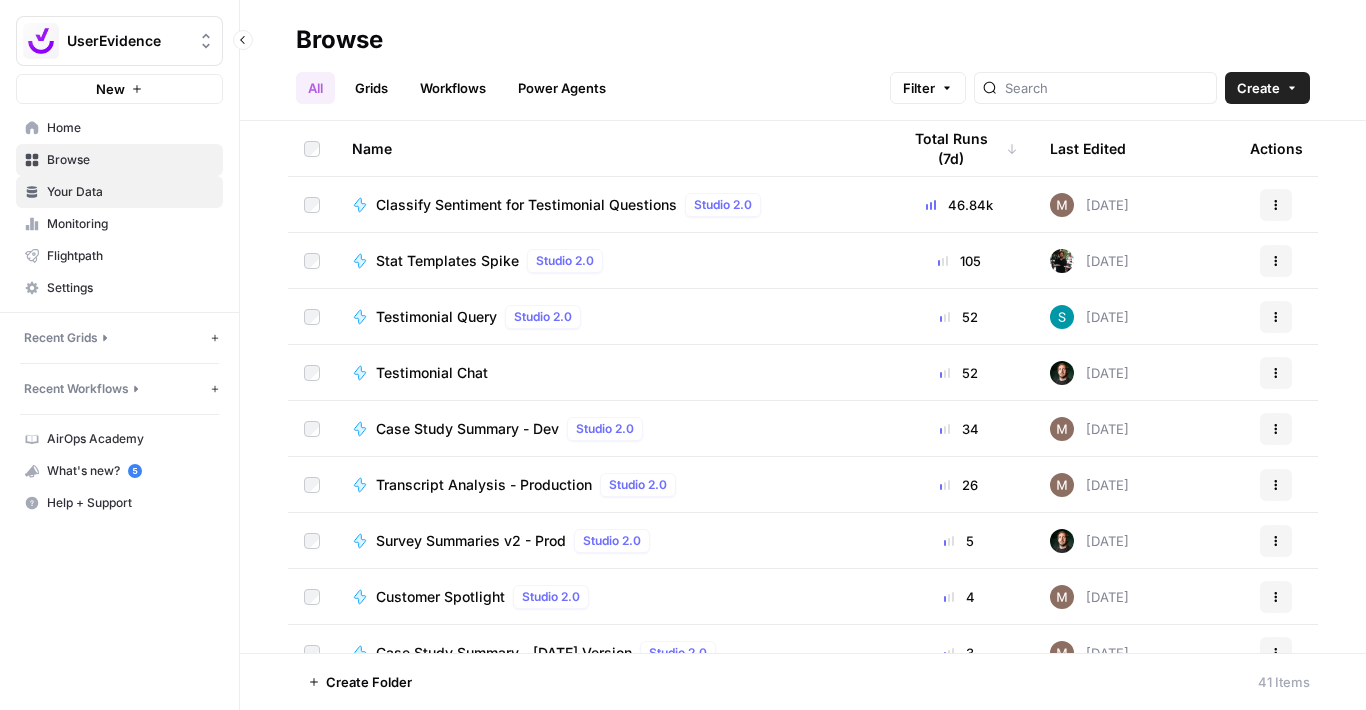 click on "Your Data" at bounding box center (119, 192) 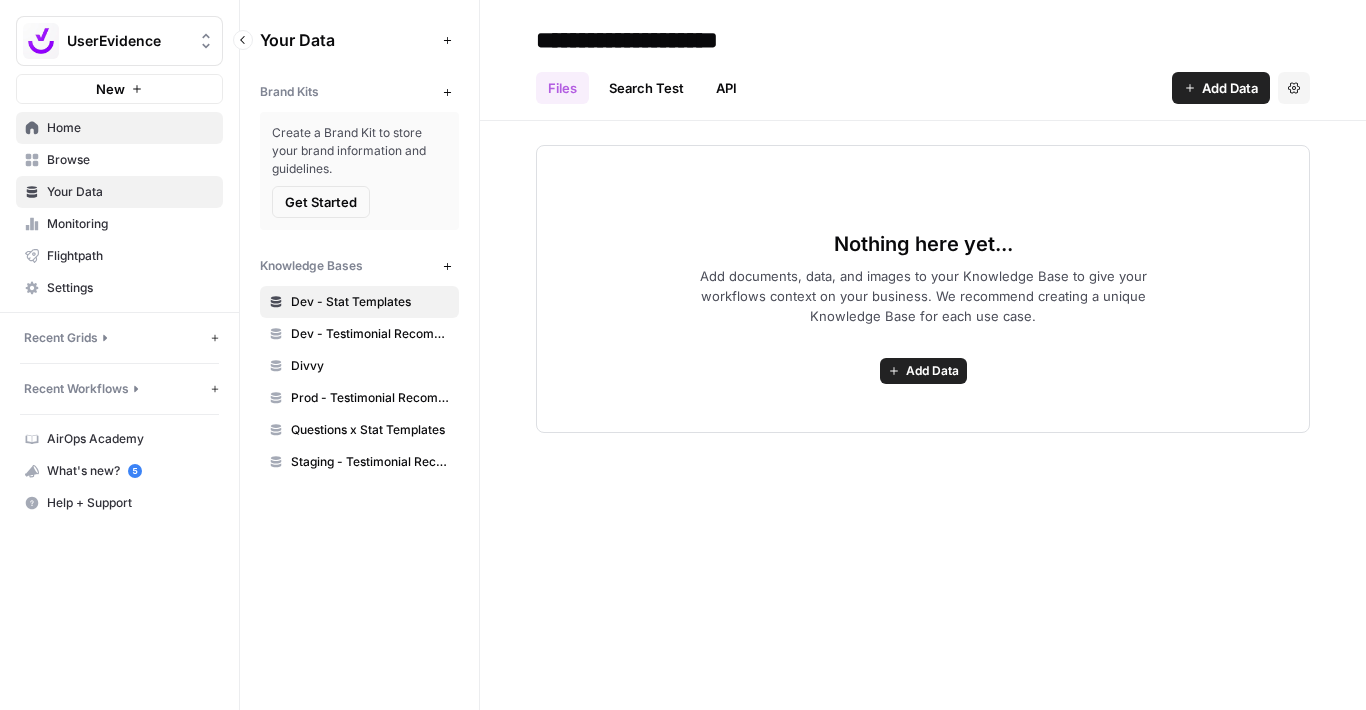 click on "Home" at bounding box center (130, 128) 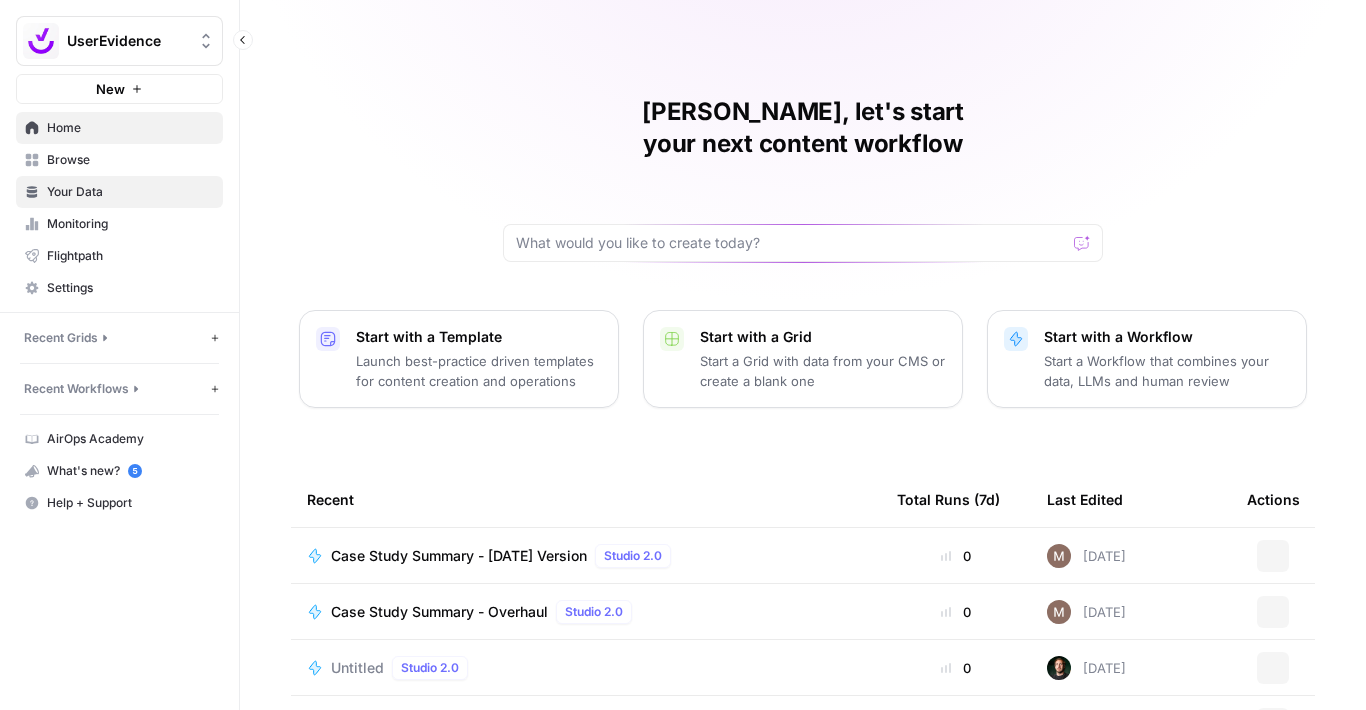 click on "Your Data" at bounding box center [130, 192] 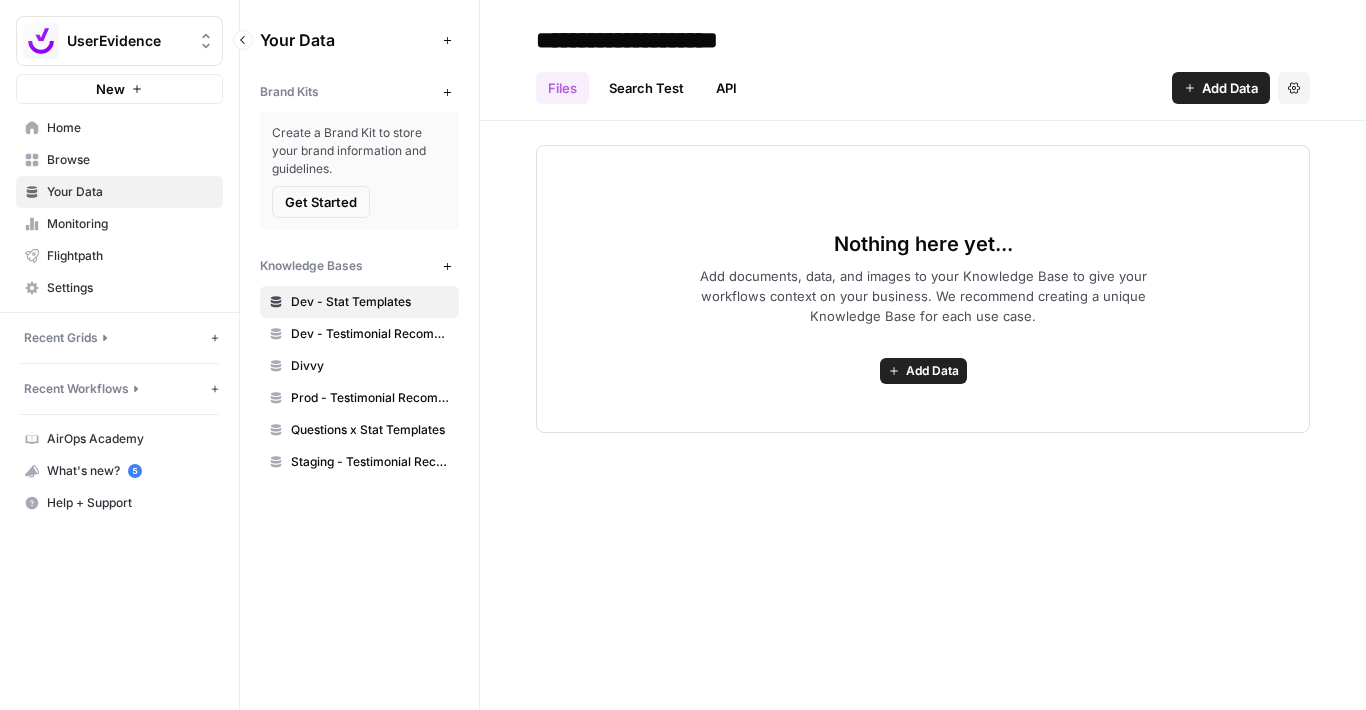 click on "Your Data" at bounding box center [130, 192] 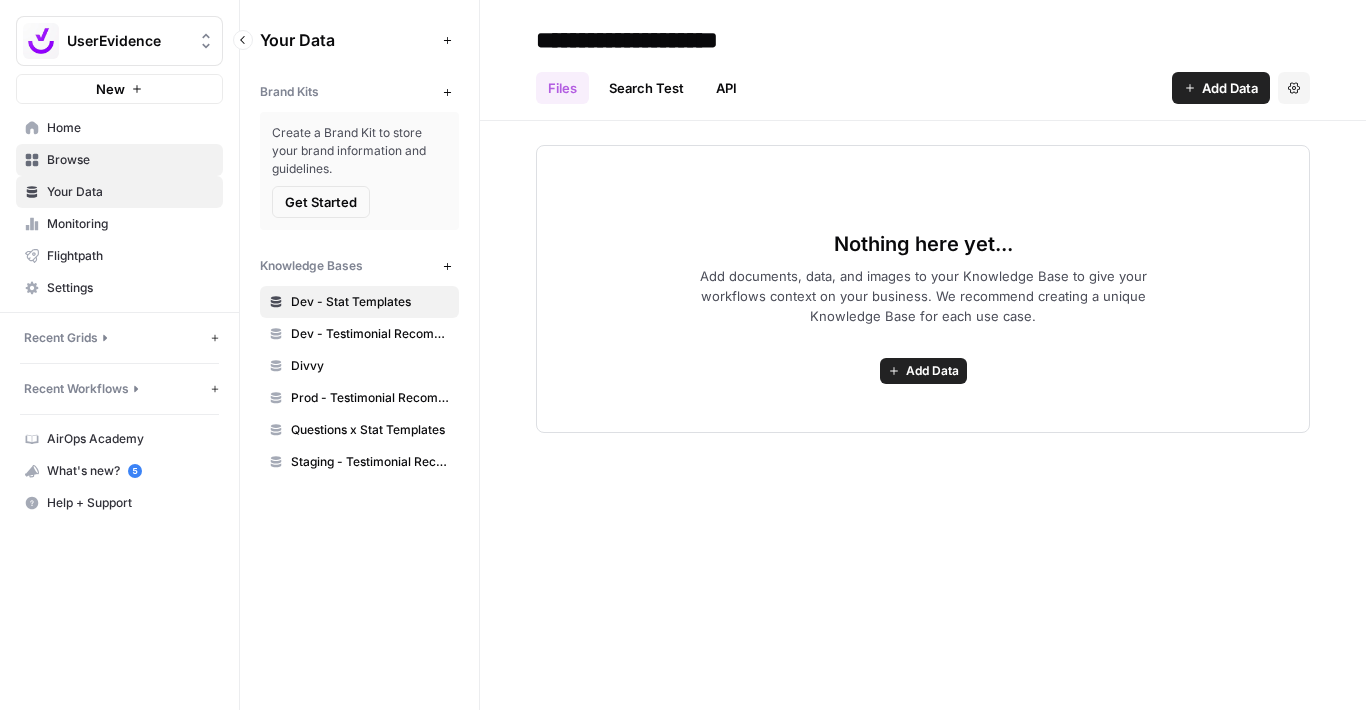 click on "Browse" at bounding box center [130, 160] 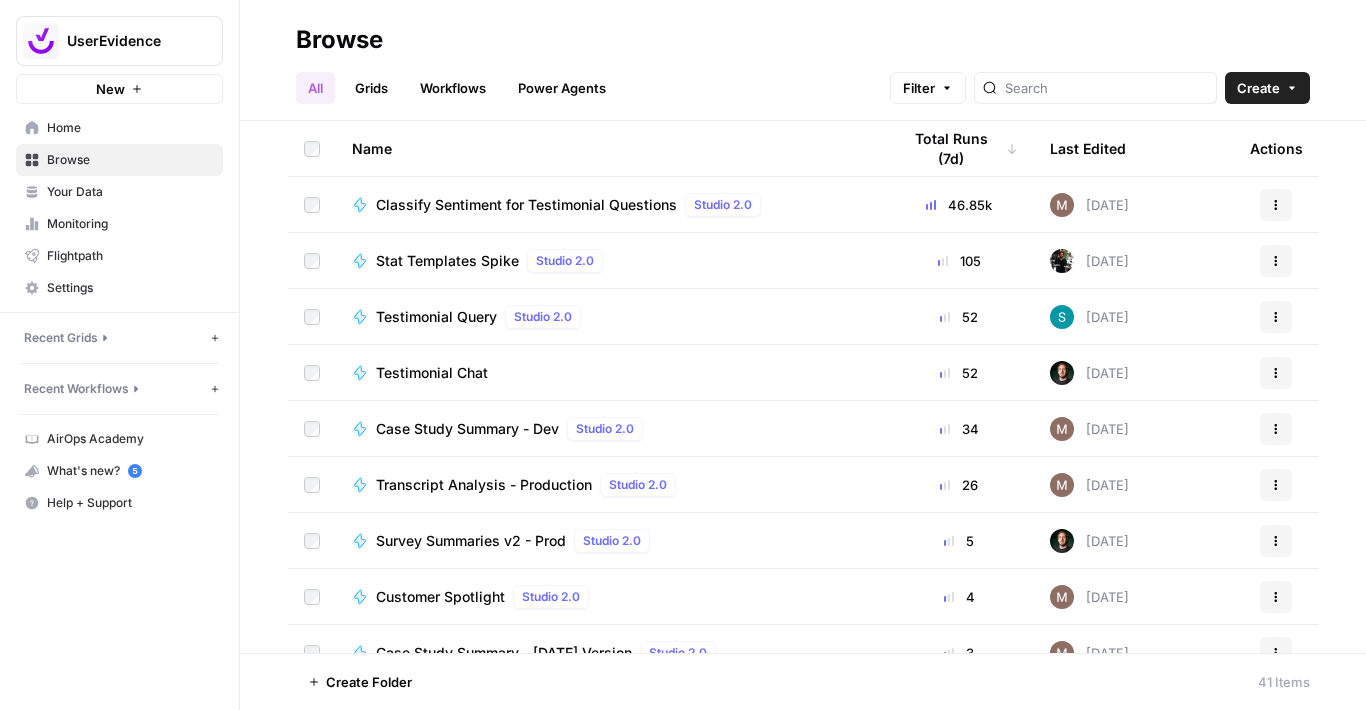 click on "Classify Sentiment for Testimonial Questions" at bounding box center (526, 205) 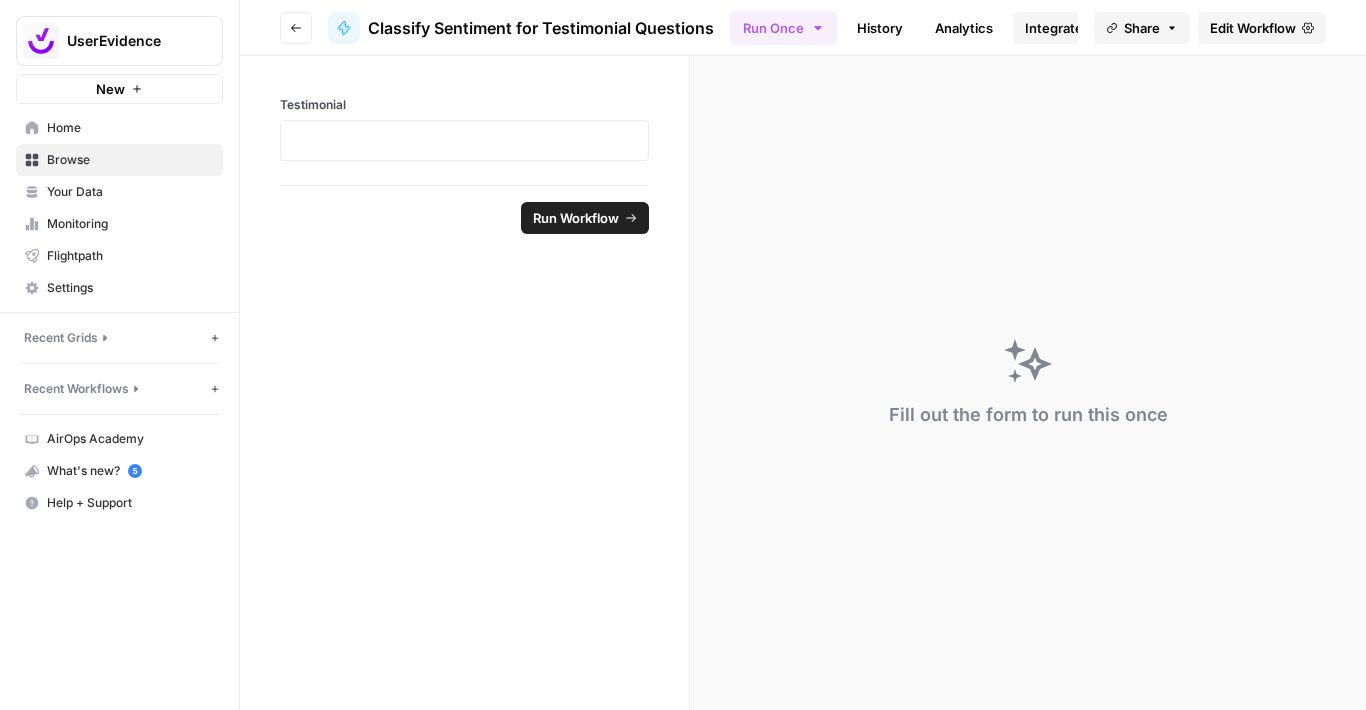 click on "Integrate" at bounding box center [1054, 28] 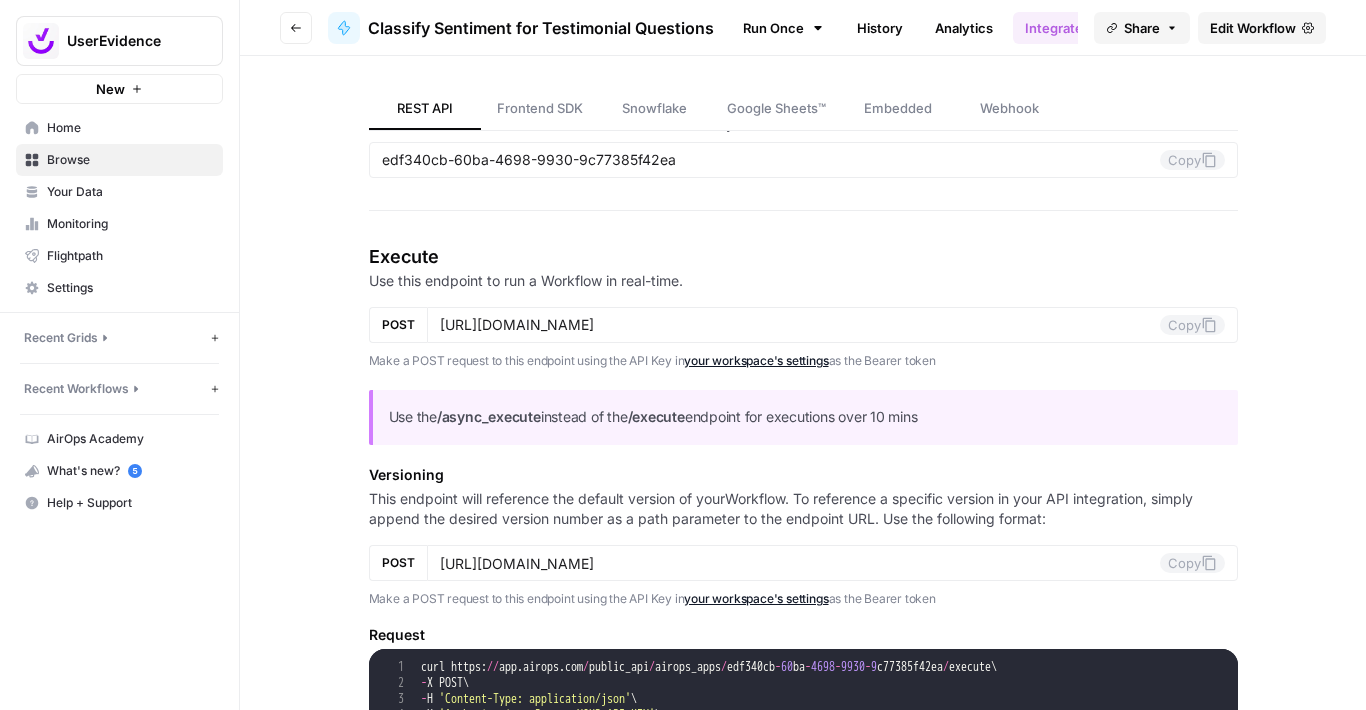 scroll, scrollTop: 218, scrollLeft: 0, axis: vertical 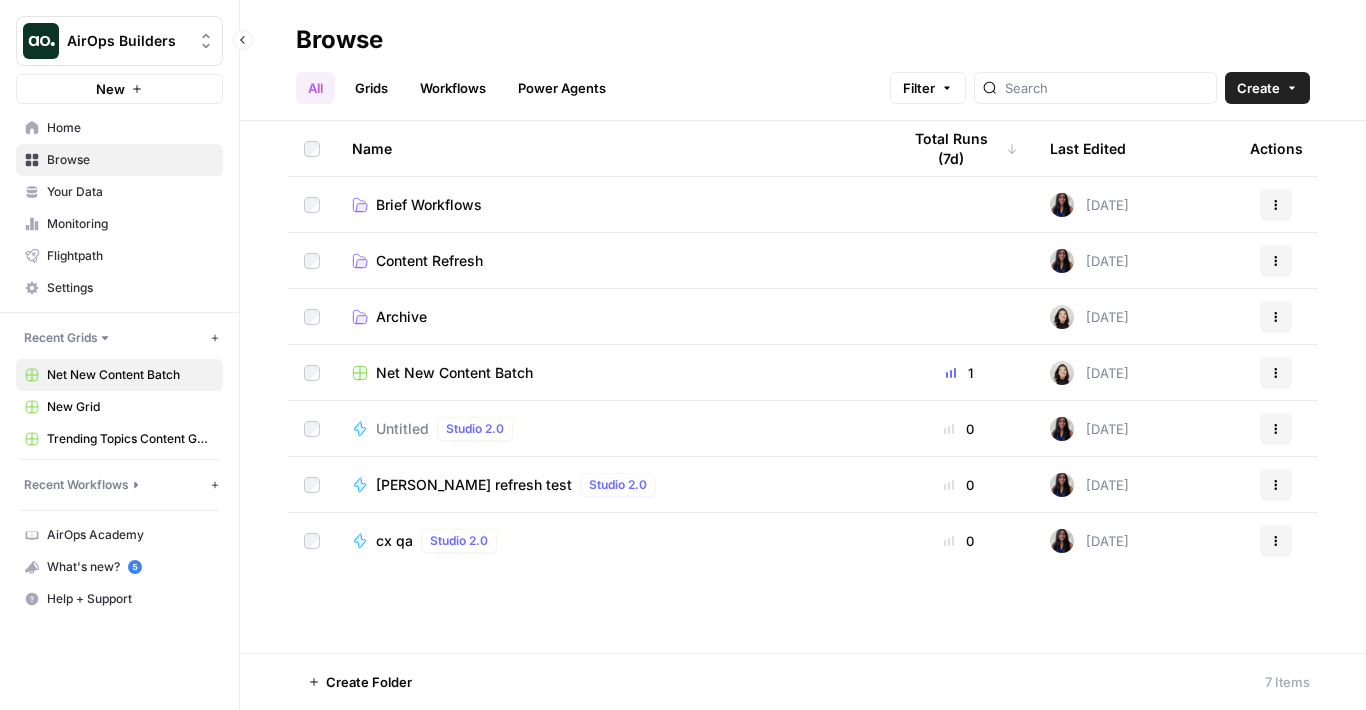 click on "Net New Content Batch" at bounding box center [130, 375] 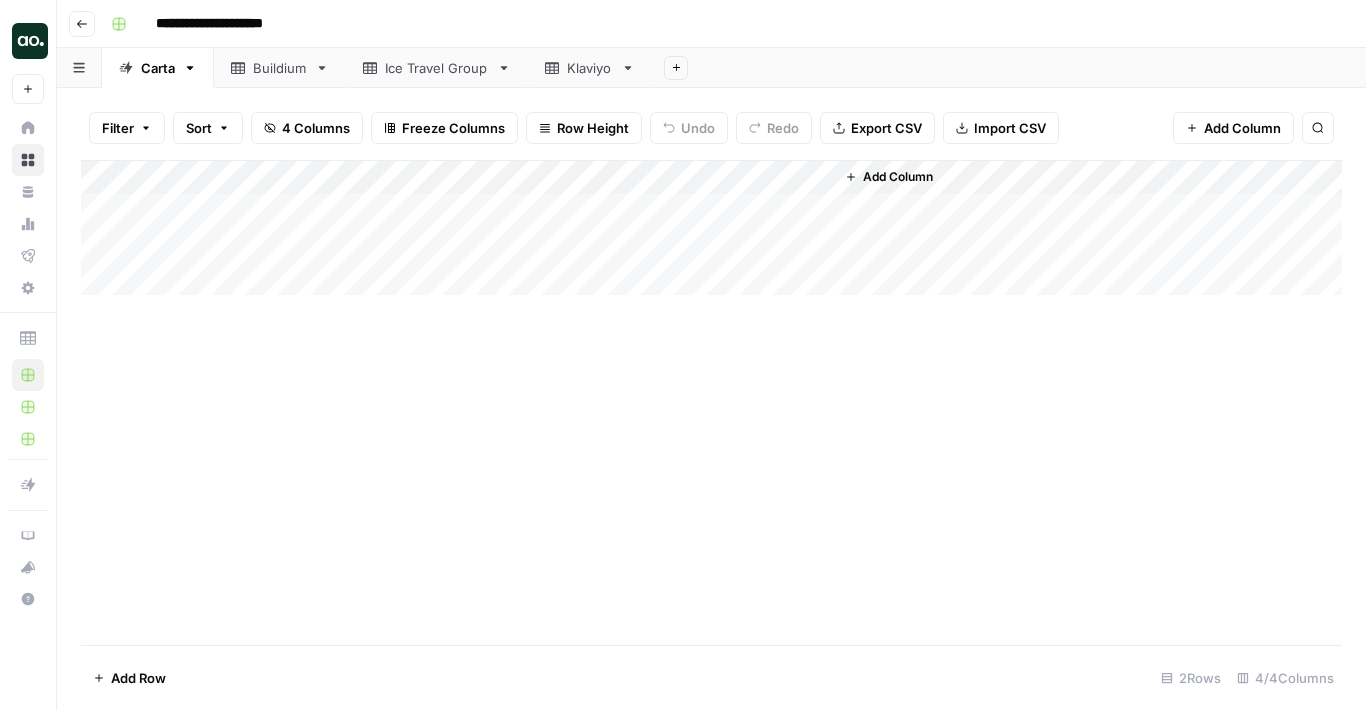 click on "Add Column" at bounding box center [711, 228] 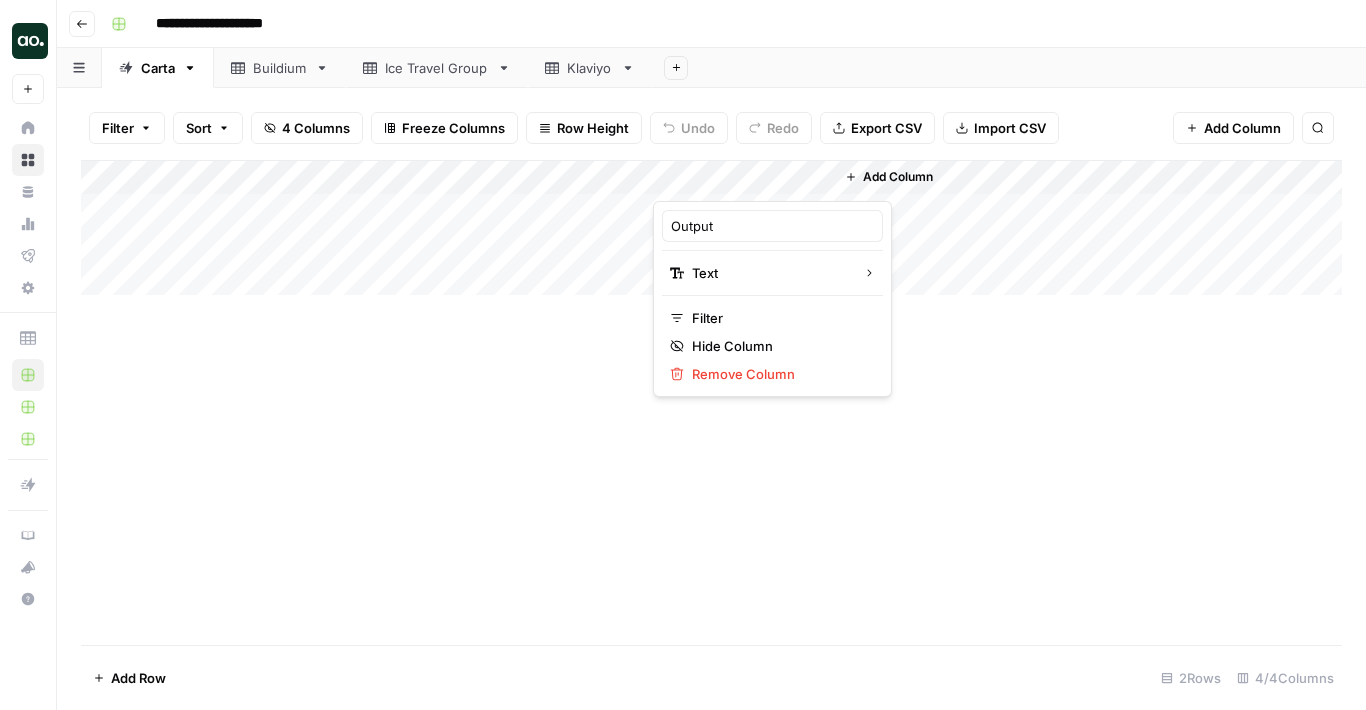 click on "Klaviyo" at bounding box center [590, 68] 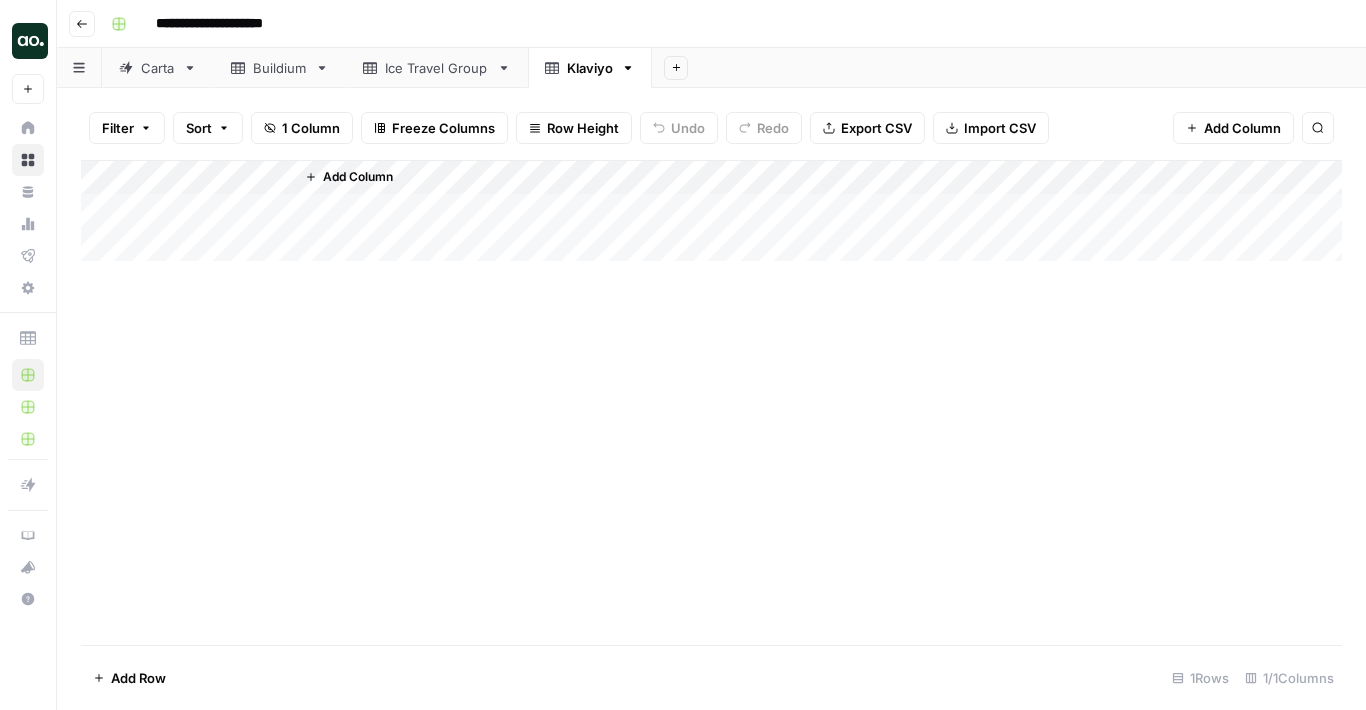 click on "Carta" at bounding box center [158, 68] 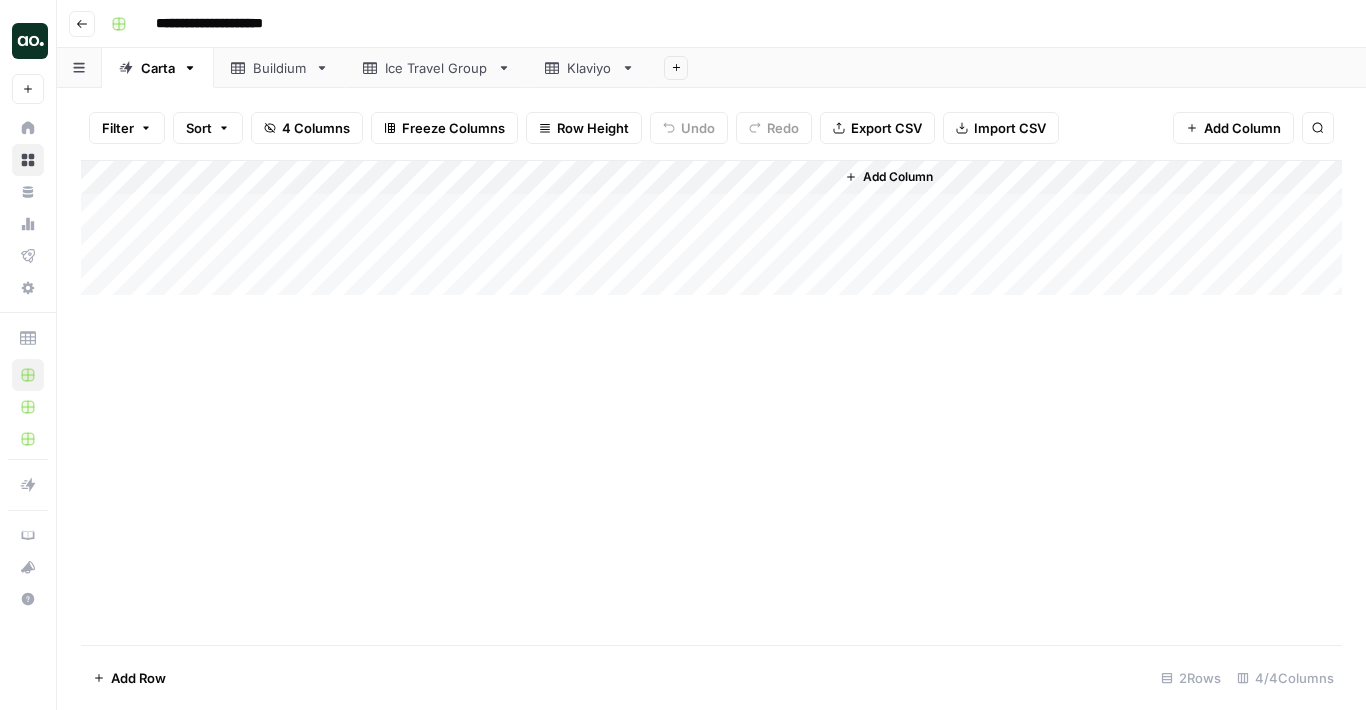 click on "Add Column" at bounding box center [711, 228] 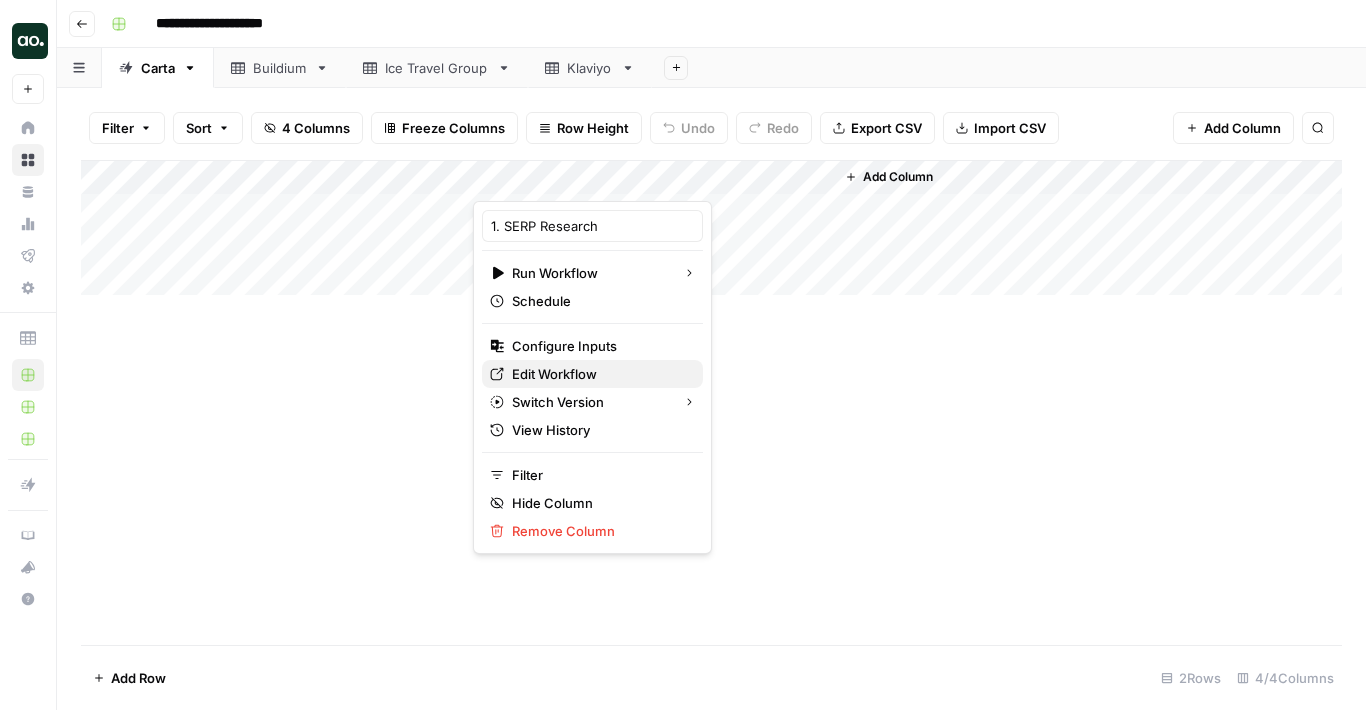 click on "Edit Workflow" at bounding box center [554, 374] 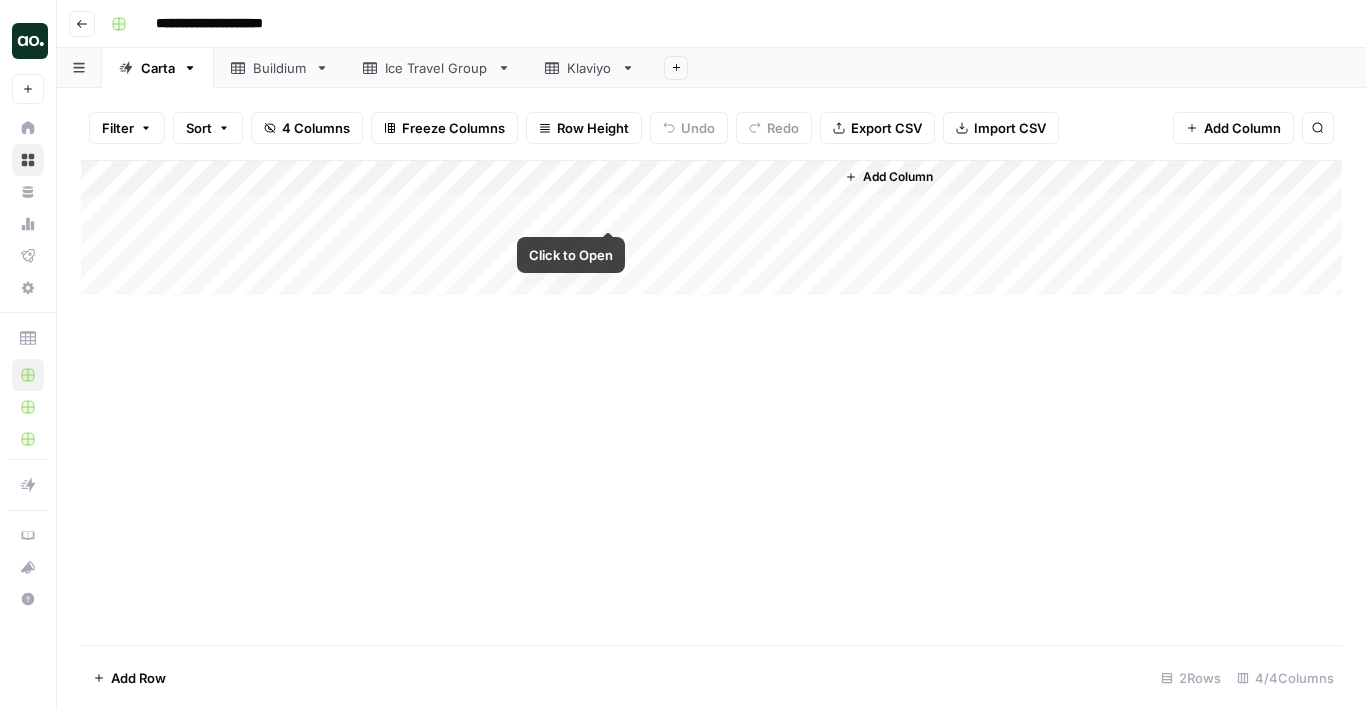 click on "Add Column" at bounding box center (711, 228) 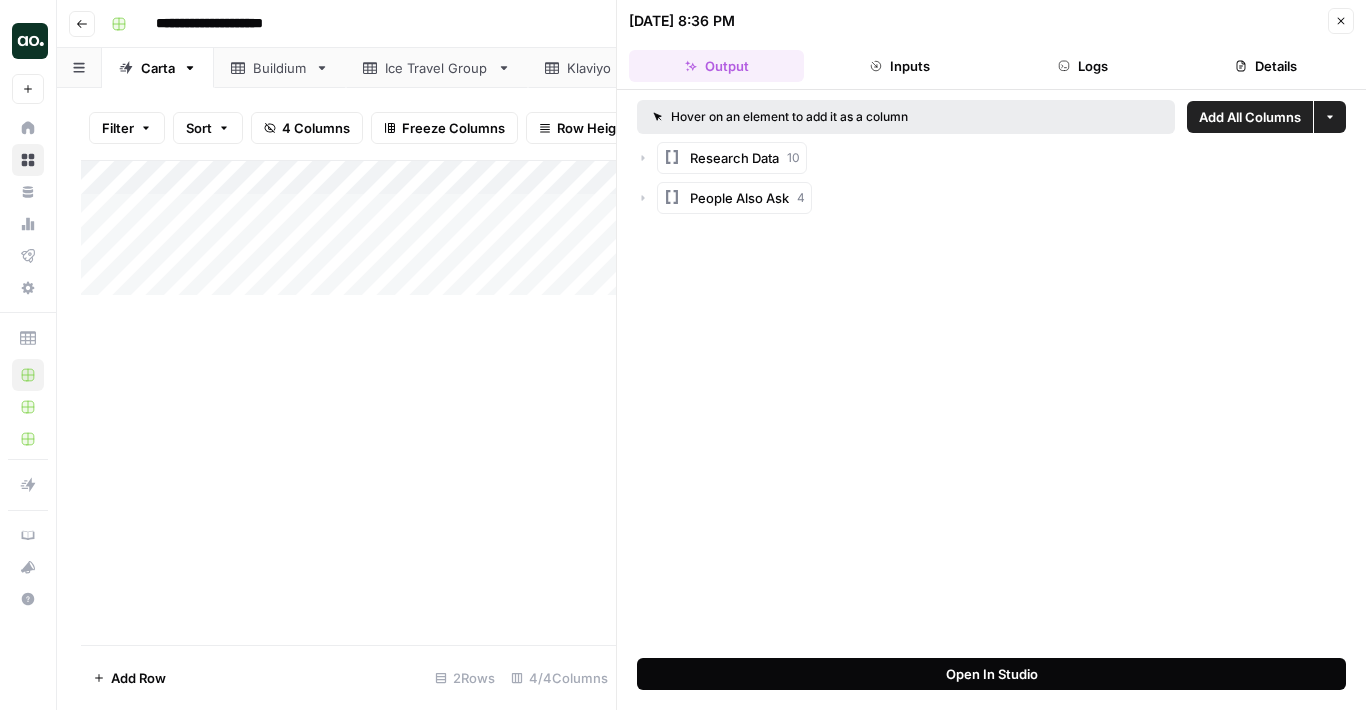 click on "Open In Studio" at bounding box center [991, 674] 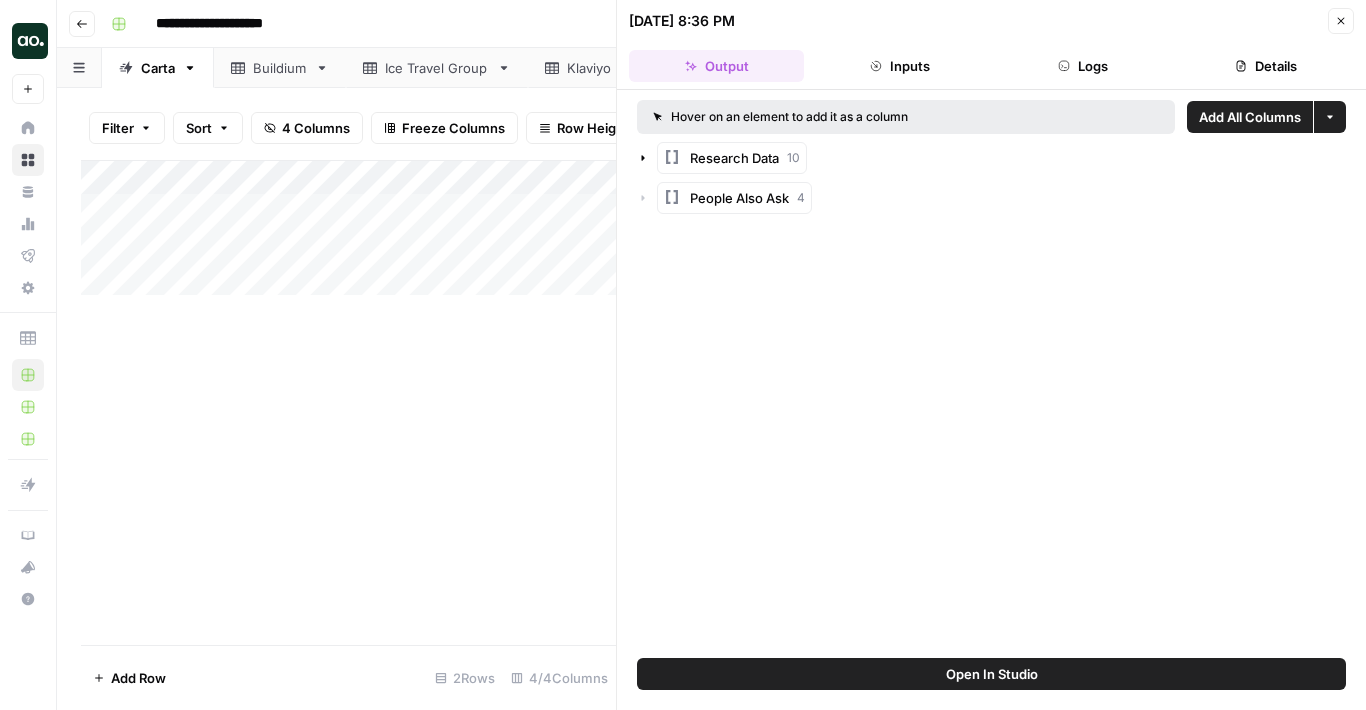 click 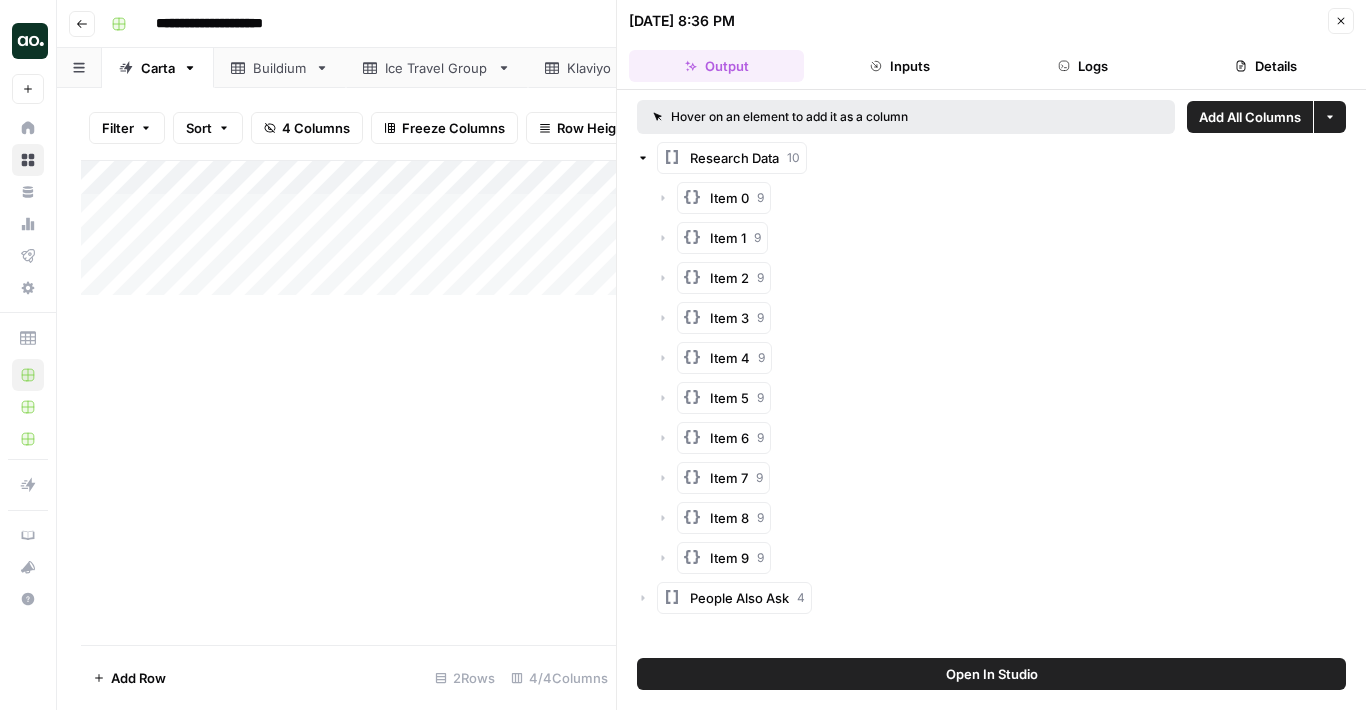 click 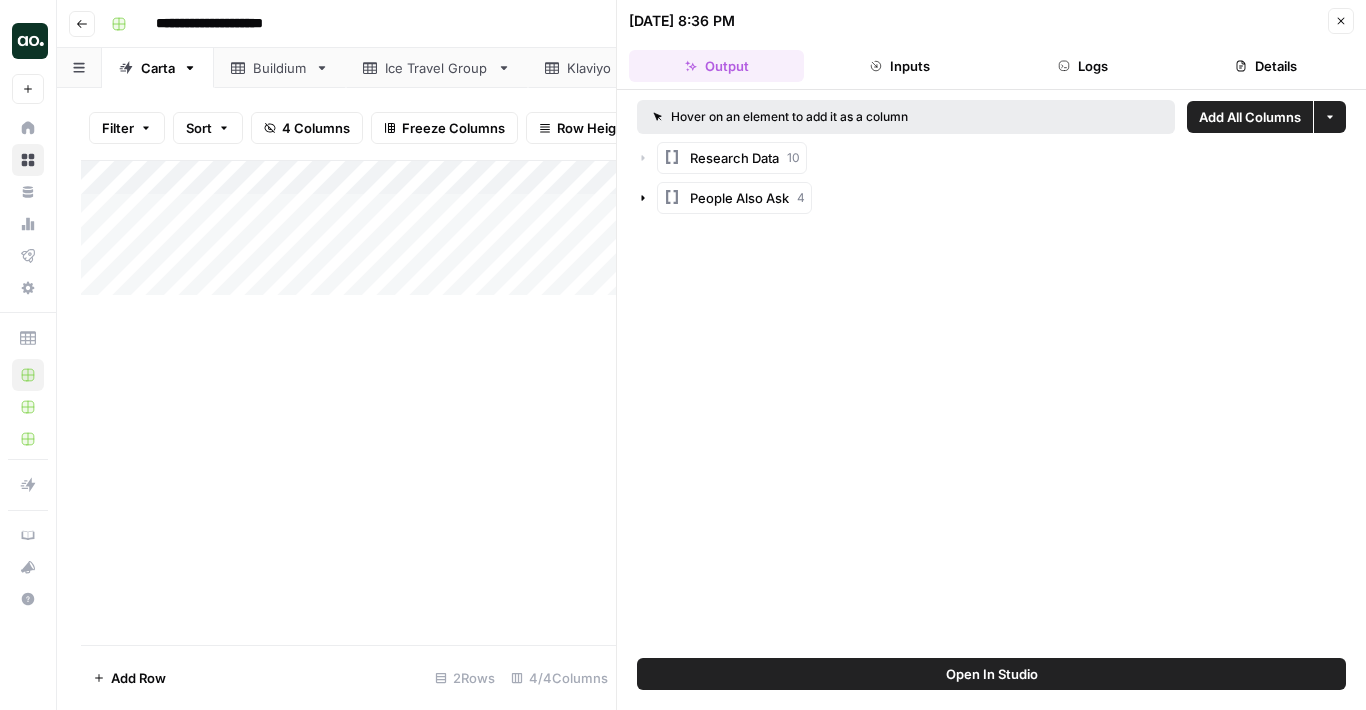 click 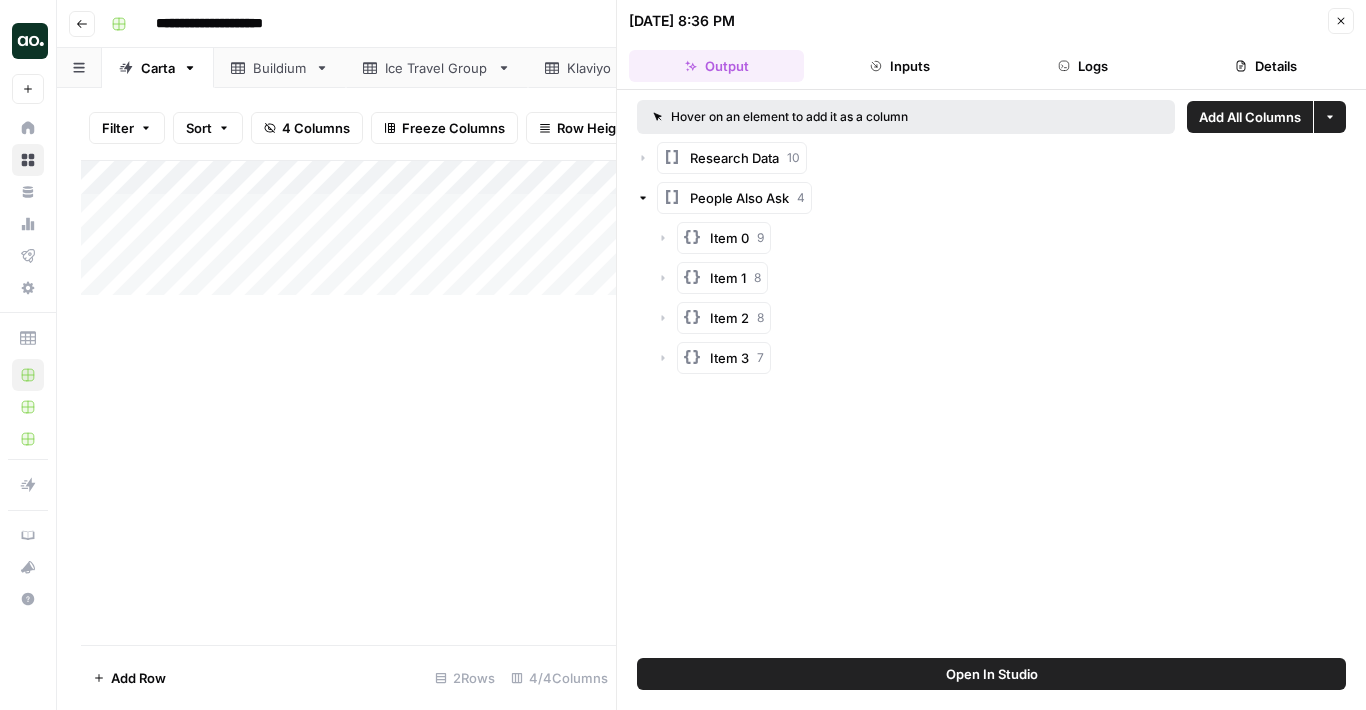 click 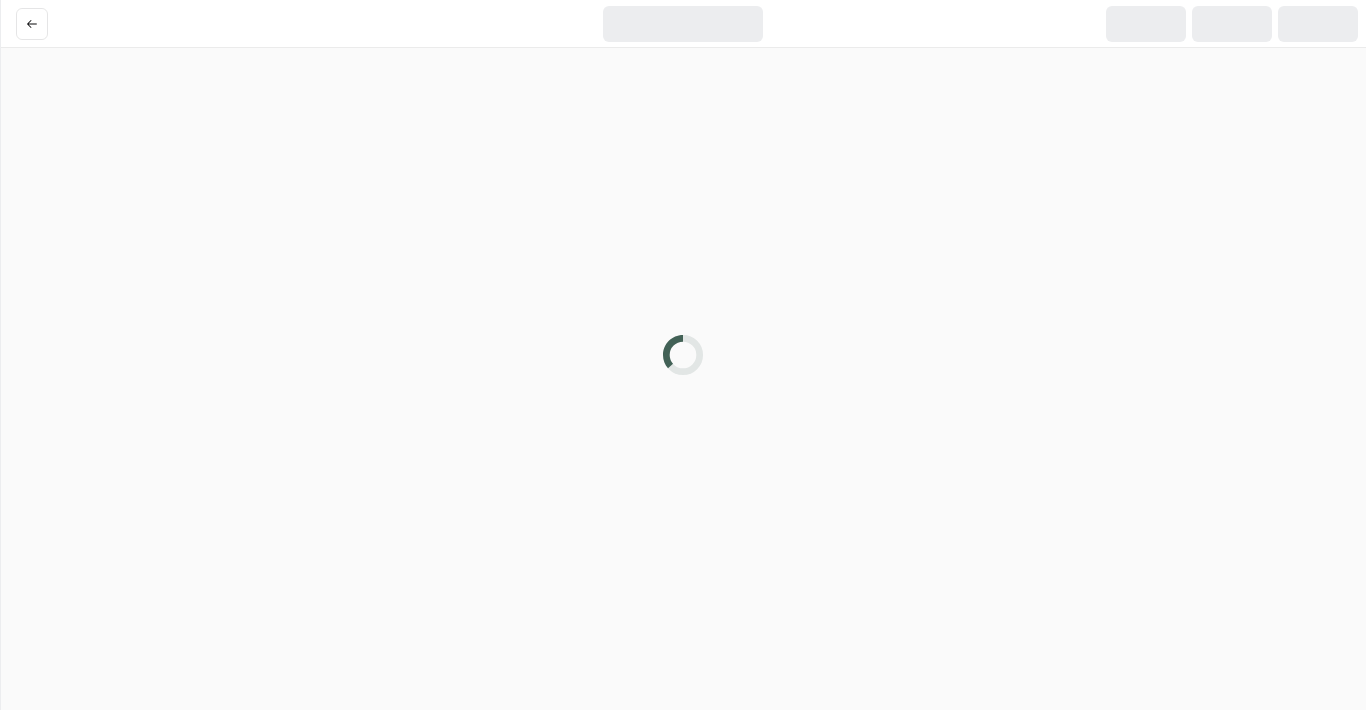 scroll, scrollTop: 0, scrollLeft: 0, axis: both 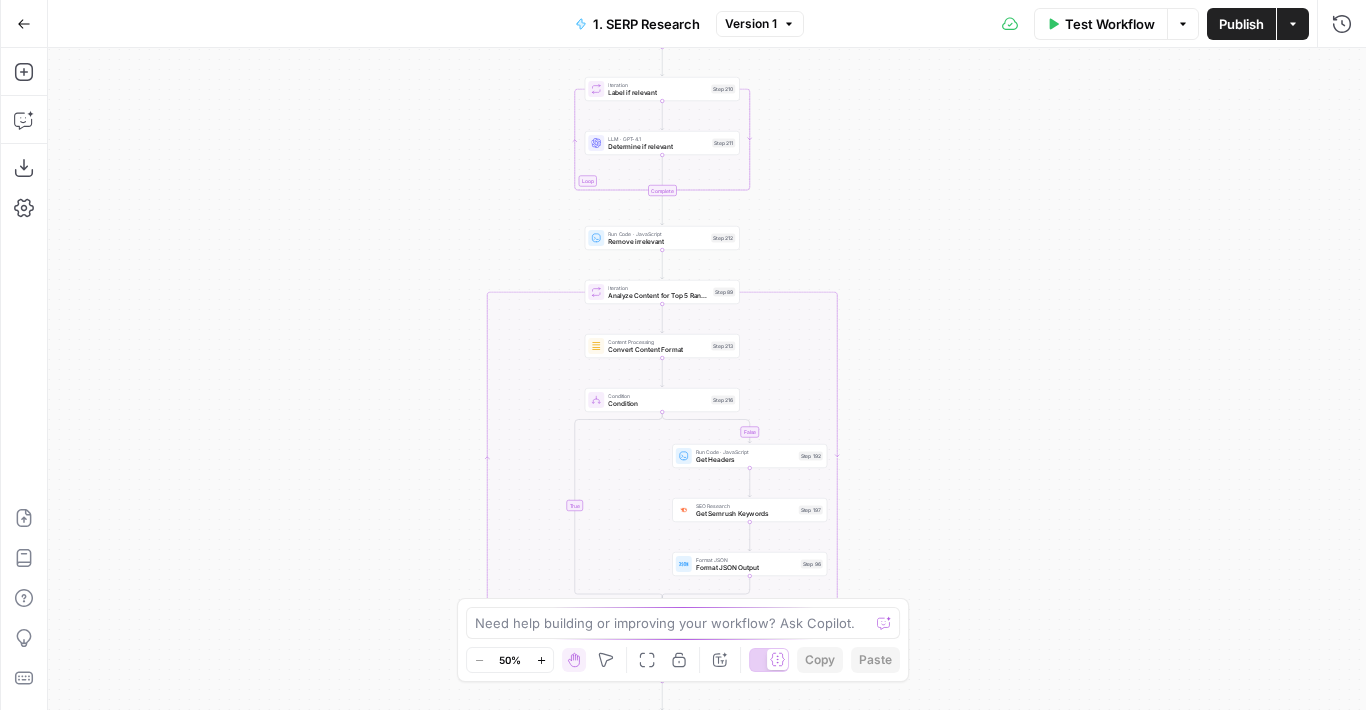 drag, startPoint x: 380, startPoint y: 250, endPoint x: 249, endPoint y: 136, distance: 173.65771 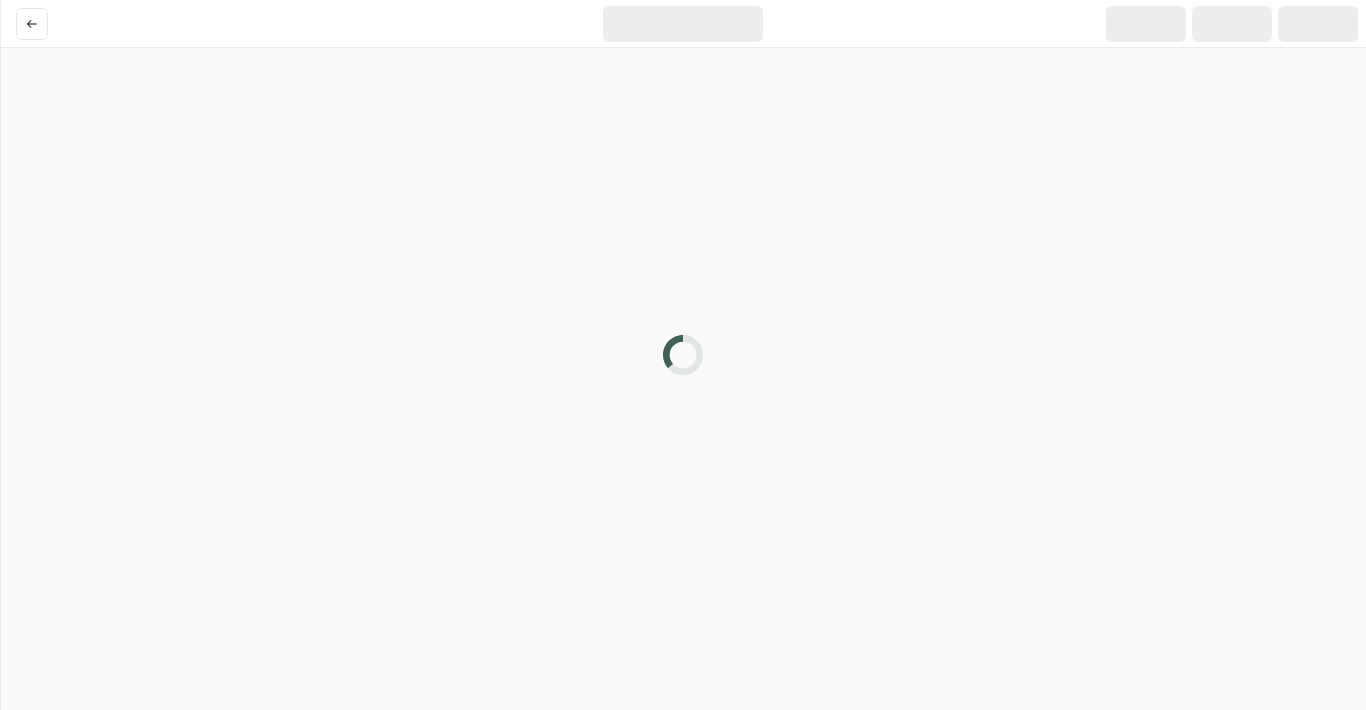 scroll, scrollTop: 0, scrollLeft: 0, axis: both 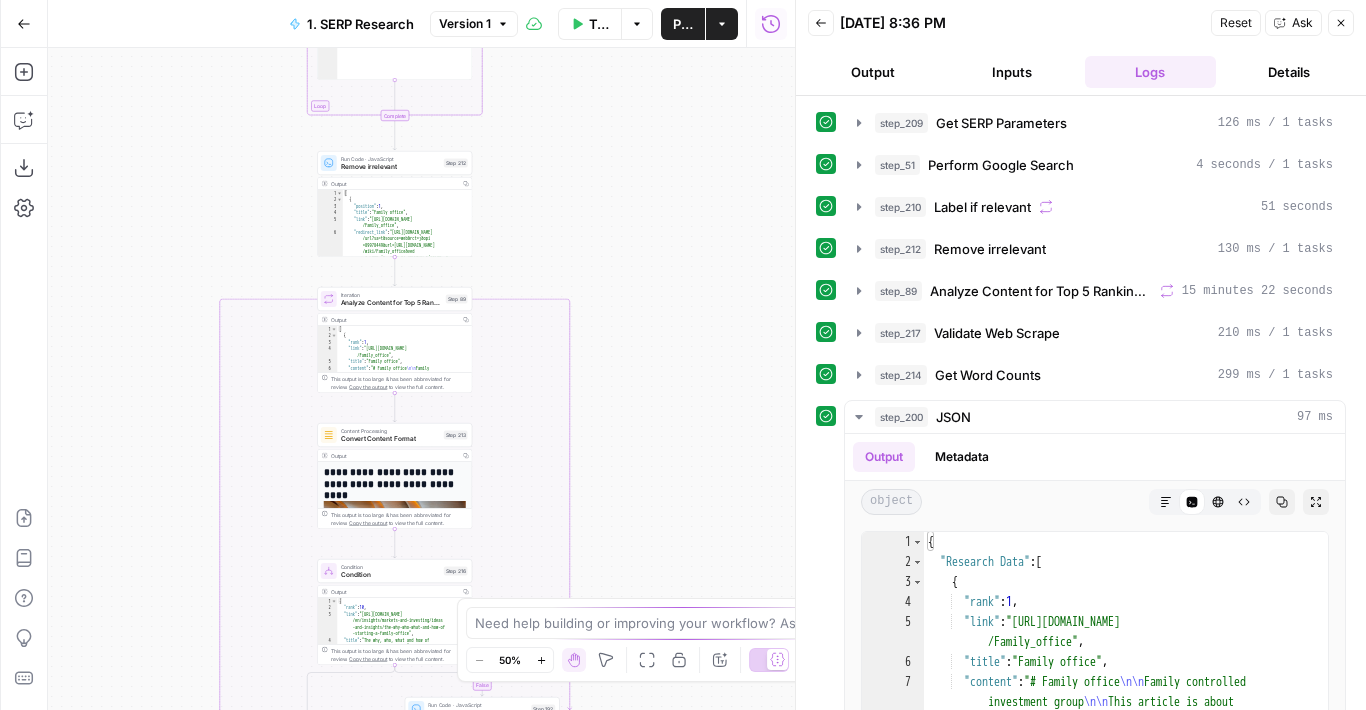 drag, startPoint x: 102, startPoint y: 137, endPoint x: 119, endPoint y: 308, distance: 171.84296 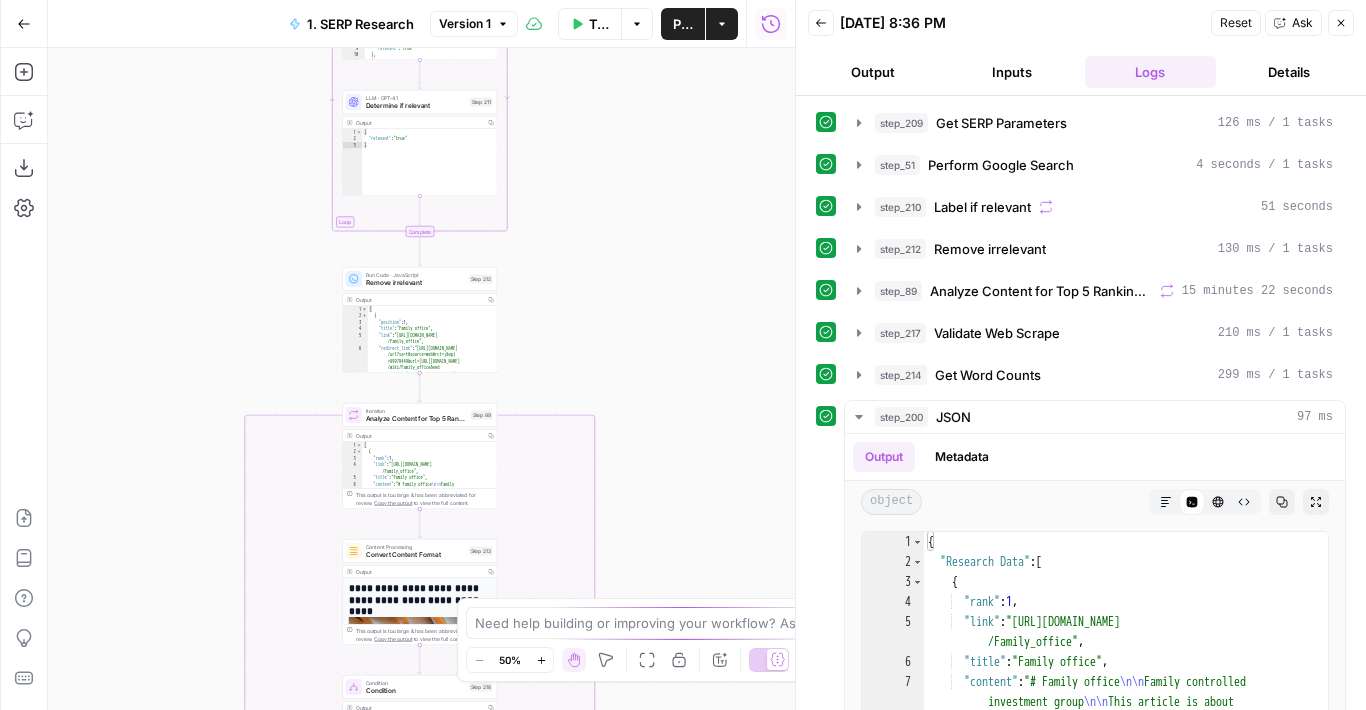 drag, startPoint x: 116, startPoint y: 135, endPoint x: 185, endPoint y: 393, distance: 267.0674 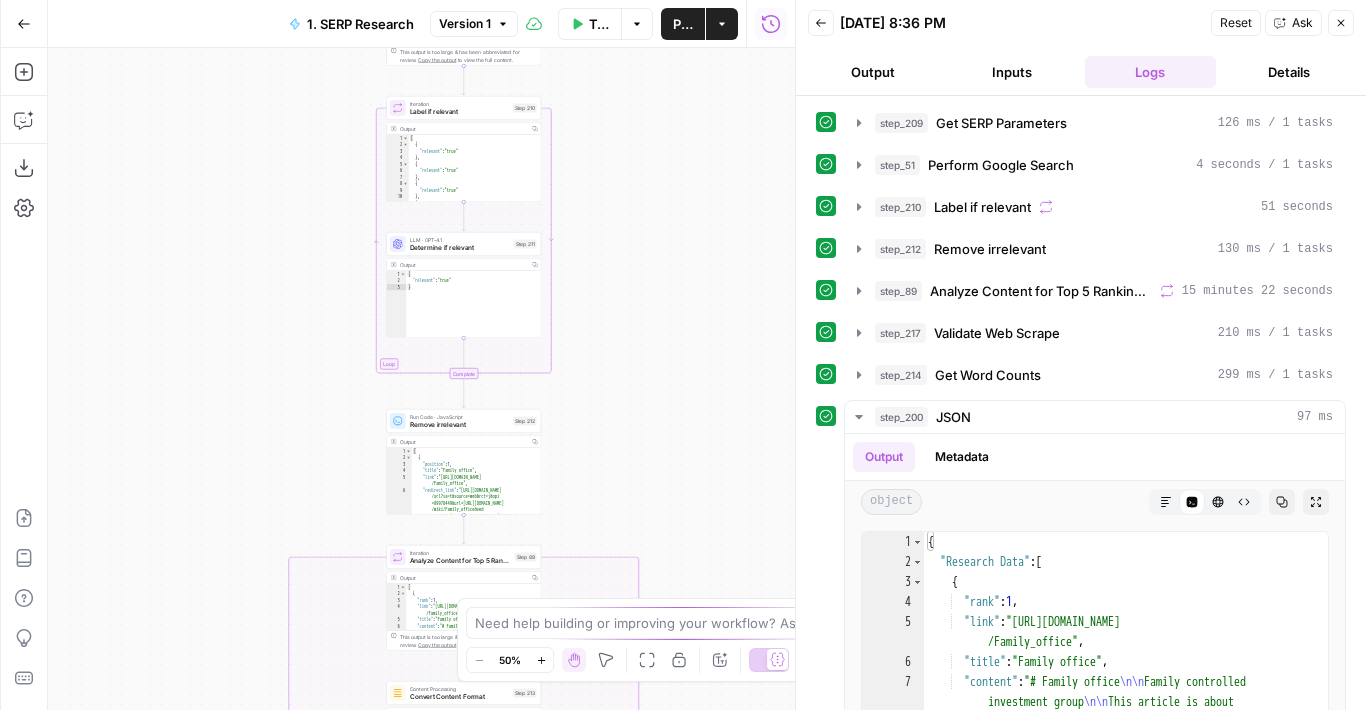 drag, startPoint x: 233, startPoint y: 191, endPoint x: 233, endPoint y: 452, distance: 261 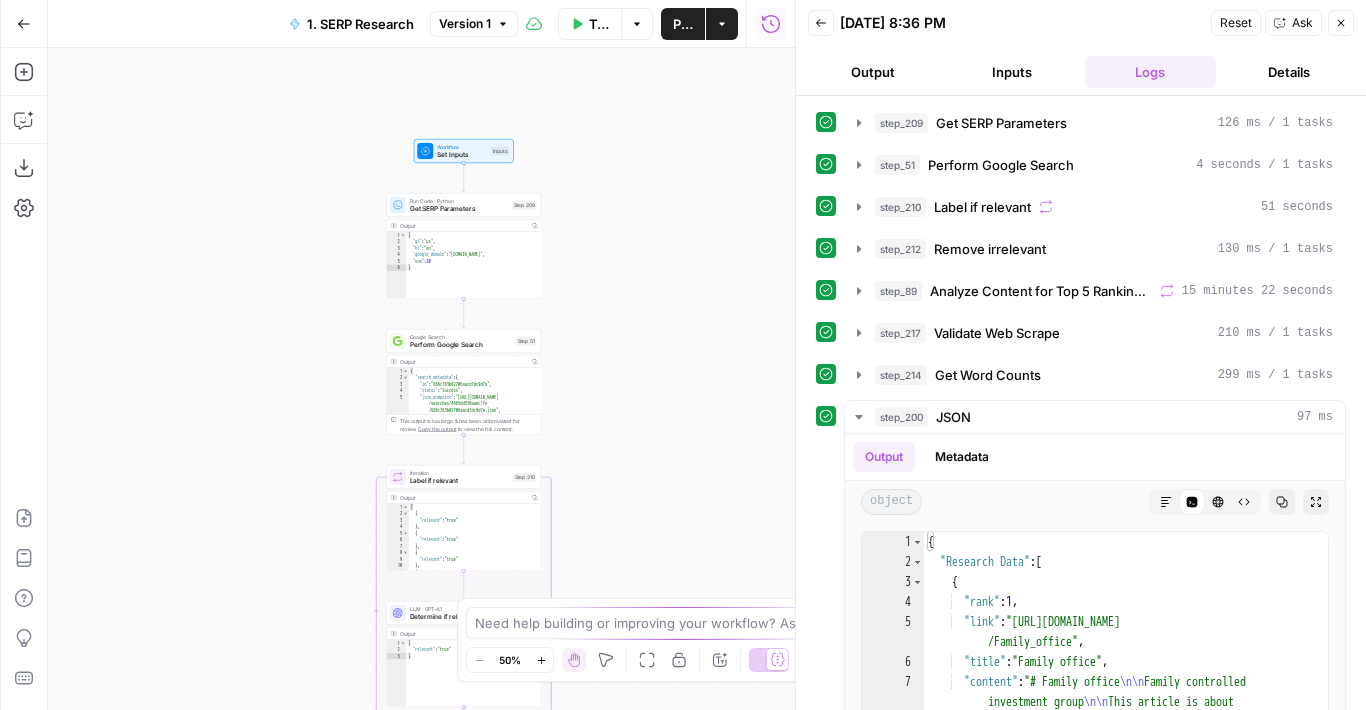 drag, startPoint x: 284, startPoint y: 235, endPoint x: 284, endPoint y: 353, distance: 118 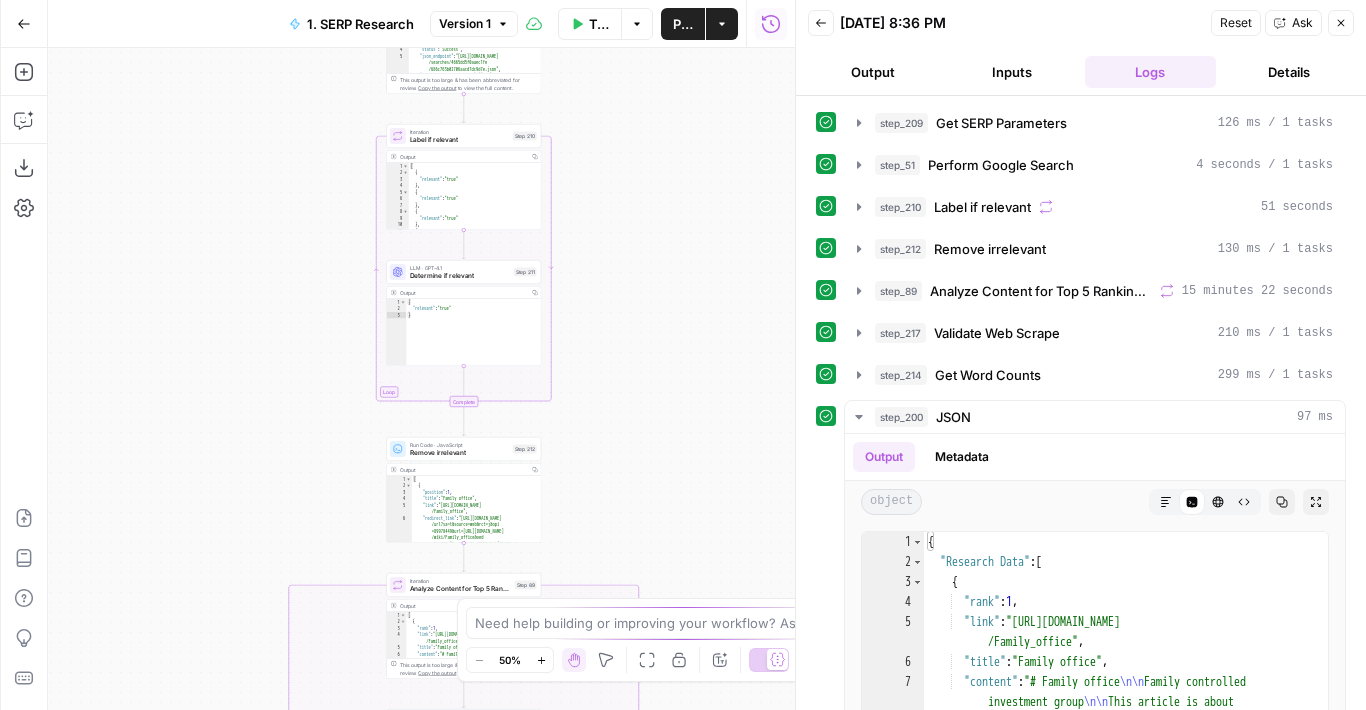 drag, startPoint x: 295, startPoint y: 430, endPoint x: 296, endPoint y: 67, distance: 363.00137 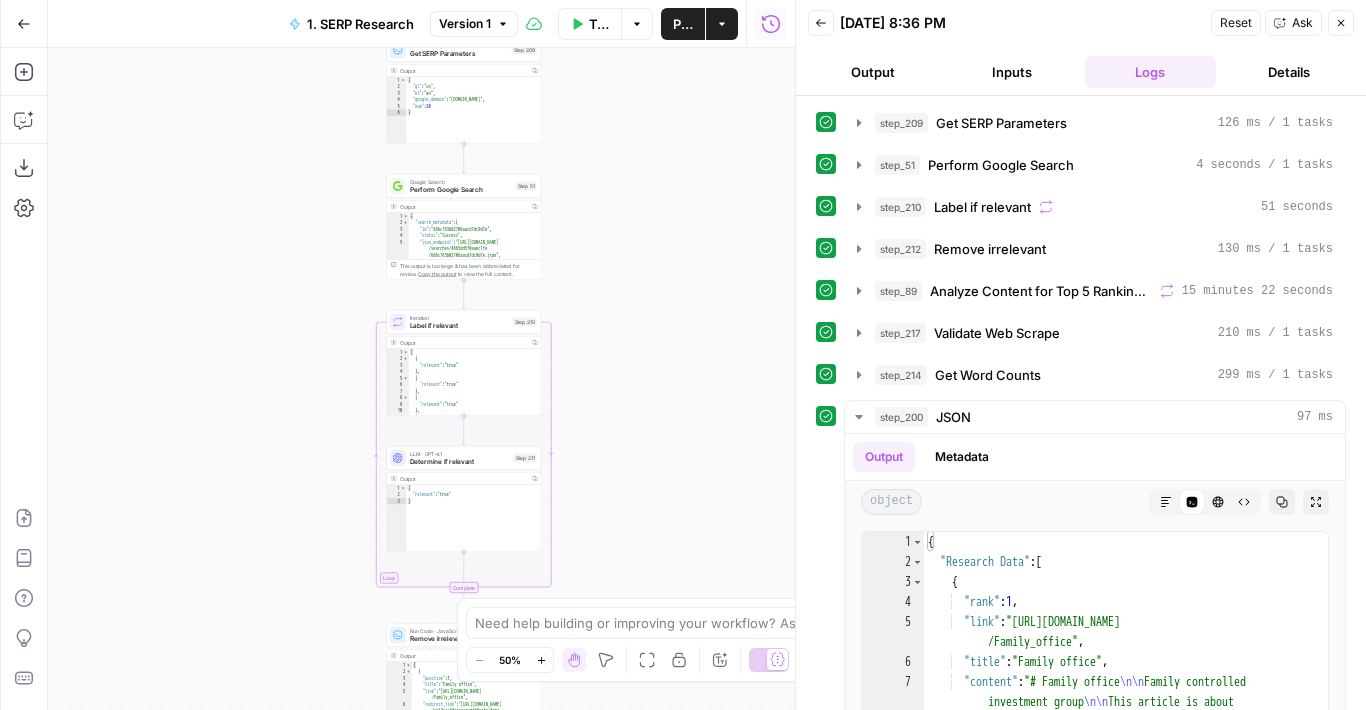 drag, startPoint x: 281, startPoint y: 217, endPoint x: 281, endPoint y: 407, distance: 190 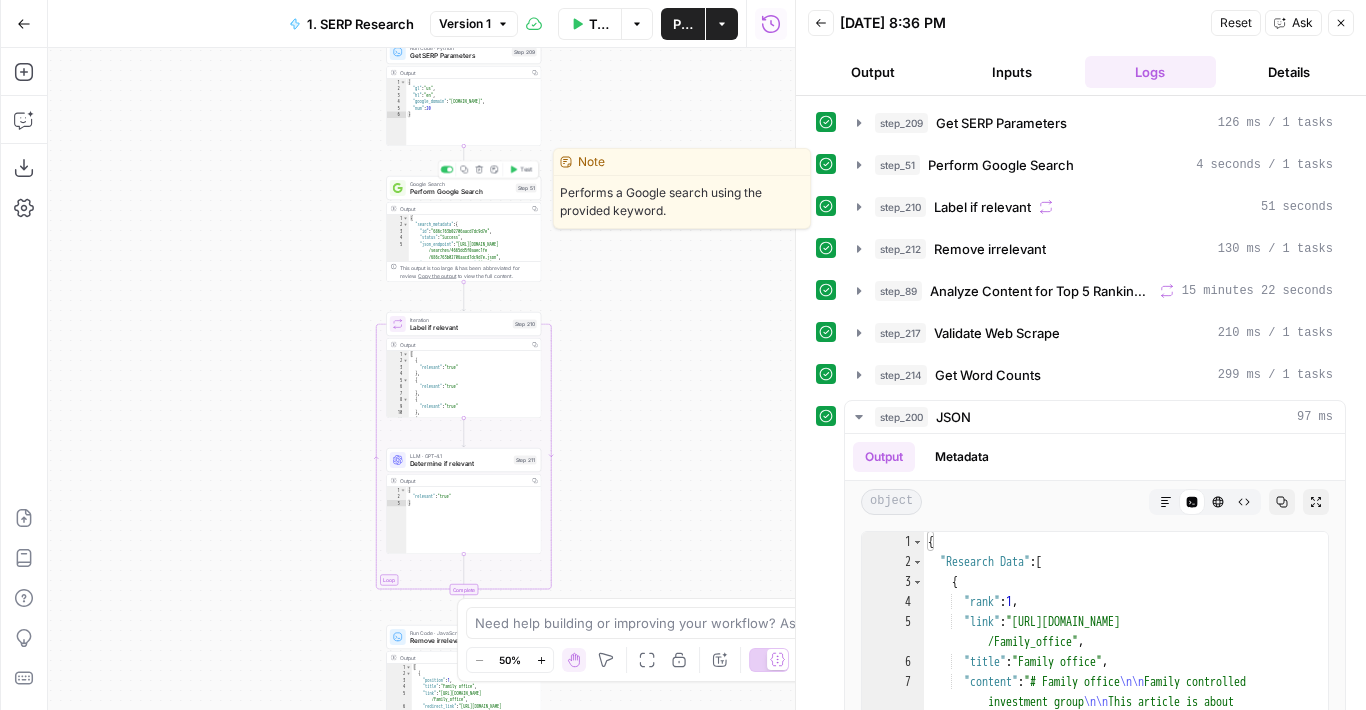 click on "Perform Google Search" at bounding box center (461, 192) 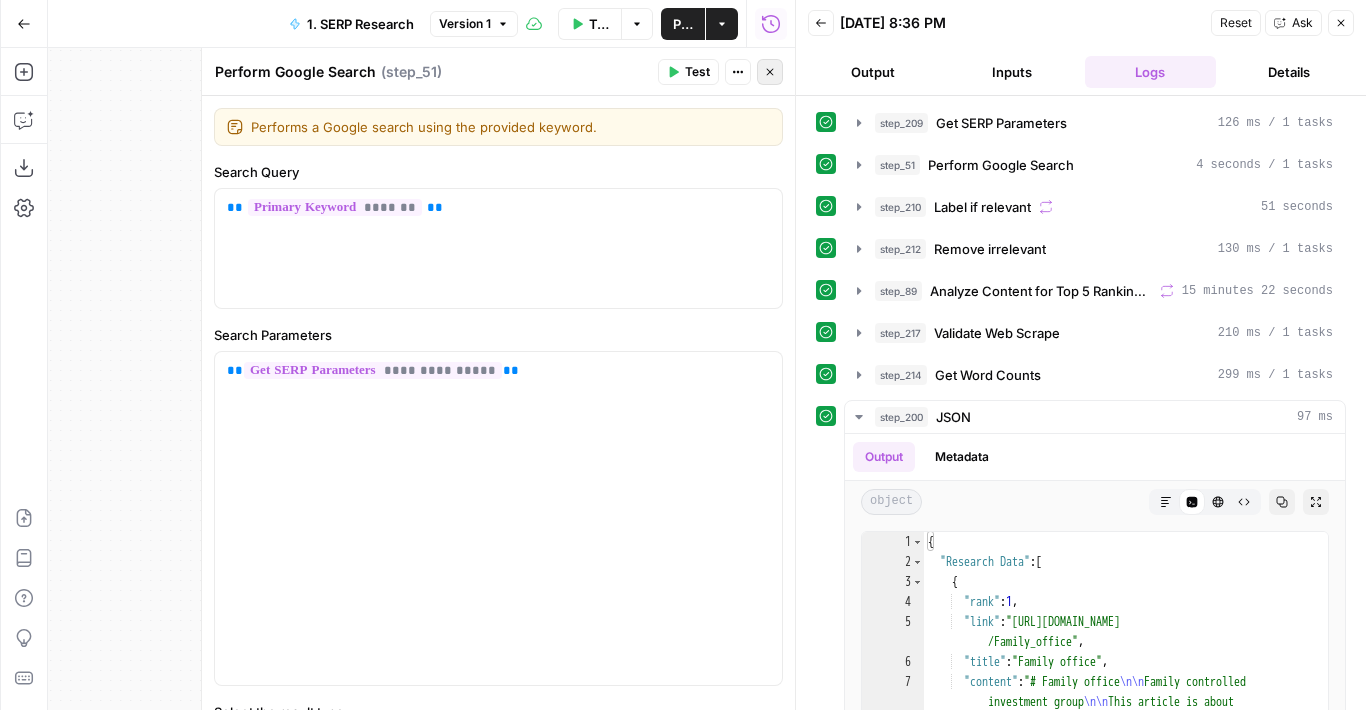 click 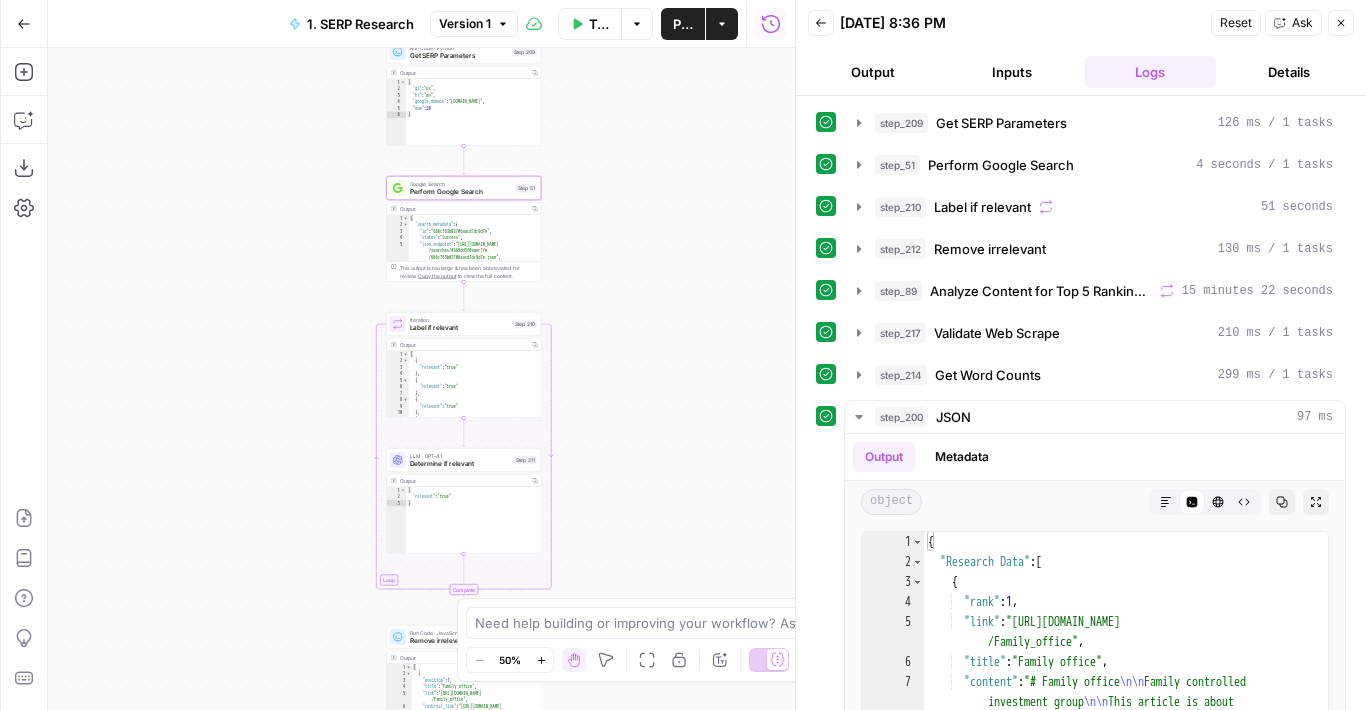 drag, startPoint x: 647, startPoint y: 77, endPoint x: 632, endPoint y: 201, distance: 124.90396 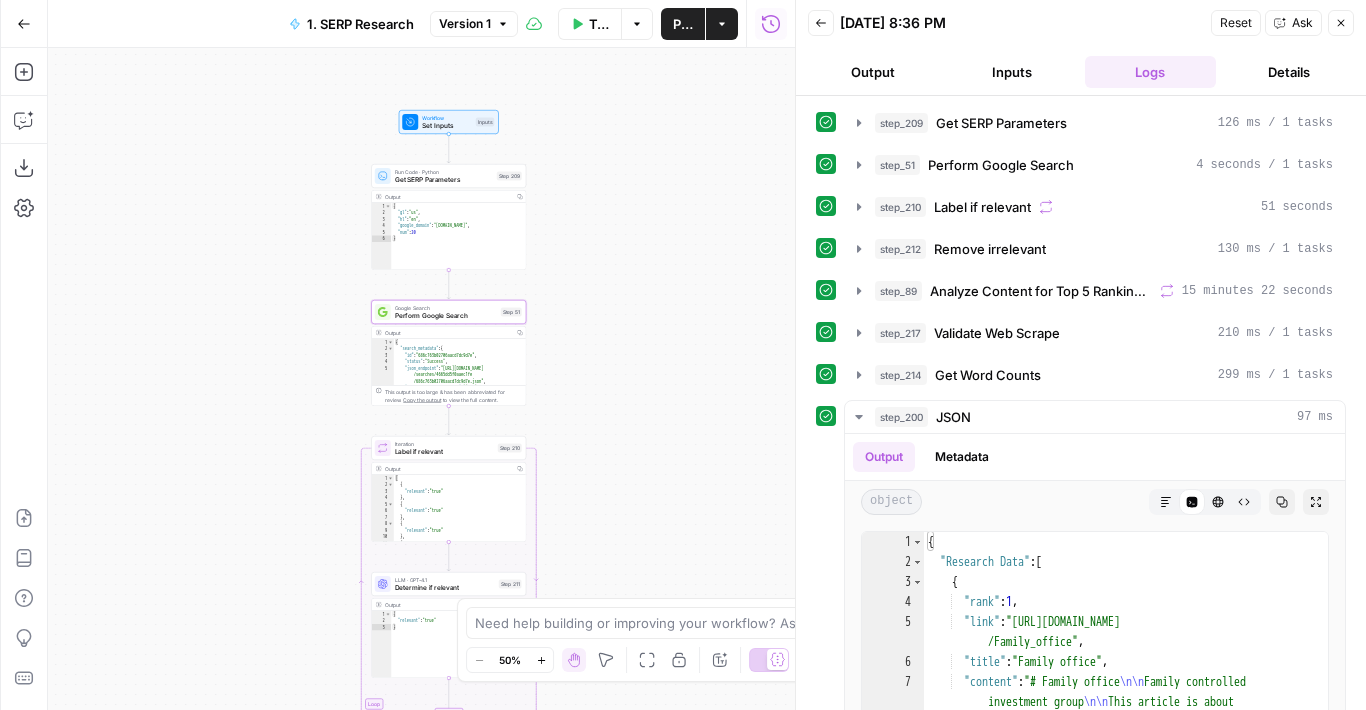 click on "Run Code · Python" at bounding box center (444, 172) 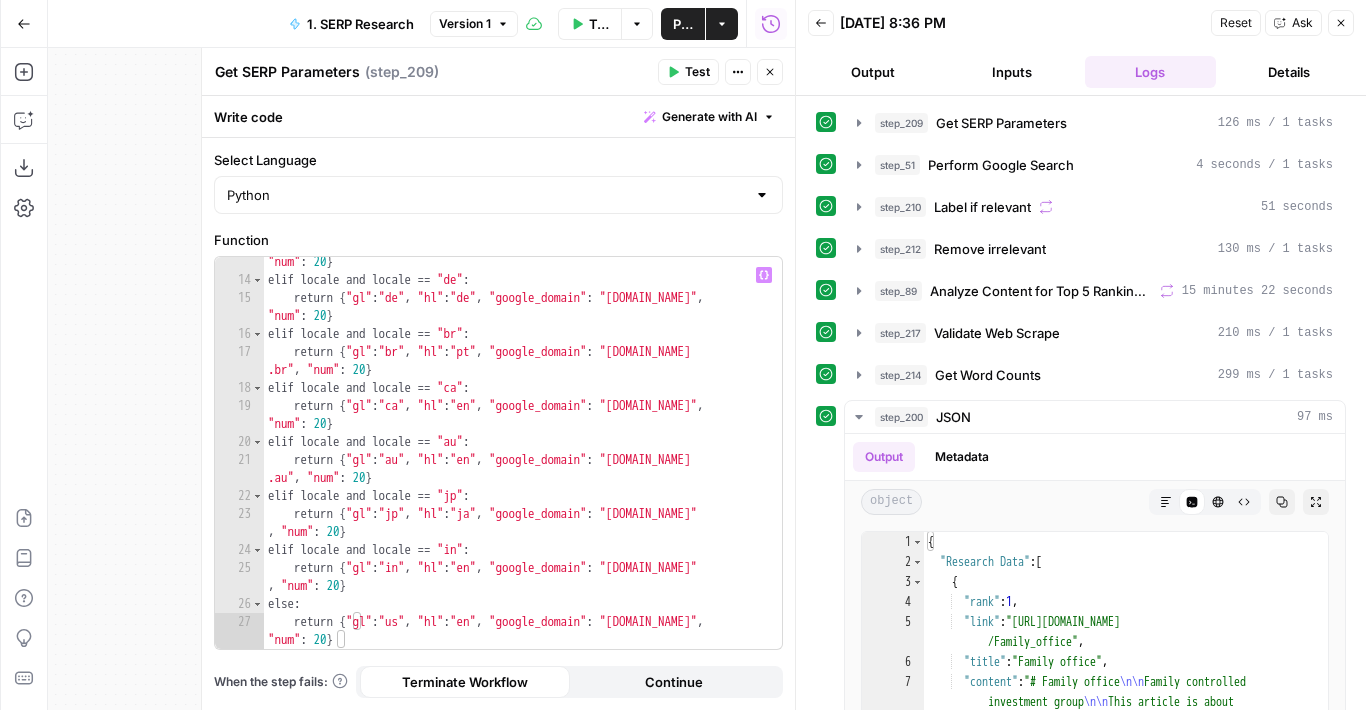 scroll, scrollTop: 328, scrollLeft: 0, axis: vertical 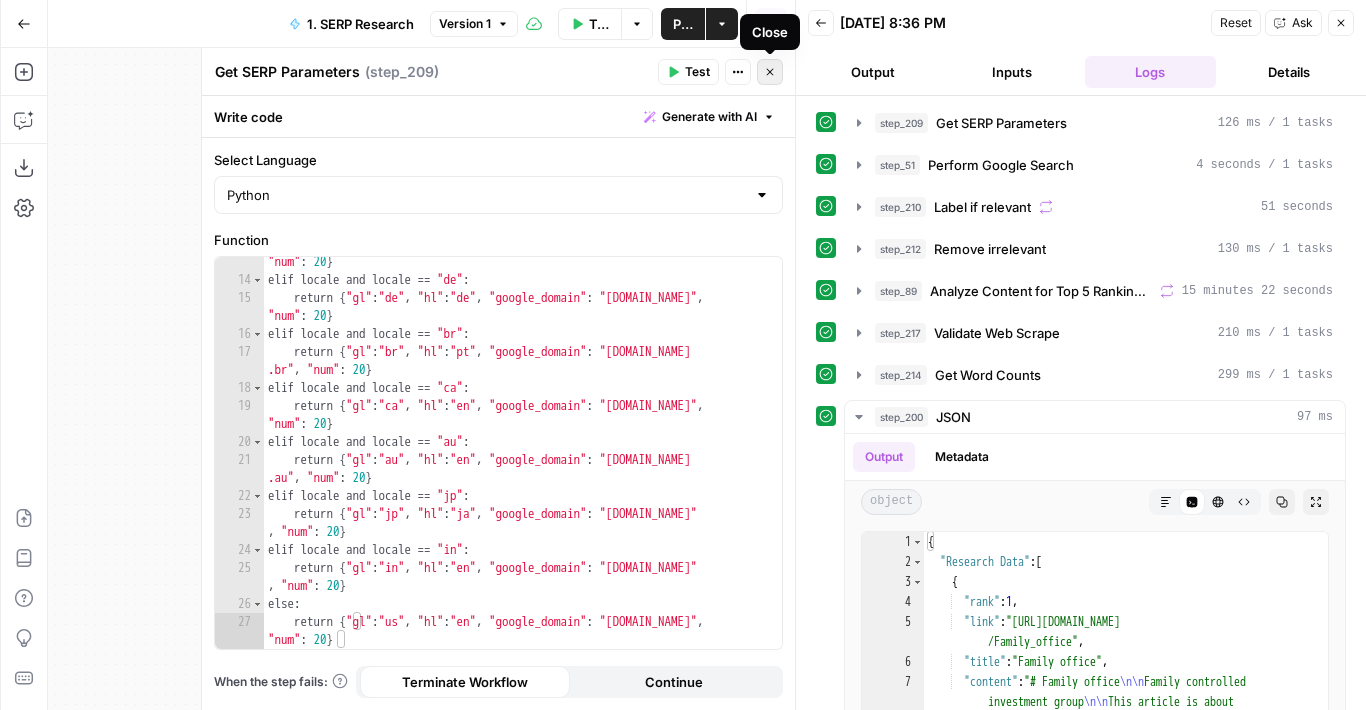 click 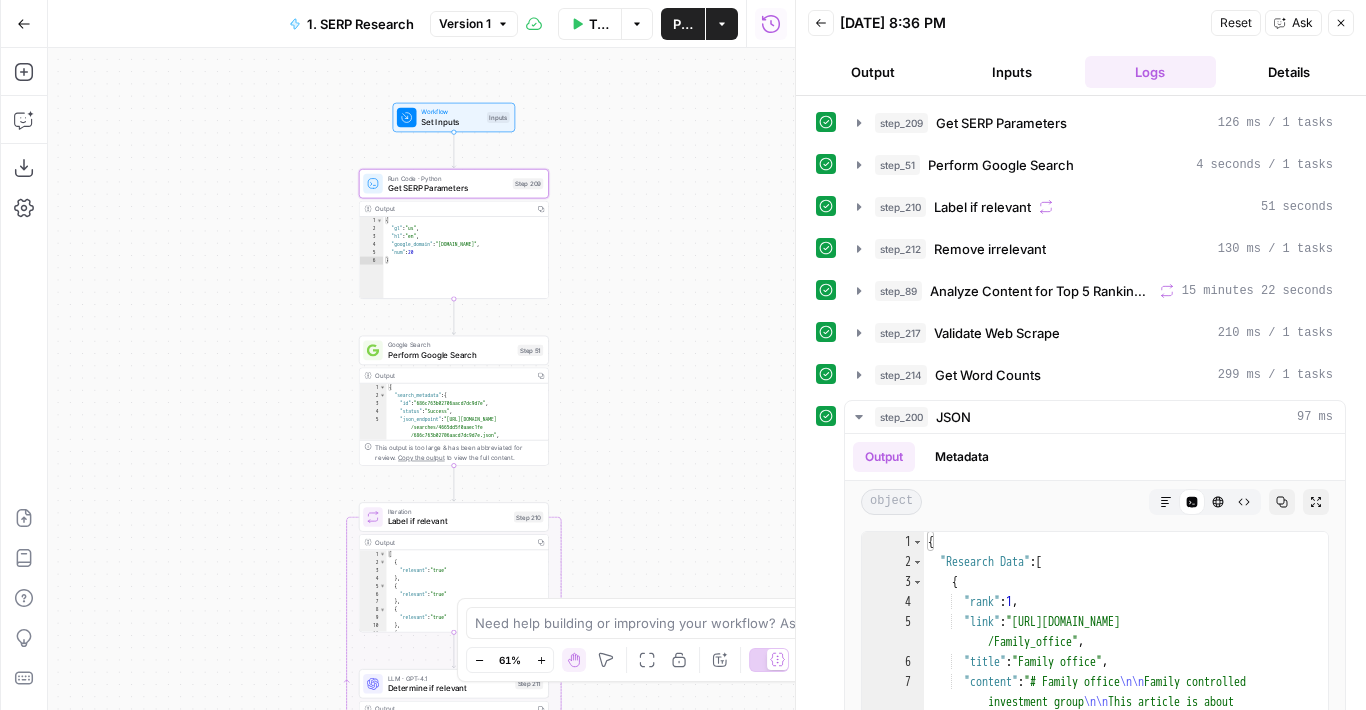 click on "Set Inputs" at bounding box center [451, 122] 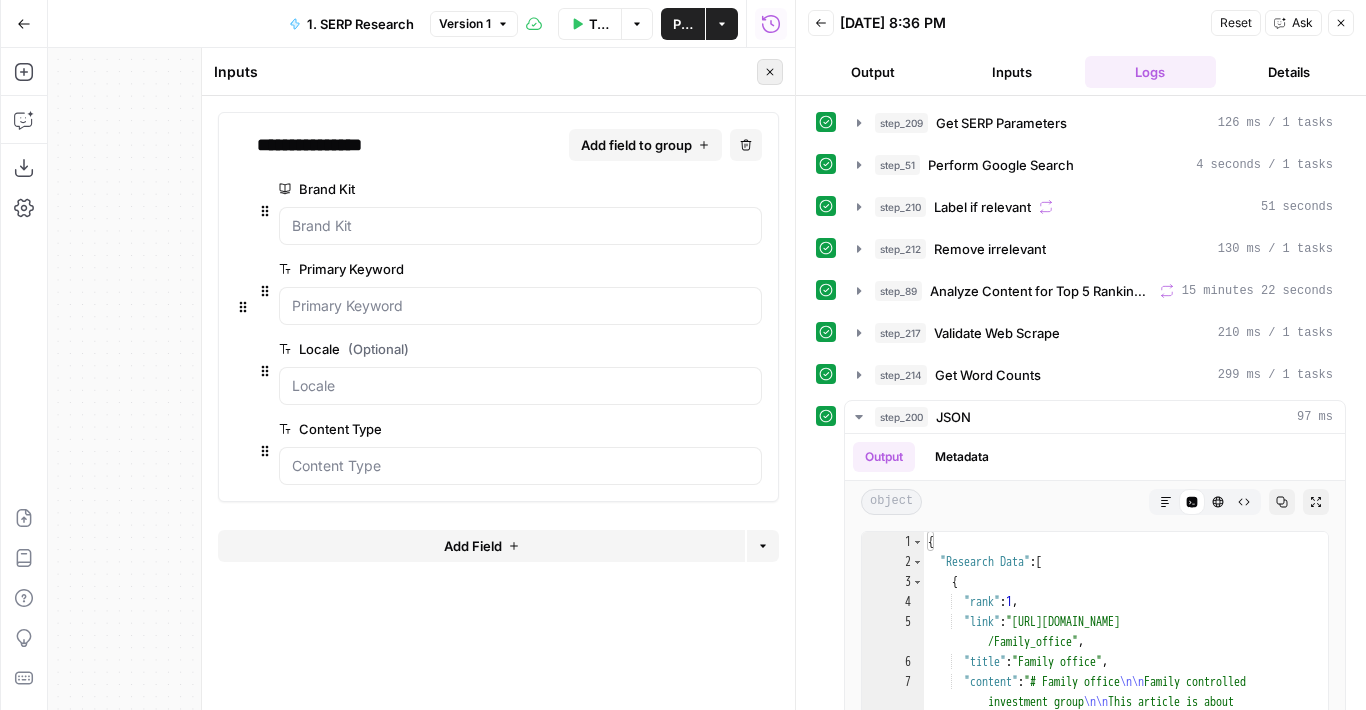 click 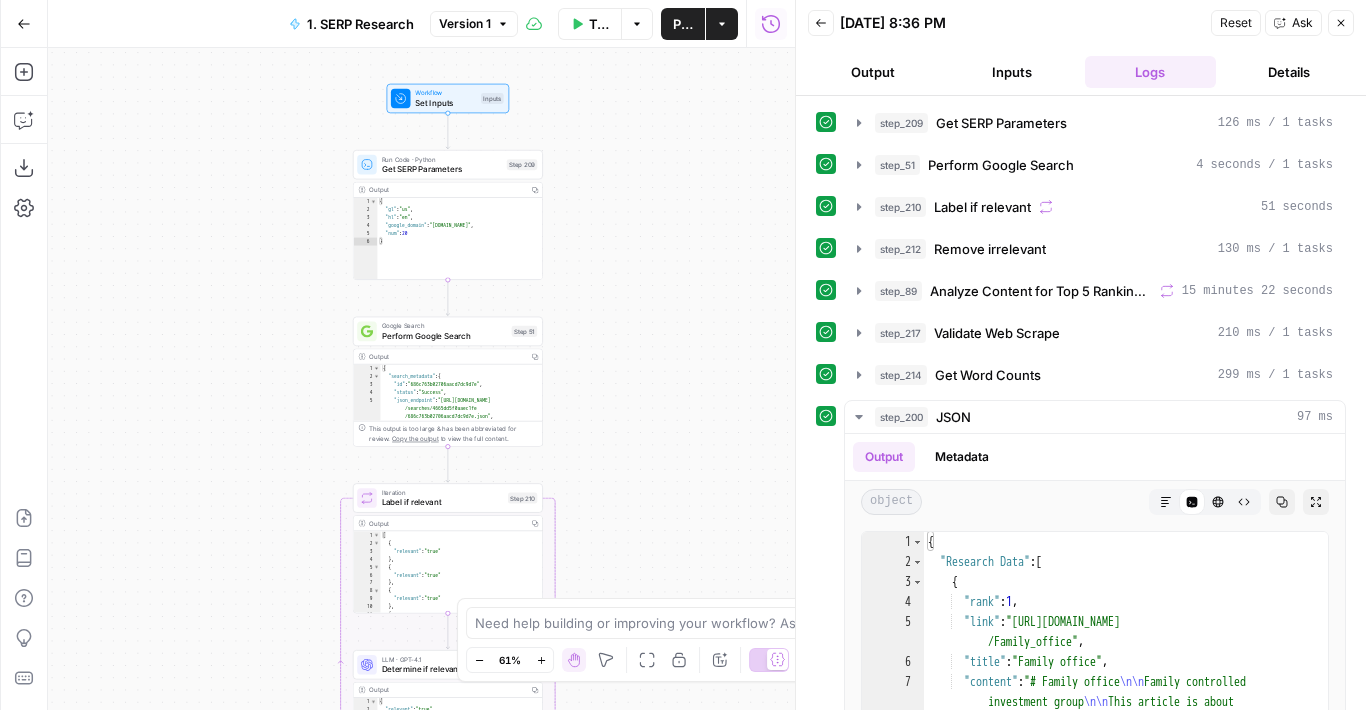 drag, startPoint x: 664, startPoint y: 399, endPoint x: 580, endPoint y: 134, distance: 277.9946 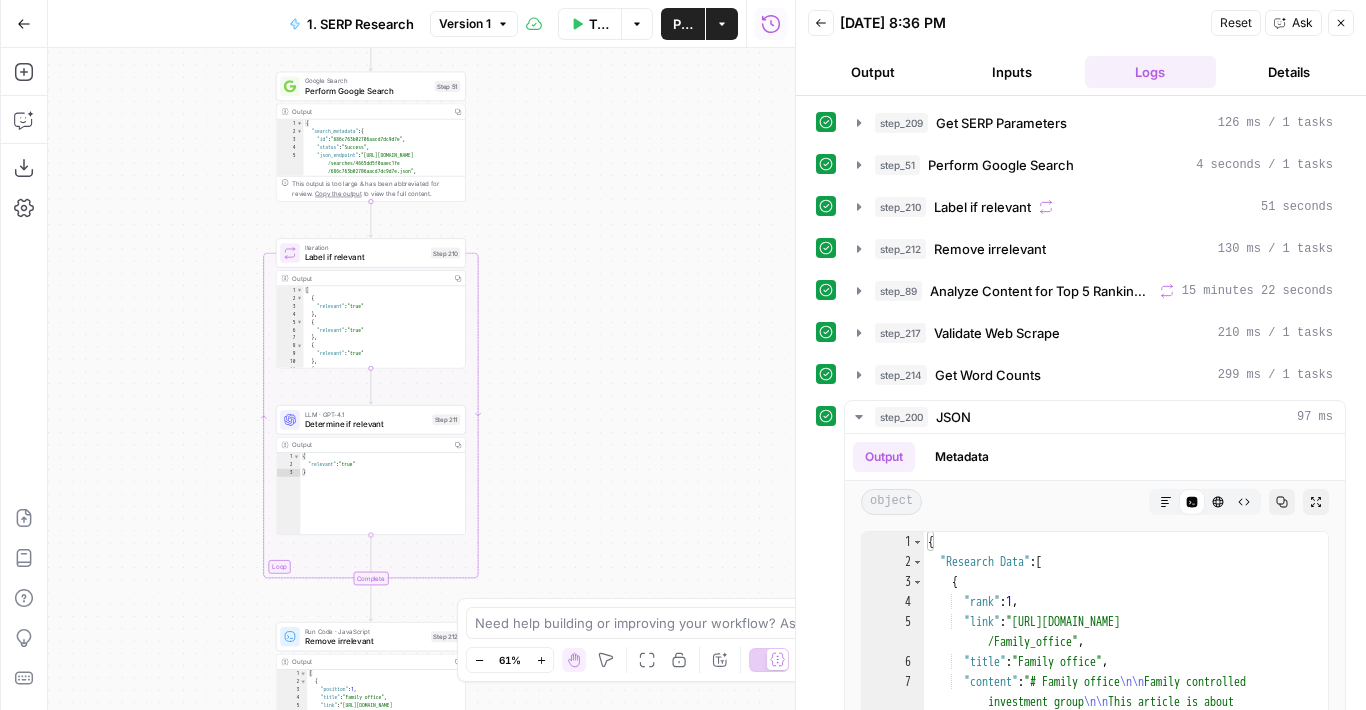 drag, startPoint x: 580, startPoint y: 466, endPoint x: 580, endPoint y: 118, distance: 348 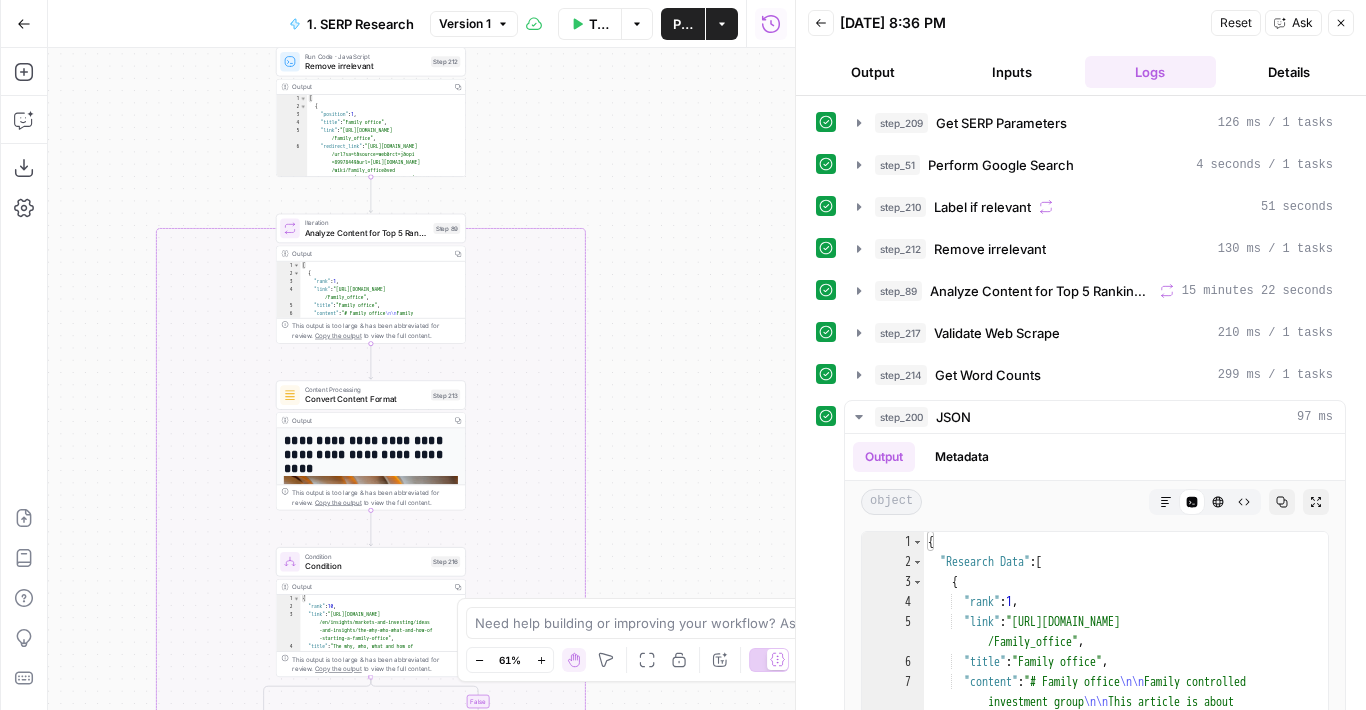 drag, startPoint x: 580, startPoint y: 335, endPoint x: 580, endPoint y: 109, distance: 226 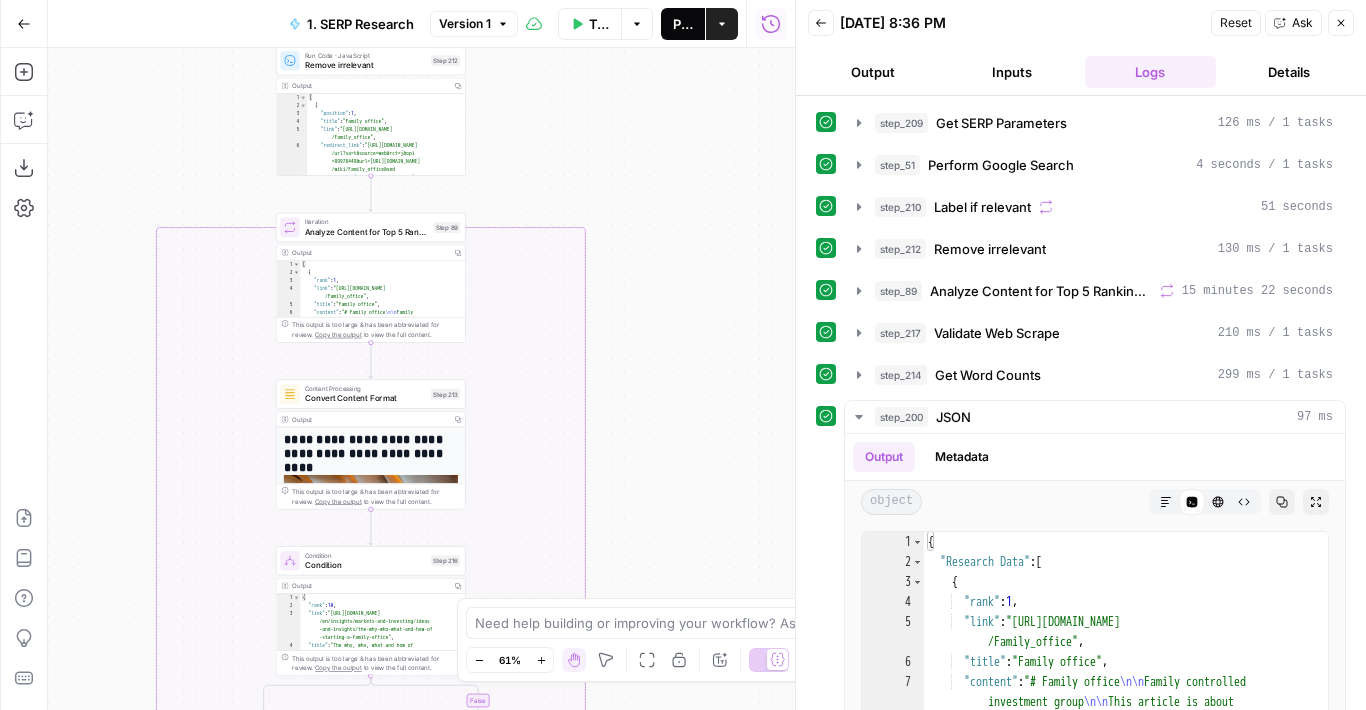drag, startPoint x: 657, startPoint y: 417, endPoint x: 663, endPoint y: 14, distance: 403.04468 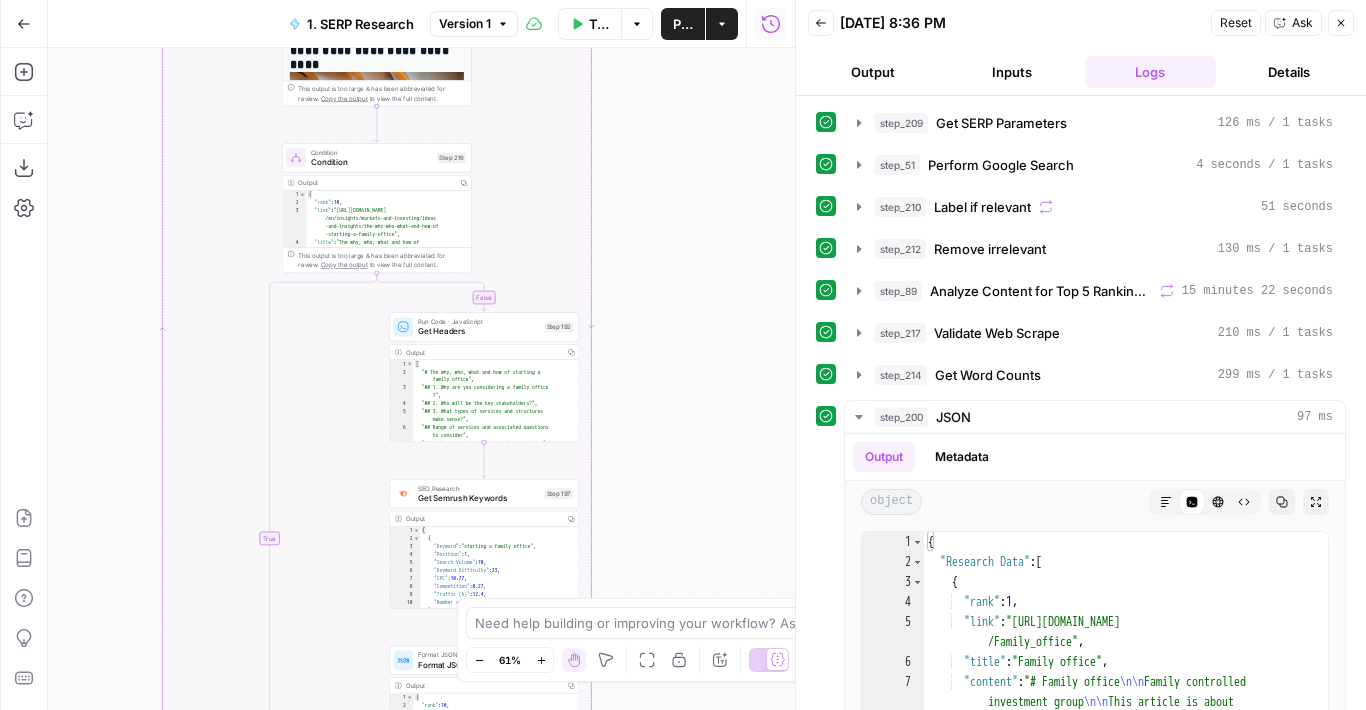 drag, startPoint x: 641, startPoint y: 459, endPoint x: 641, endPoint y: 72, distance: 387 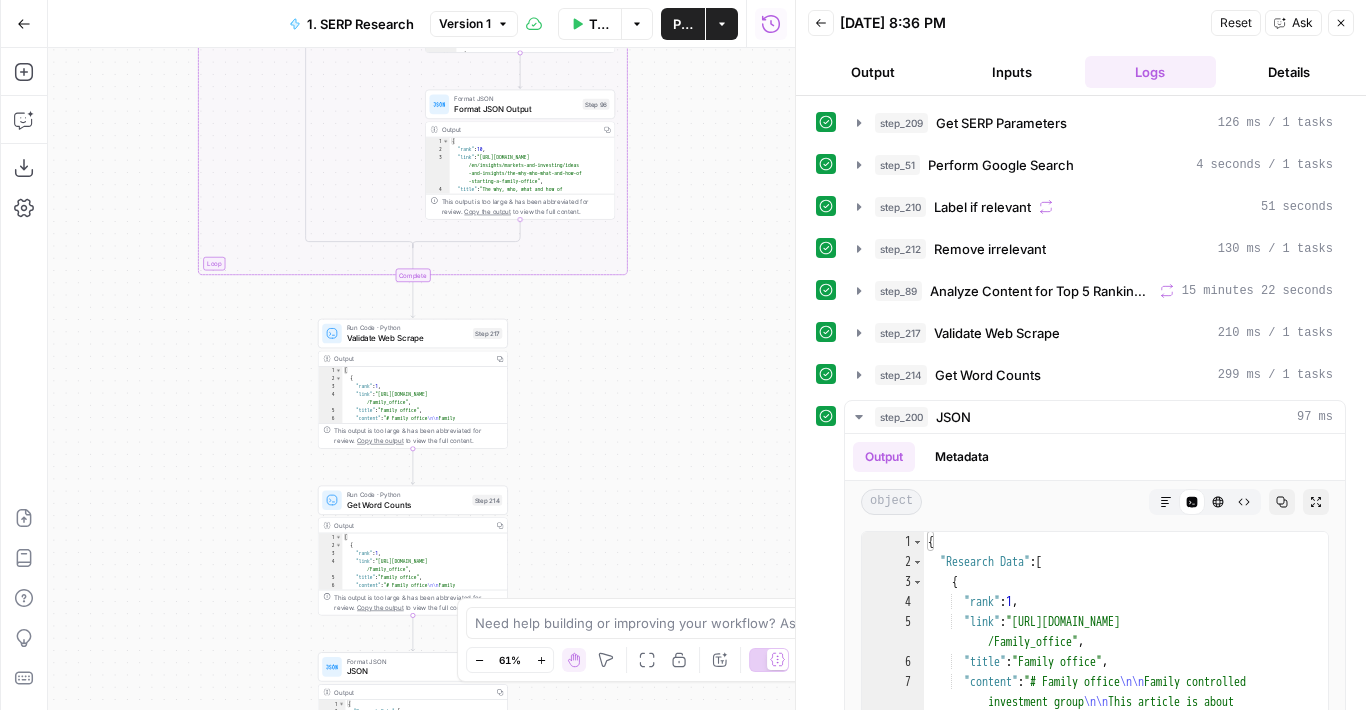 drag, startPoint x: 622, startPoint y: 481, endPoint x: 657, endPoint y: 311, distance: 173.56555 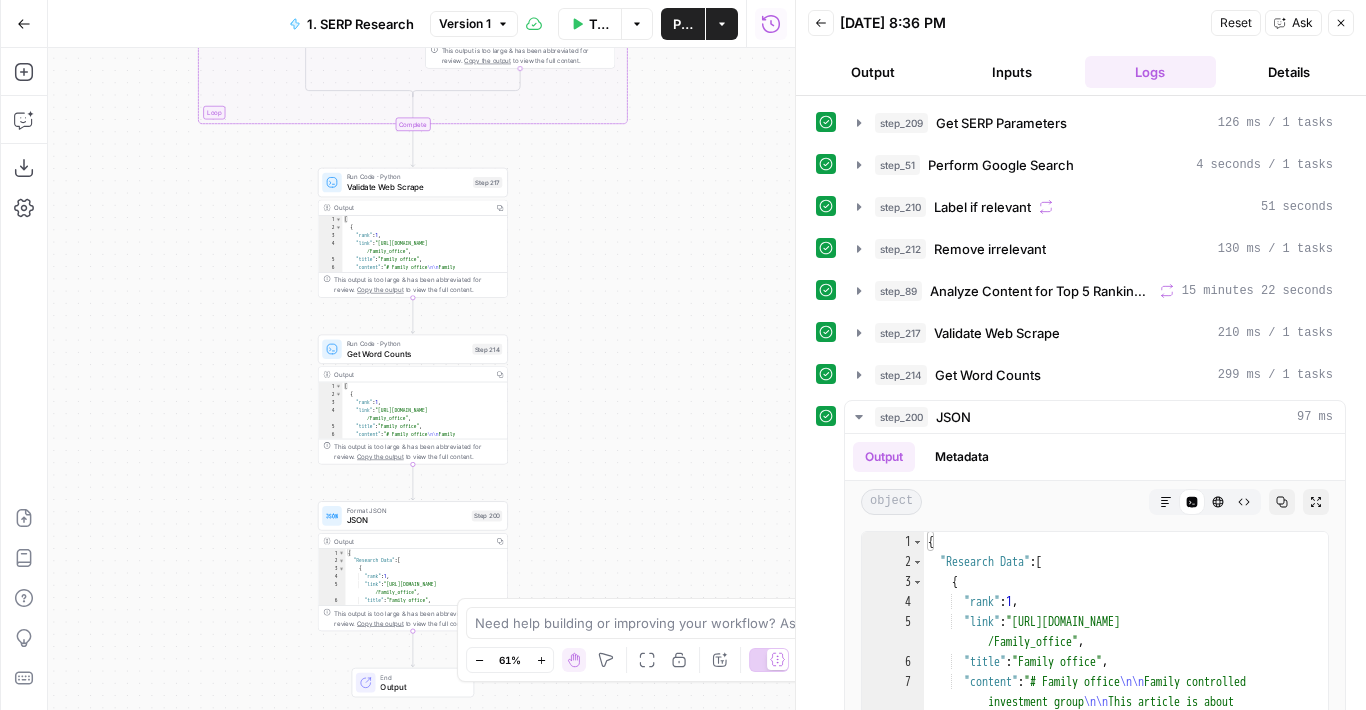 drag, startPoint x: 645, startPoint y: 383, endPoint x: 644, endPoint y: 241, distance: 142.00352 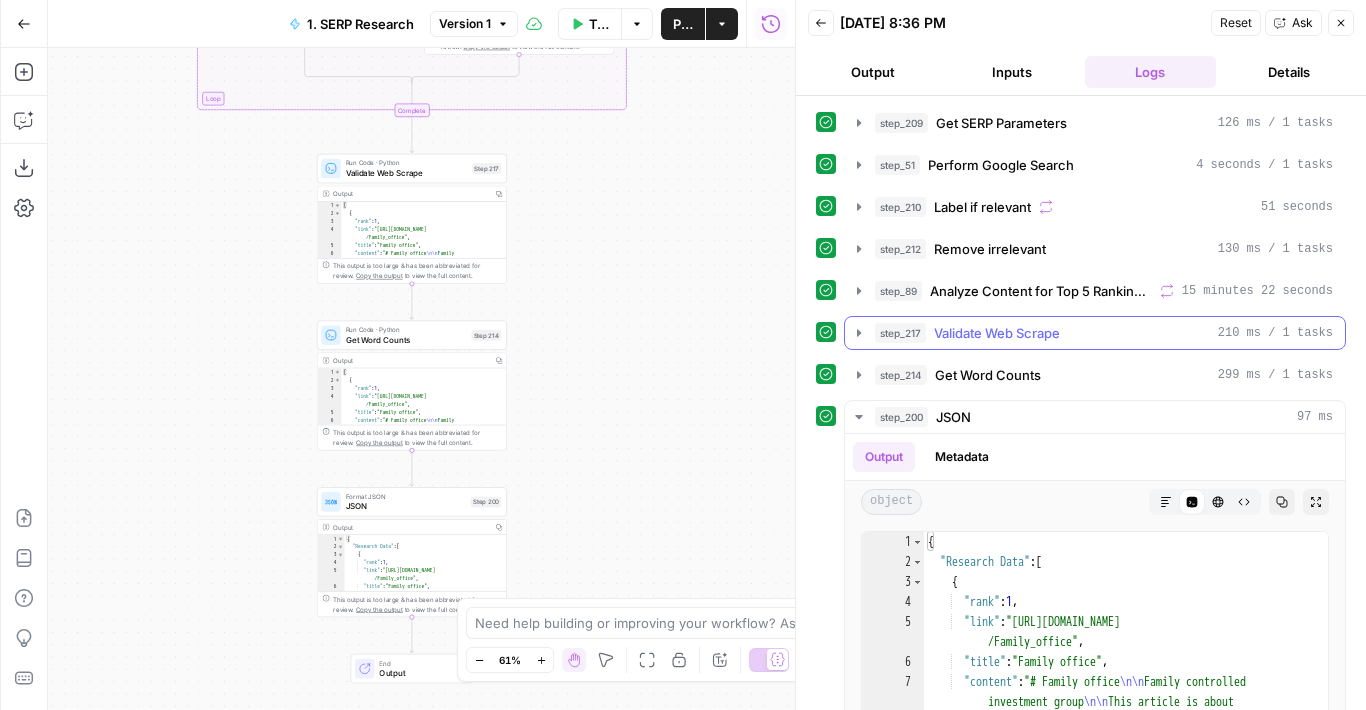 click 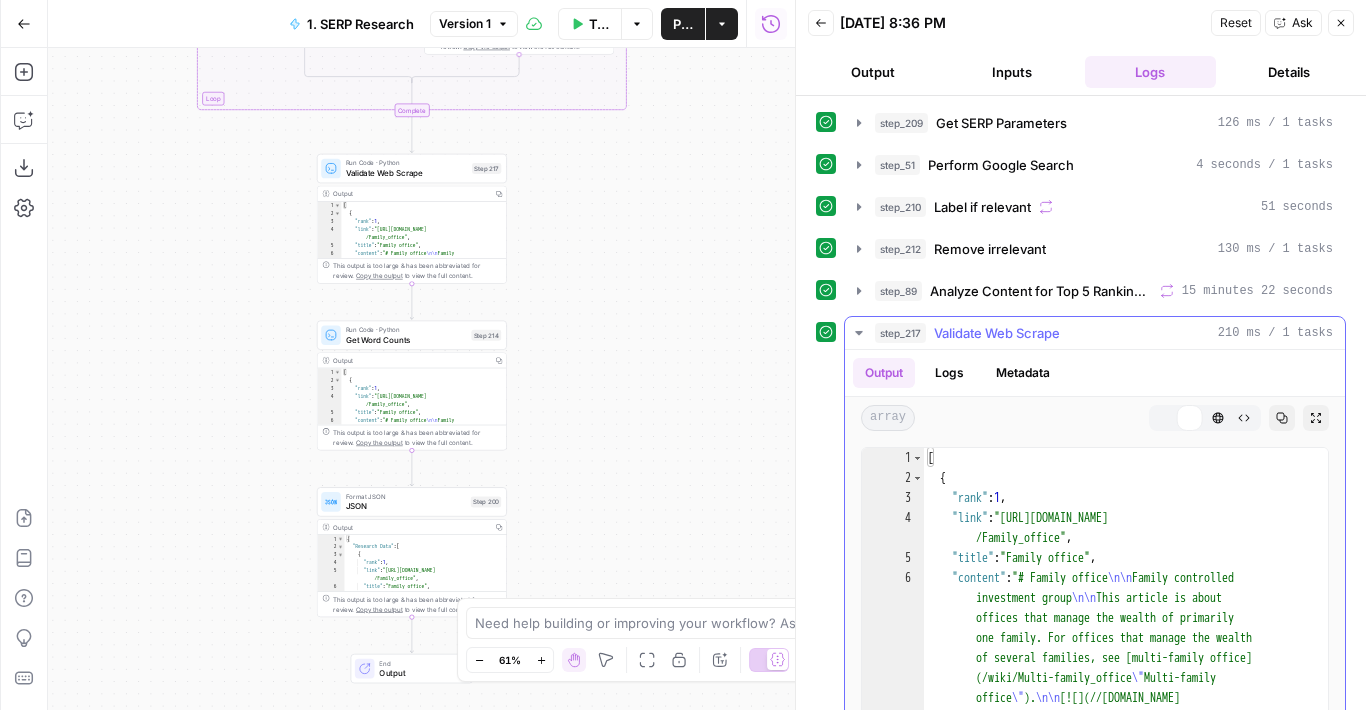 scroll, scrollTop: 68, scrollLeft: 0, axis: vertical 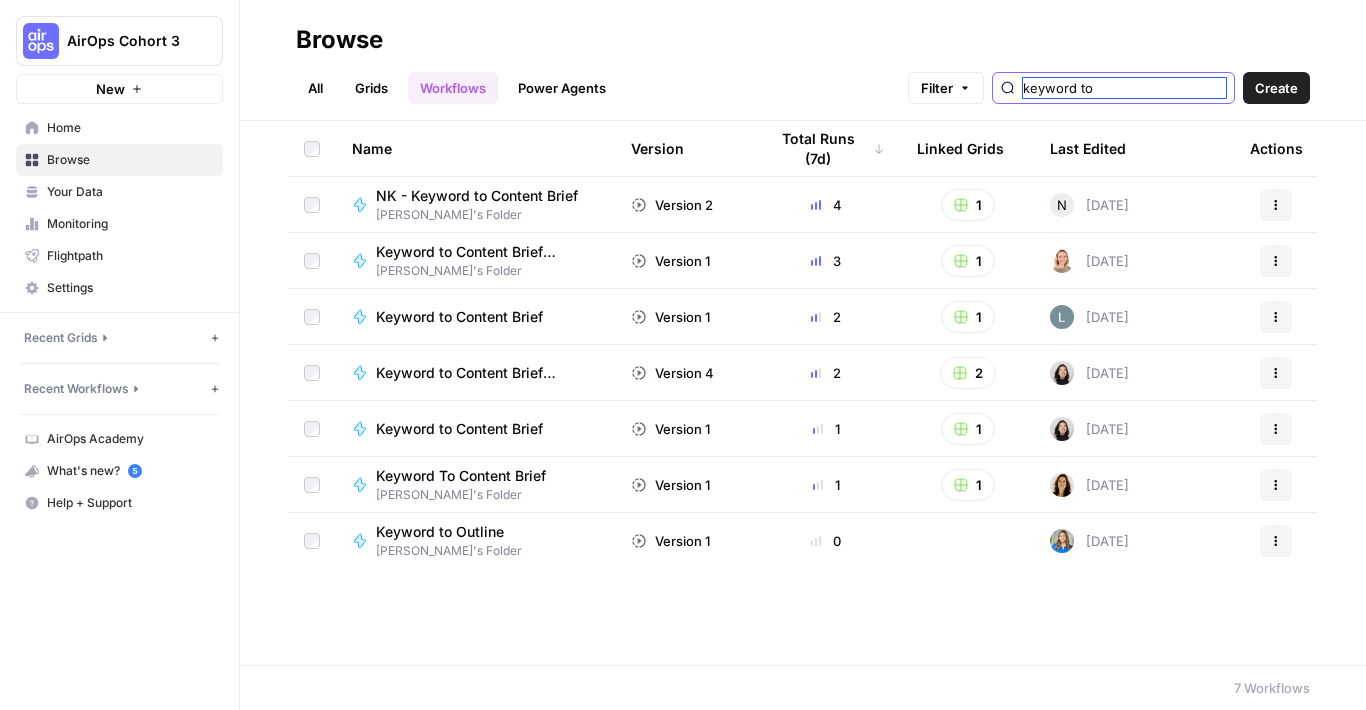 click on "keyword to" at bounding box center (1124, 88) 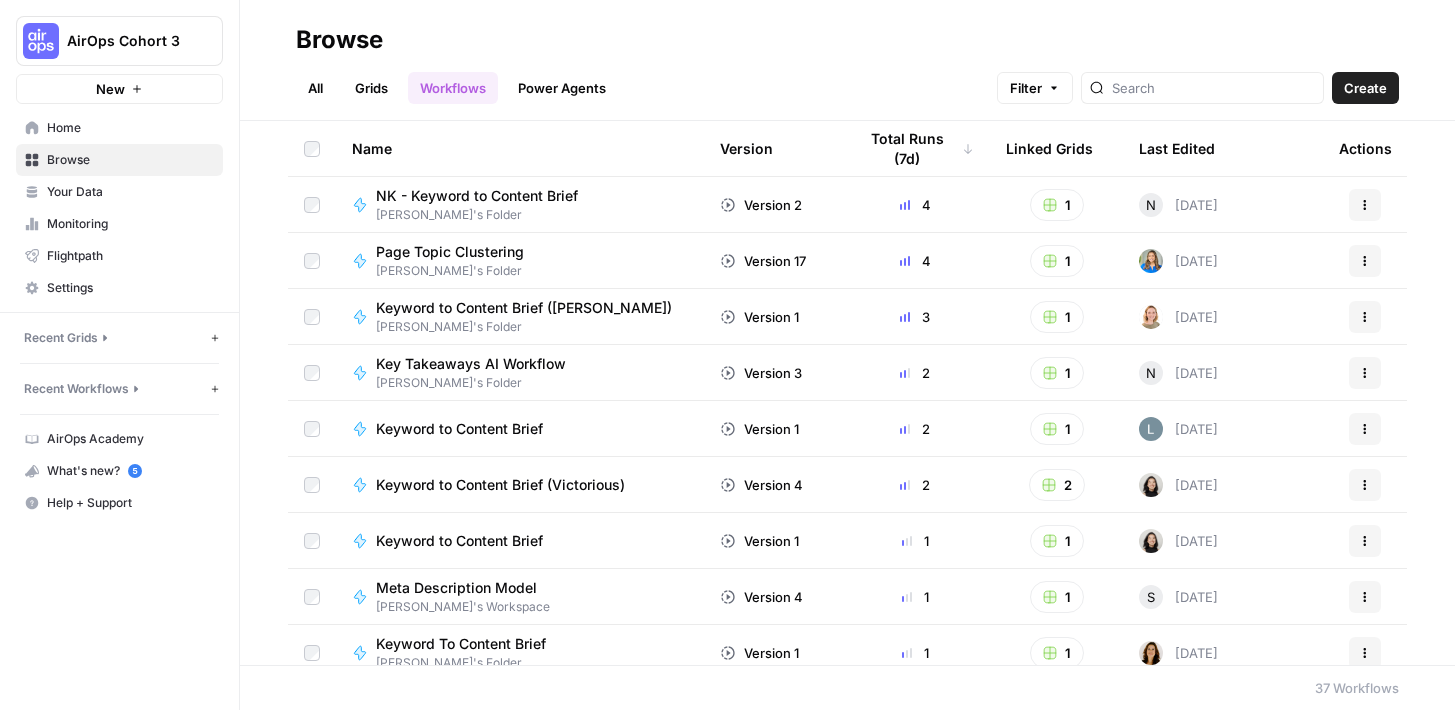 click on "Keyword to Content Brief (Victorious)" at bounding box center [500, 485] 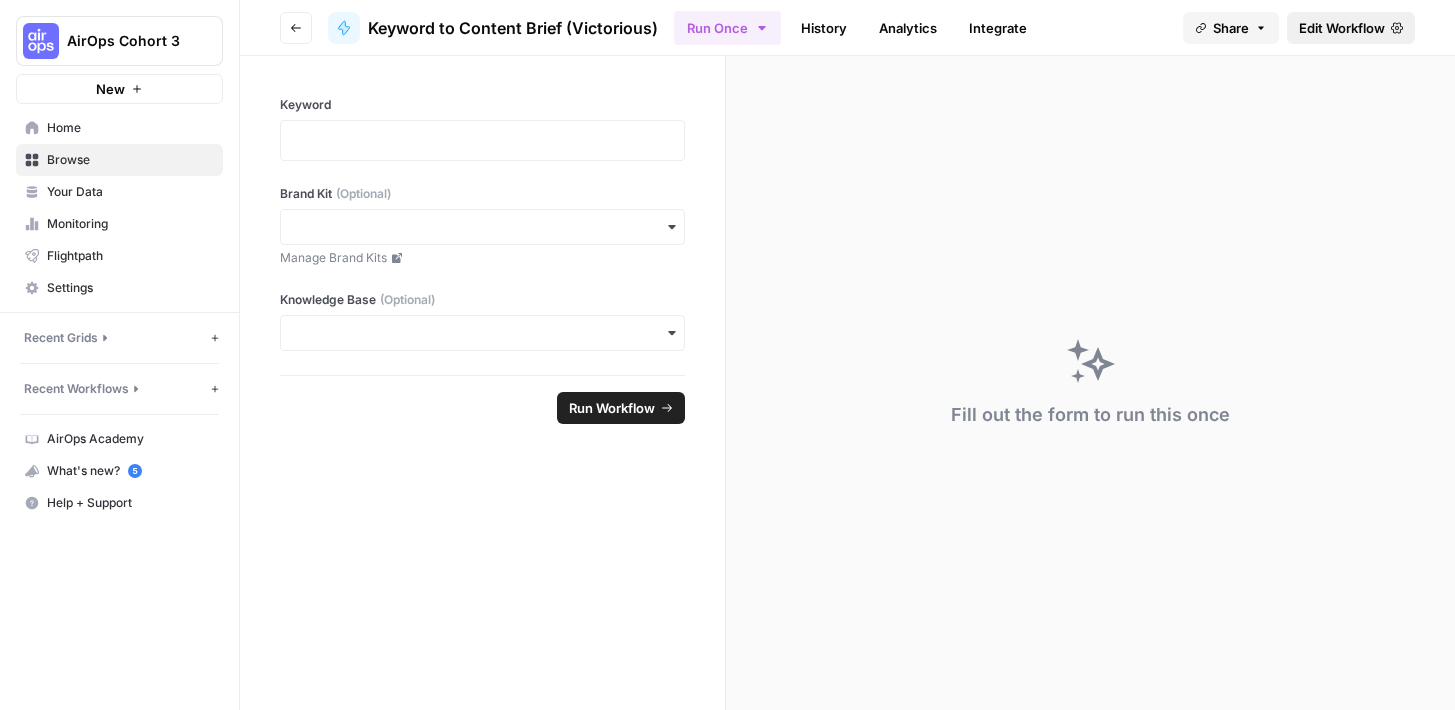 click on "Edit Workflow" at bounding box center (1342, 28) 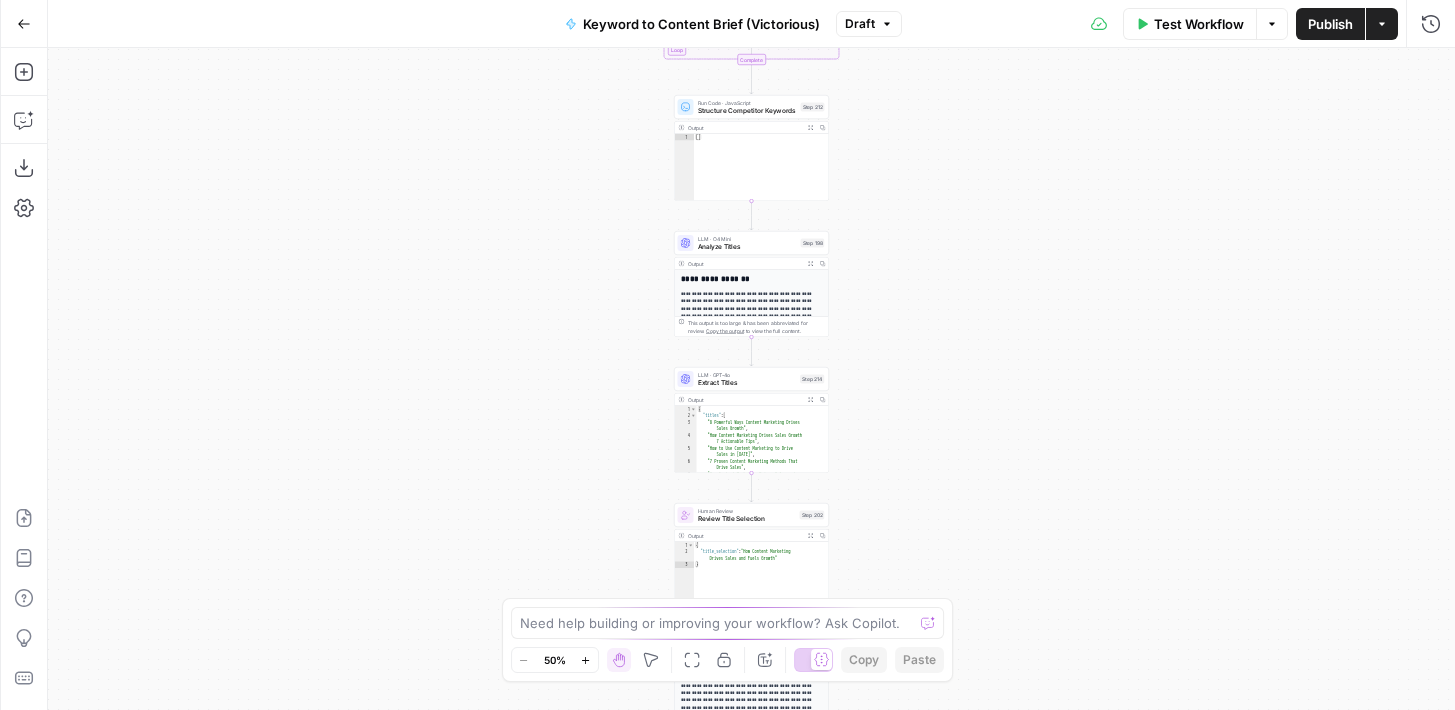 drag, startPoint x: 924, startPoint y: 112, endPoint x: 719, endPoint y: 498, distance: 437.05948 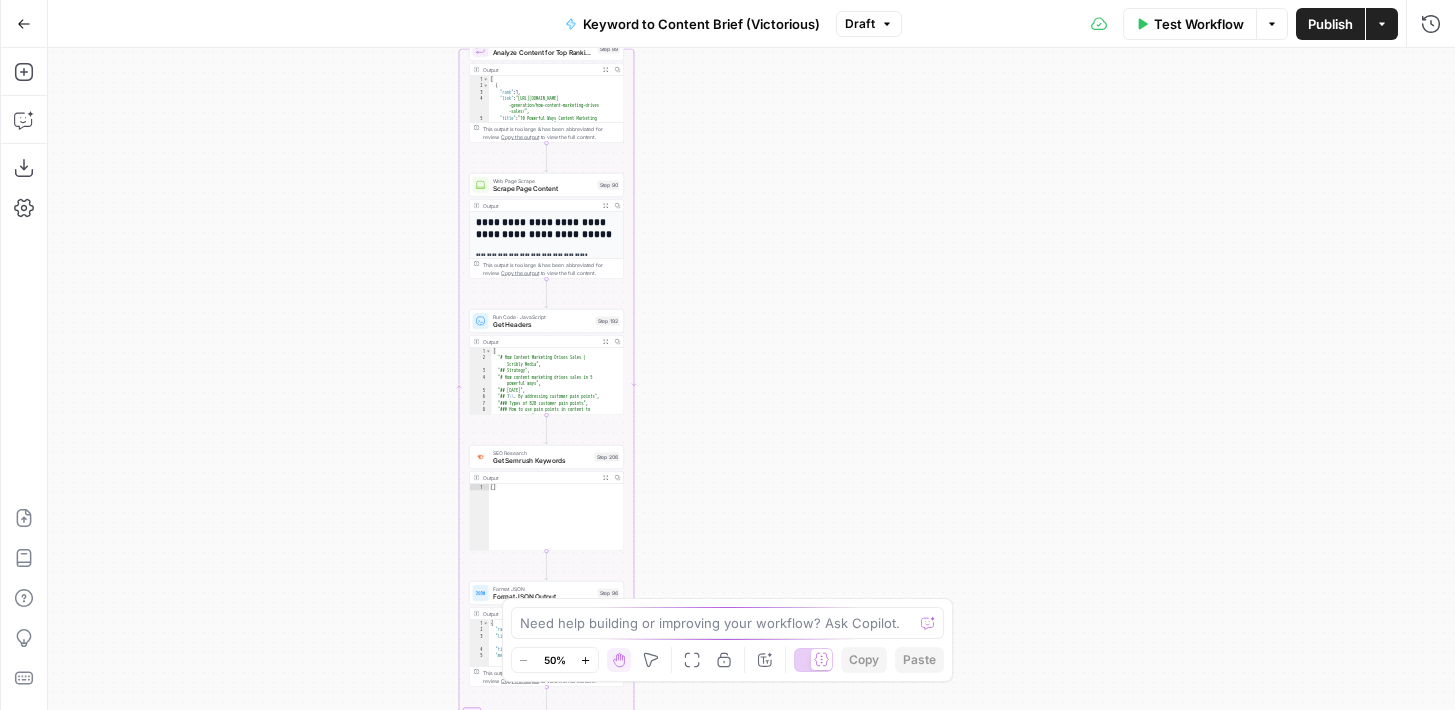 drag, startPoint x: 741, startPoint y: 423, endPoint x: 741, endPoint y: 495, distance: 72 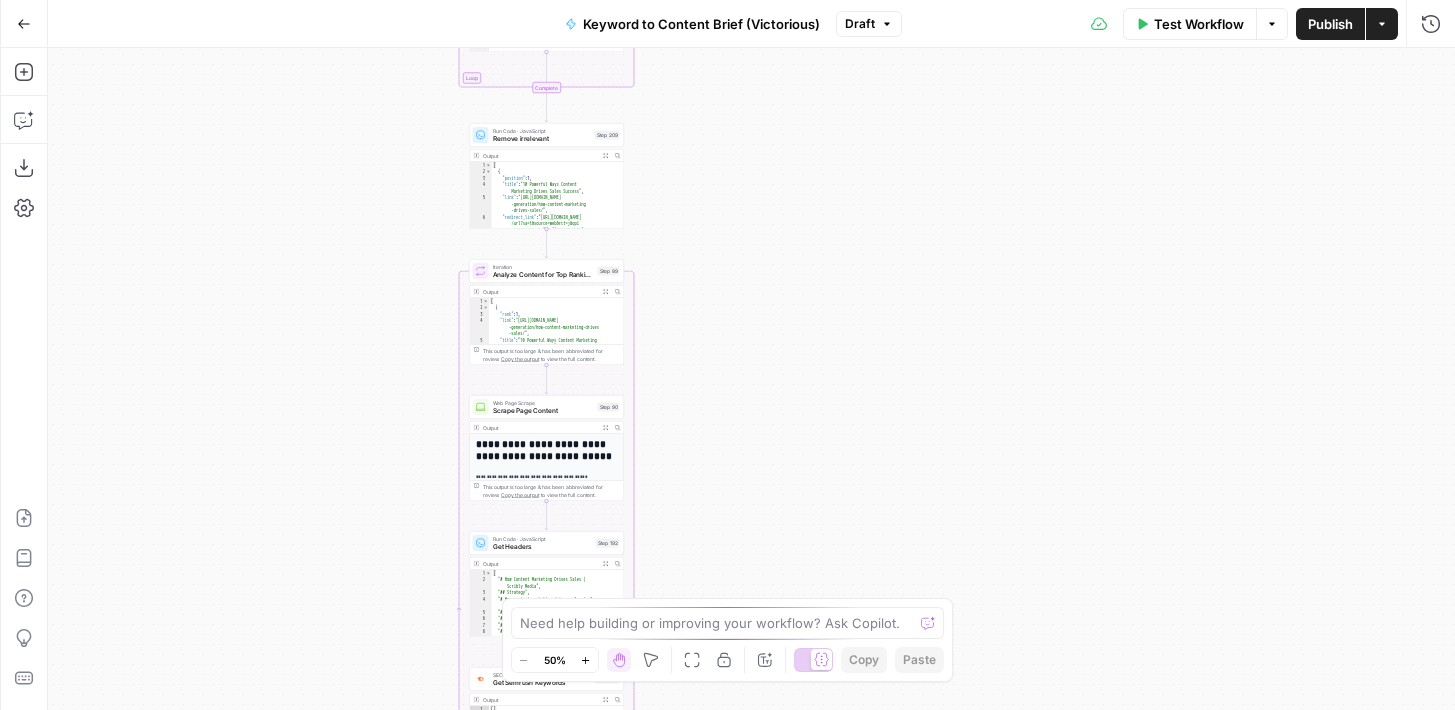 drag, startPoint x: 729, startPoint y: 390, endPoint x: 729, endPoint y: 487, distance: 97 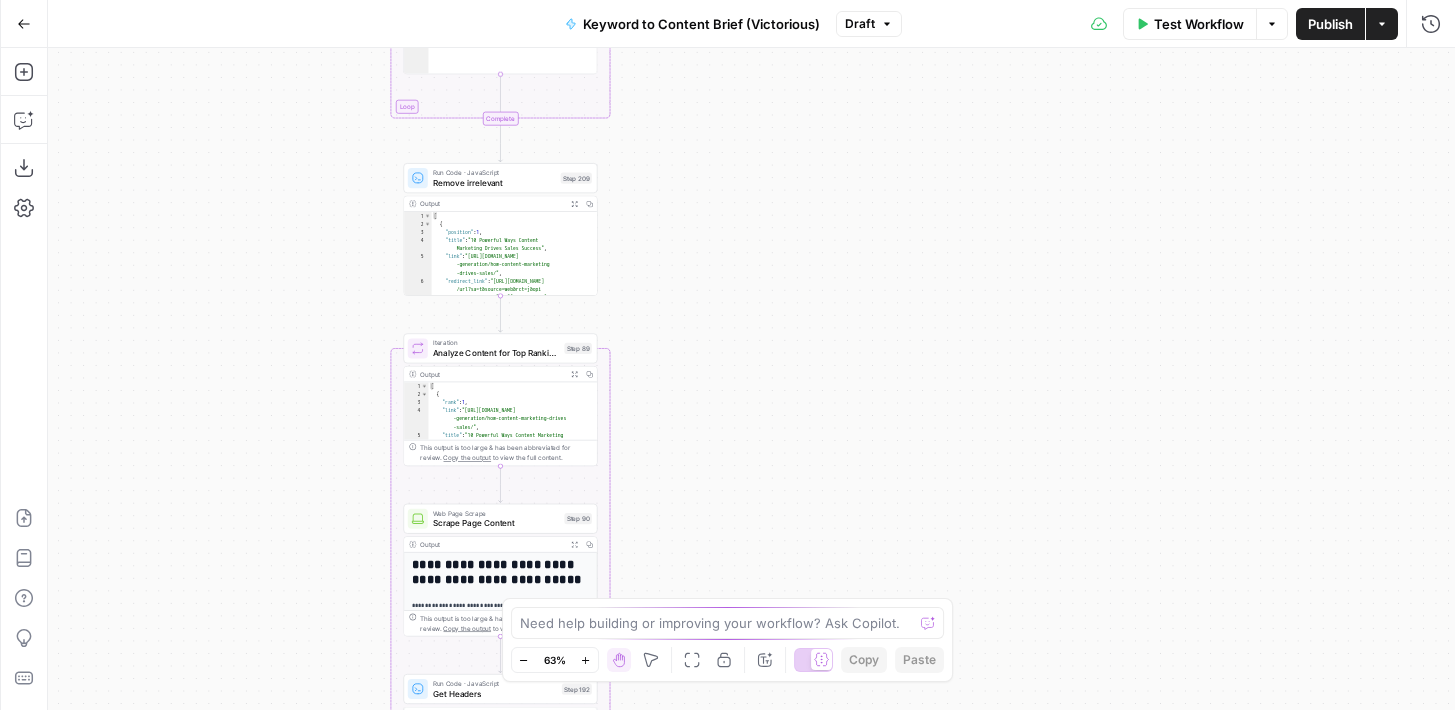 drag, startPoint x: 721, startPoint y: 151, endPoint x: 802, endPoint y: 410, distance: 271.3706 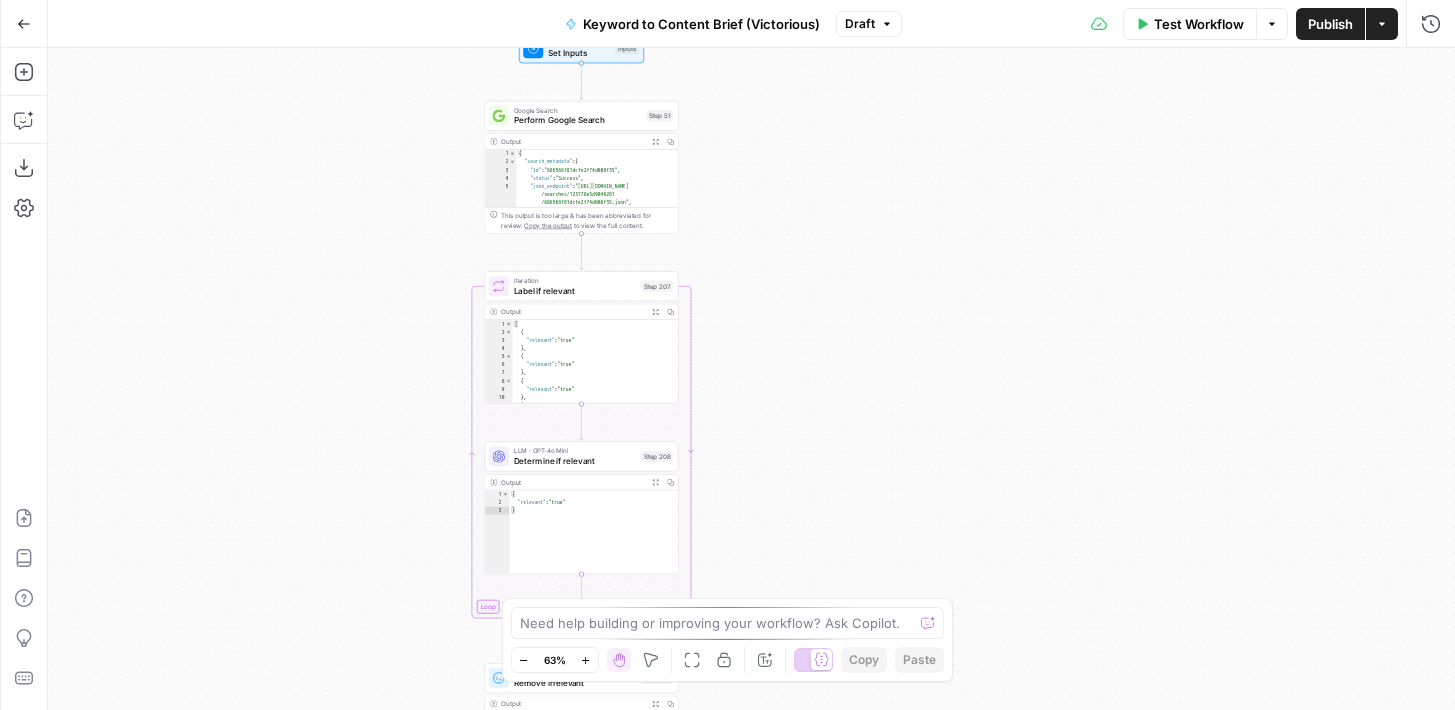 drag, startPoint x: 766, startPoint y: 291, endPoint x: 766, endPoint y: 398, distance: 107 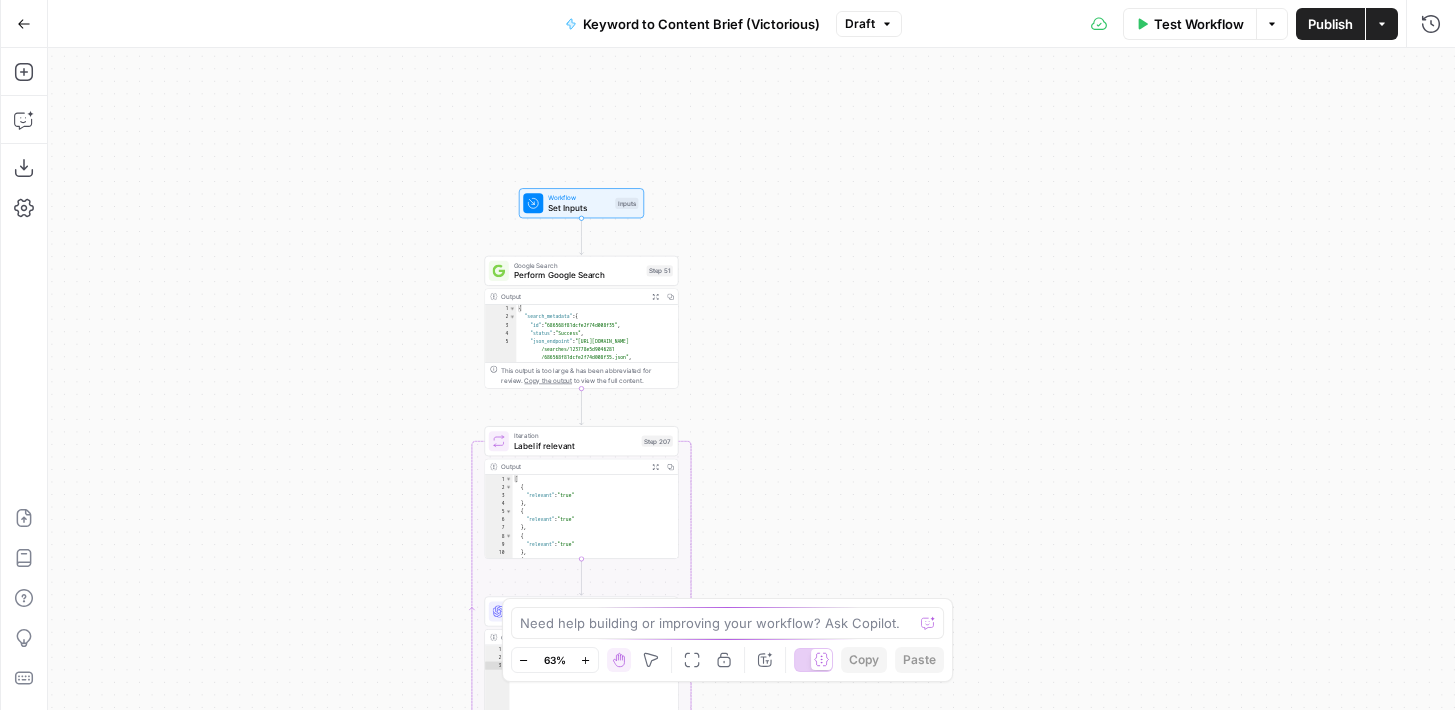 drag, startPoint x: 783, startPoint y: 327, endPoint x: 783, endPoint y: 370, distance: 43 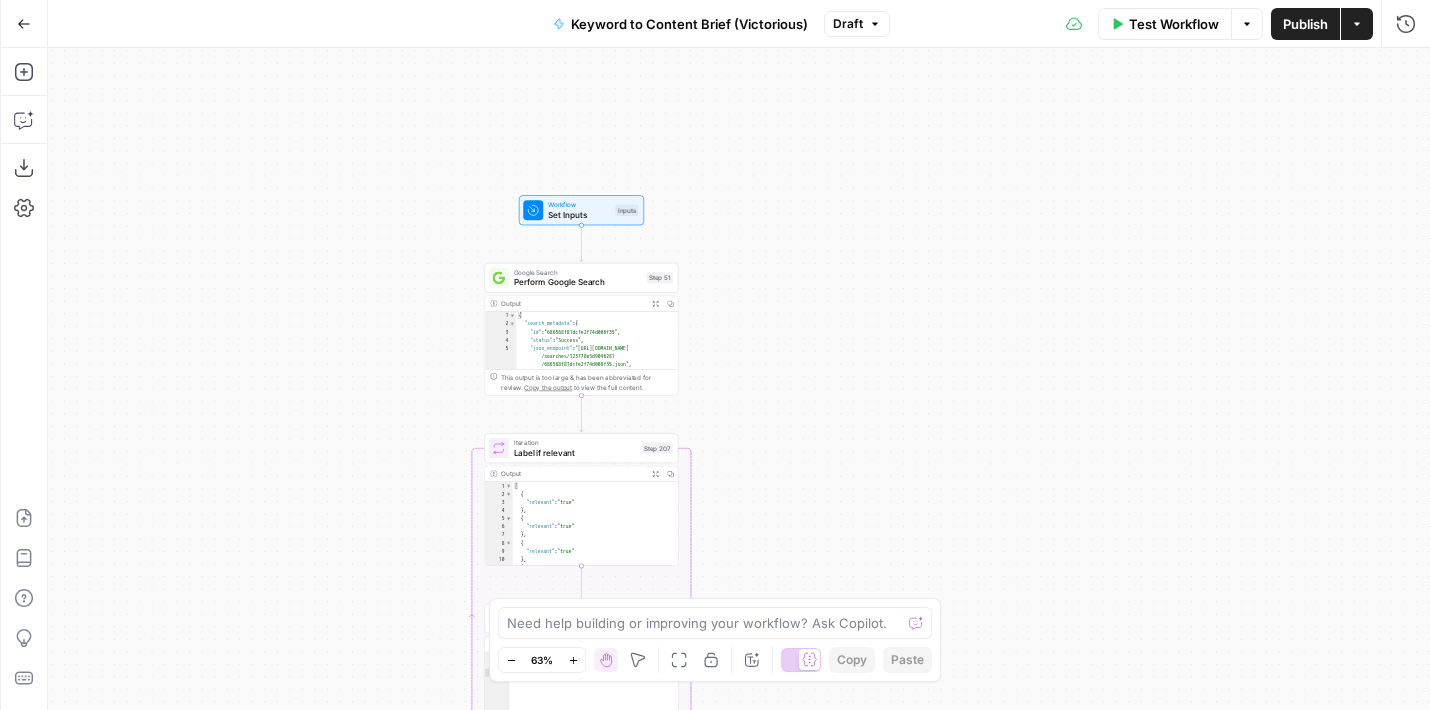 drag, startPoint x: 351, startPoint y: 619, endPoint x: 241, endPoint y: 174, distance: 458.39392 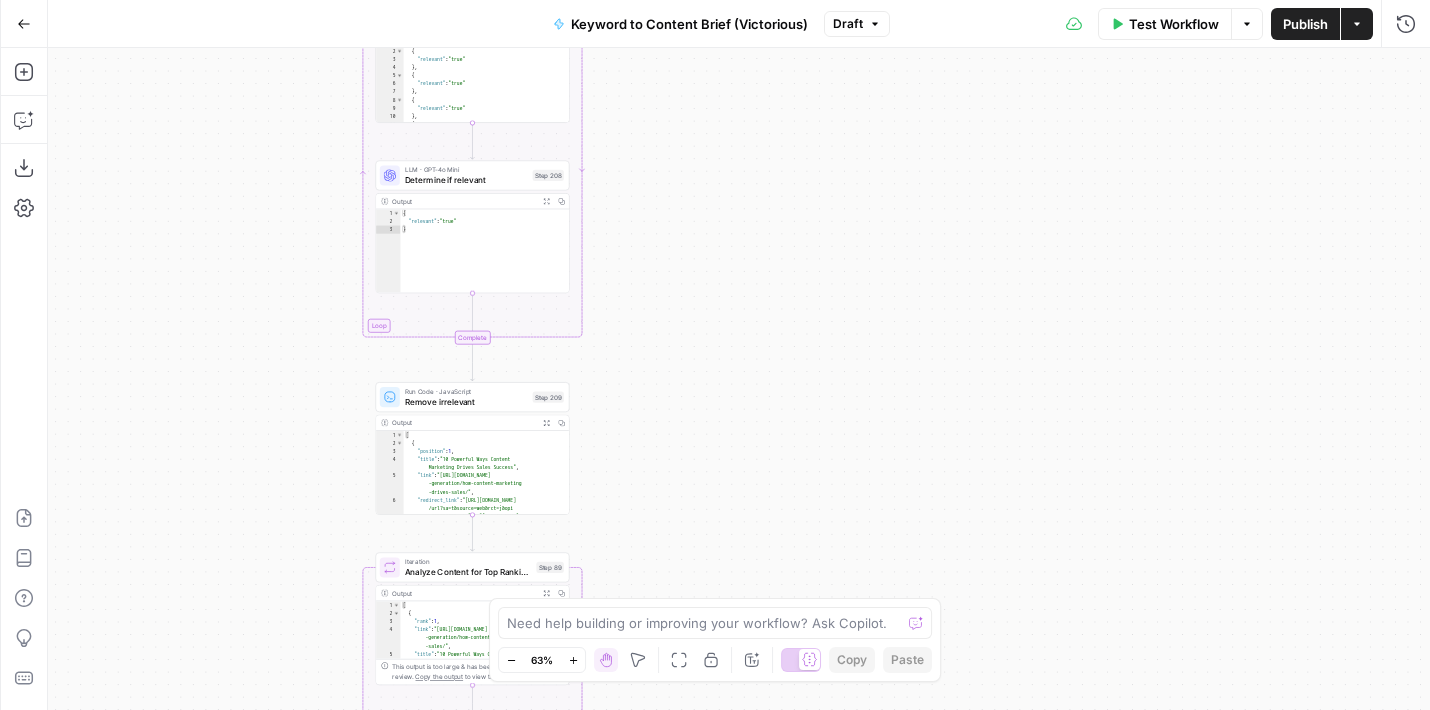drag, startPoint x: 256, startPoint y: 463, endPoint x: 284, endPoint y: -60, distance: 523.74896 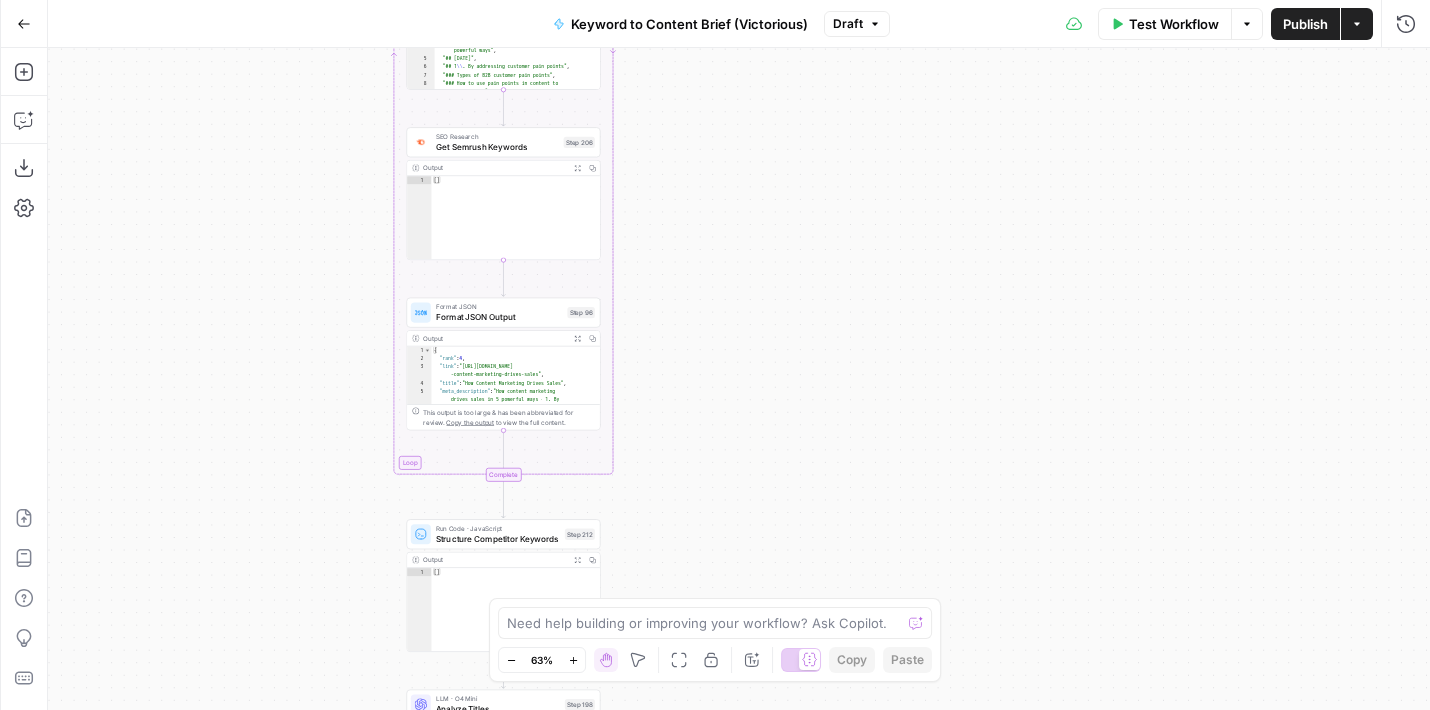 drag, startPoint x: 246, startPoint y: 43, endPoint x: 249, endPoint y: -98, distance: 141.0319 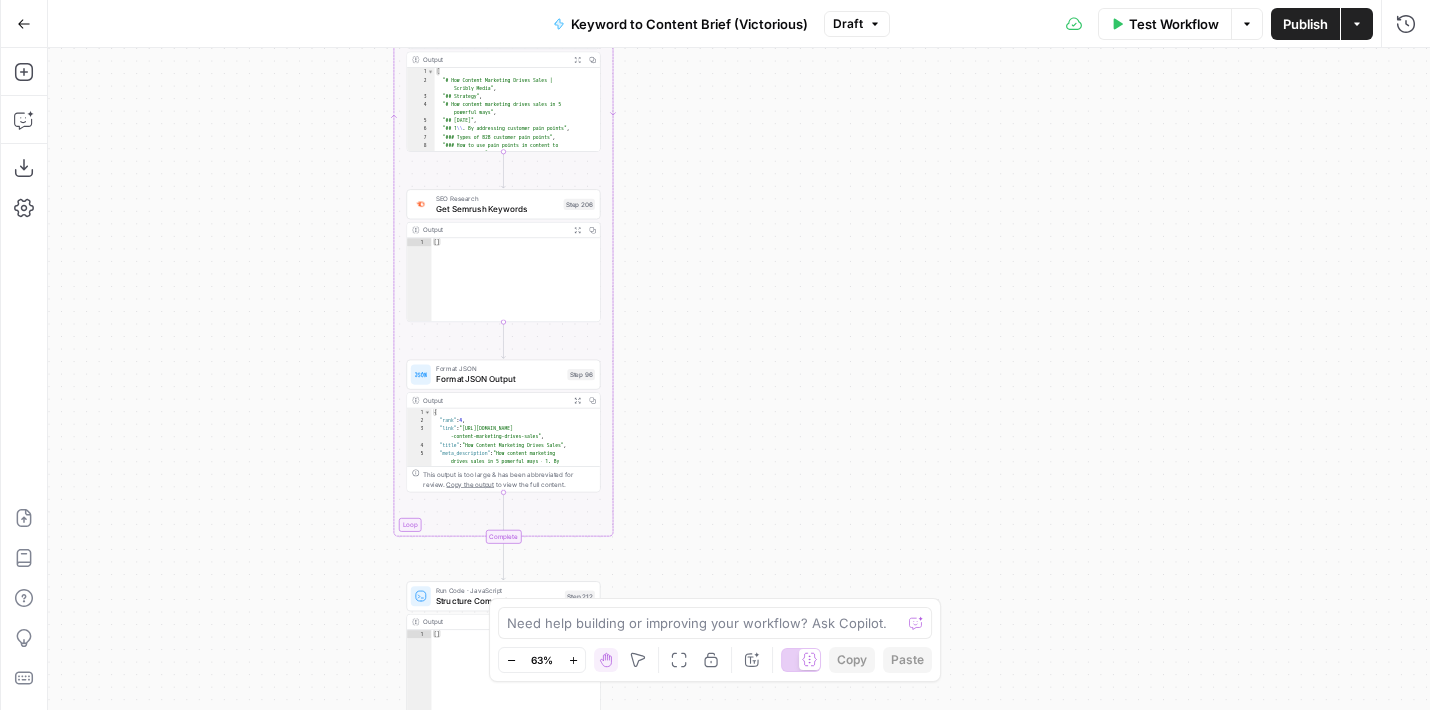 drag, startPoint x: 257, startPoint y: 294, endPoint x: 267, endPoint y: 613, distance: 319.1567 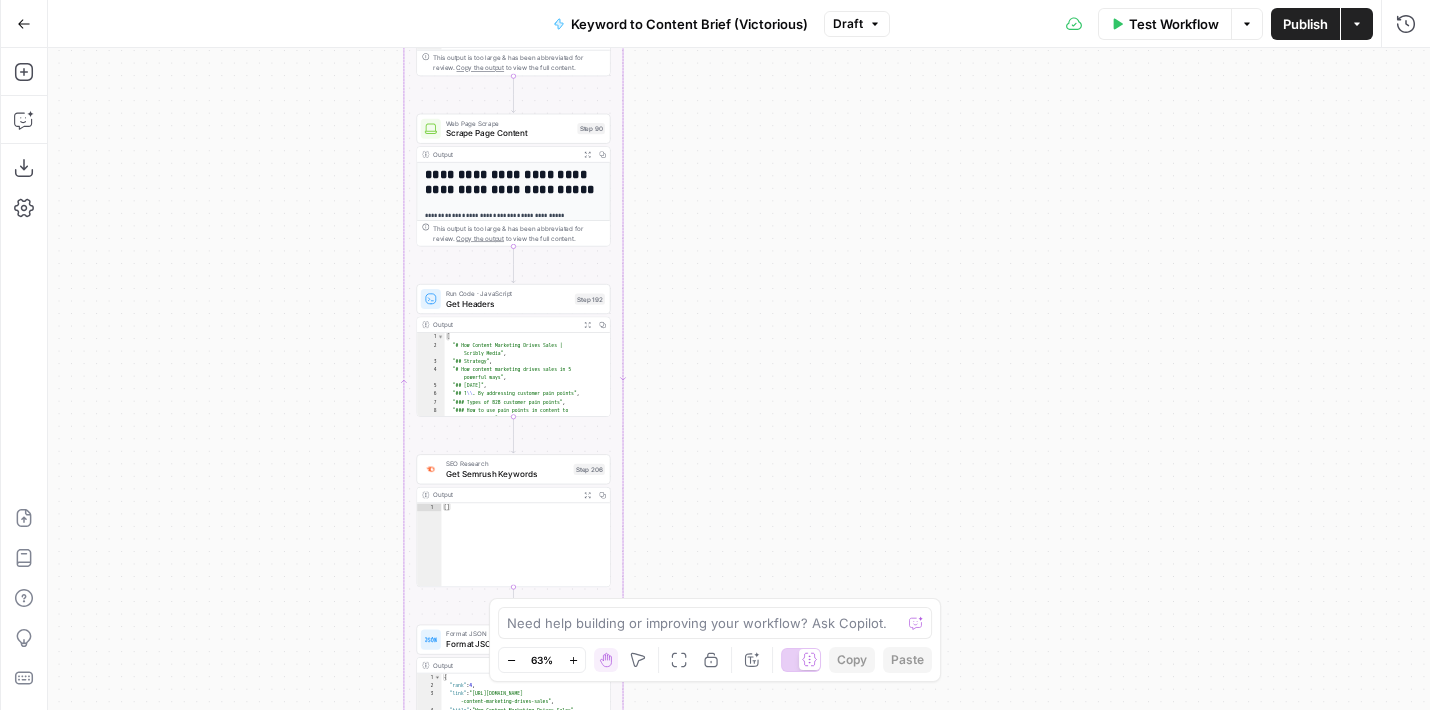 drag, startPoint x: 319, startPoint y: 245, endPoint x: 319, endPoint y: 580, distance: 335 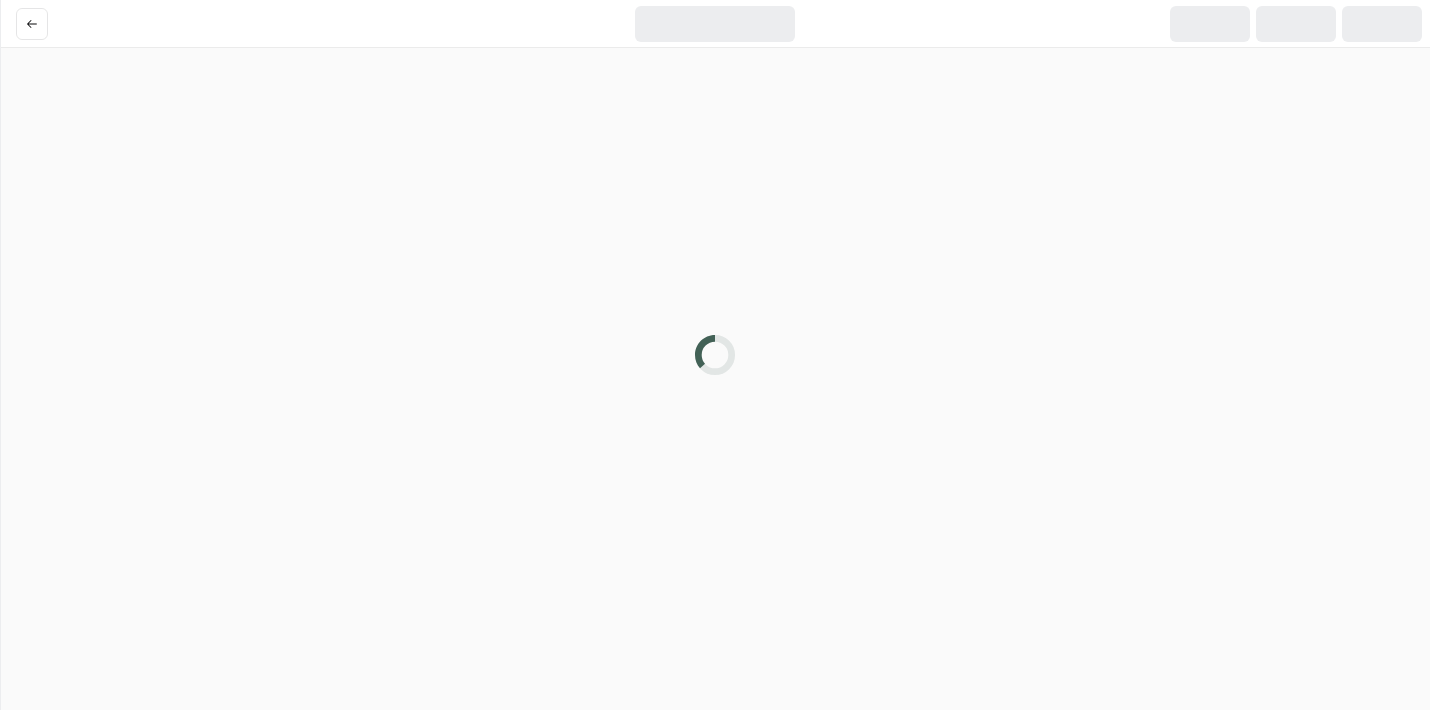 scroll, scrollTop: 0, scrollLeft: 0, axis: both 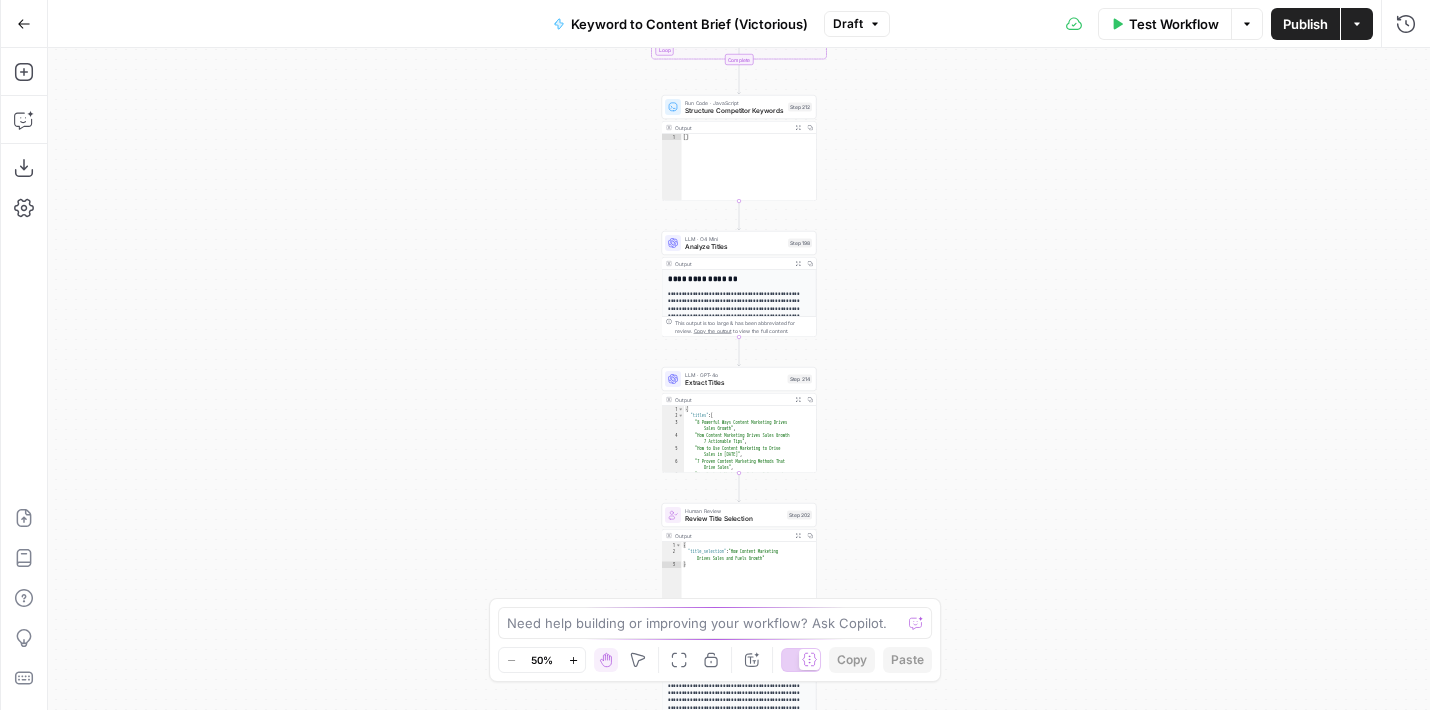 drag, startPoint x: 448, startPoint y: 177, endPoint x: 244, endPoint y: 453, distance: 343.2084 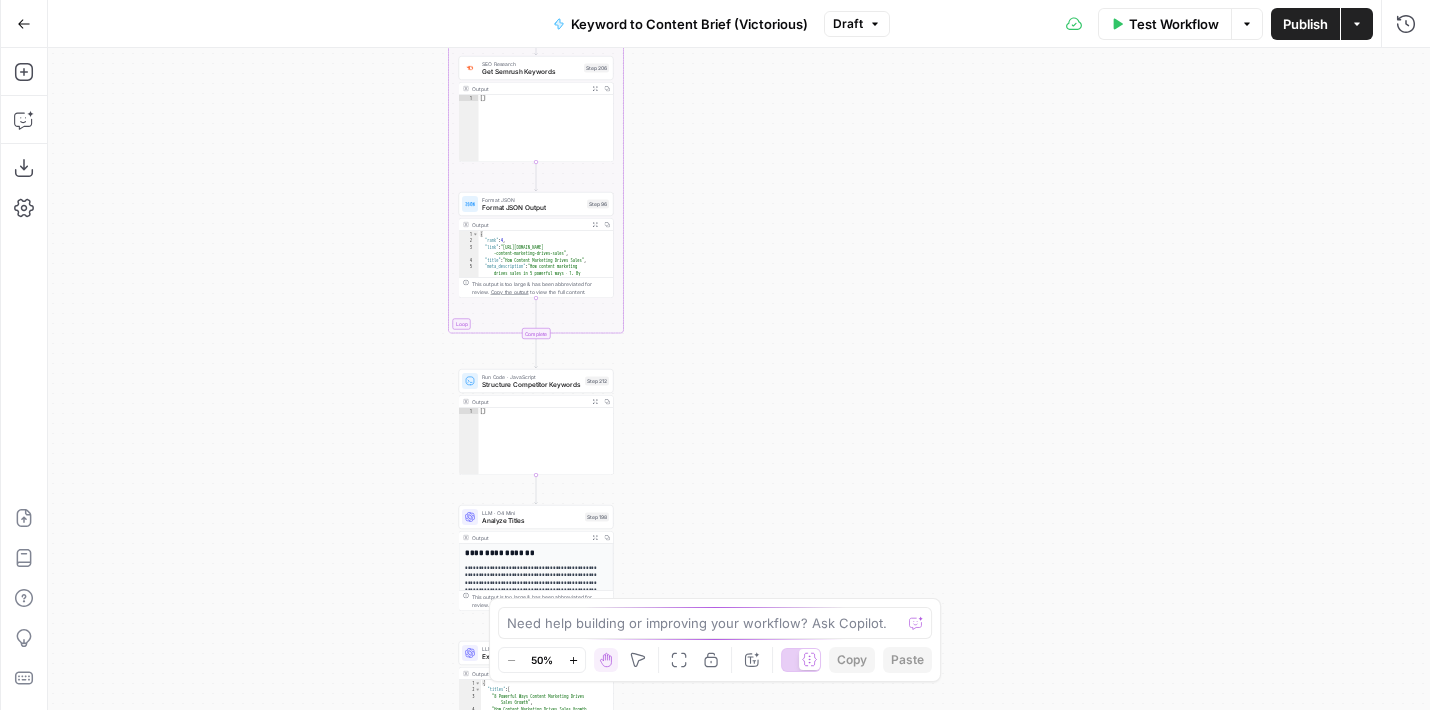drag, startPoint x: 271, startPoint y: 510, endPoint x: 270, endPoint y: 530, distance: 20.024984 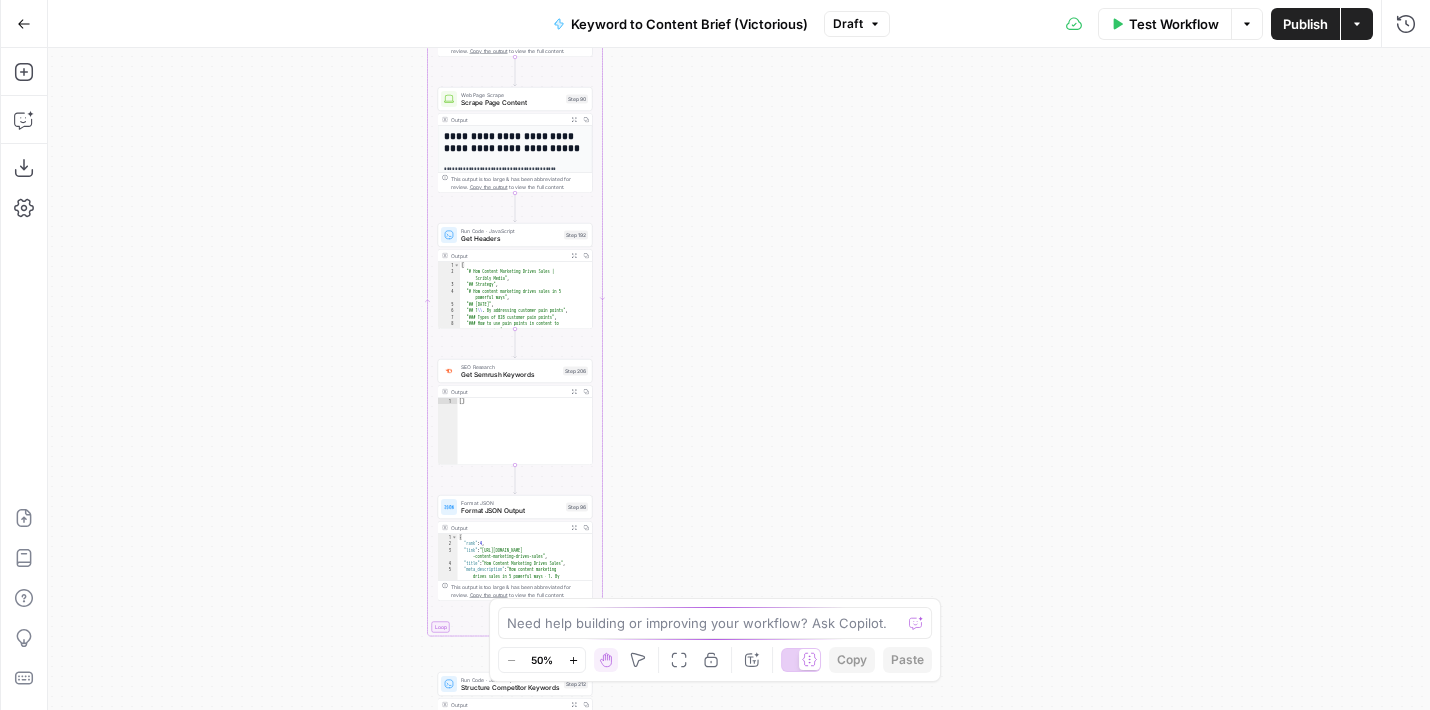 drag, startPoint x: 292, startPoint y: 262, endPoint x: 293, endPoint y: 552, distance: 290.0017 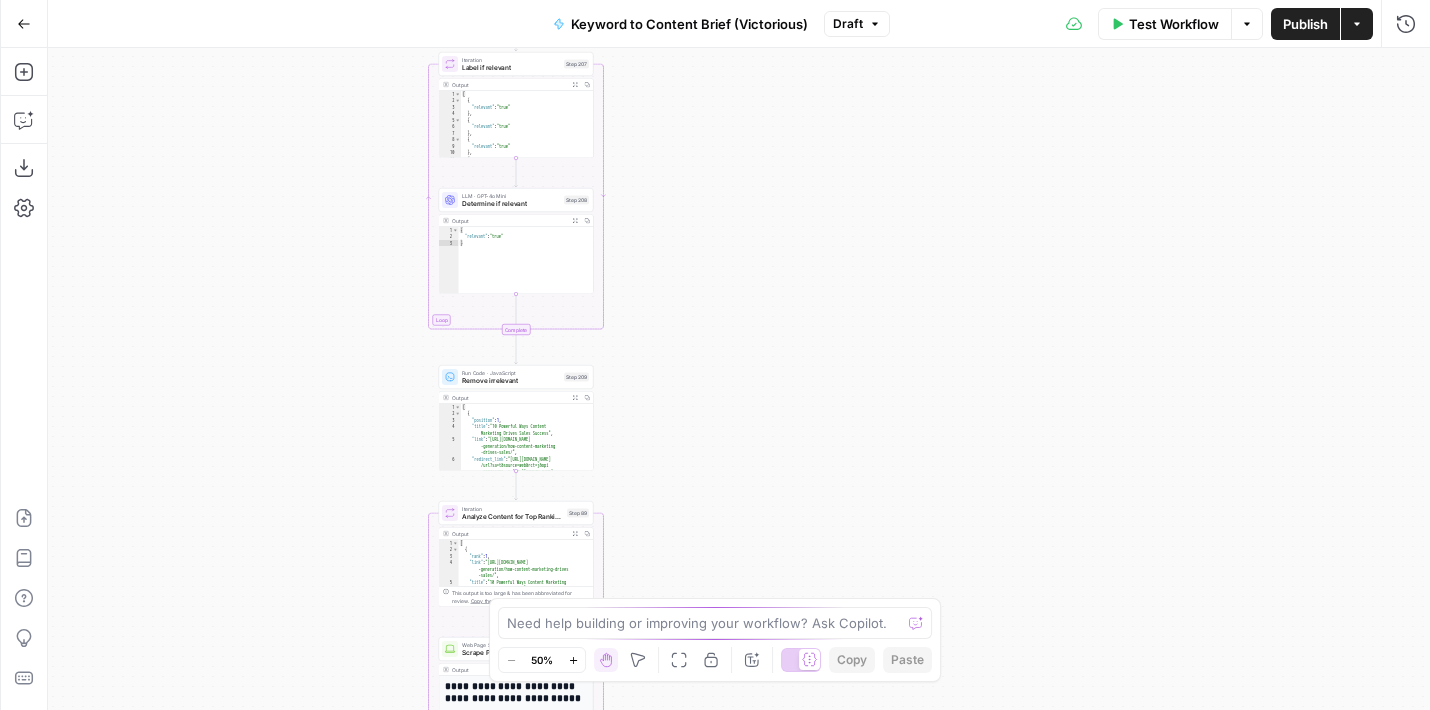 drag, startPoint x: 311, startPoint y: 402, endPoint x: 332, endPoint y: 702, distance: 300.7341 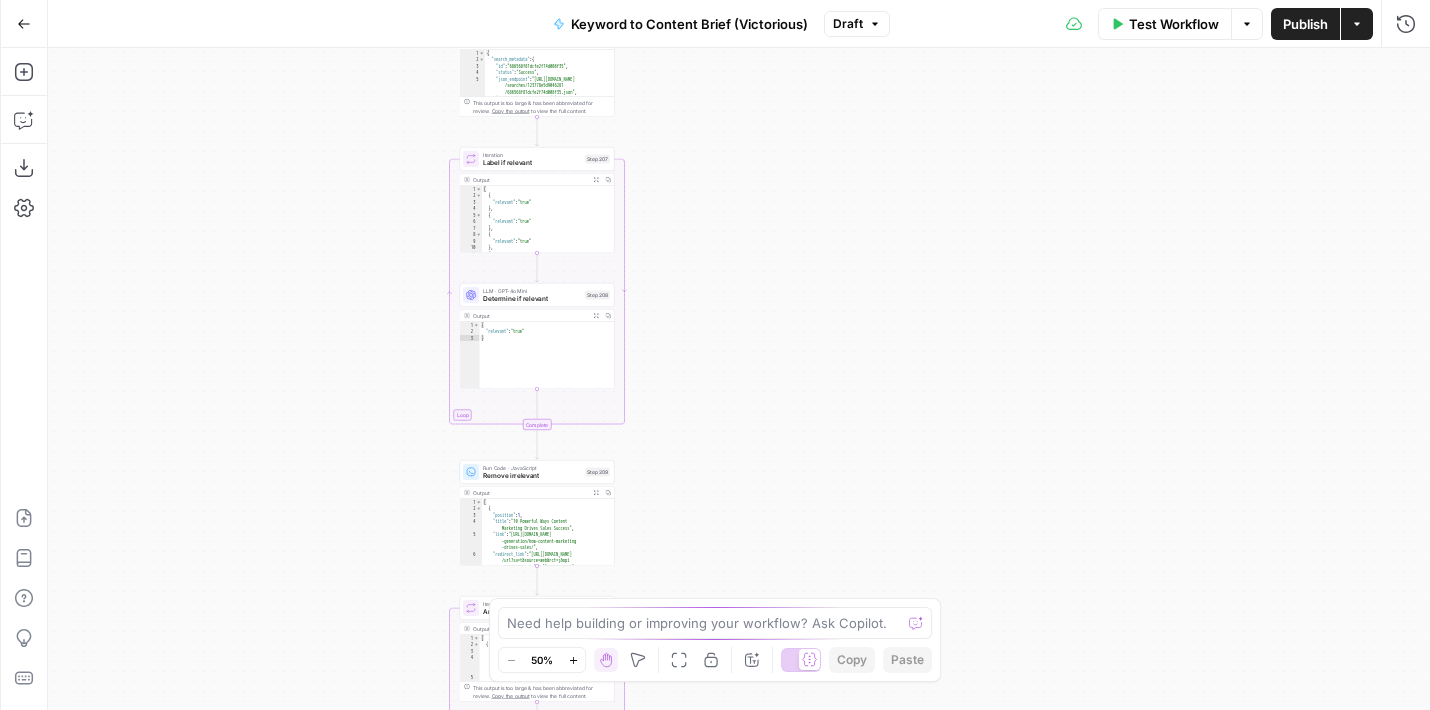 drag, startPoint x: 348, startPoint y: 351, endPoint x: 345, endPoint y: 643, distance: 292.0154 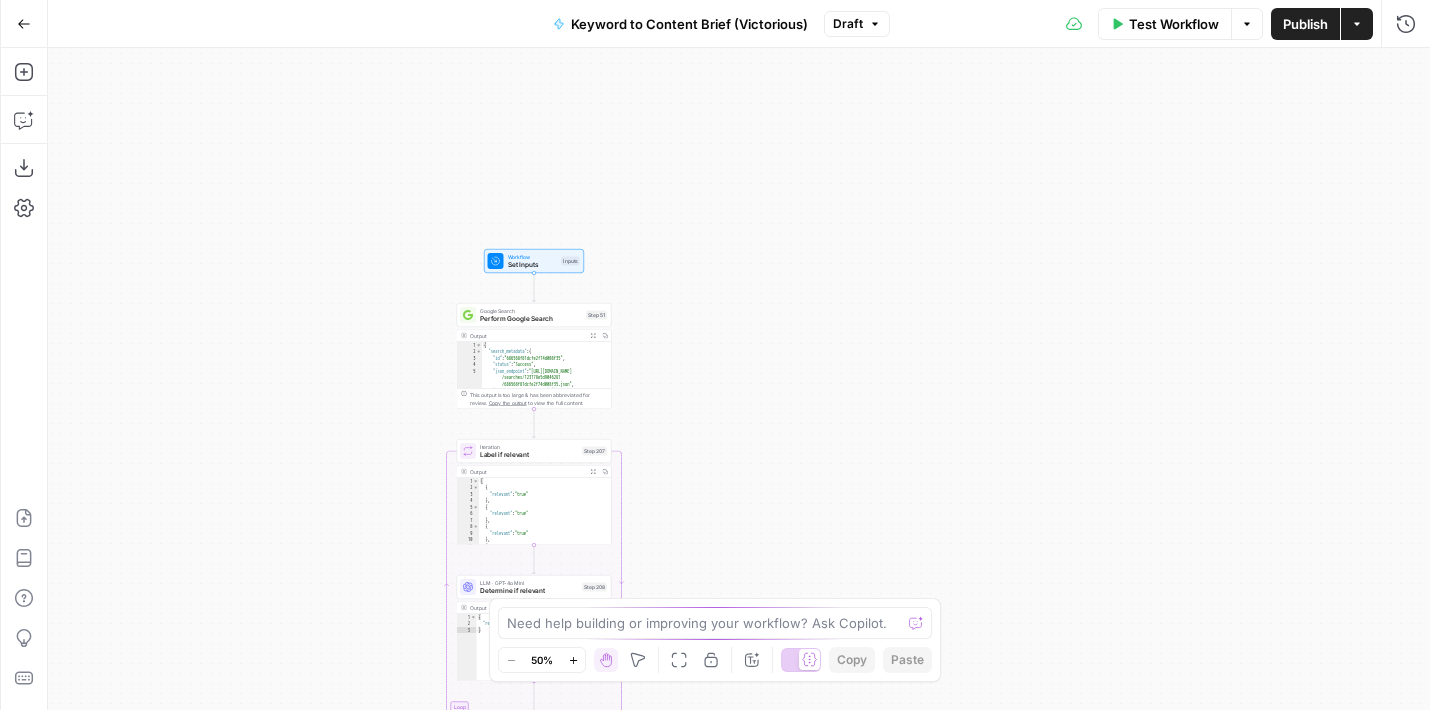 drag, startPoint x: 348, startPoint y: 511, endPoint x: 348, endPoint y: 349, distance: 162 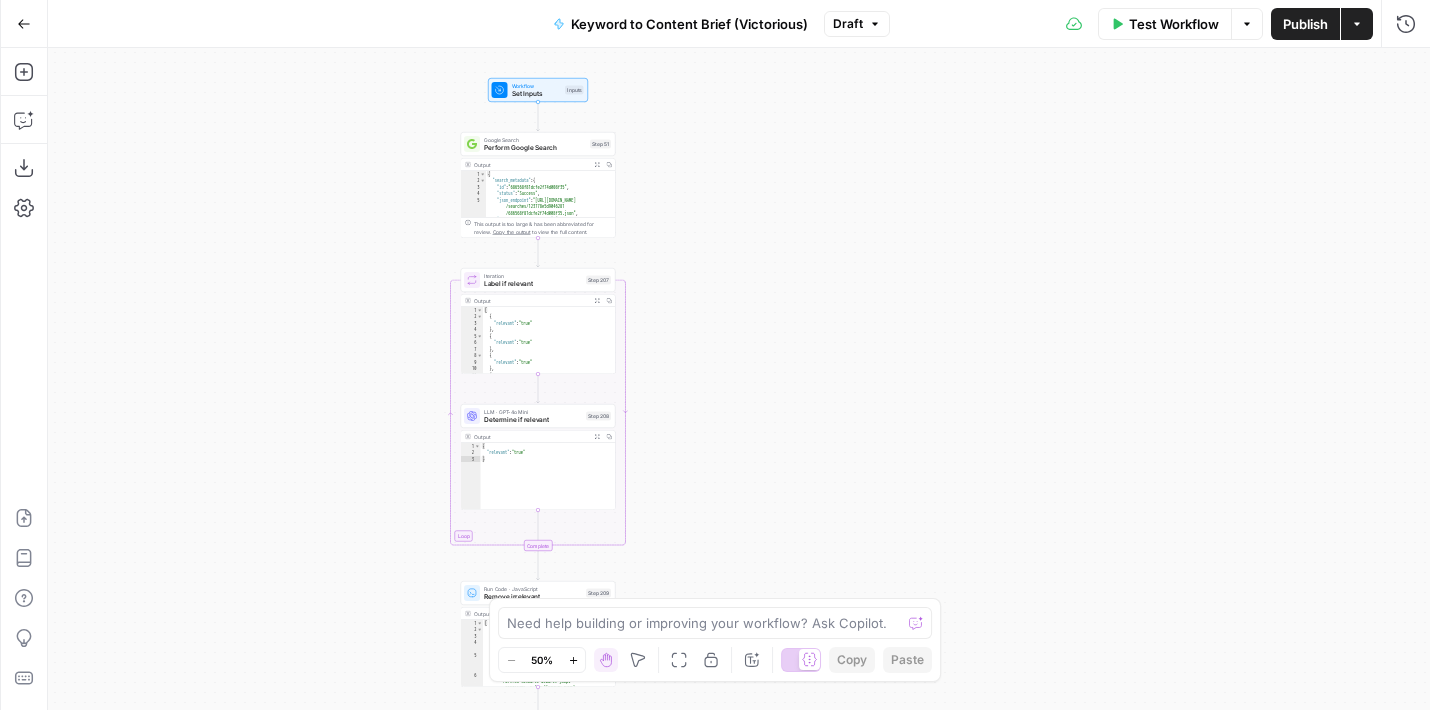 drag, startPoint x: 360, startPoint y: 275, endPoint x: 381, endPoint y: 249, distance: 33.42155 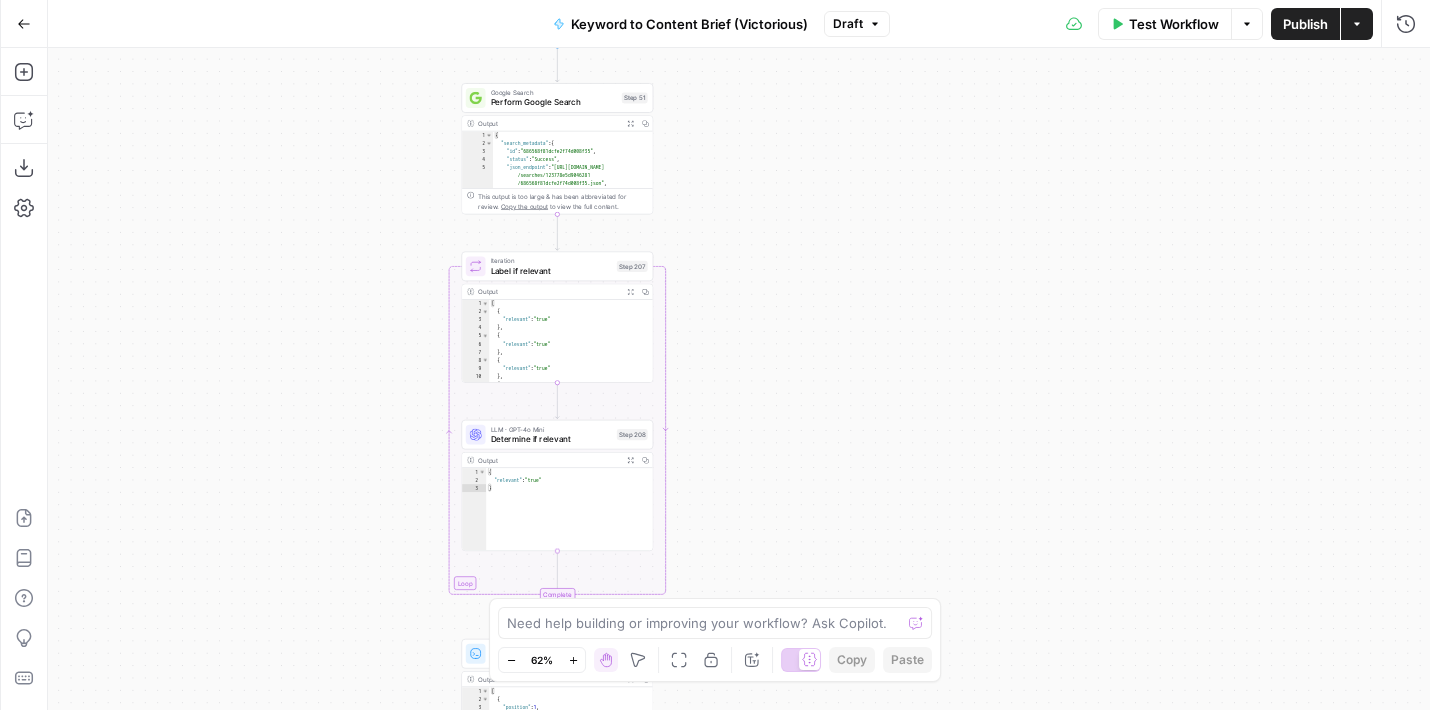 drag, startPoint x: 379, startPoint y: 306, endPoint x: 340, endPoint y: 306, distance: 39 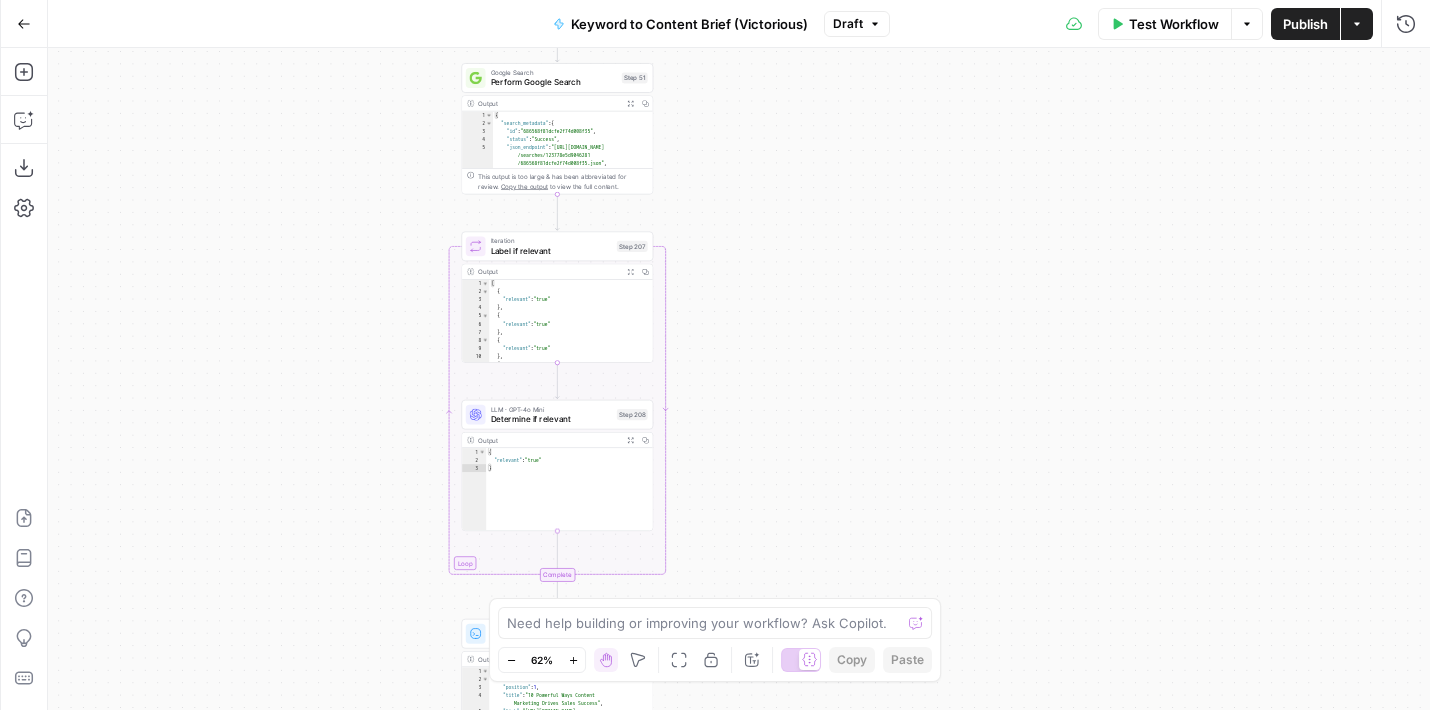 drag, startPoint x: 340, startPoint y: 306, endPoint x: 338, endPoint y: 243, distance: 63.03174 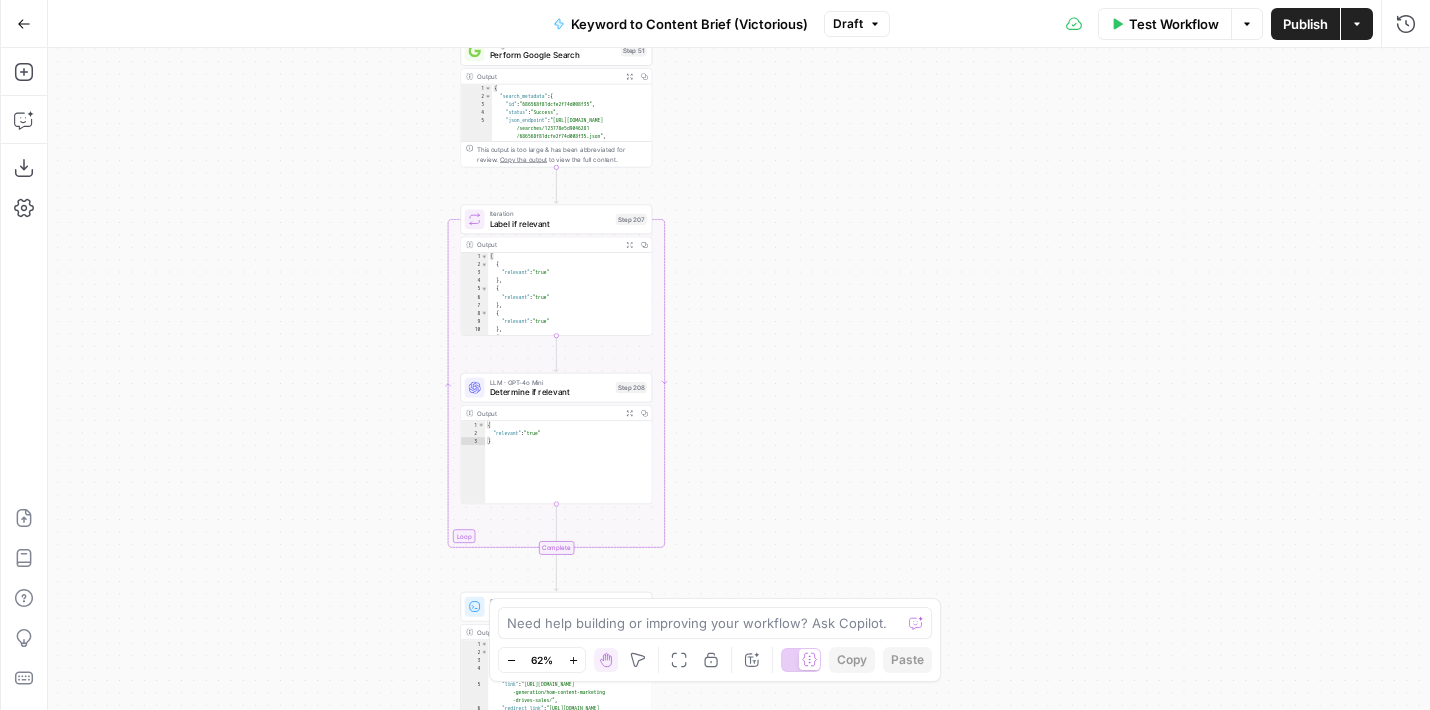 drag, startPoint x: 338, startPoint y: 243, endPoint x: 339, endPoint y: 263, distance: 20.024984 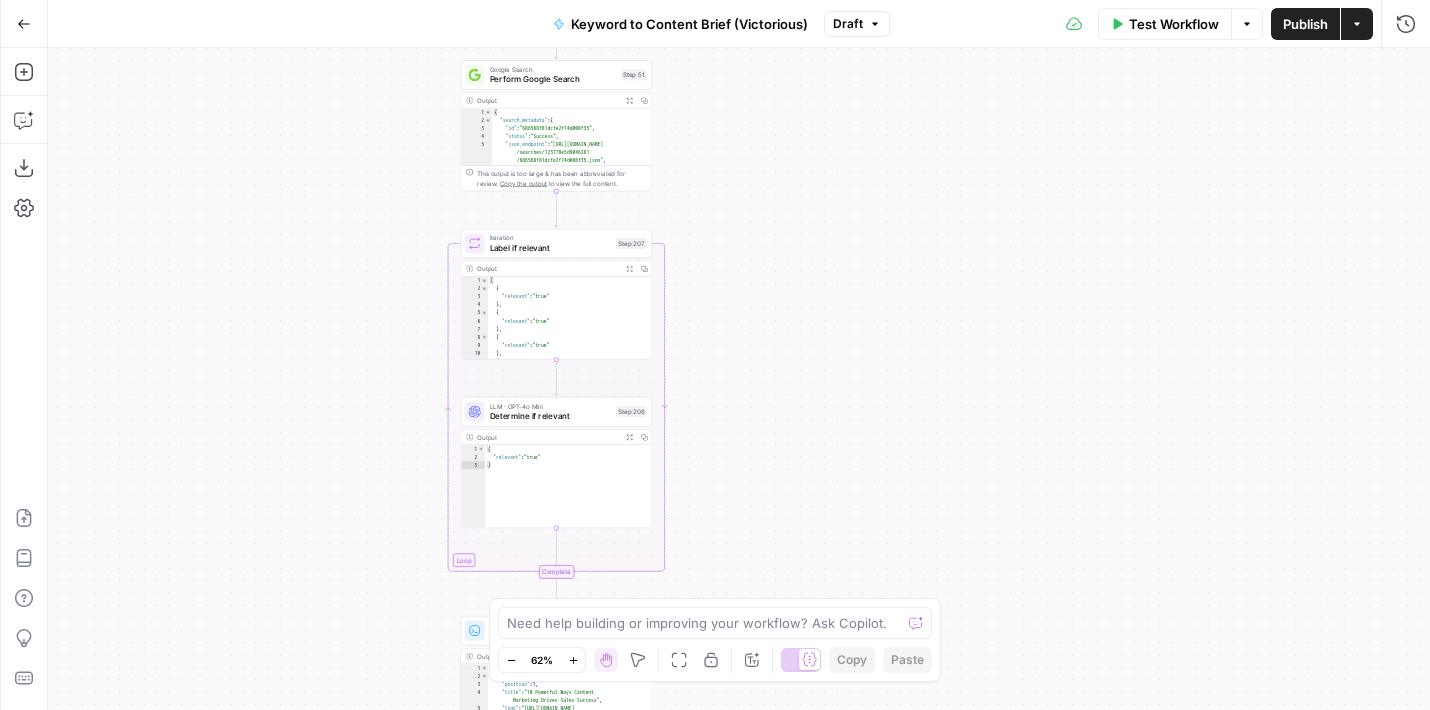drag, startPoint x: 752, startPoint y: 348, endPoint x: 752, endPoint y: 368, distance: 20 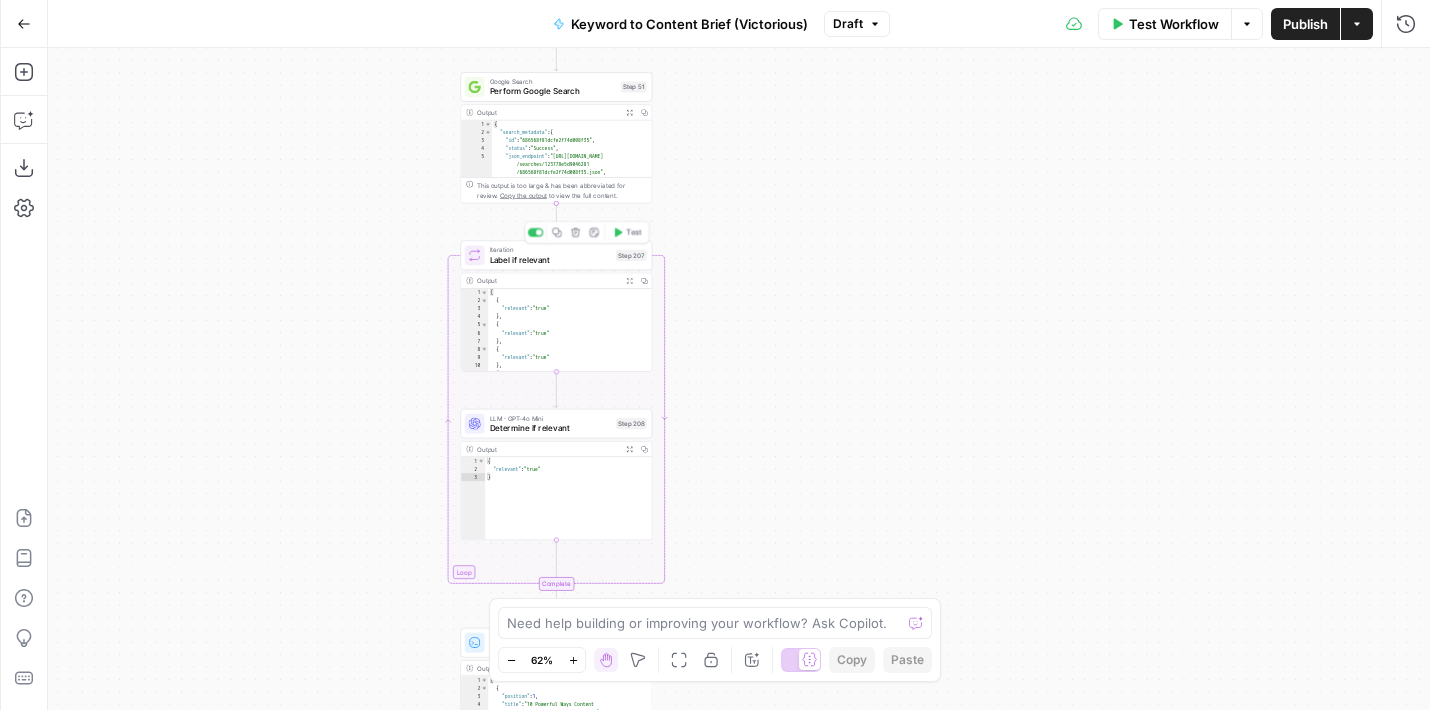click on "Label if relevant" at bounding box center [550, 259] 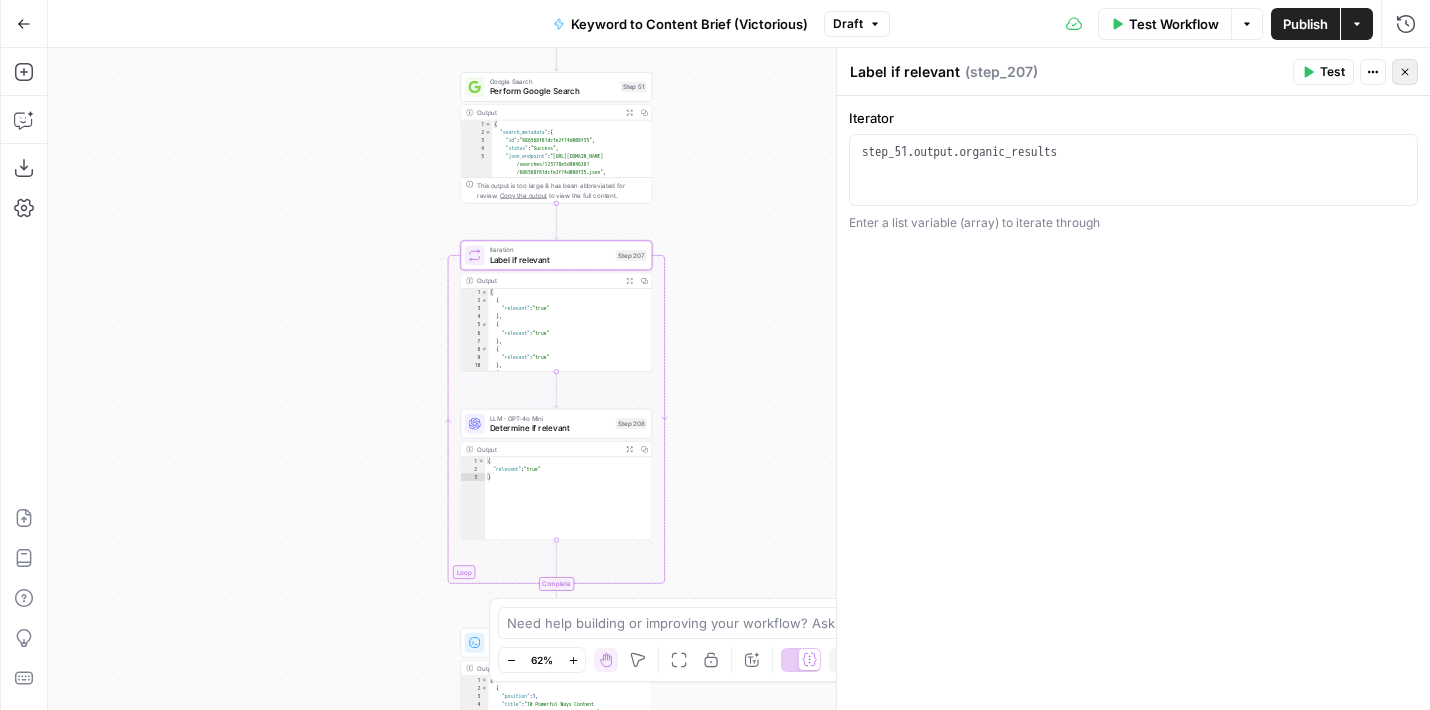 click 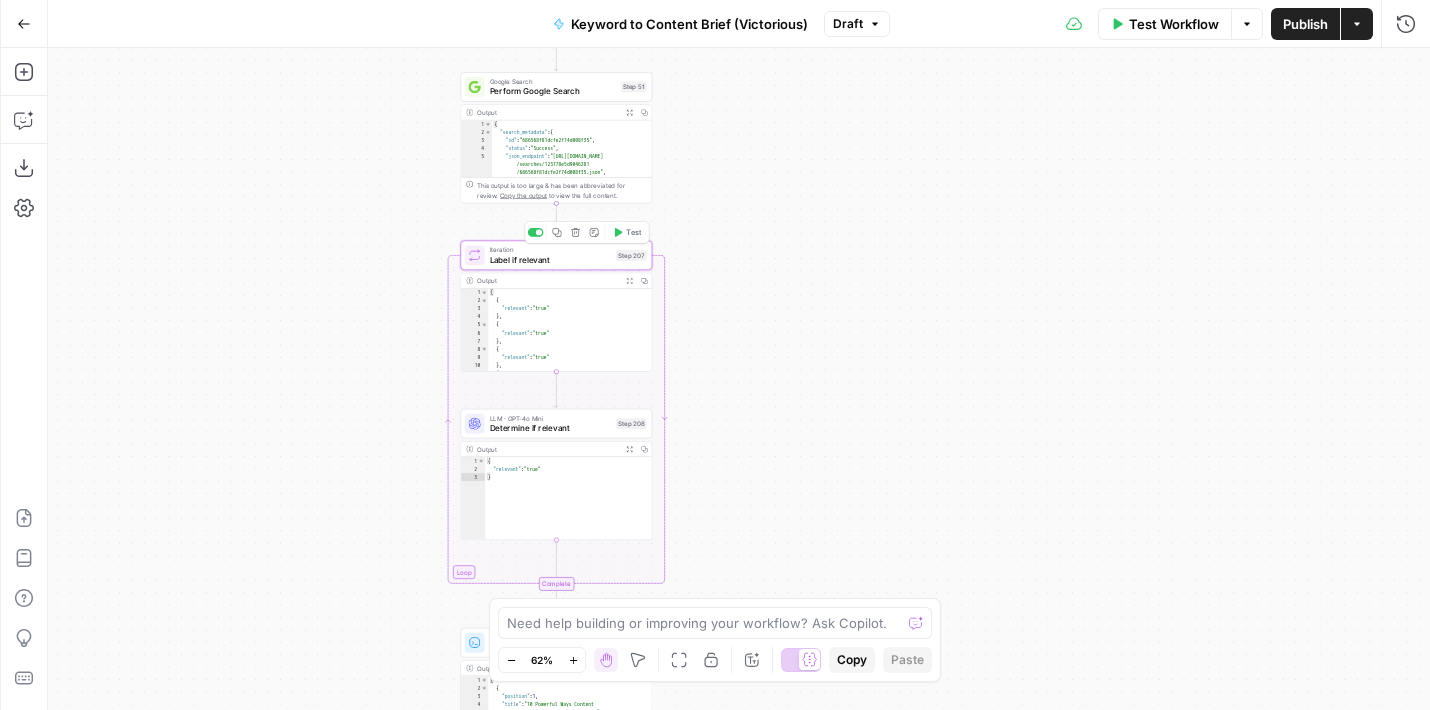 click on "Label if relevant" at bounding box center [550, 259] 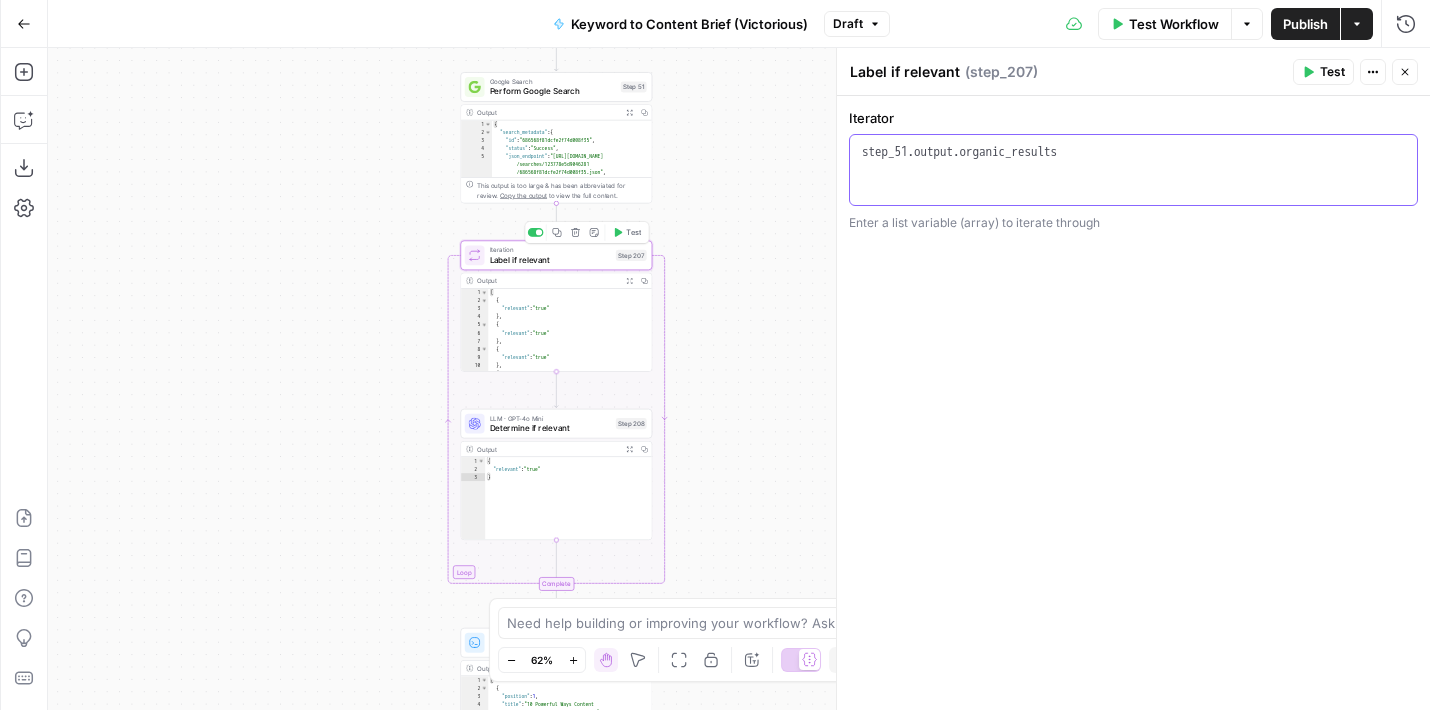 type on "**********" 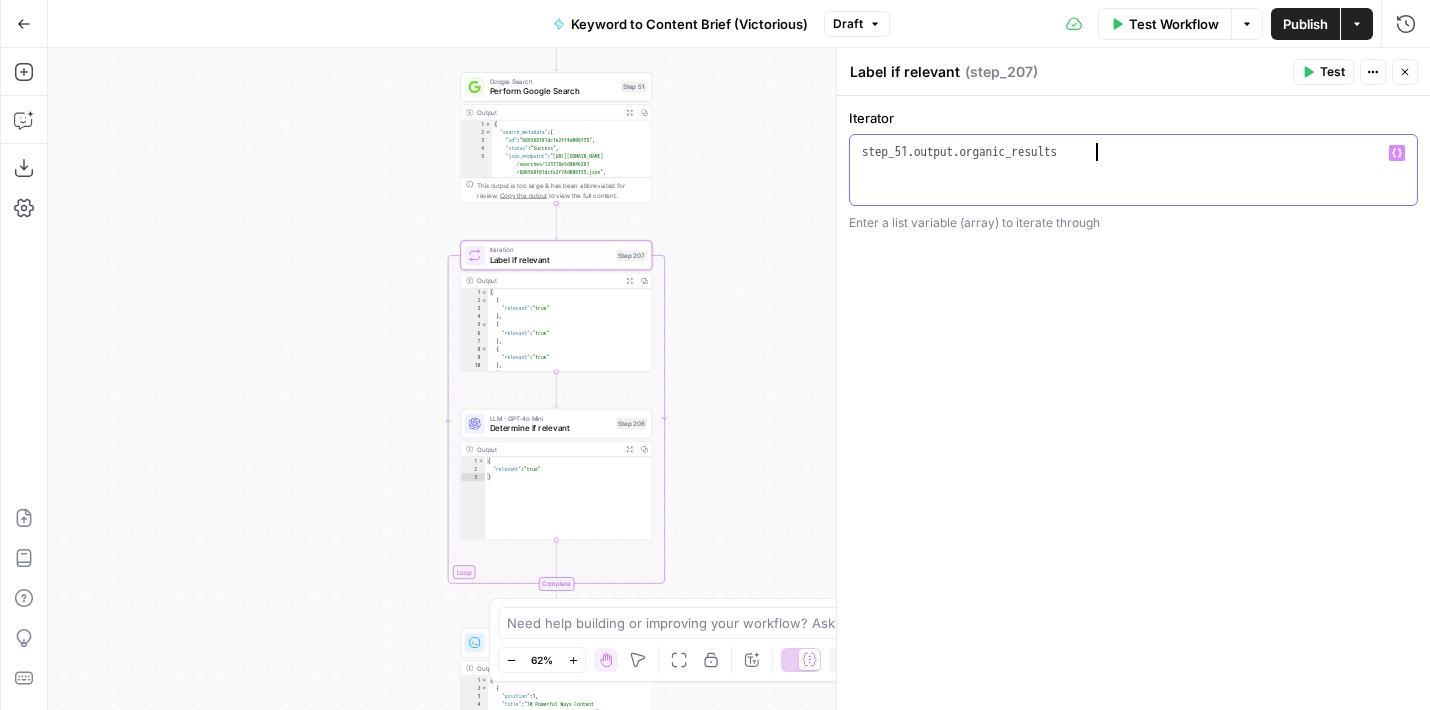 click on "step_51 . output . organic_results" at bounding box center (1133, 188) 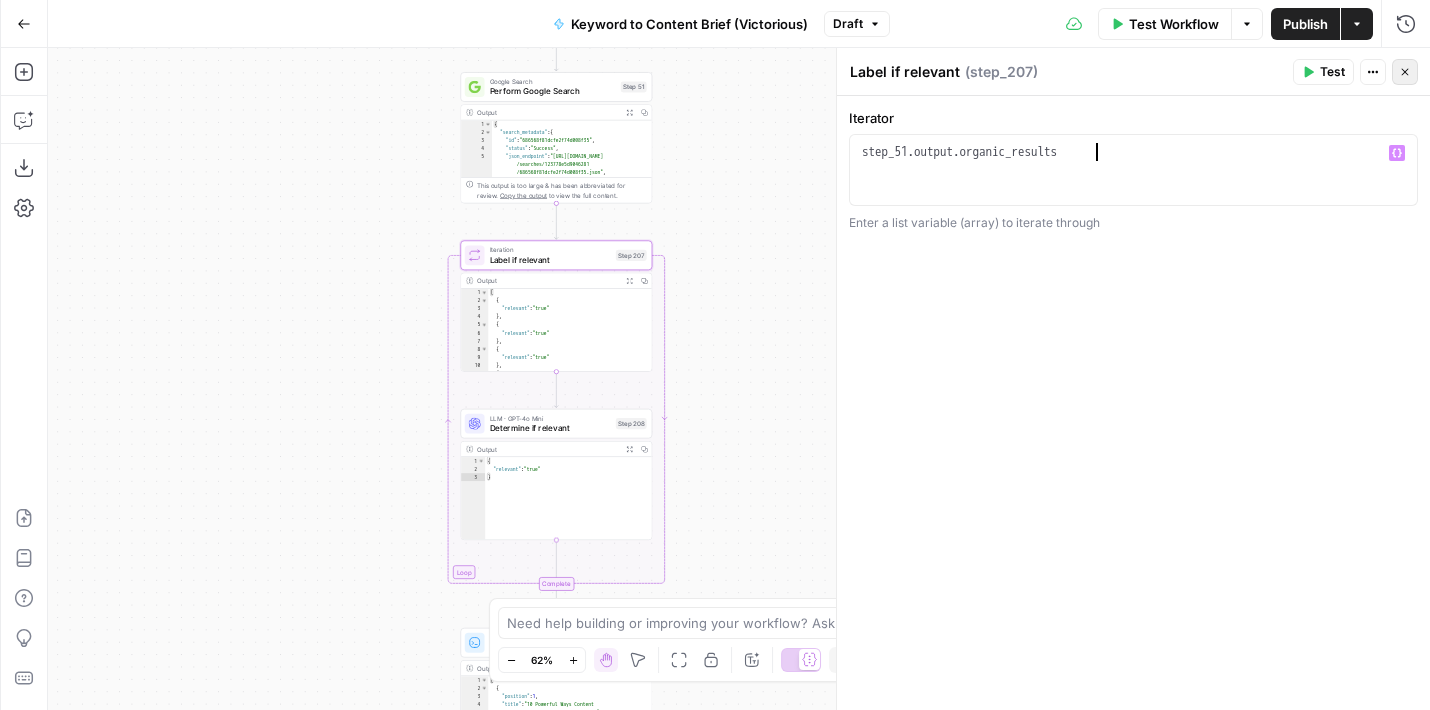 click on "Close" at bounding box center [1405, 72] 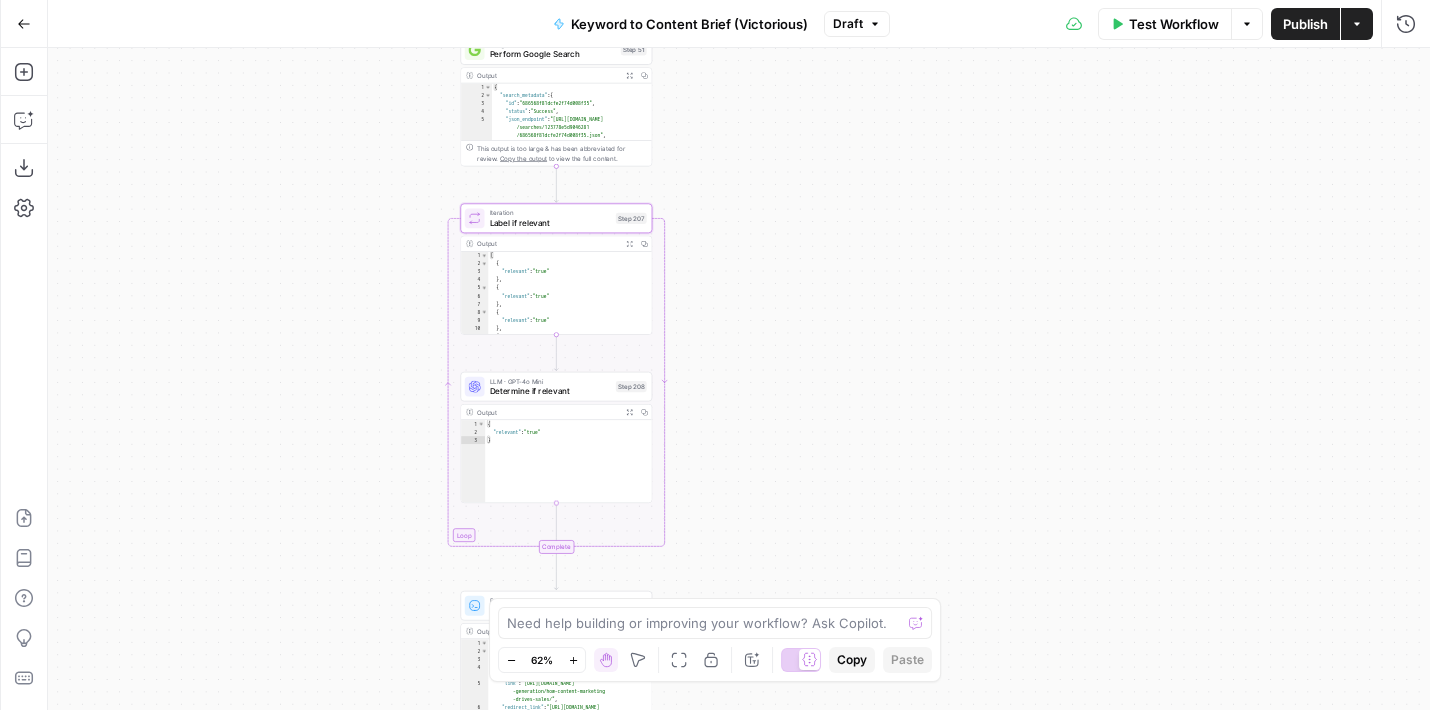 drag, startPoint x: 881, startPoint y: 320, endPoint x: 880, endPoint y: 257, distance: 63.007935 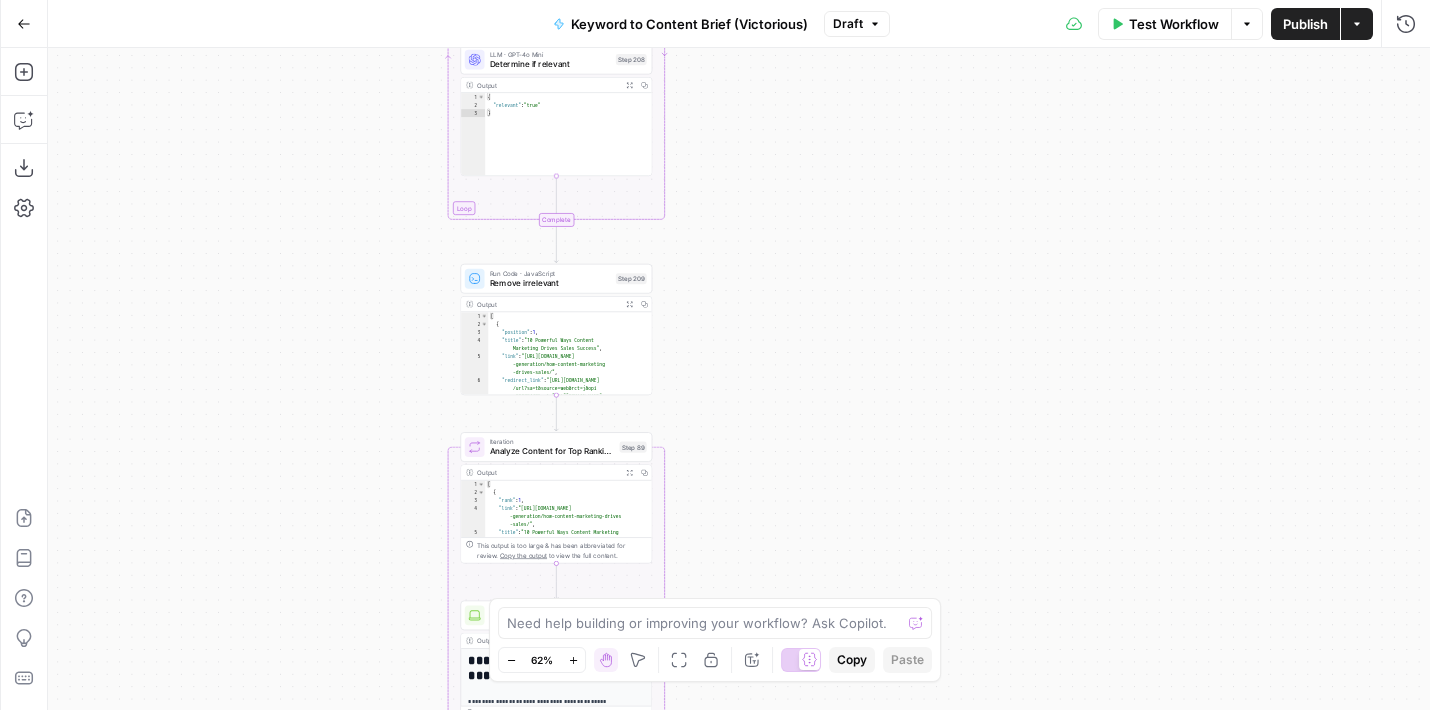drag, startPoint x: 845, startPoint y: 409, endPoint x: 846, endPoint y: 108, distance: 301.00165 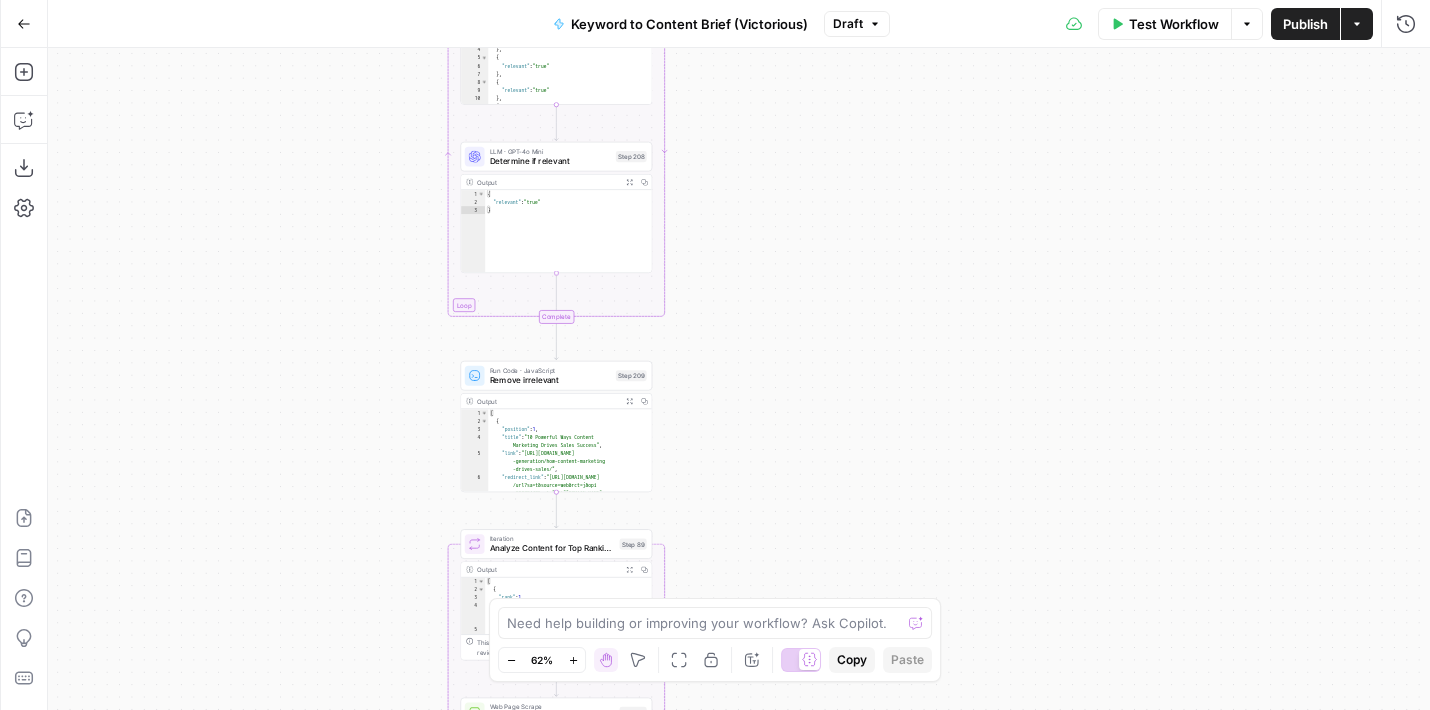 drag, startPoint x: 748, startPoint y: 186, endPoint x: 748, endPoint y: 266, distance: 80 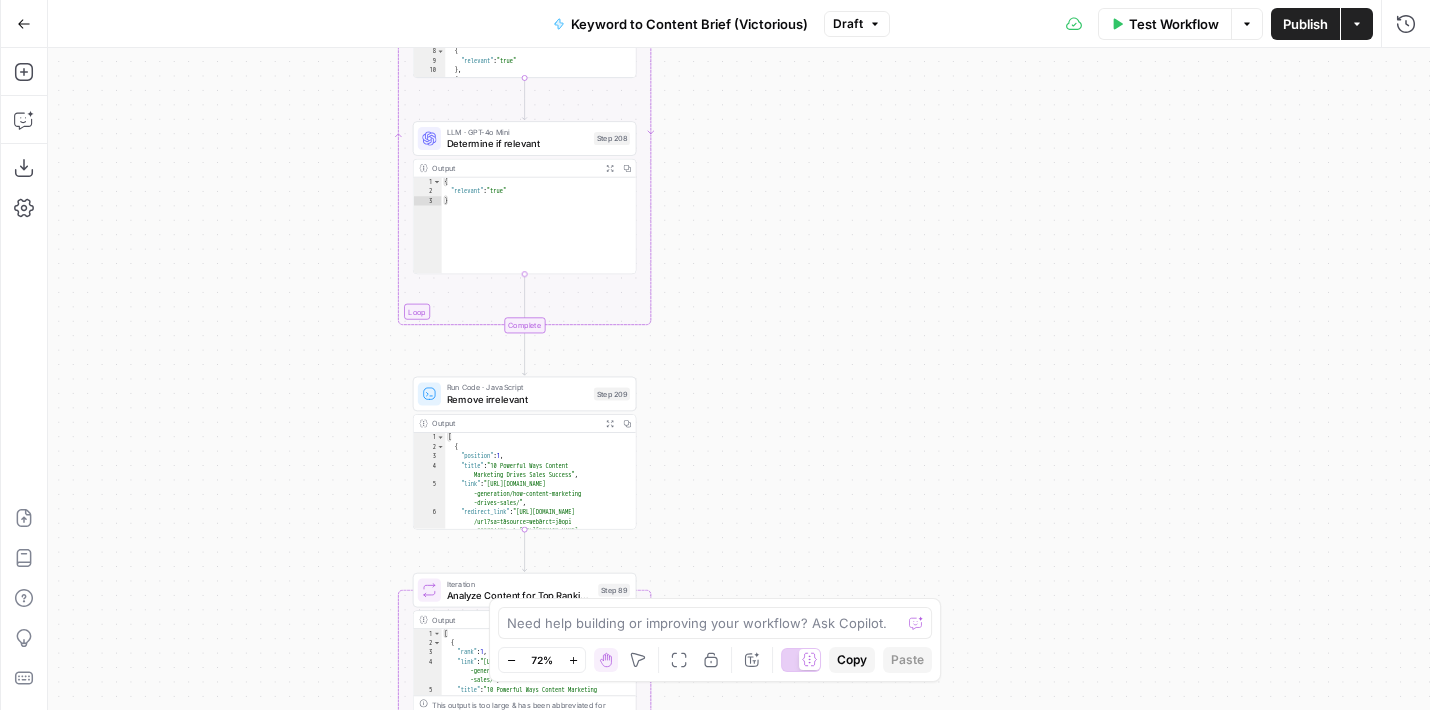 drag, startPoint x: 748, startPoint y: 266, endPoint x: 783, endPoint y: 232, distance: 48.79549 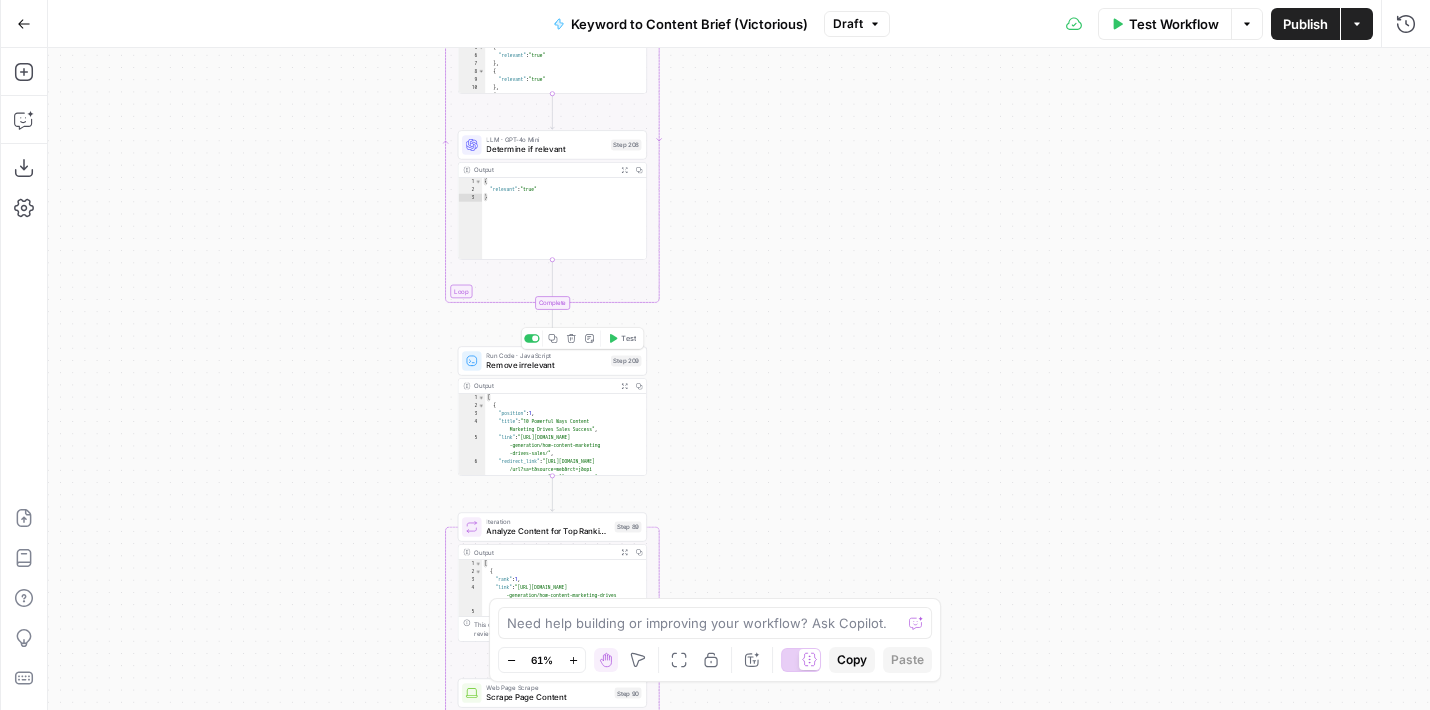 click on "Remove irrelevant" at bounding box center (546, 365) 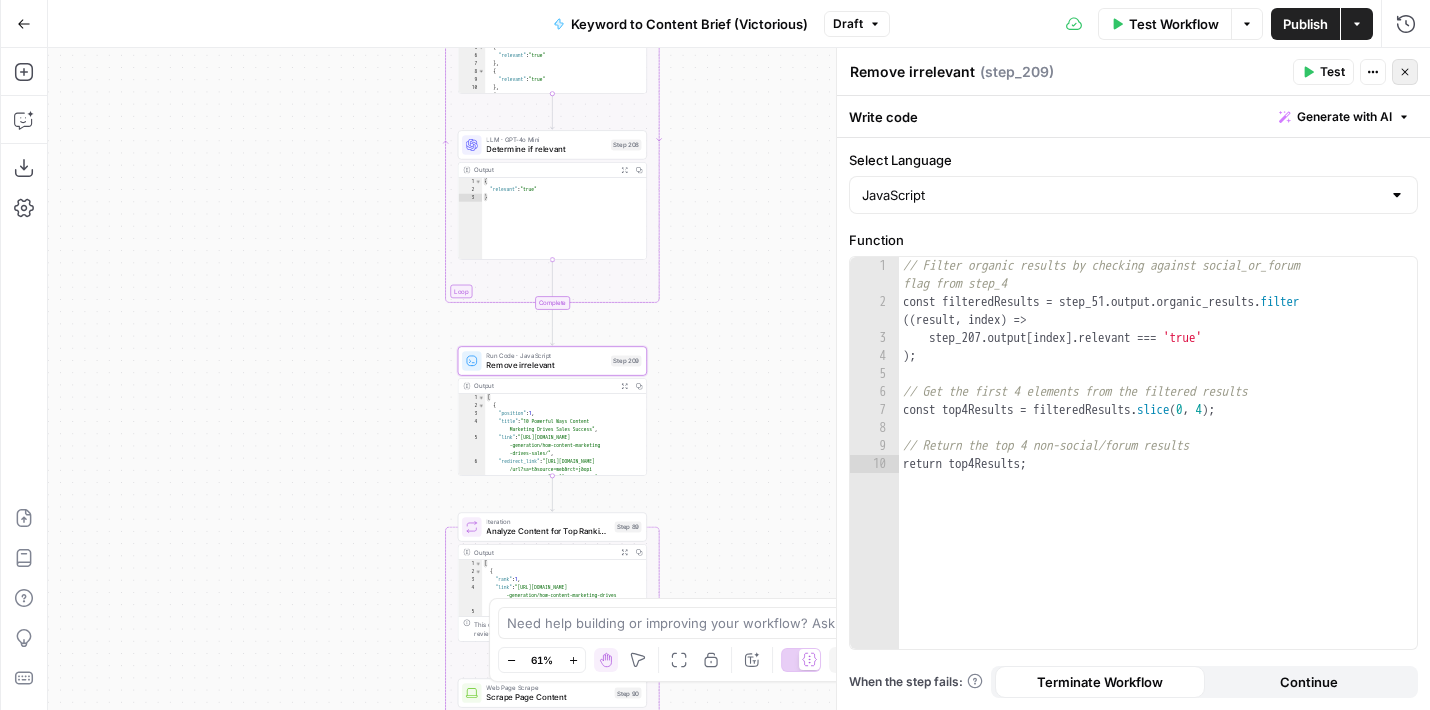 click 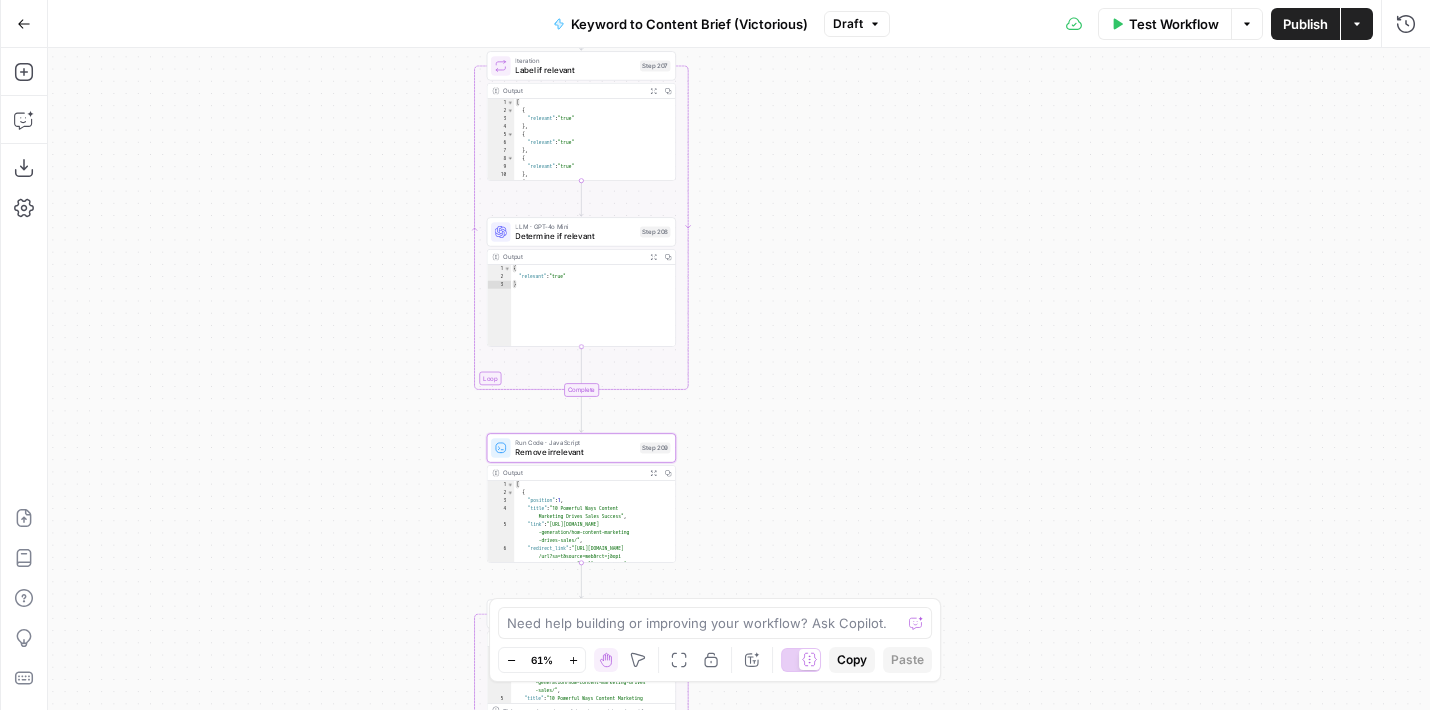 drag, startPoint x: 807, startPoint y: 188, endPoint x: 835, endPoint y: 274, distance: 90.44335 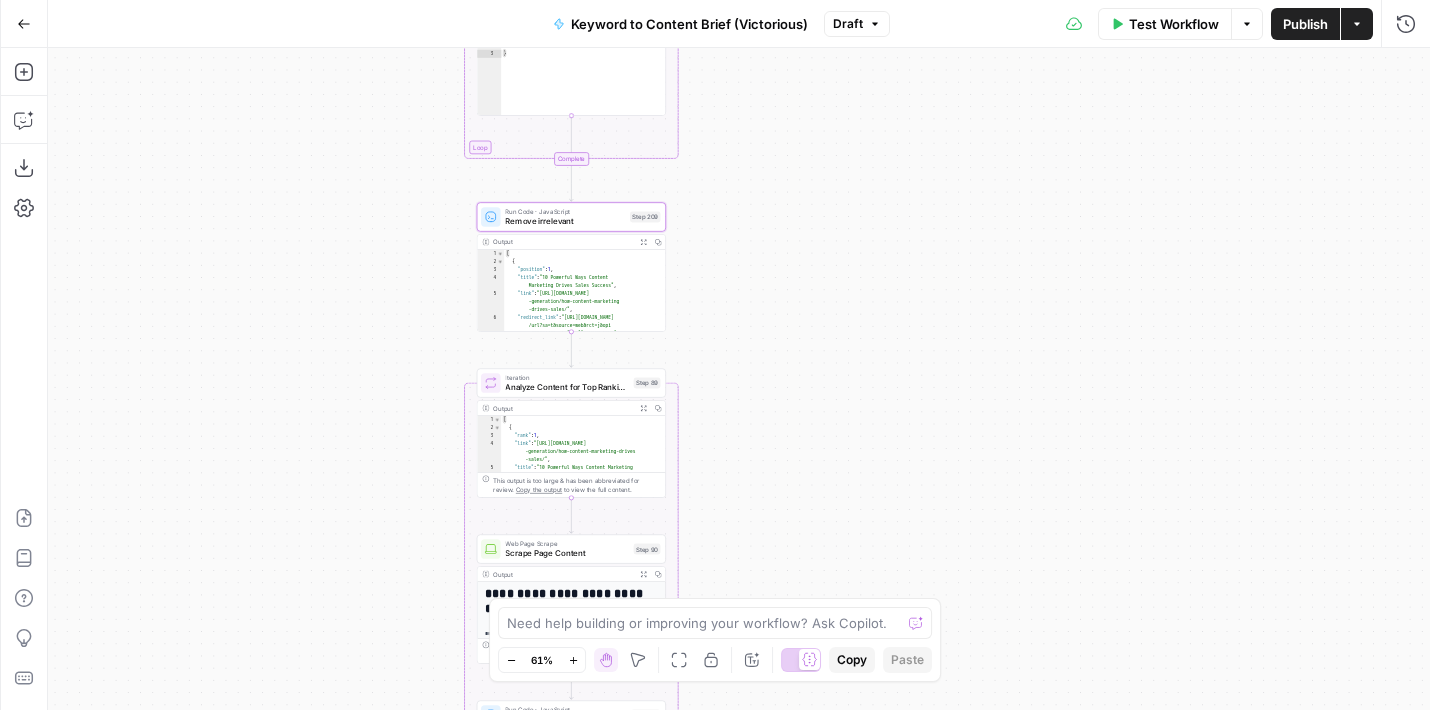 drag, startPoint x: 846, startPoint y: 461, endPoint x: 836, endPoint y: 230, distance: 231.21635 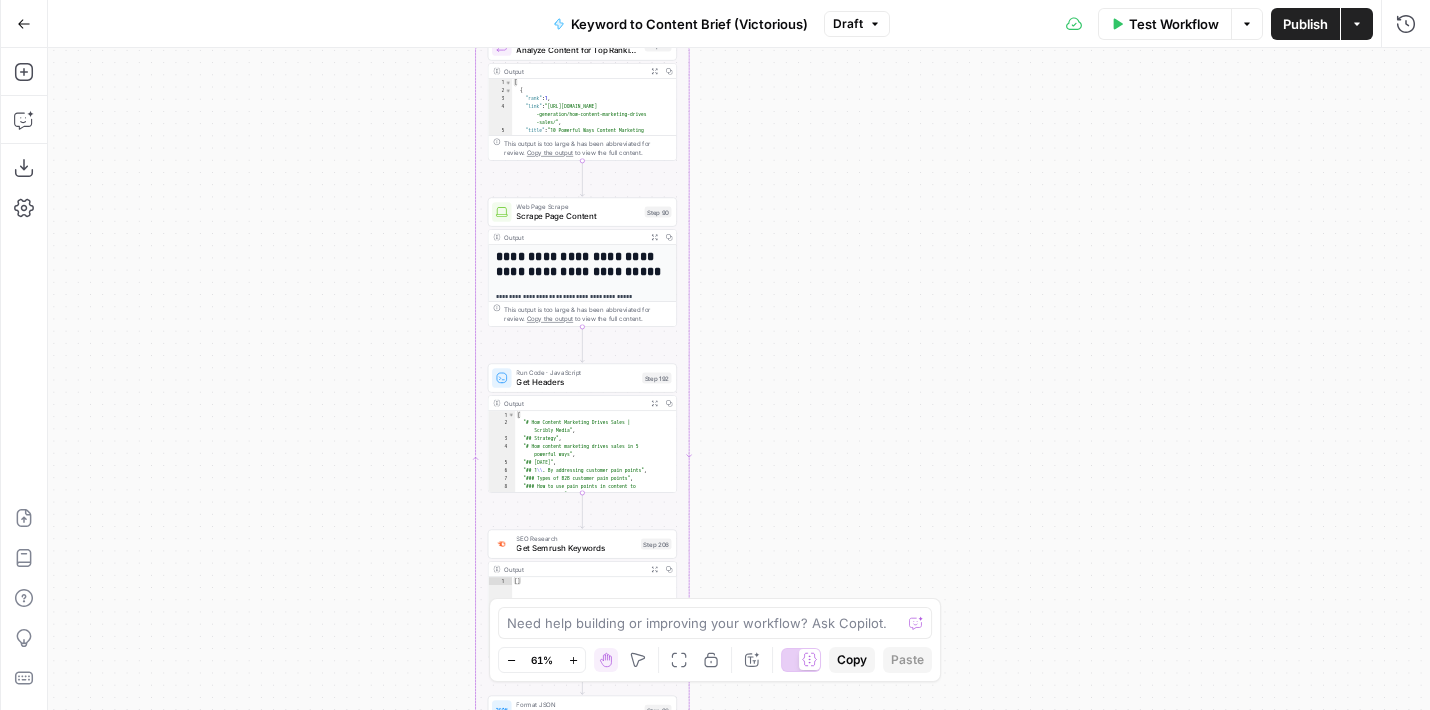 drag, startPoint x: 836, startPoint y: 463, endPoint x: 845, endPoint y: 128, distance: 335.12088 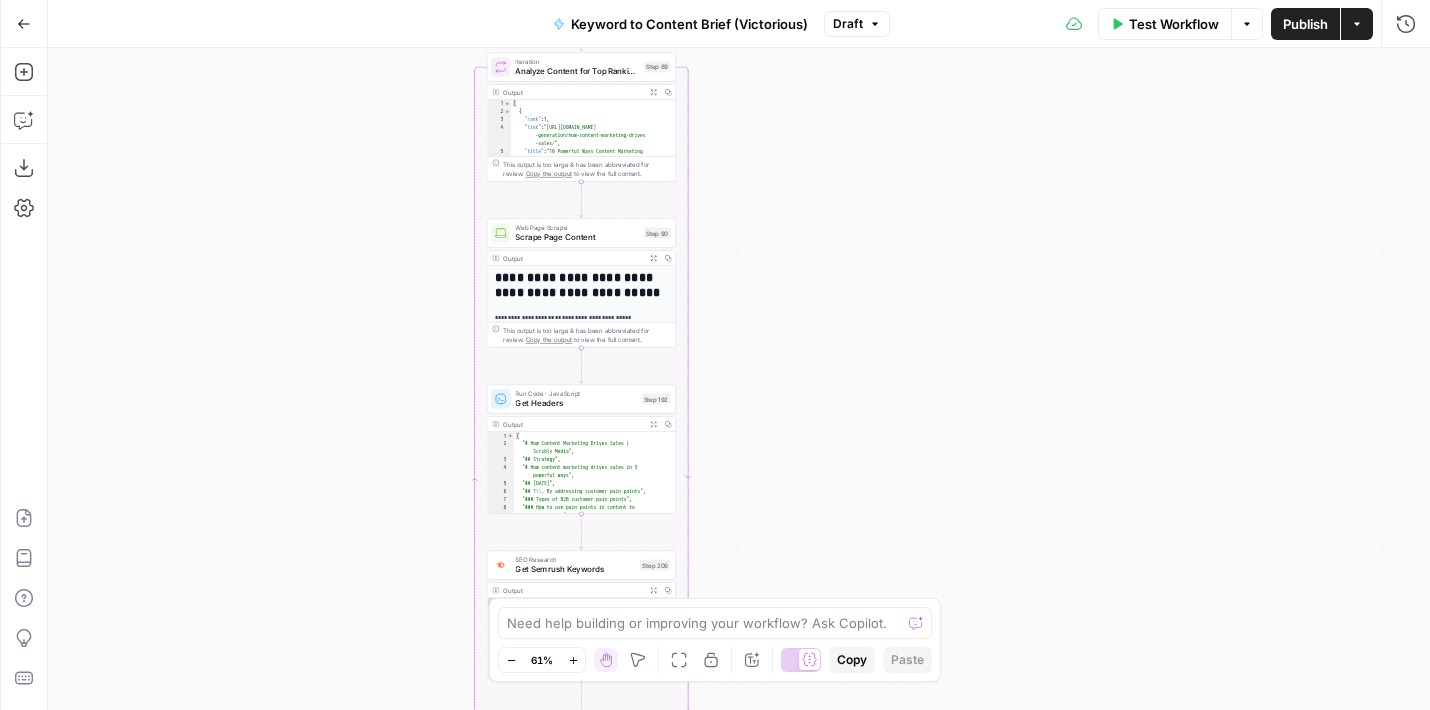 drag, startPoint x: 845, startPoint y: 128, endPoint x: 845, endPoint y: 192, distance: 64 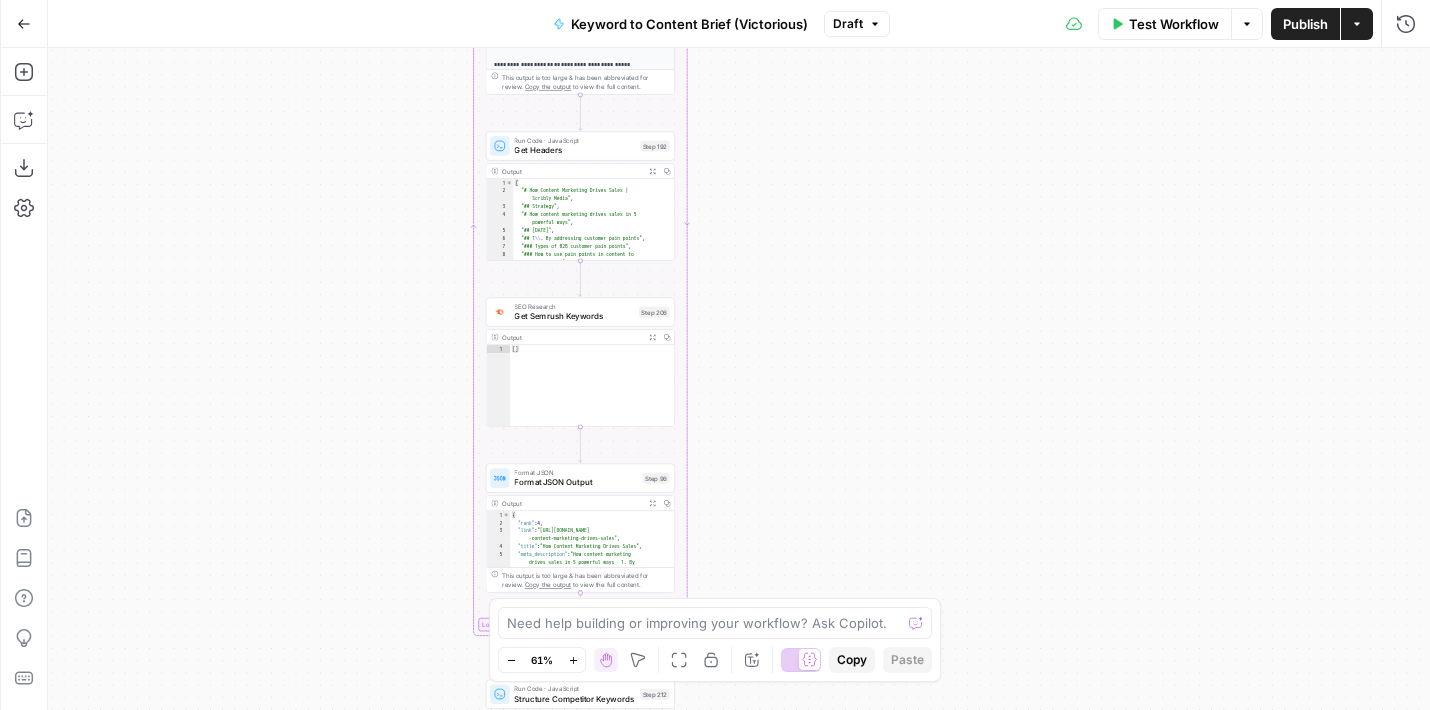 drag, startPoint x: 820, startPoint y: 563, endPoint x: 819, endPoint y: 267, distance: 296.00168 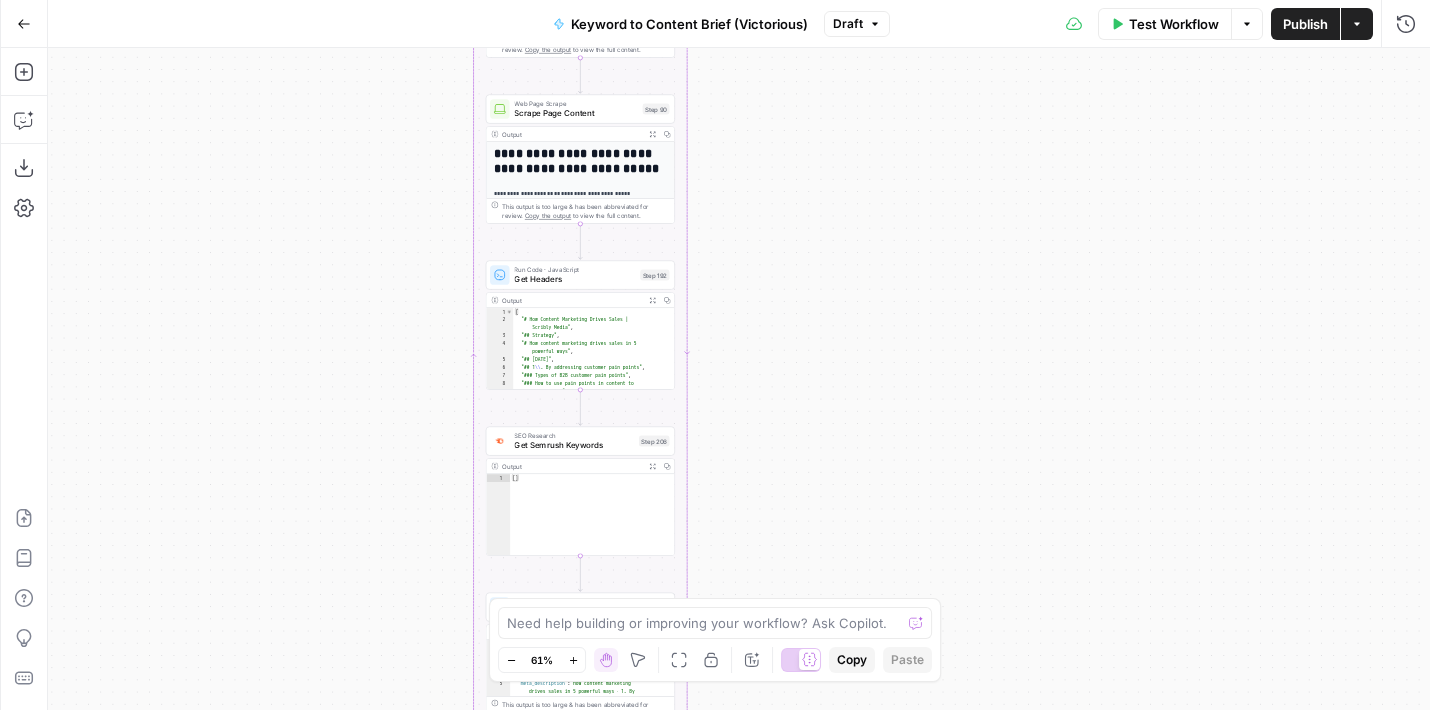 drag, startPoint x: 818, startPoint y: 267, endPoint x: 818, endPoint y: 395, distance: 128 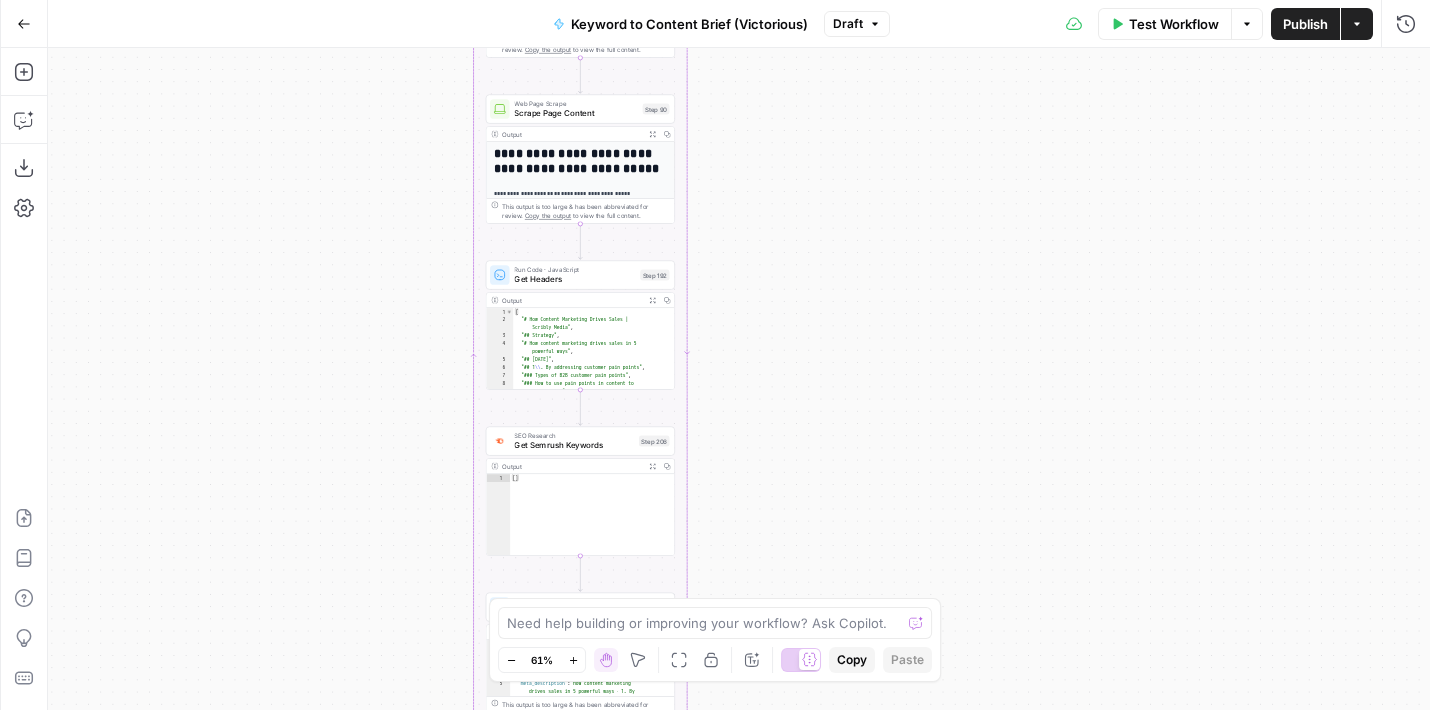 click on "Workflow Set Inputs Inputs Google Search Perform Google Search Step 51 Output Expand Output Copy 1 2 3 4 5 6 {    "search_metadata" :  {      "id" :  "686568f81dcfe2f74d008f35" ,      "status" :  "Success" ,      "json_endpoint" :  "https://serpapi.com          /searches/123778e5d9046281          /686568f81dcfe2f74d008f35.json" ,      "pixel_position_endpoint" :  "https          ://serpapi.com/searches          /123778e5d9046281          /686568f81dcfe2f74d008f35          .json_with_pixel_position" ,     This output is too large & has been abbreviated for review.   Copy the output   to view the full content. Loop Iteration Label if relevant Step 207 Output Expand Output Copy 1 2 3 4 5 6 7 8 9 10 11 12 [    {      "relevant" :  "true"    } ,    {      "relevant" :  "true"    } ,    {      "relevant" :  "true"    } ,    {      "relevant" :  "true"     LLM · GPT-4o Mini Determine if relevant Step 208 Output Expand Output Copy 1 2 3 {    "relevant" :  "true" }" at bounding box center [739, 379] 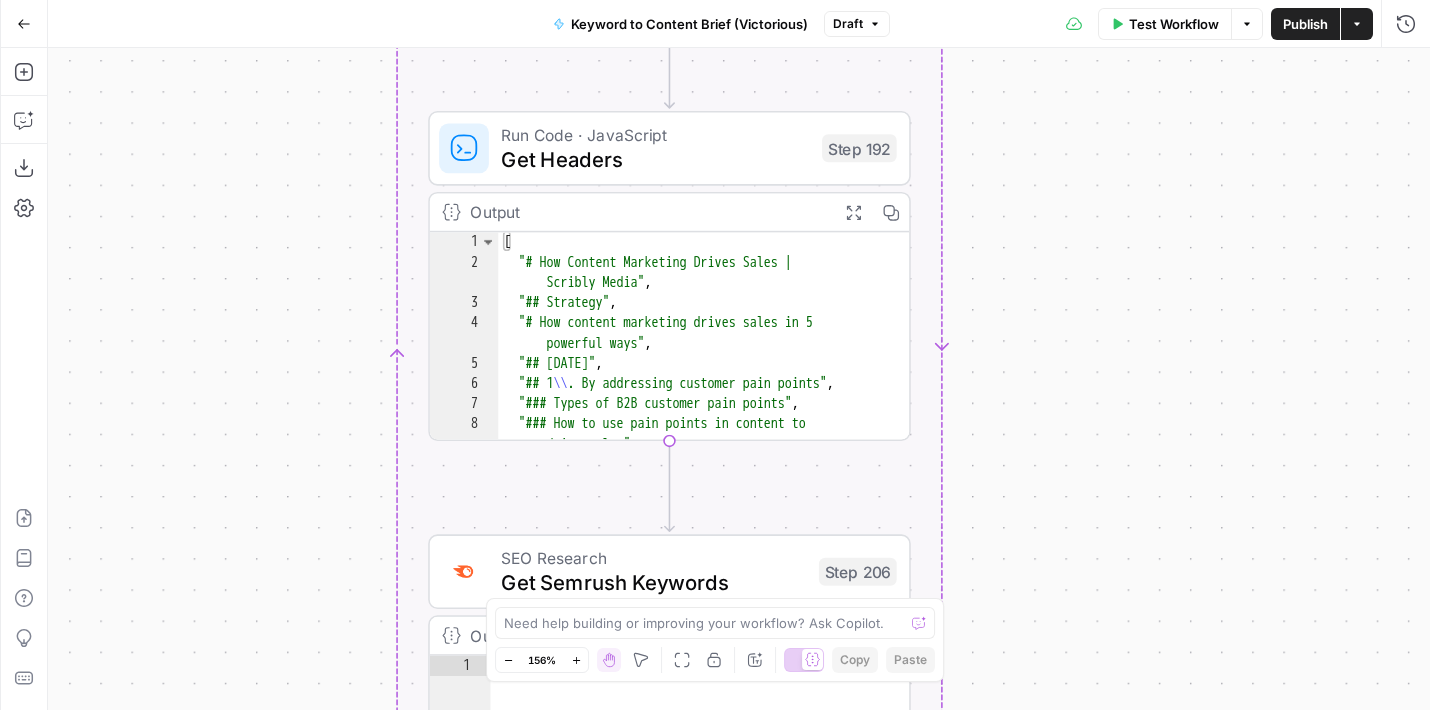 drag, startPoint x: 748, startPoint y: 353, endPoint x: 1098, endPoint y: 347, distance: 350.05142 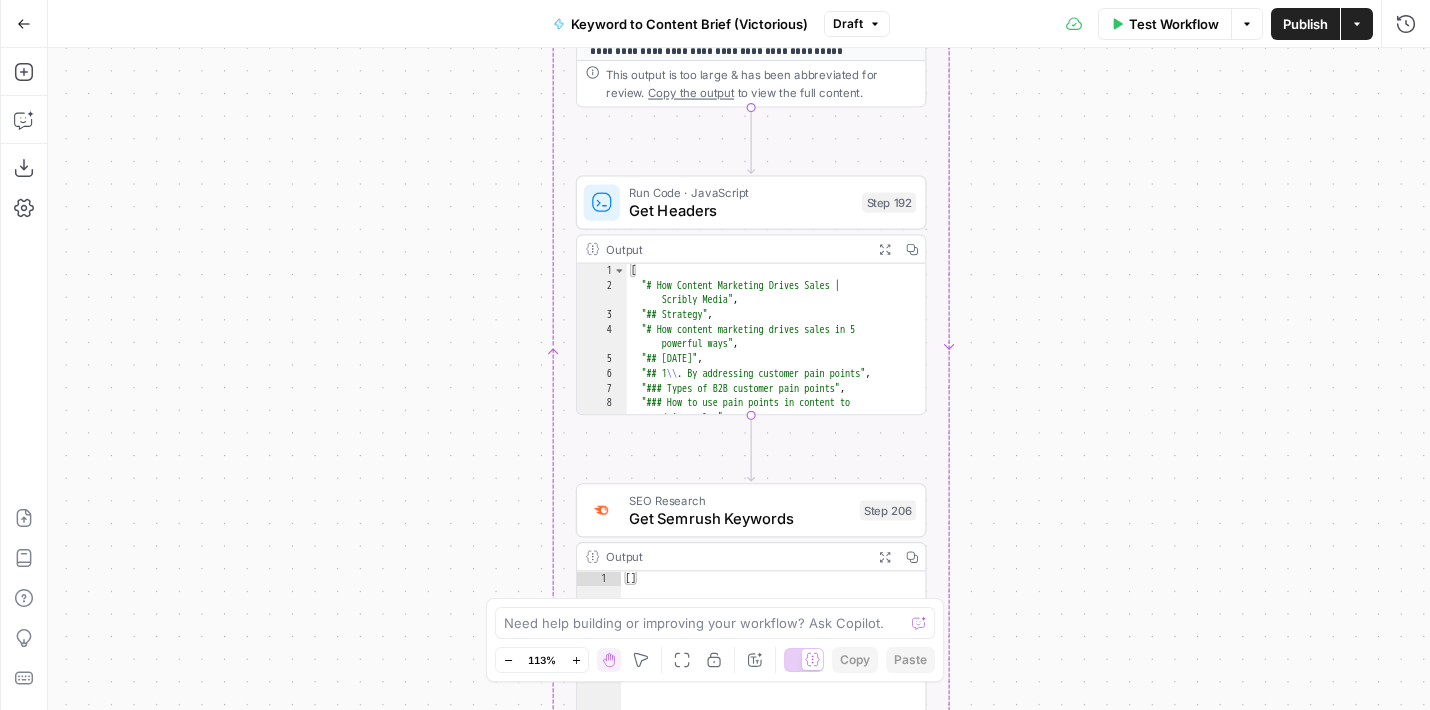 drag, startPoint x: 442, startPoint y: 309, endPoint x: 240, endPoint y: 309, distance: 202 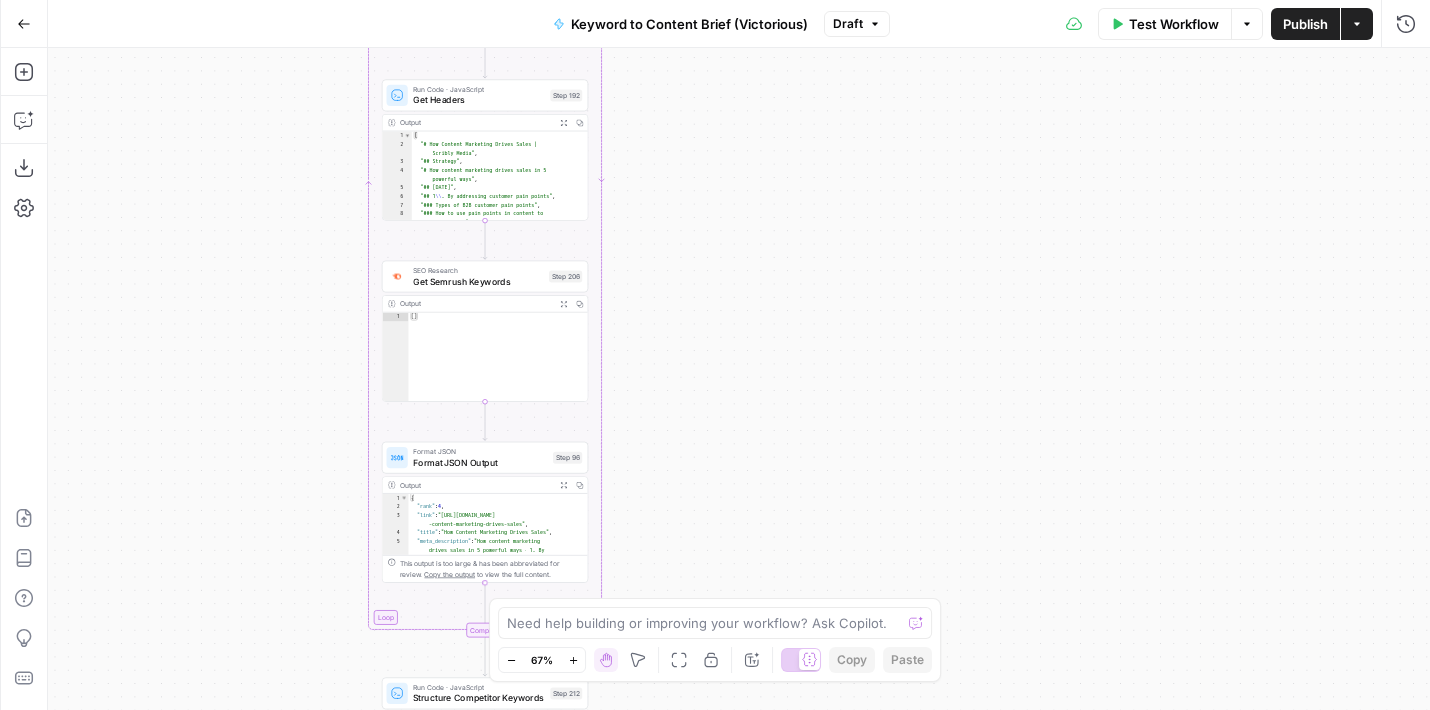 drag, startPoint x: 306, startPoint y: 462, endPoint x: 345, endPoint y: 222, distance: 243.1481 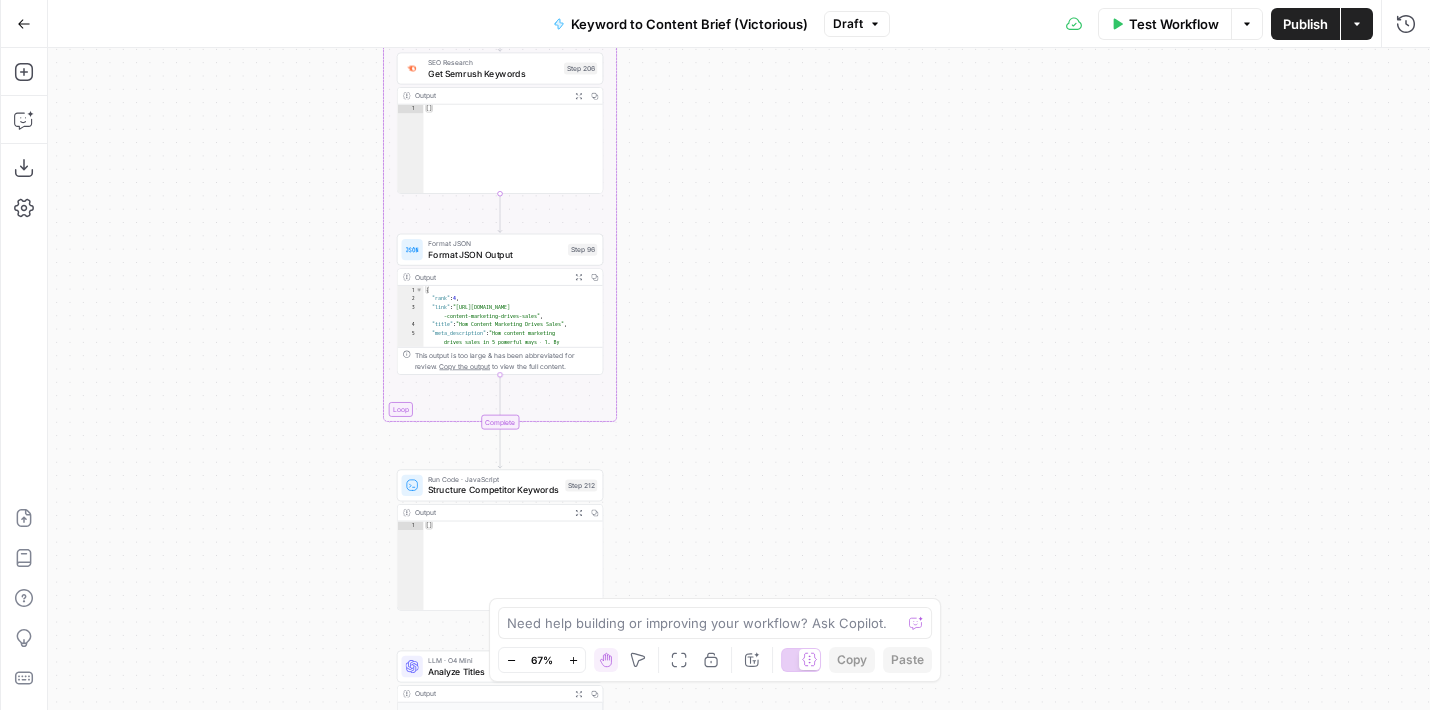 drag, startPoint x: 303, startPoint y: 451, endPoint x: 302, endPoint y: 296, distance: 155.00322 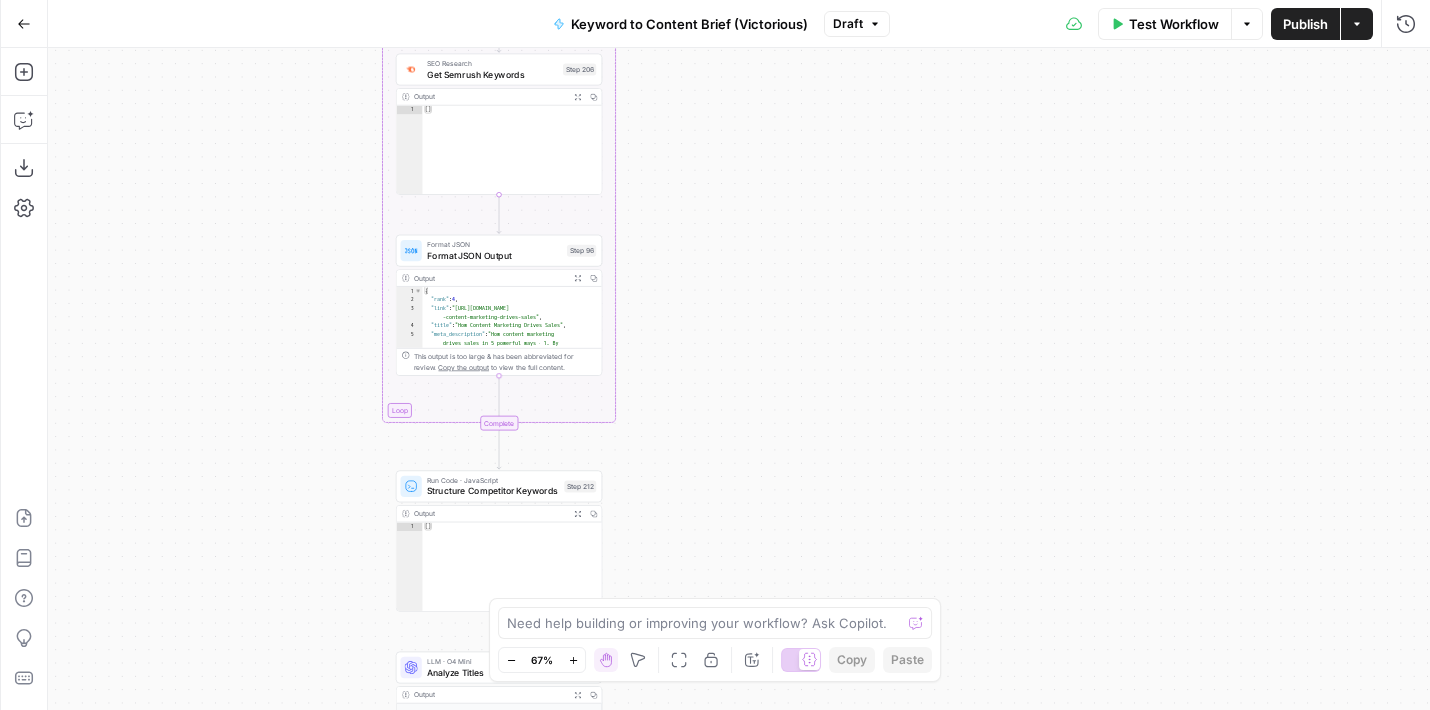 drag, startPoint x: 281, startPoint y: 412, endPoint x: 336, endPoint y: 254, distance: 167.29913 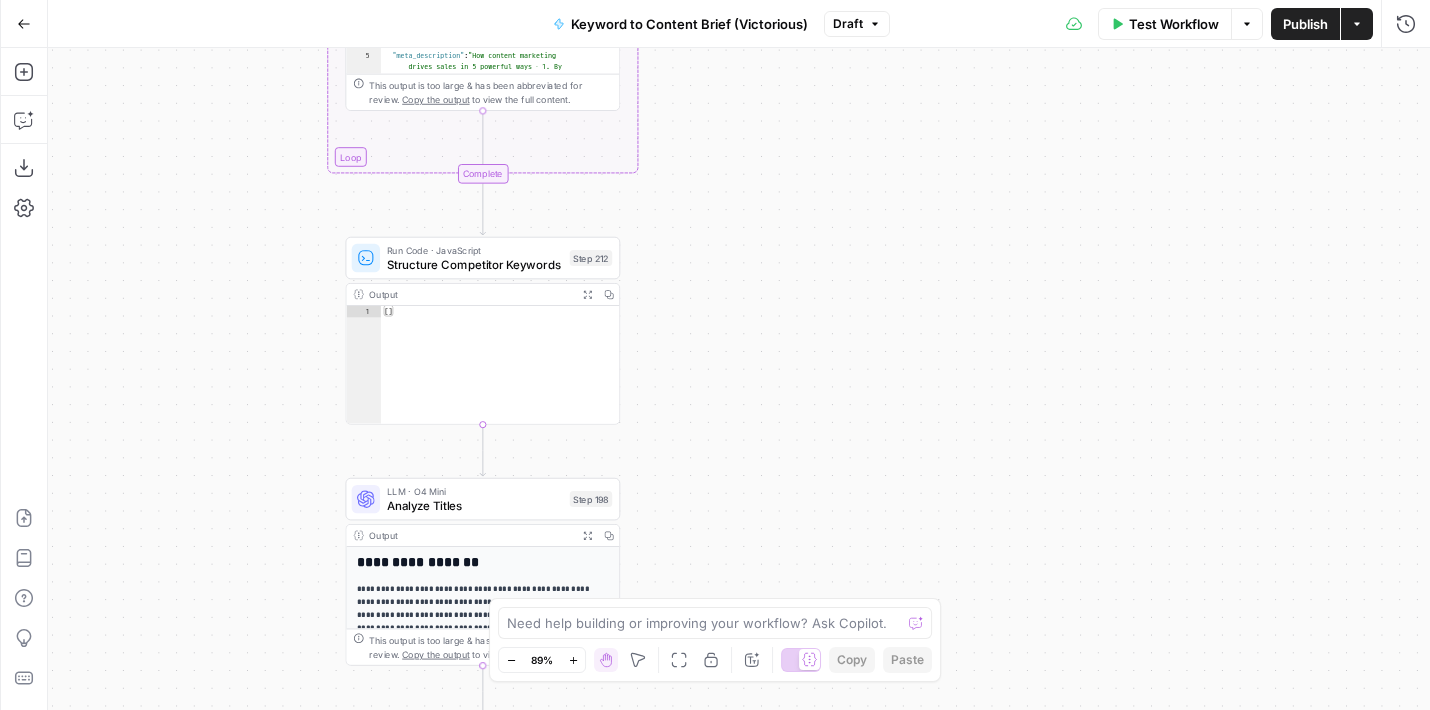 drag, startPoint x: 355, startPoint y: 343, endPoint x: 213, endPoint y: 248, distance: 170.84789 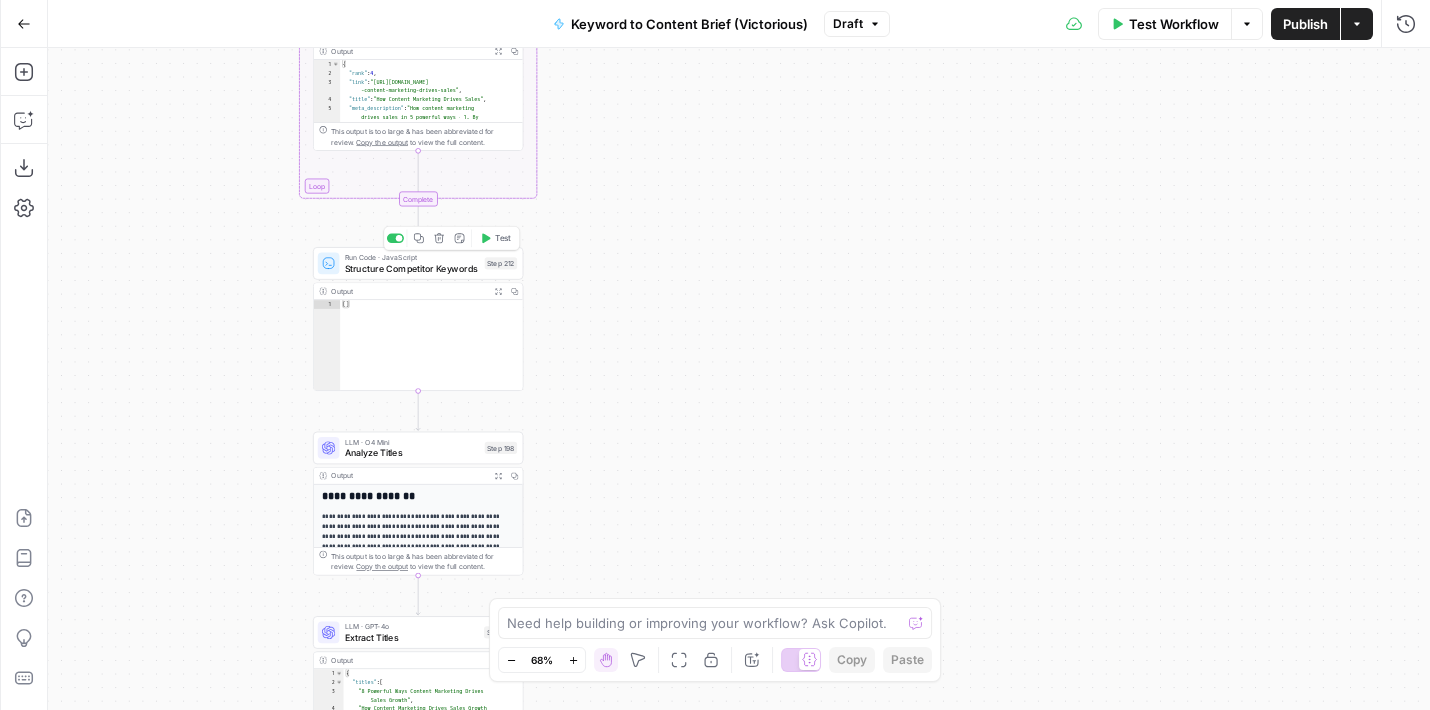 click on "Structure Competitor Keywords" at bounding box center [412, 268] 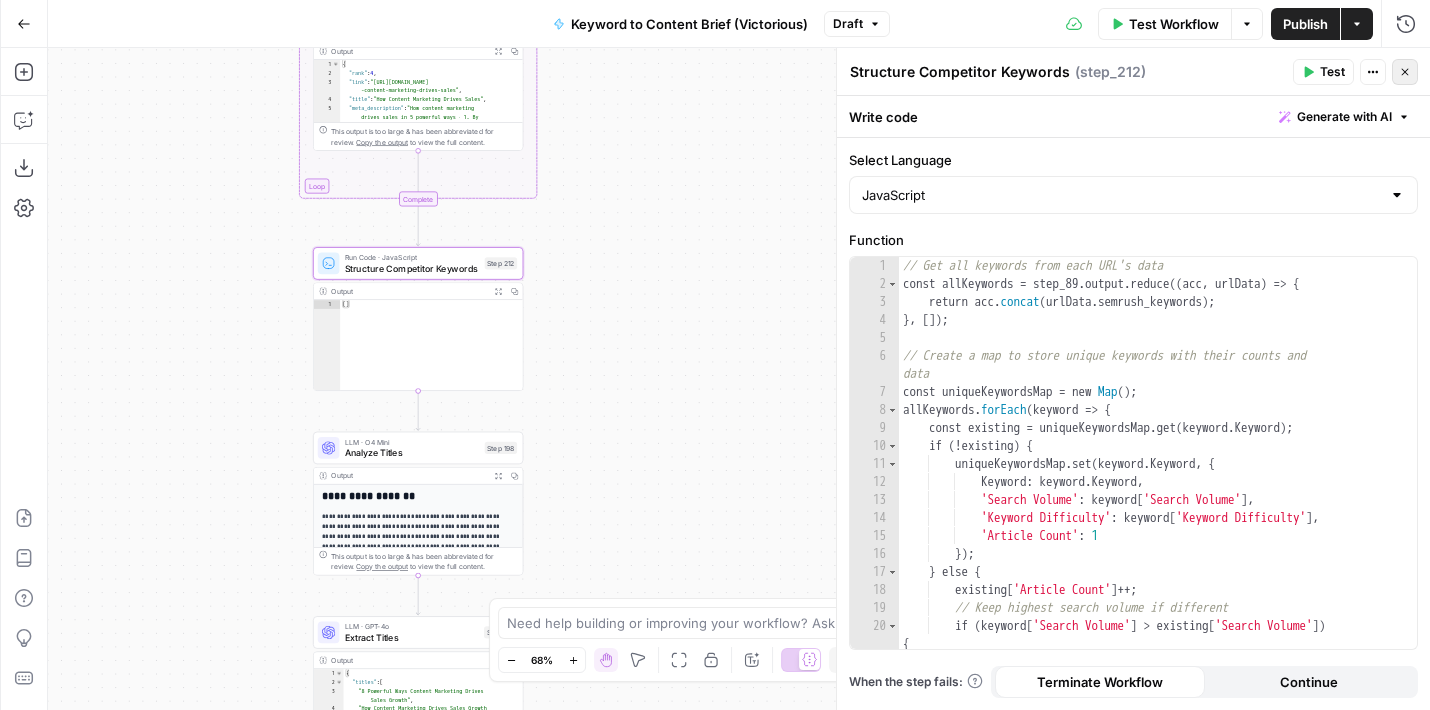 click 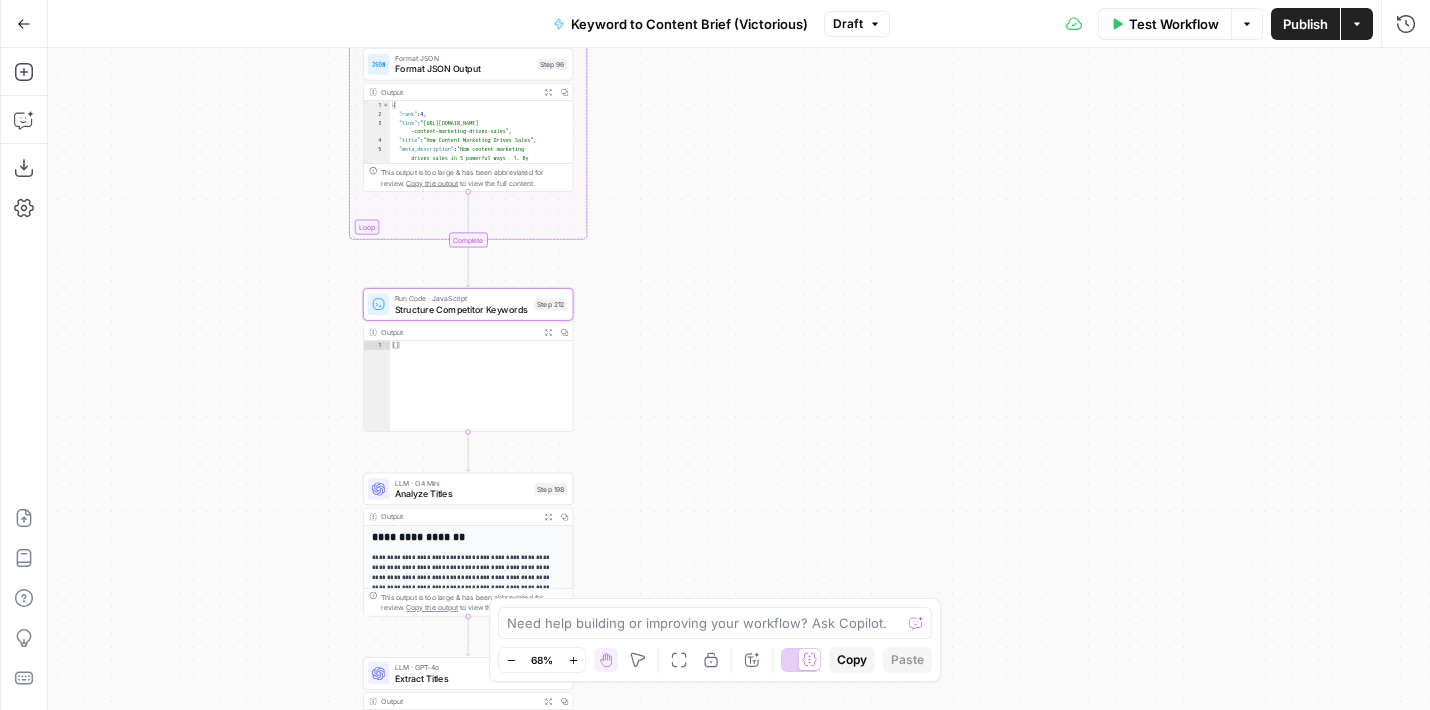 drag, startPoint x: 221, startPoint y: 287, endPoint x: 277, endPoint y: 333, distance: 72.47068 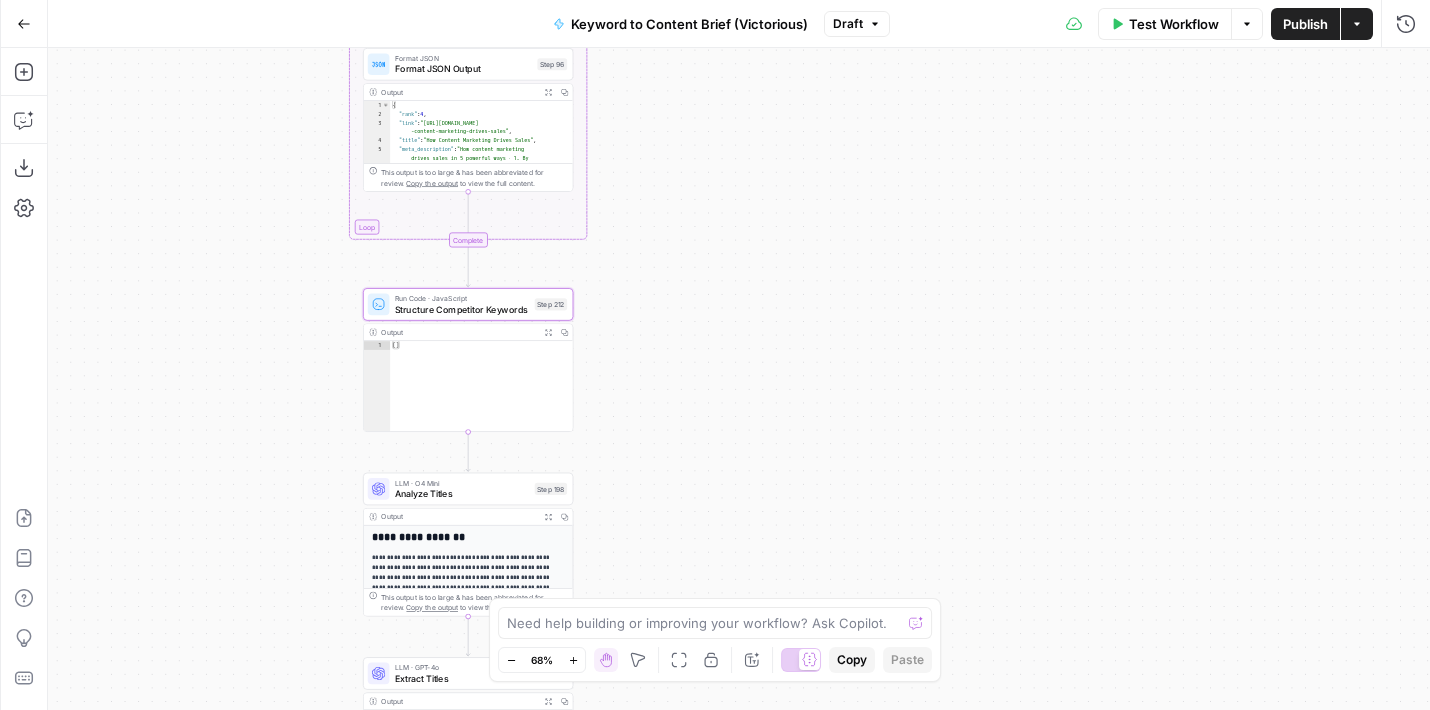 click on "Workflow Set Inputs Inputs Google Search Perform Google Search Step 51 Output Expand Output Copy 1 2 3 4 5 6 {    "search_metadata" :  {      "id" :  "686568f81dcfe2f74d008f35" ,      "status" :  "Success" ,      "json_endpoint" :  "https://serpapi.com          /searches/123778e5d9046281          /686568f81dcfe2f74d008f35.json" ,      "pixel_position_endpoint" :  "https          ://serpapi.com/searches          /123778e5d9046281          /686568f81dcfe2f74d008f35          .json_with_pixel_position" ,     This output is too large & has been abbreviated for review.   Copy the output   to view the full content. Loop Iteration Label if relevant Step 207 Output Expand Output Copy 1 2 3 4 5 6 7 8 9 10 11 12 [    {      "relevant" :  "true"    } ,    {      "relevant" :  "true"    } ,    {      "relevant" :  "true"    } ,    {      "relevant" :  "true"     LLM · GPT-4o Mini Determine if relevant Step 208 Output Expand Output Copy 1 2 3 {    "relevant" :  "true" }" at bounding box center [739, 379] 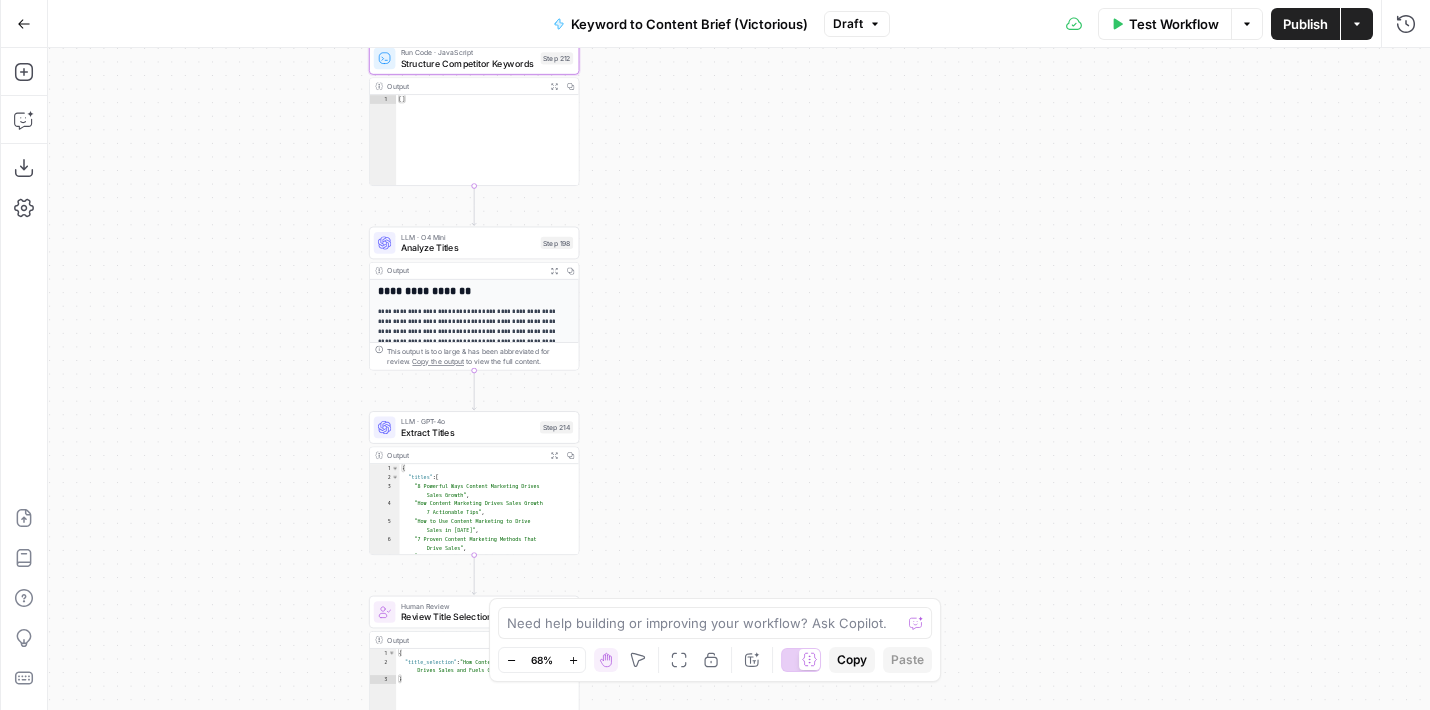 drag, startPoint x: 643, startPoint y: 481, endPoint x: 641, endPoint y: 230, distance: 251.00797 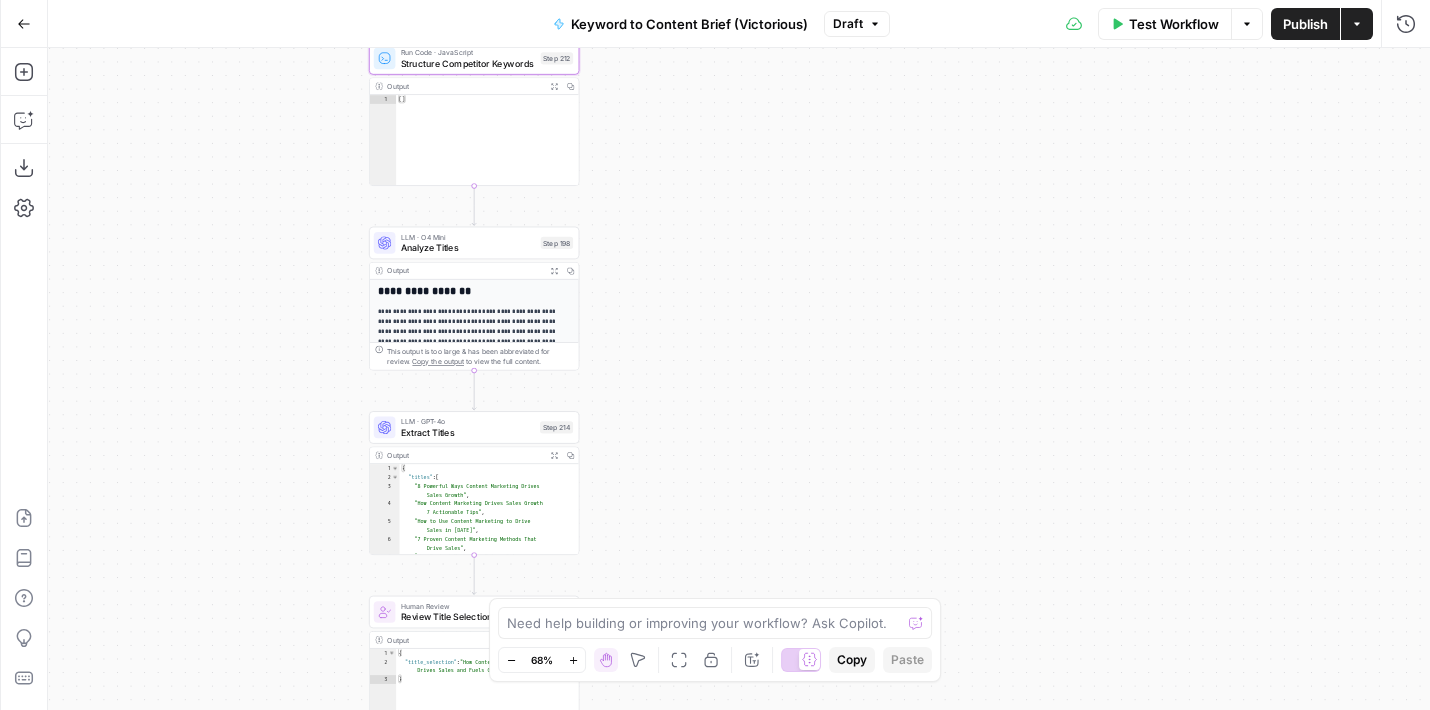 click on "Workflow Set Inputs Inputs Google Search Perform Google Search Step 51 Output Expand Output Copy 1 2 3 4 5 6 {    "search_metadata" :  {      "id" :  "686568f81dcfe2f74d008f35" ,      "status" :  "Success" ,      "json_endpoint" :  "https://serpapi.com          /searches/123778e5d9046281          /686568f81dcfe2f74d008f35.json" ,      "pixel_position_endpoint" :  "https          ://serpapi.com/searches          /123778e5d9046281          /686568f81dcfe2f74d008f35          .json_with_pixel_position" ,     This output is too large & has been abbreviated for review.   Copy the output   to view the full content. Loop Iteration Label if relevant Step 207 Output Expand Output Copy 1 2 3 4 5 6 7 8 9 10 11 12 [    {      "relevant" :  "true"    } ,    {      "relevant" :  "true"    } ,    {      "relevant" :  "true"    } ,    {      "relevant" :  "true"     LLM · GPT-4o Mini Determine if relevant Step 208 Output Expand Output Copy 1 2 3 {    "relevant" :  "true" }" at bounding box center (739, 379) 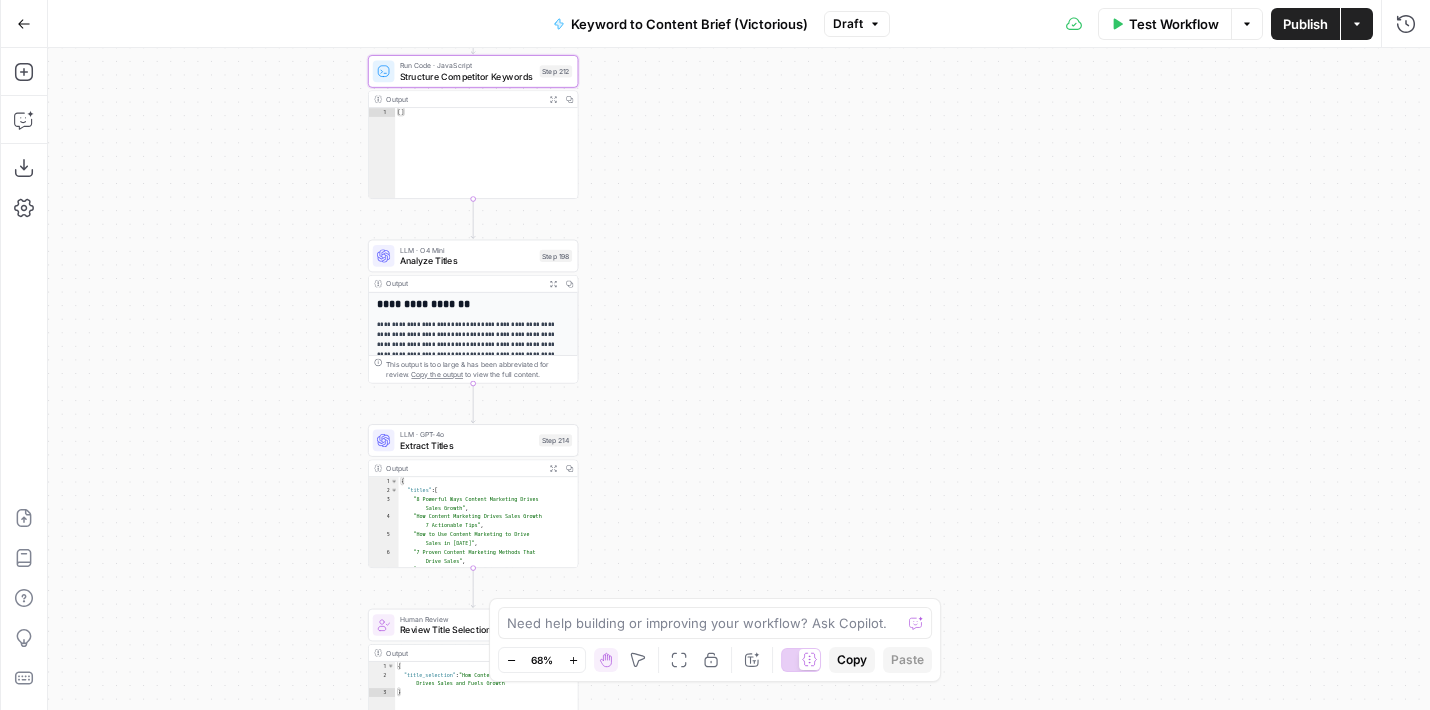 drag, startPoint x: 641, startPoint y: 230, endPoint x: 641, endPoint y: 243, distance: 13 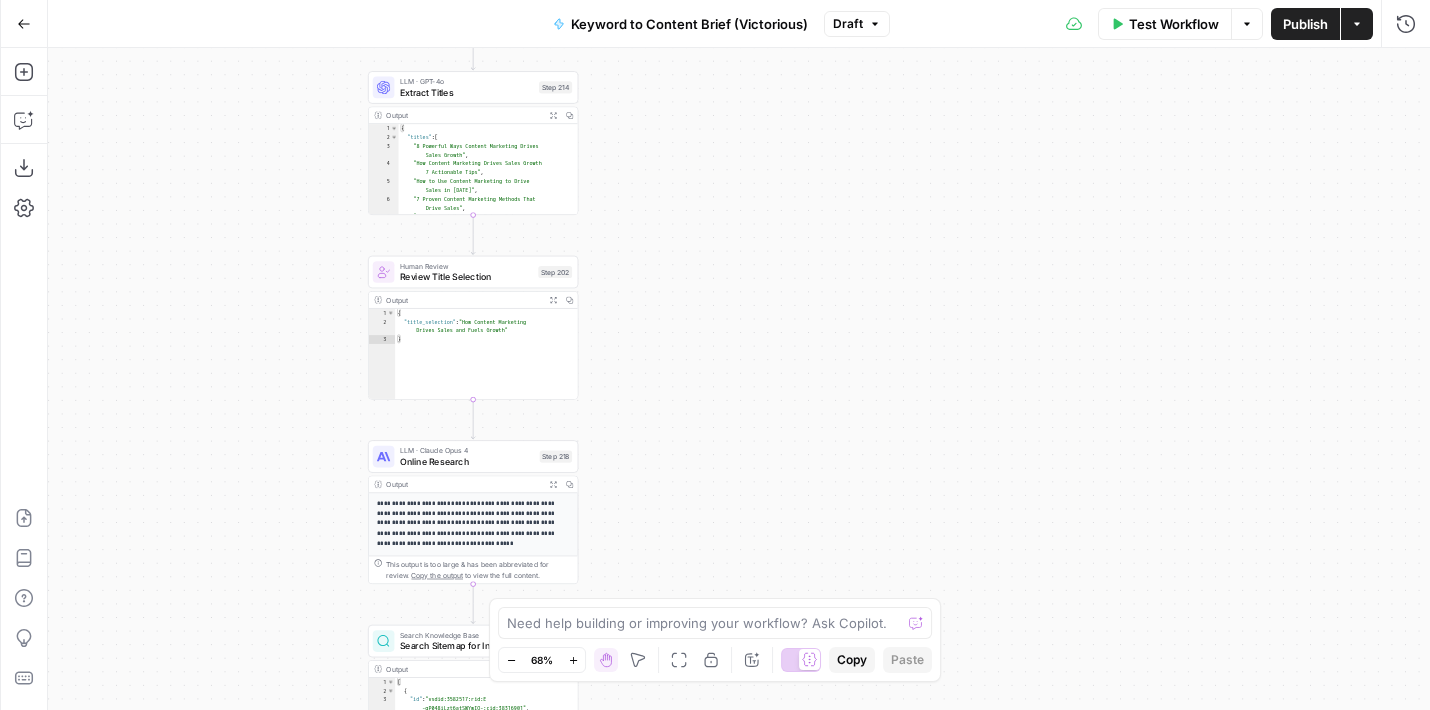 drag, startPoint x: 685, startPoint y: 530, endPoint x: 685, endPoint y: 177, distance: 353 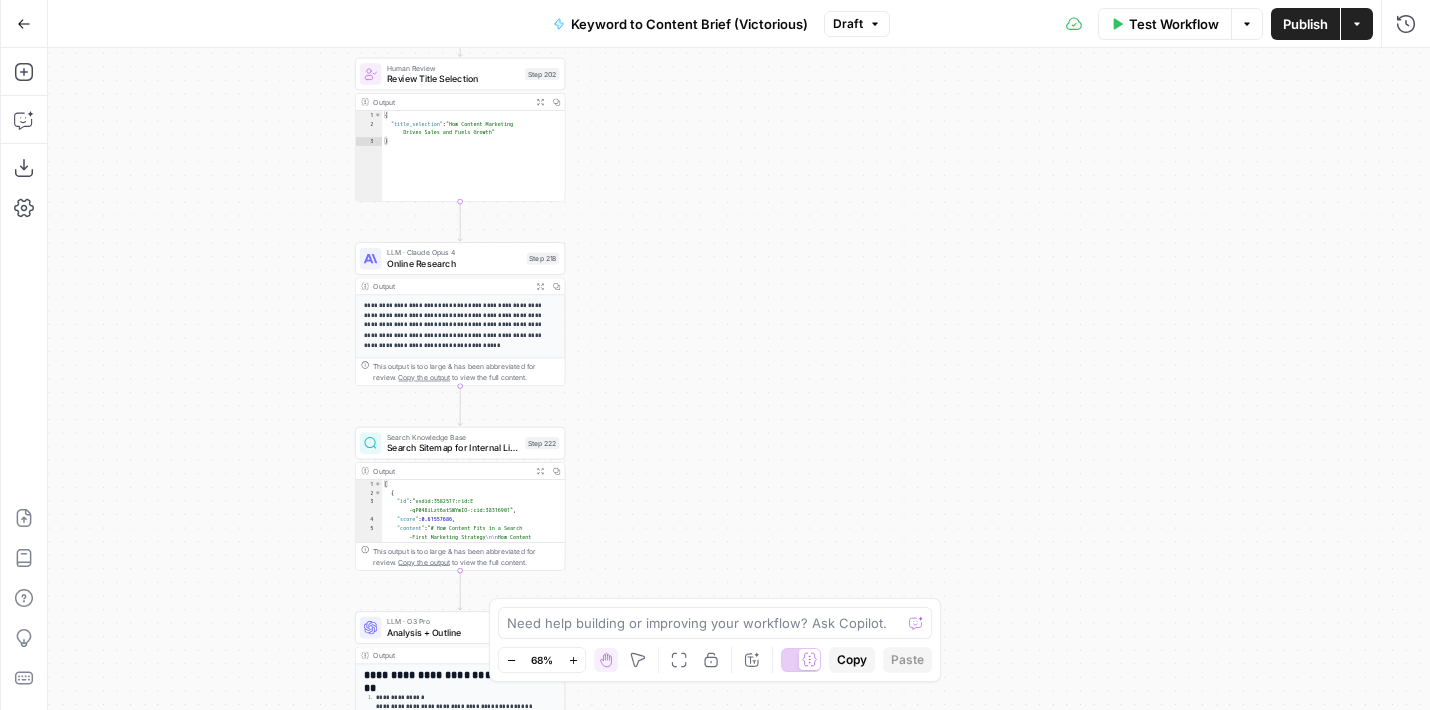 drag, startPoint x: 668, startPoint y: 487, endPoint x: 652, endPoint y: 289, distance: 198.64542 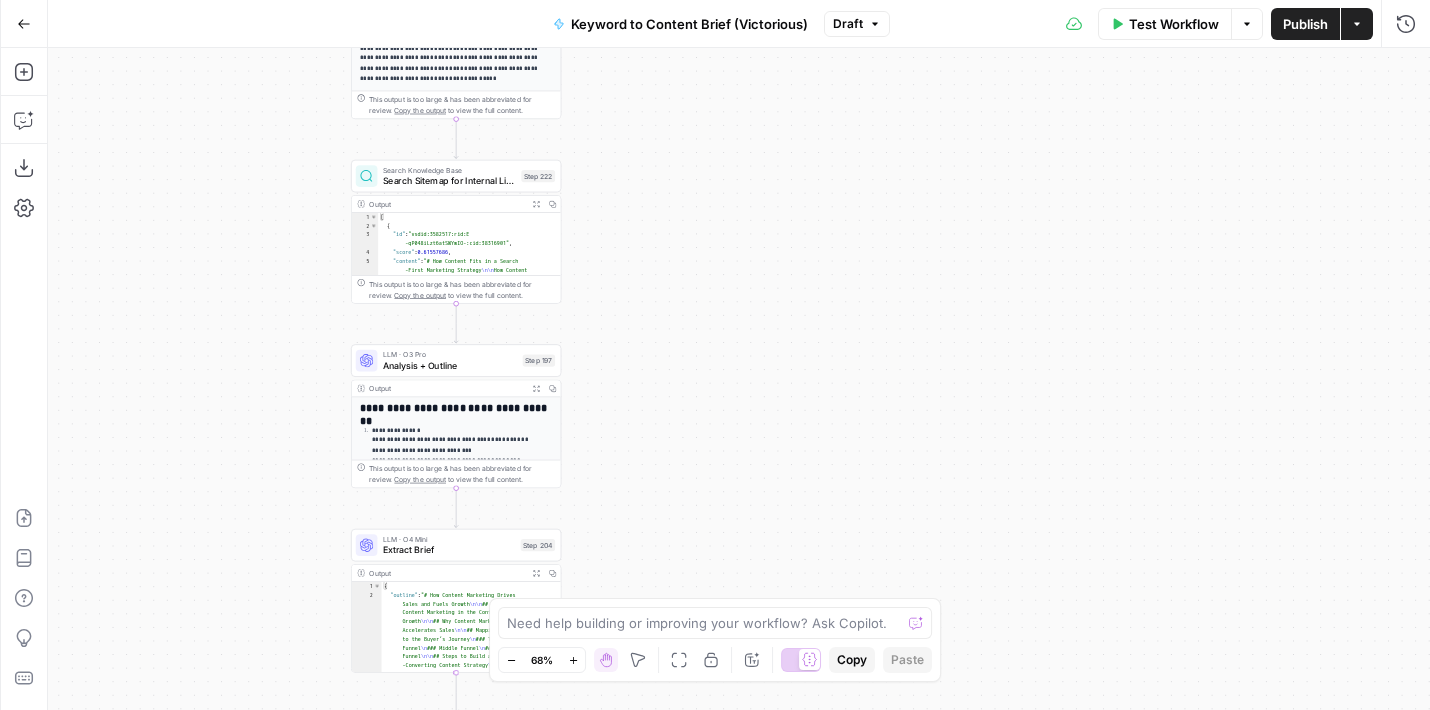 drag, startPoint x: 653, startPoint y: 565, endPoint x: 651, endPoint y: 298, distance: 267.00748 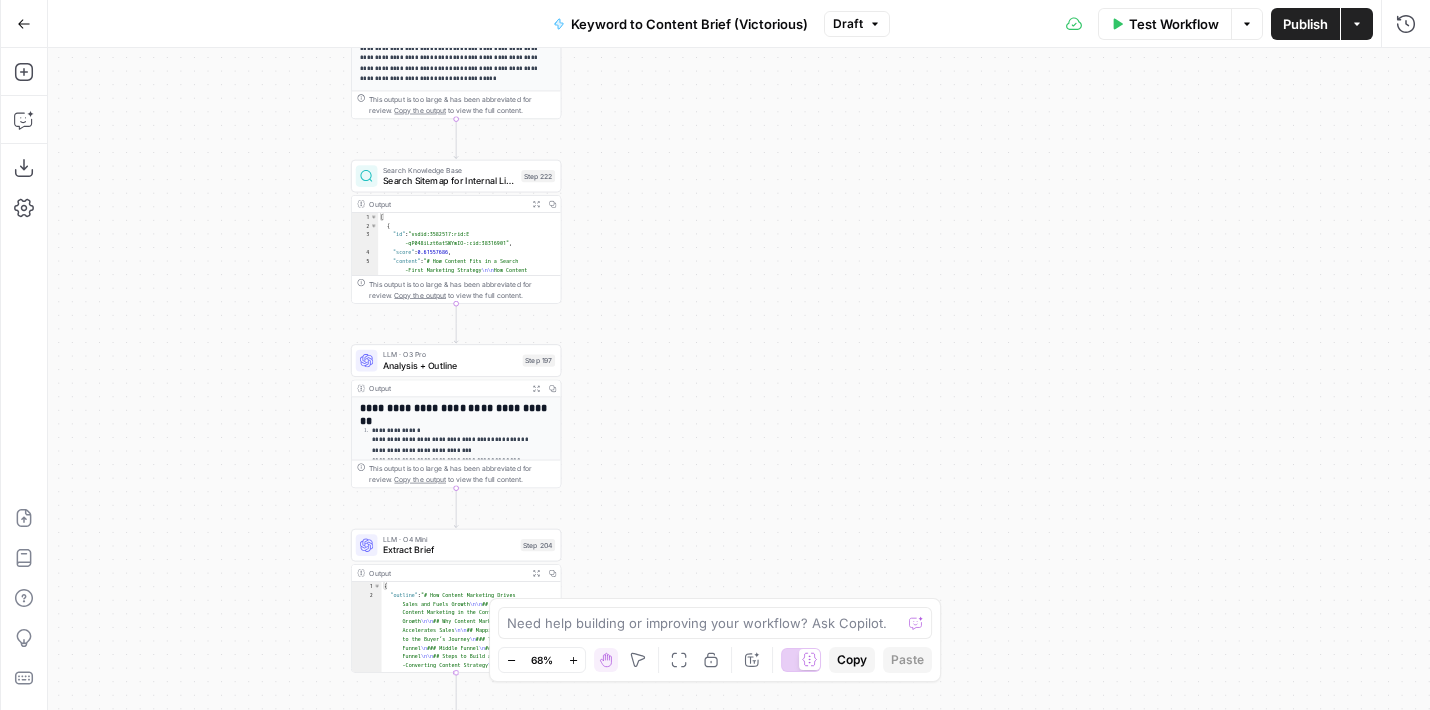 click on "Workflow Set Inputs Inputs Google Search Perform Google Search Step 51 Output Expand Output Copy 1 2 3 4 5 6 {    "search_metadata" :  {      "id" :  "686568f81dcfe2f74d008f35" ,      "status" :  "Success" ,      "json_endpoint" :  "https://serpapi.com          /searches/123778e5d9046281          /686568f81dcfe2f74d008f35.json" ,      "pixel_position_endpoint" :  "https          ://serpapi.com/searches          /123778e5d9046281          /686568f81dcfe2f74d008f35          .json_with_pixel_position" ,     This output is too large & has been abbreviated for review.   Copy the output   to view the full content. Loop Iteration Label if relevant Step 207 Output Expand Output Copy 1 2 3 4 5 6 7 8 9 10 11 12 [    {      "relevant" :  "true"    } ,    {      "relevant" :  "true"    } ,    {      "relevant" :  "true"    } ,    {      "relevant" :  "true"     LLM · GPT-4o Mini Determine if relevant Step 208 Output Expand Output Copy 1 2 3 {    "relevant" :  "true" }" at bounding box center (739, 379) 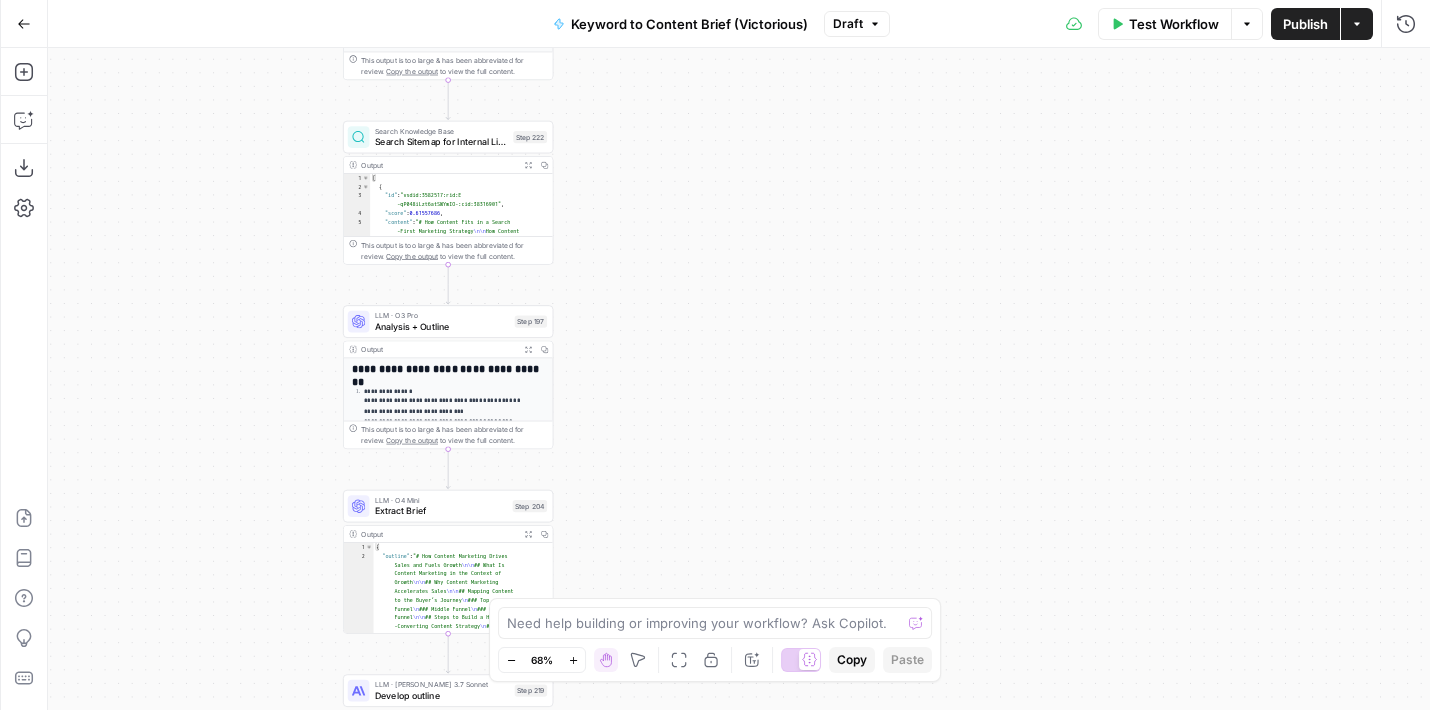 drag, startPoint x: 652, startPoint y: 413, endPoint x: 643, endPoint y: 373, distance: 41 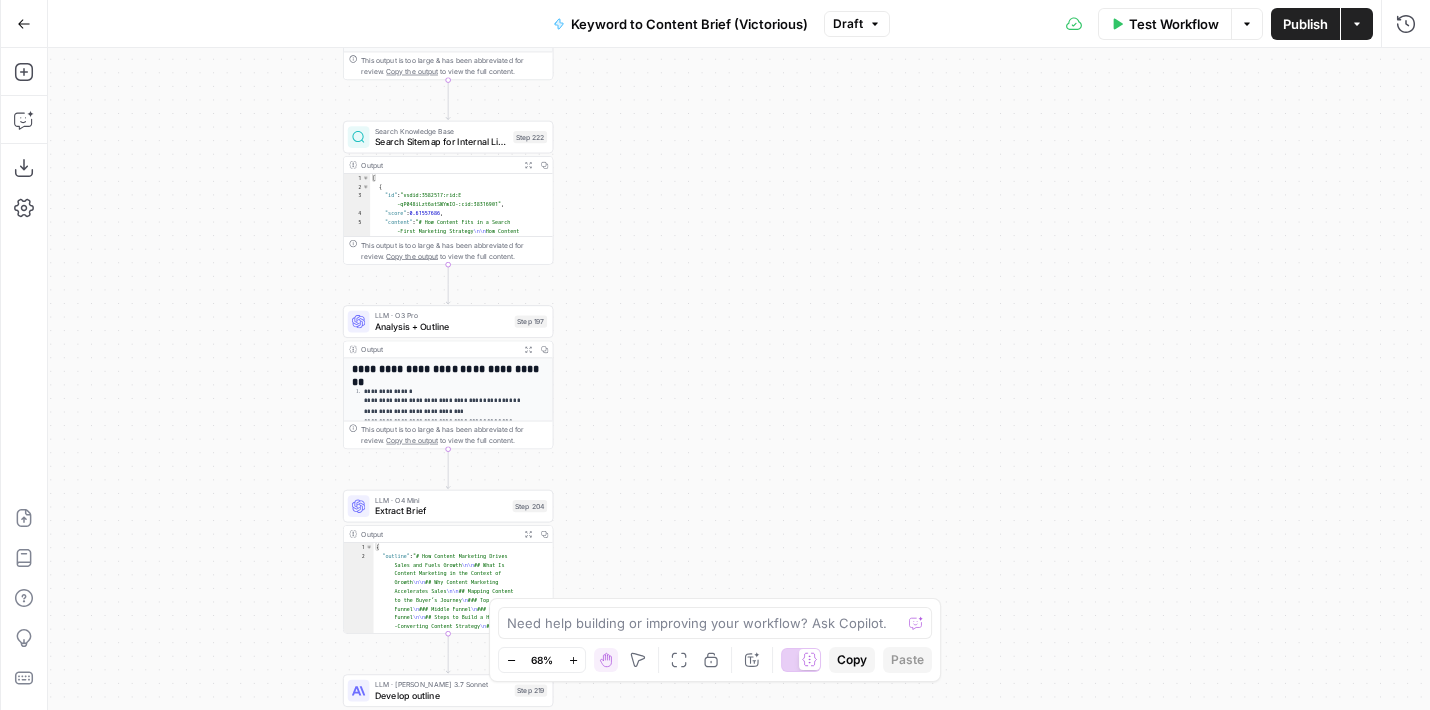 click on "Workflow Set Inputs Inputs Google Search Perform Google Search Step 51 Output Expand Output Copy 1 2 3 4 5 6 {    "search_metadata" :  {      "id" :  "686568f81dcfe2f74d008f35" ,      "status" :  "Success" ,      "json_endpoint" :  "https://serpapi.com          /searches/123778e5d9046281          /686568f81dcfe2f74d008f35.json" ,      "pixel_position_endpoint" :  "https          ://serpapi.com/searches          /123778e5d9046281          /686568f81dcfe2f74d008f35          .json_with_pixel_position" ,     This output is too large & has been abbreviated for review.   Copy the output   to view the full content. Loop Iteration Label if relevant Step 207 Output Expand Output Copy 1 2 3 4 5 6 7 8 9 10 11 12 [    {      "relevant" :  "true"    } ,    {      "relevant" :  "true"    } ,    {      "relevant" :  "true"    } ,    {      "relevant" :  "true"     LLM · GPT-4o Mini Determine if relevant Step 208 Output Expand Output Copy 1 2 3 {    "relevant" :  "true" }" at bounding box center (739, 379) 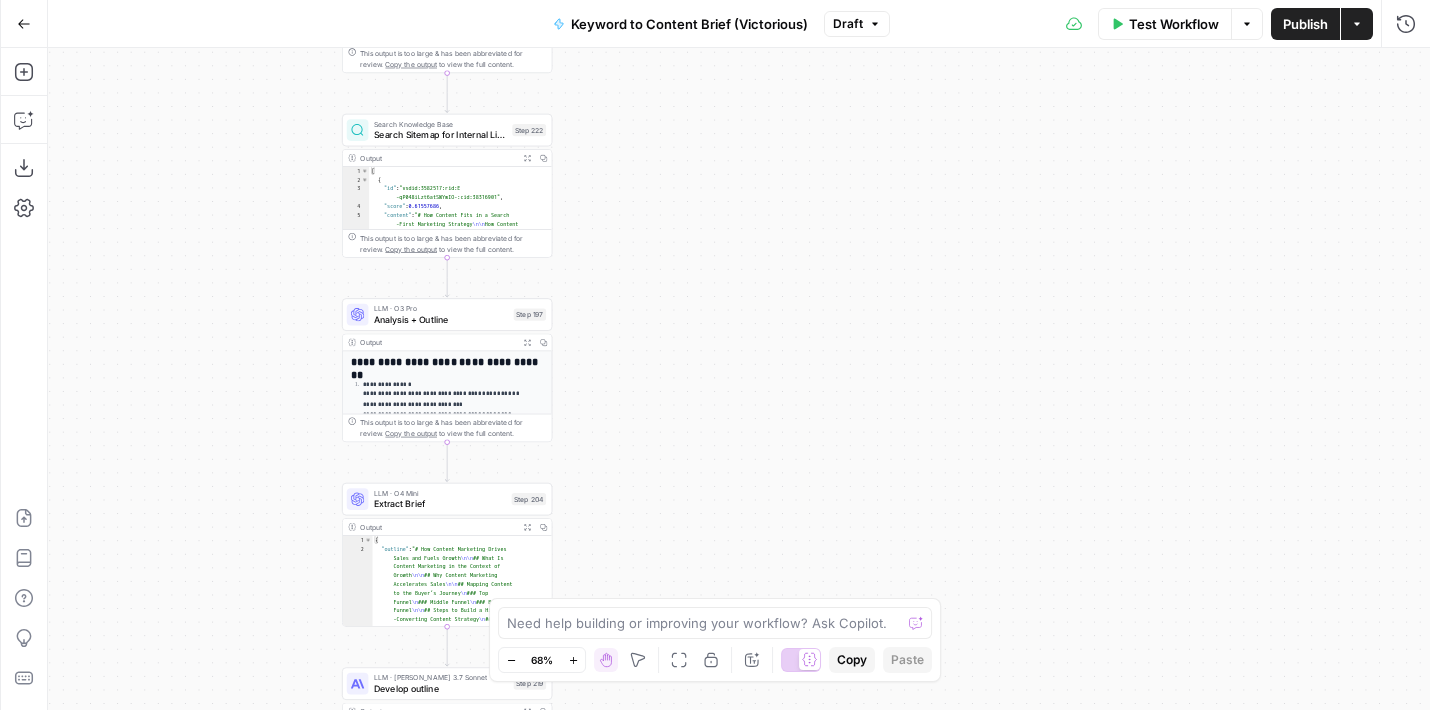 click on "Workflow Set Inputs Inputs Google Search Perform Google Search Step 51 Output Expand Output Copy 1 2 3 4 5 6 {    "search_metadata" :  {      "id" :  "686568f81dcfe2f74d008f35" ,      "status" :  "Success" ,      "json_endpoint" :  "https://serpapi.com          /searches/123778e5d9046281          /686568f81dcfe2f74d008f35.json" ,      "pixel_position_endpoint" :  "https          ://serpapi.com/searches          /123778e5d9046281          /686568f81dcfe2f74d008f35          .json_with_pixel_position" ,     This output is too large & has been abbreviated for review.   Copy the output   to view the full content. Loop Iteration Label if relevant Step 207 Output Expand Output Copy 1 2 3 4 5 6 7 8 9 10 11 12 [    {      "relevant" :  "true"    } ,    {      "relevant" :  "true"    } ,    {      "relevant" :  "true"    } ,    {      "relevant" :  "true"     LLM · GPT-4o Mini Determine if relevant Step 208 Output Expand Output Copy 1 2 3 {    "relevant" :  "true" }" at bounding box center [739, 379] 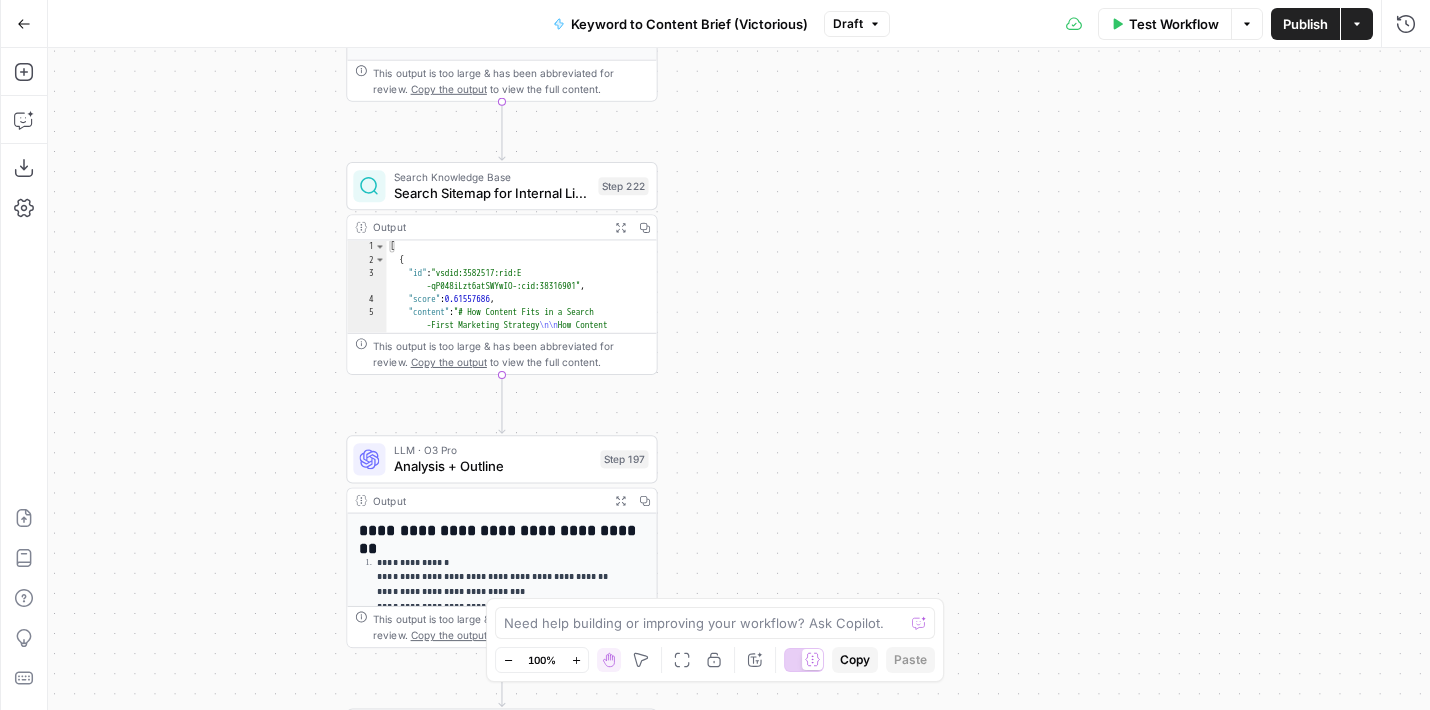 drag, startPoint x: 244, startPoint y: 178, endPoint x: 280, endPoint y: 236, distance: 68.26419 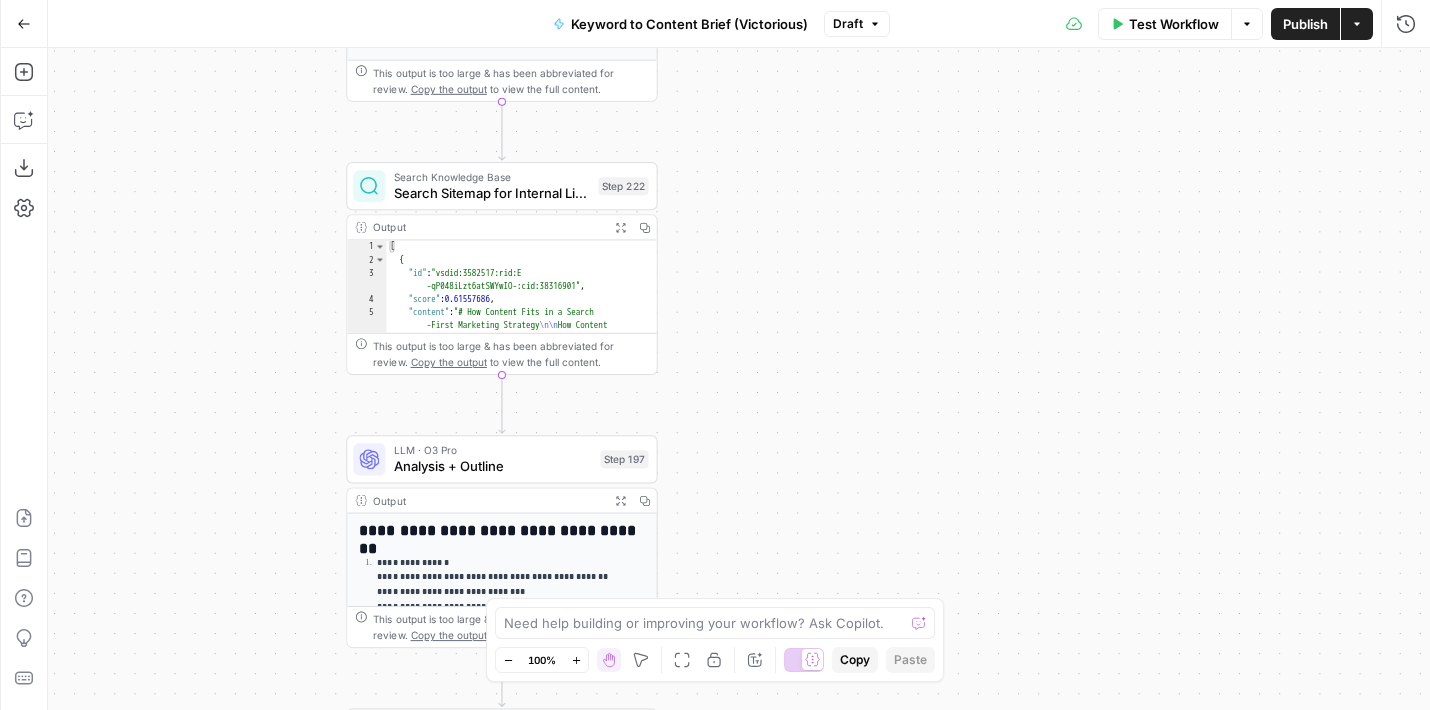click on "Workflow Set Inputs Inputs Google Search Perform Google Search Step 51 Output Expand Output Copy 1 2 3 4 5 6 {    "search_metadata" :  {      "id" :  "686568f81dcfe2f74d008f35" ,      "status" :  "Success" ,      "json_endpoint" :  "https://serpapi.com          /searches/123778e5d9046281          /686568f81dcfe2f74d008f35.json" ,      "pixel_position_endpoint" :  "https          ://serpapi.com/searches          /123778e5d9046281          /686568f81dcfe2f74d008f35          .json_with_pixel_position" ,     This output is too large & has been abbreviated for review.   Copy the output   to view the full content. Loop Iteration Label if relevant Step 207 Output Expand Output Copy 1 2 3 4 5 6 7 8 9 10 11 12 [    {      "relevant" :  "true"    } ,    {      "relevant" :  "true"    } ,    {      "relevant" :  "true"    } ,    {      "relevant" :  "true"     LLM · GPT-4o Mini Determine if relevant Step 208 Output Expand Output Copy 1 2 3 {    "relevant" :  "true" }" at bounding box center [739, 379] 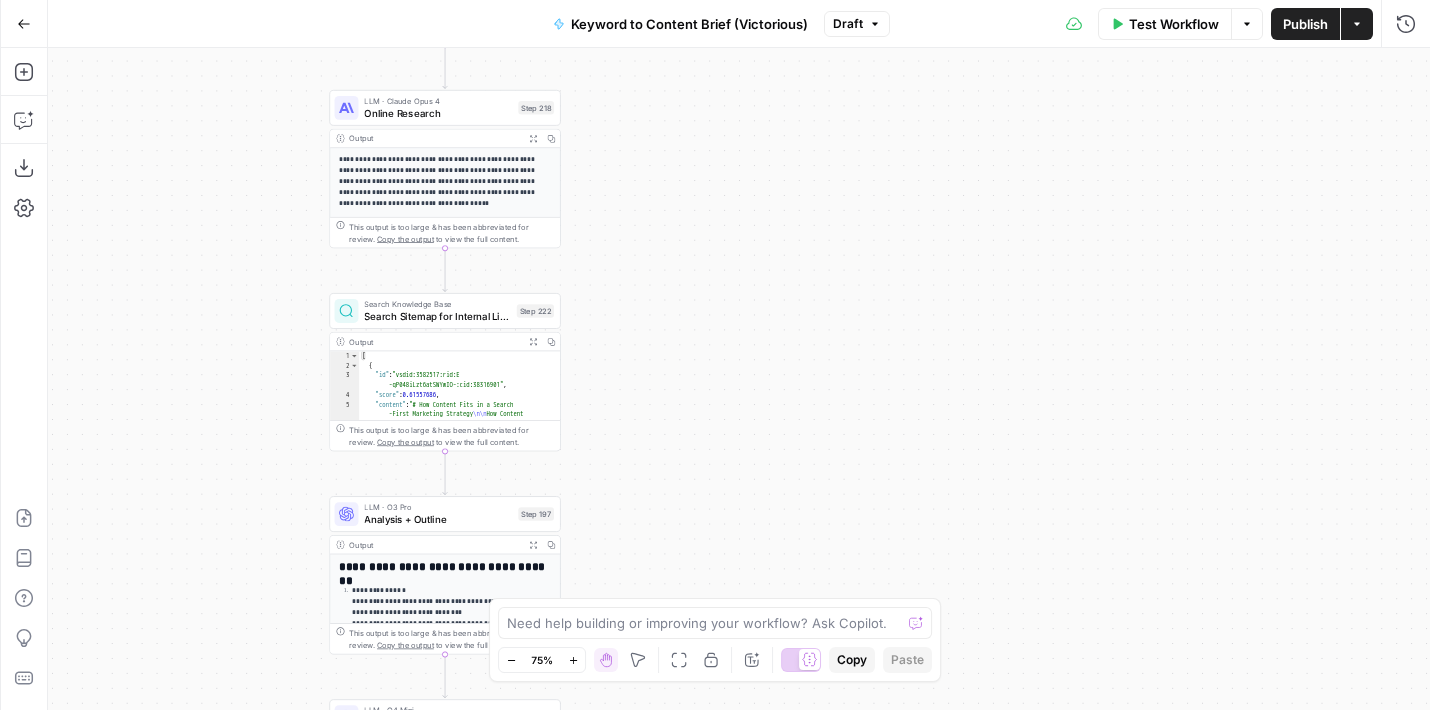 drag, startPoint x: 258, startPoint y: 273, endPoint x: 285, endPoint y: 199, distance: 78.77182 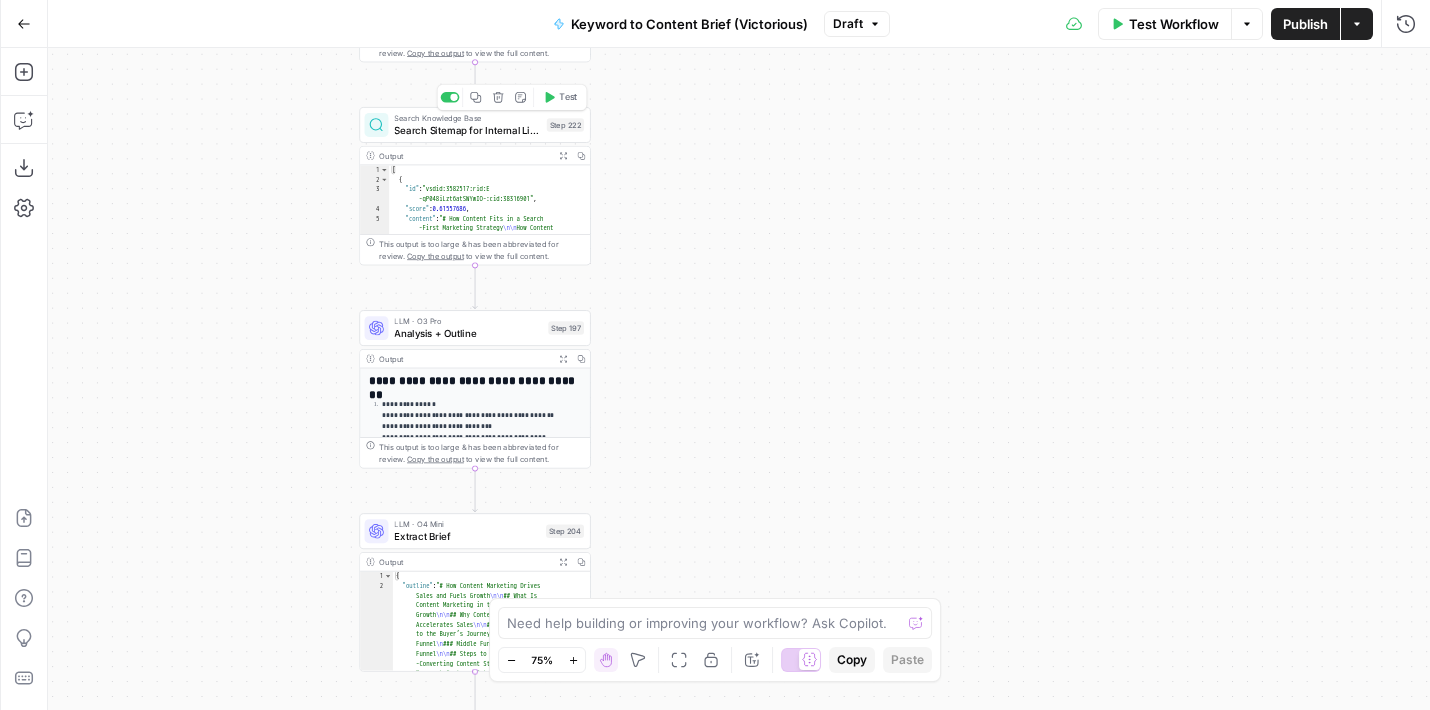 click on "Search Sitemap for Internal Links" at bounding box center [467, 130] 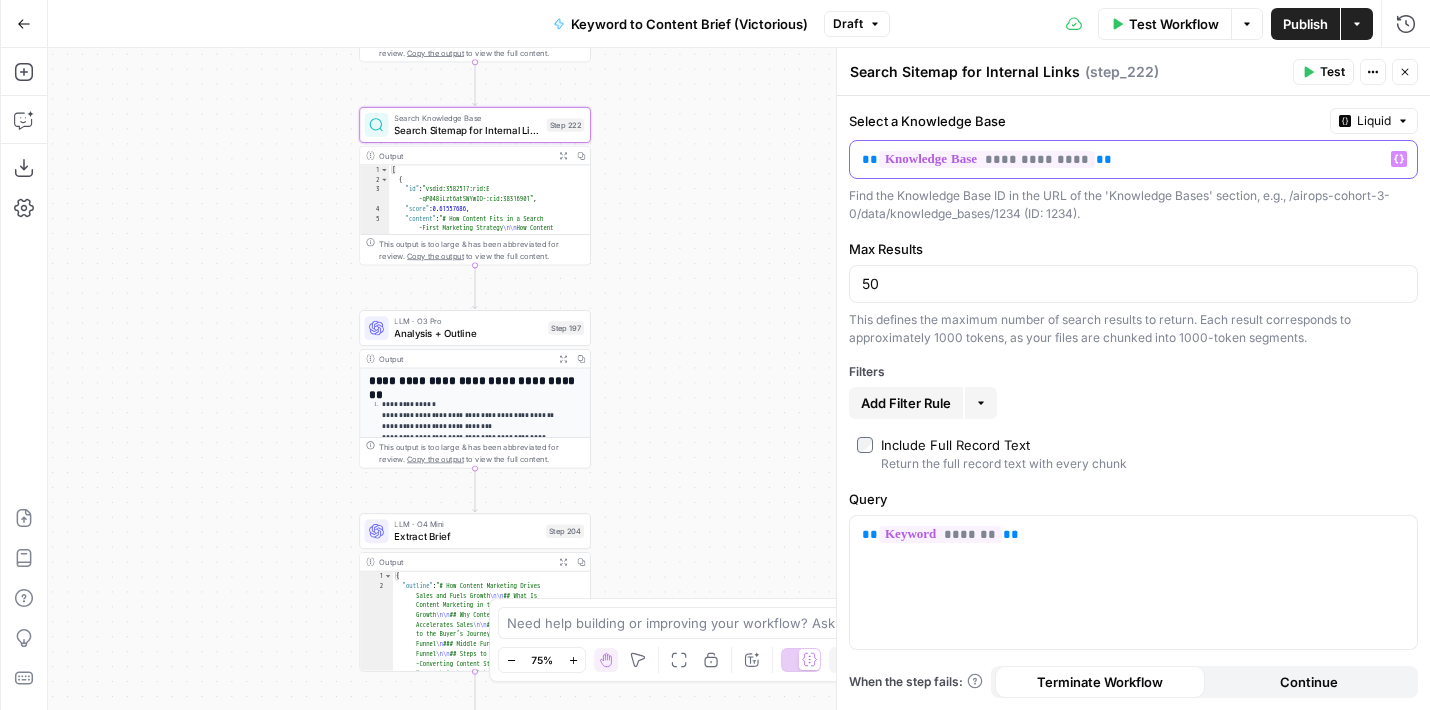 click on "**********" at bounding box center (1117, 159) 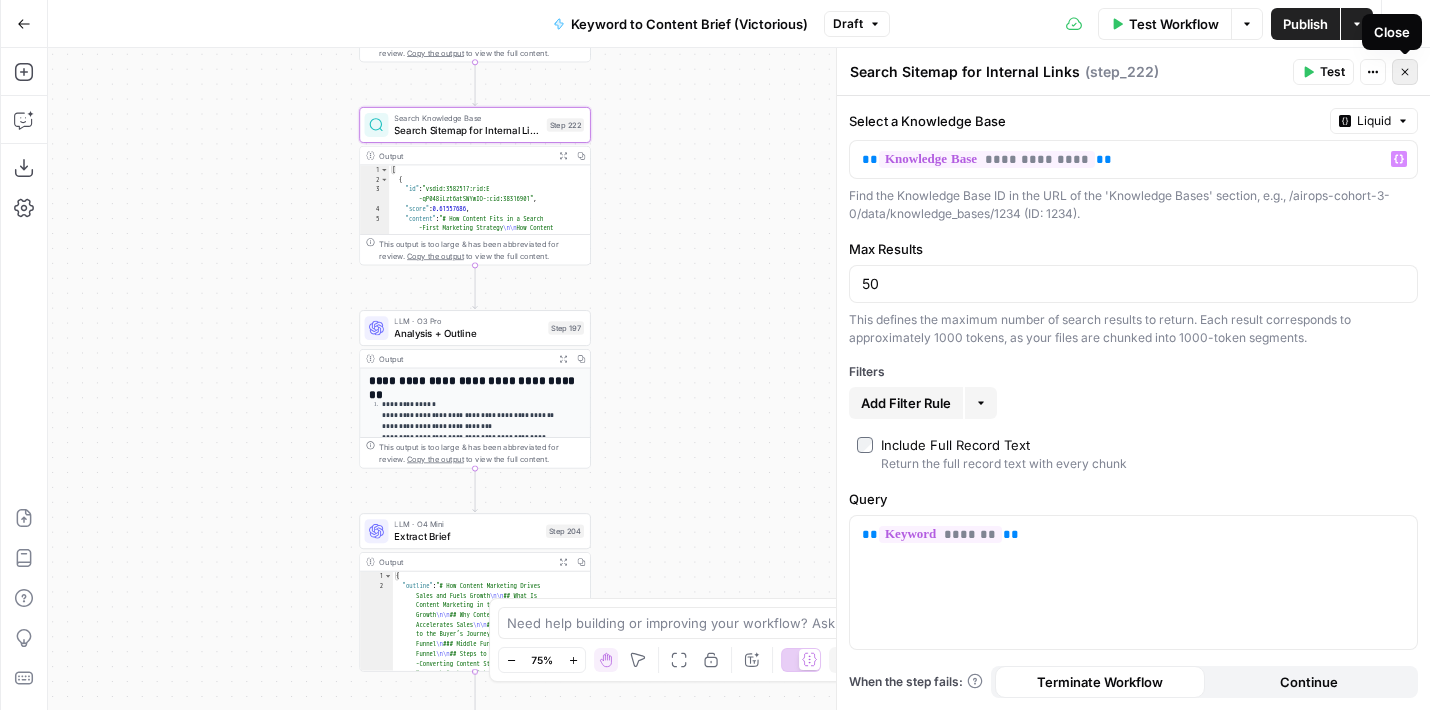 click 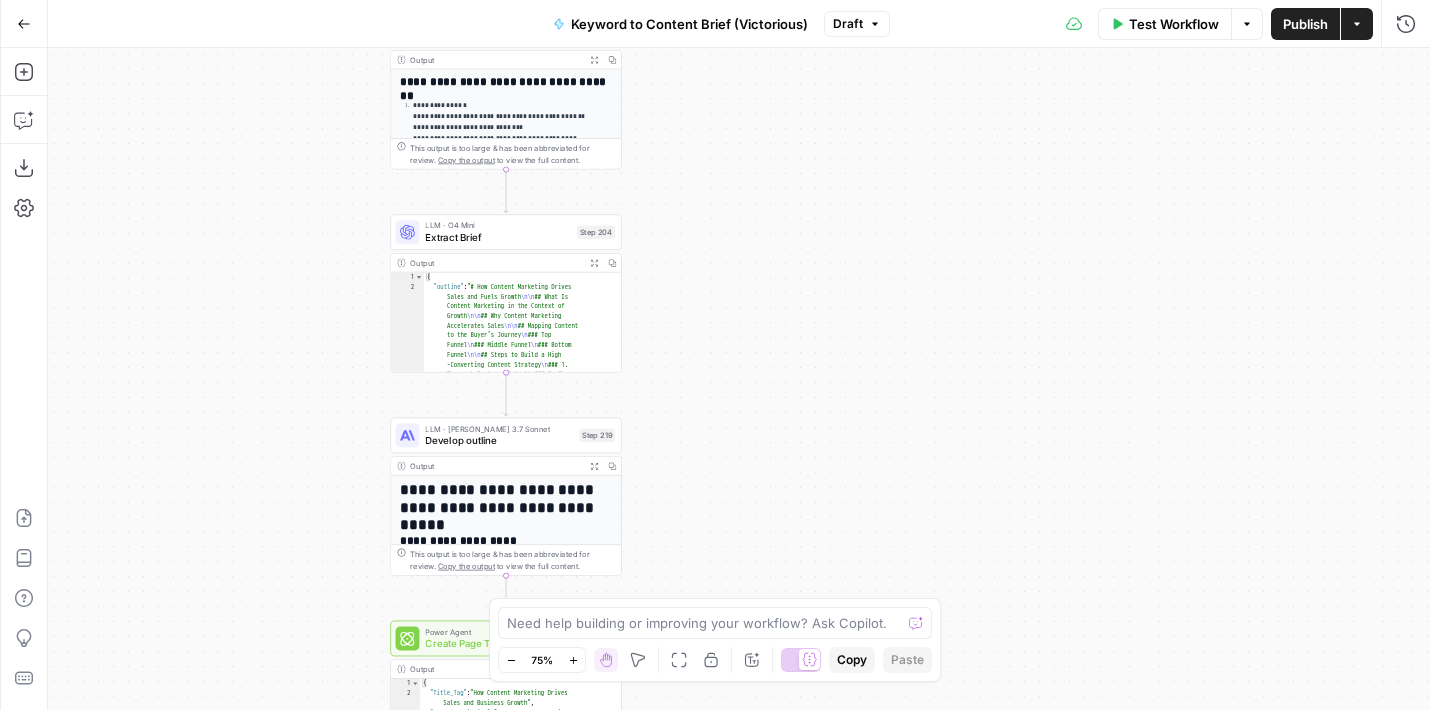 drag, startPoint x: 878, startPoint y: 369, endPoint x: 909, endPoint y: 58, distance: 312.5412 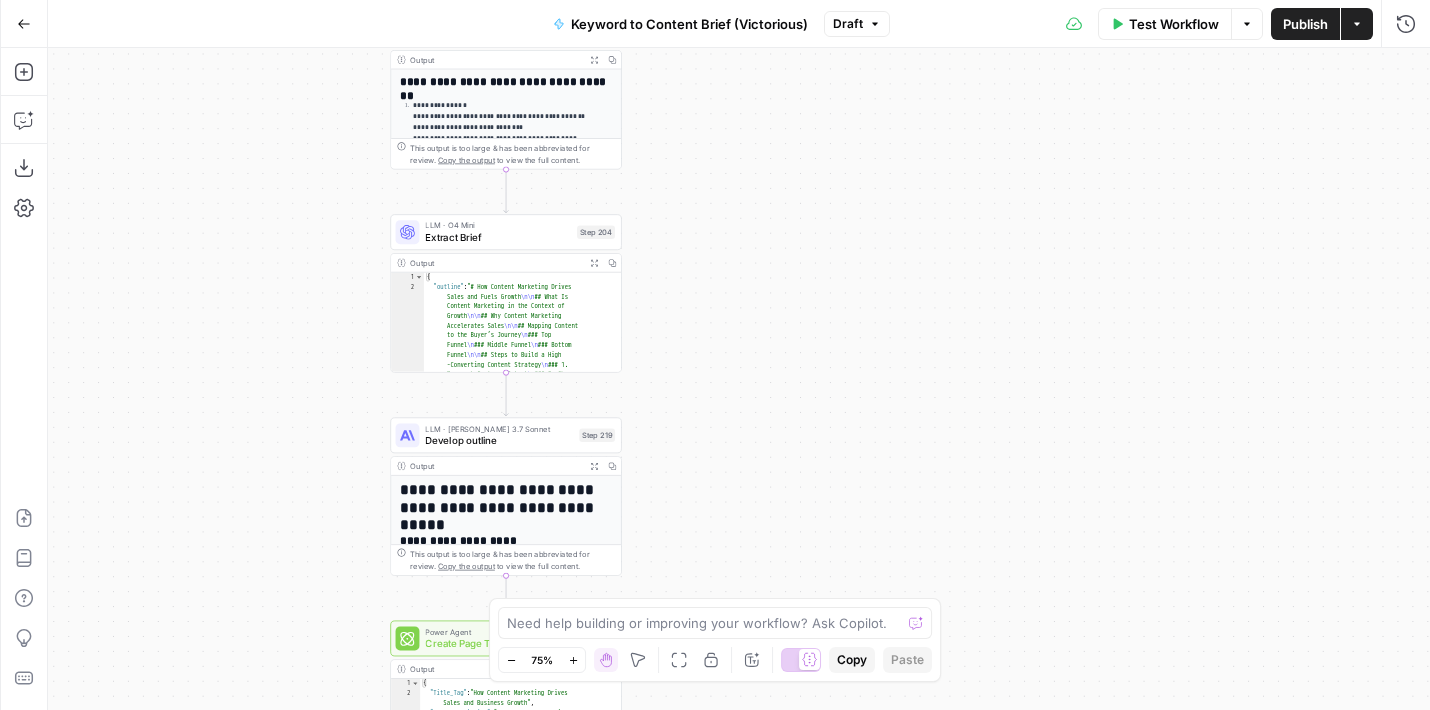click on "Workflow Set Inputs Inputs Google Search Perform Google Search Step 51 Output Expand Output Copy 1 2 3 4 5 6 {    "search_metadata" :  {      "id" :  "686568f81dcfe2f74d008f35" ,      "status" :  "Success" ,      "json_endpoint" :  "https://serpapi.com          /searches/123778e5d9046281          /686568f81dcfe2f74d008f35.json" ,      "pixel_position_endpoint" :  "https          ://serpapi.com/searches          /123778e5d9046281          /686568f81dcfe2f74d008f35          .json_with_pixel_position" ,     This output is too large & has been abbreviated for review.   Copy the output   to view the full content. Loop Iteration Label if relevant Step 207 Output Expand Output Copy 1 2 3 4 5 6 7 8 9 10 11 12 [    {      "relevant" :  "true"    } ,    {      "relevant" :  "true"    } ,    {      "relevant" :  "true"    } ,    {      "relevant" :  "true"     LLM · GPT-4o Mini Determine if relevant Step 208 Output Expand Output Copy 1 2 3 {    "relevant" :  "true" }" at bounding box center (739, 379) 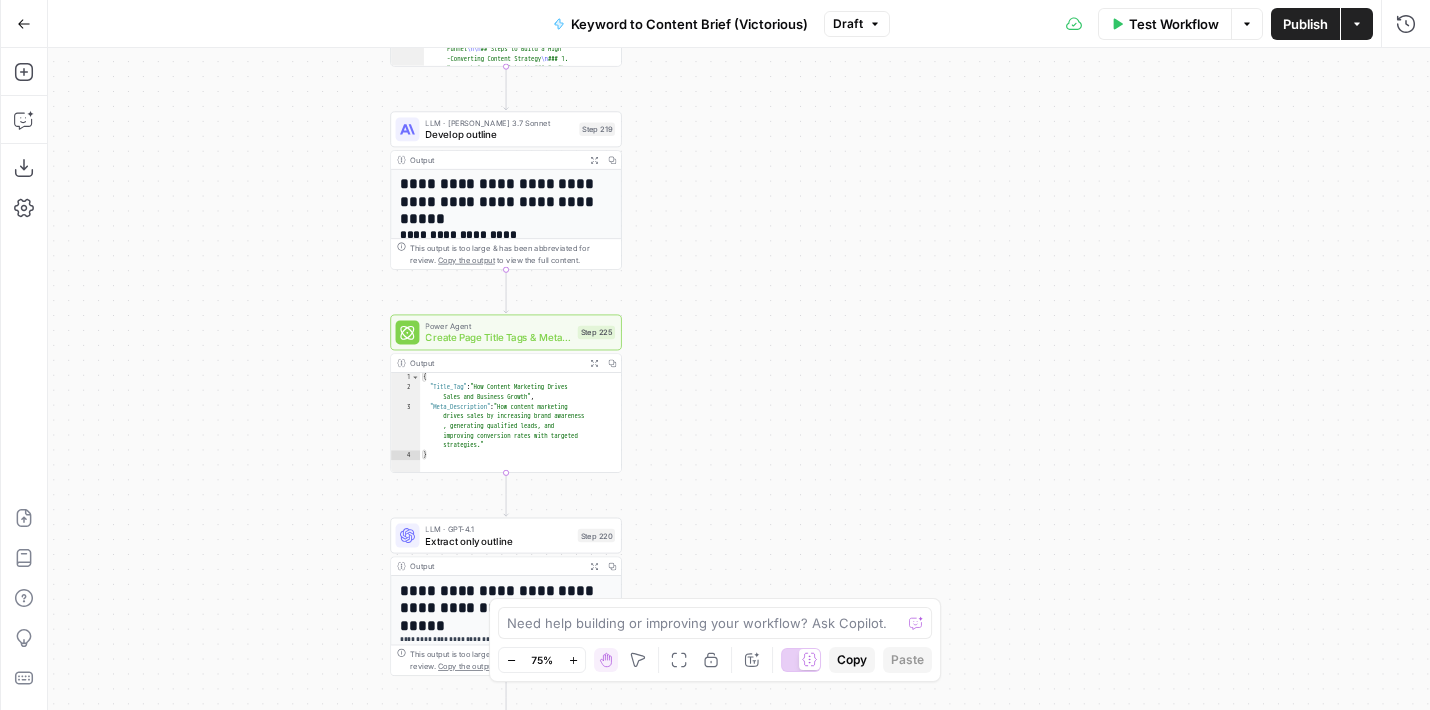 drag, startPoint x: 845, startPoint y: 441, endPoint x: 844, endPoint y: 146, distance: 295.0017 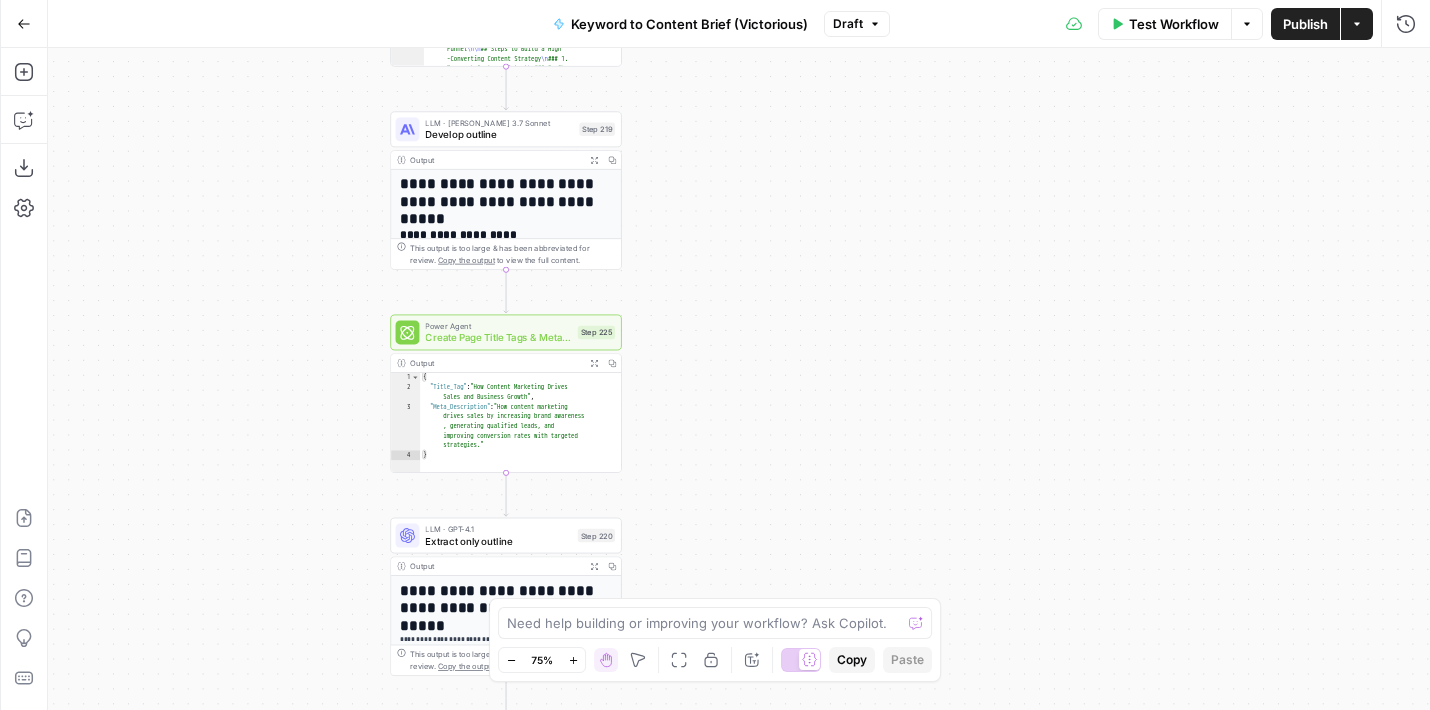 click on "Workflow Set Inputs Inputs Google Search Perform Google Search Step 51 Output Expand Output Copy 1 2 3 4 5 6 {    "search_metadata" :  {      "id" :  "686568f81dcfe2f74d008f35" ,      "status" :  "Success" ,      "json_endpoint" :  "https://serpapi.com          /searches/123778e5d9046281          /686568f81dcfe2f74d008f35.json" ,      "pixel_position_endpoint" :  "https          ://serpapi.com/searches          /123778e5d9046281          /686568f81dcfe2f74d008f35          .json_with_pixel_position" ,     This output is too large & has been abbreviated for review.   Copy the output   to view the full content. Loop Iteration Label if relevant Step 207 Output Expand Output Copy 1 2 3 4 5 6 7 8 9 10 11 12 [    {      "relevant" :  "true"    } ,    {      "relevant" :  "true"    } ,    {      "relevant" :  "true"    } ,    {      "relevant" :  "true"     LLM · GPT-4o Mini Determine if relevant Step 208 Output Expand Output Copy 1 2 3 {    "relevant" :  "true" }" at bounding box center (739, 379) 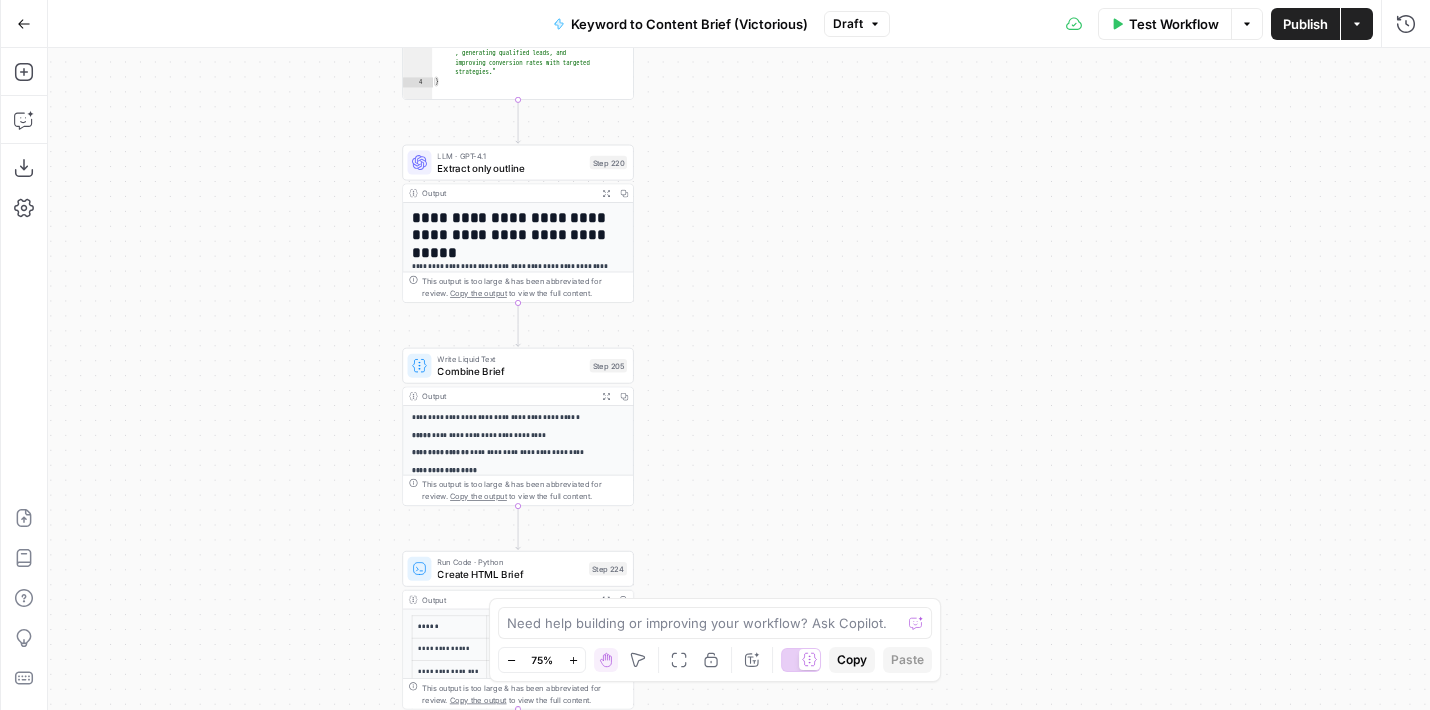 drag, startPoint x: 778, startPoint y: 481, endPoint x: 788, endPoint y: 108, distance: 373.13403 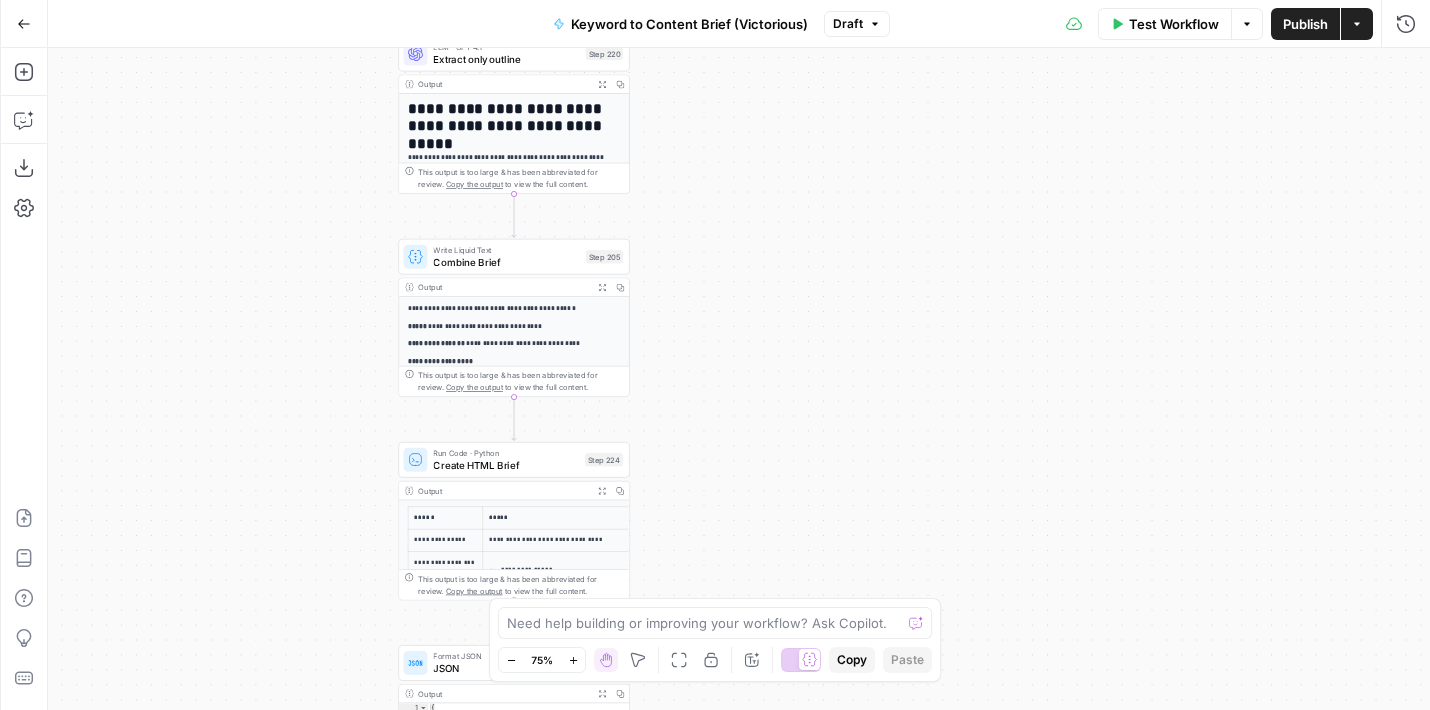 drag, startPoint x: 772, startPoint y: 400, endPoint x: 769, endPoint y: 292, distance: 108.04166 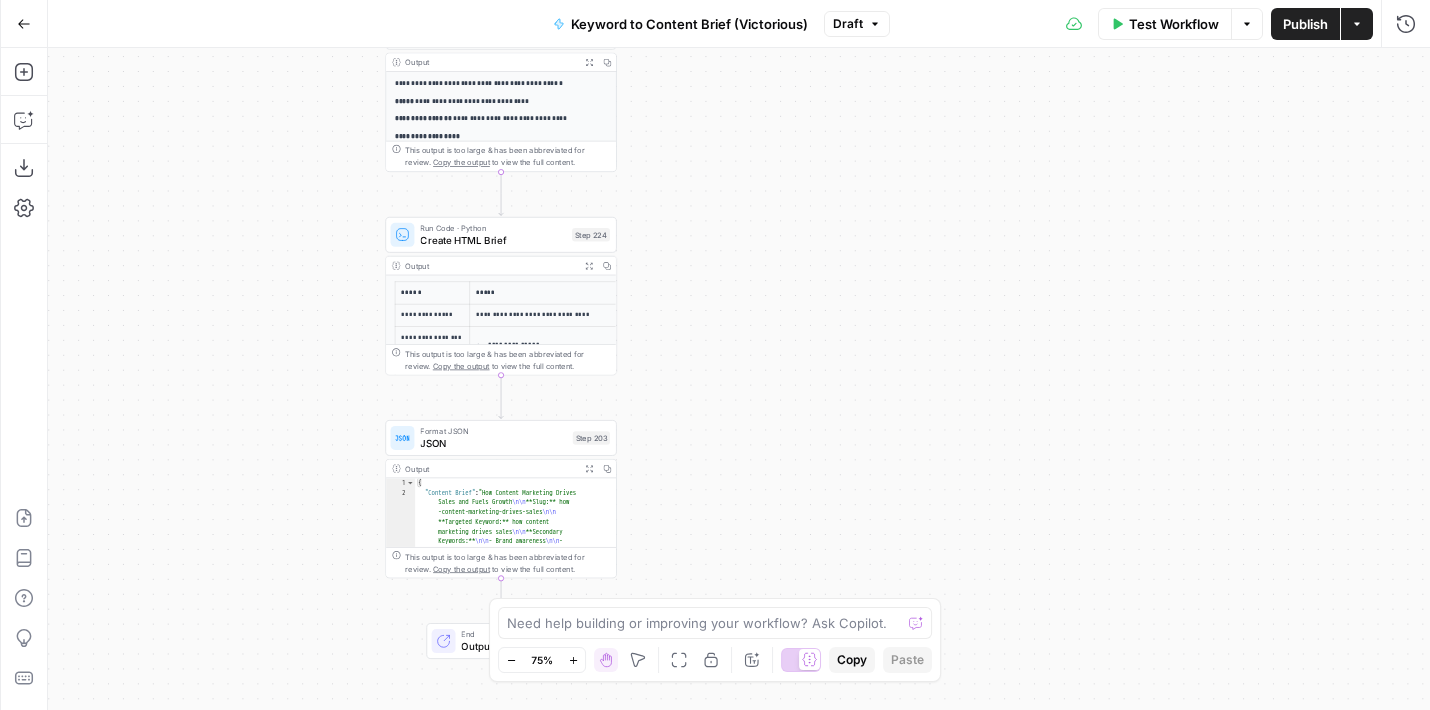 drag, startPoint x: 766, startPoint y: 225, endPoint x: 766, endPoint y: 187, distance: 38 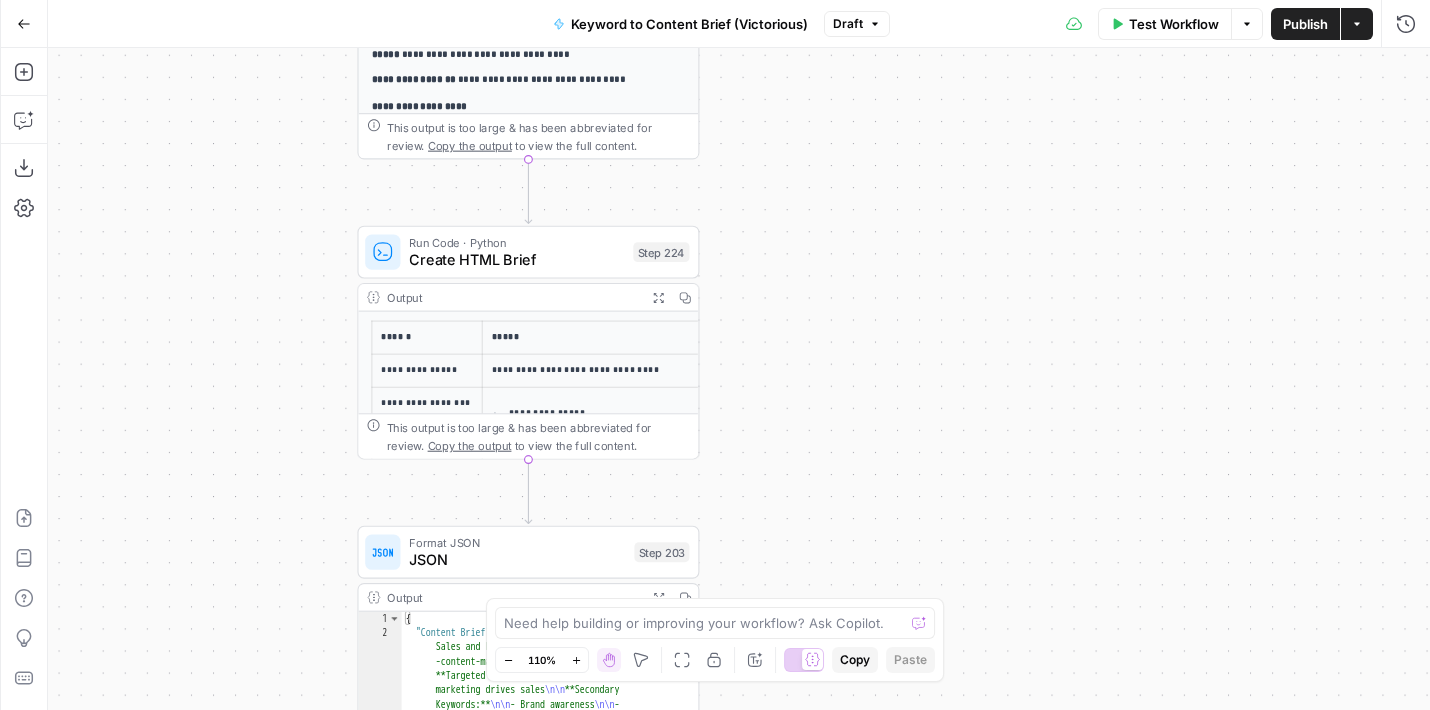 drag, startPoint x: 200, startPoint y: 258, endPoint x: 303, endPoint y: 333, distance: 127.41271 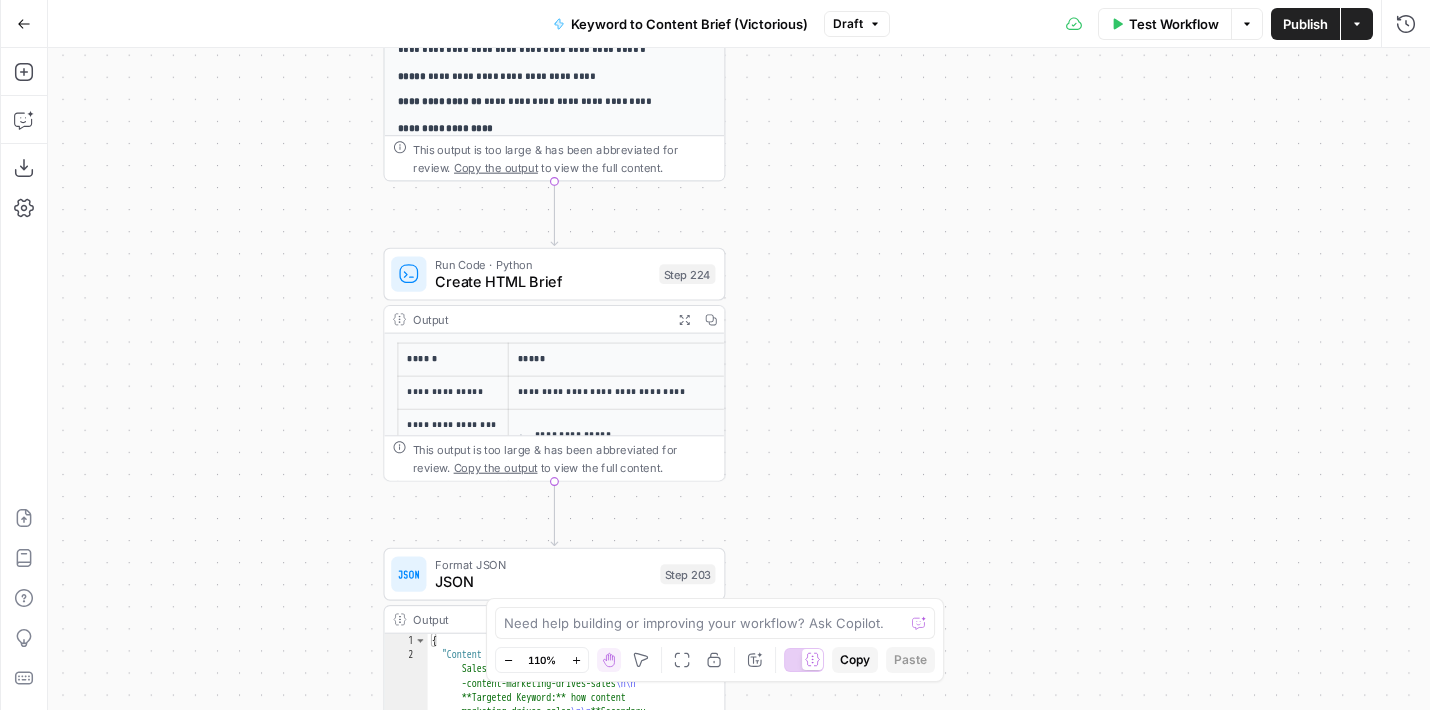 drag, startPoint x: 306, startPoint y: 350, endPoint x: 227, endPoint y: 348, distance: 79.025314 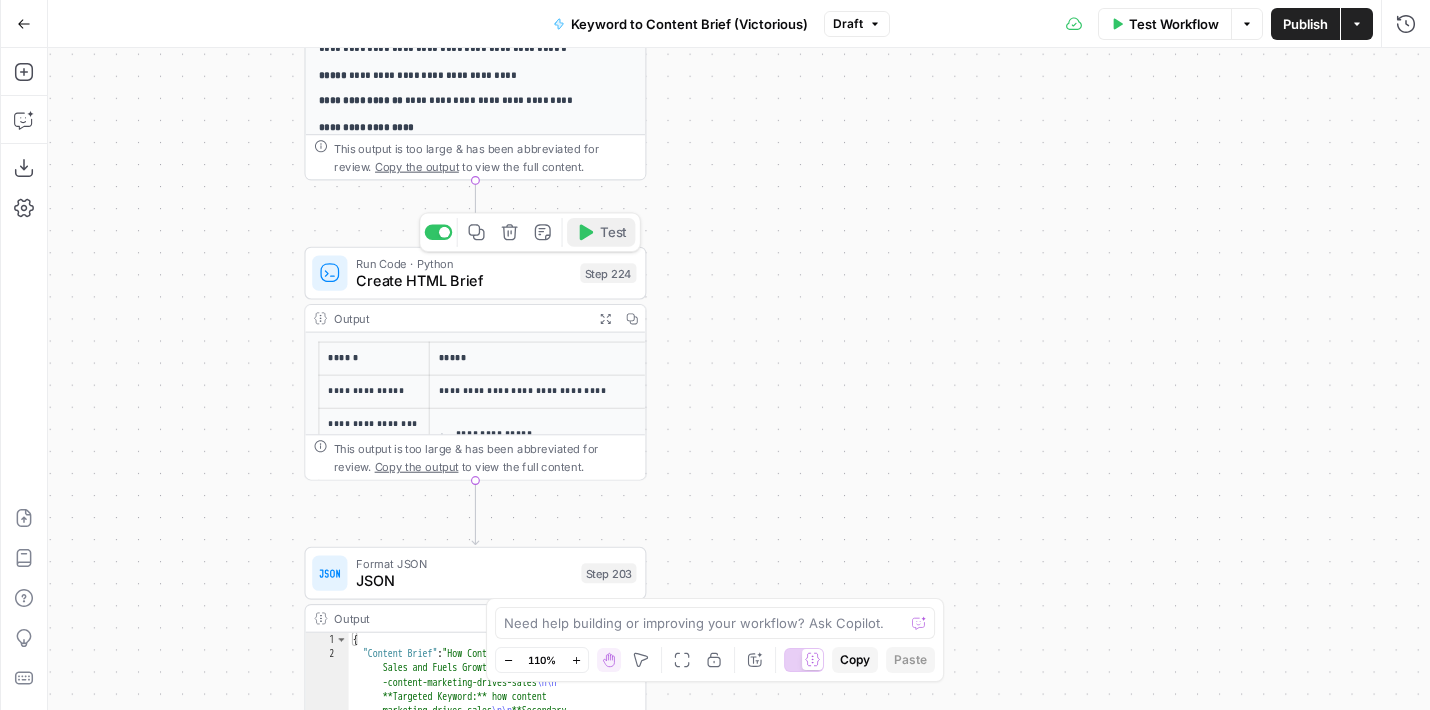 click on "Test" at bounding box center [601, 232] 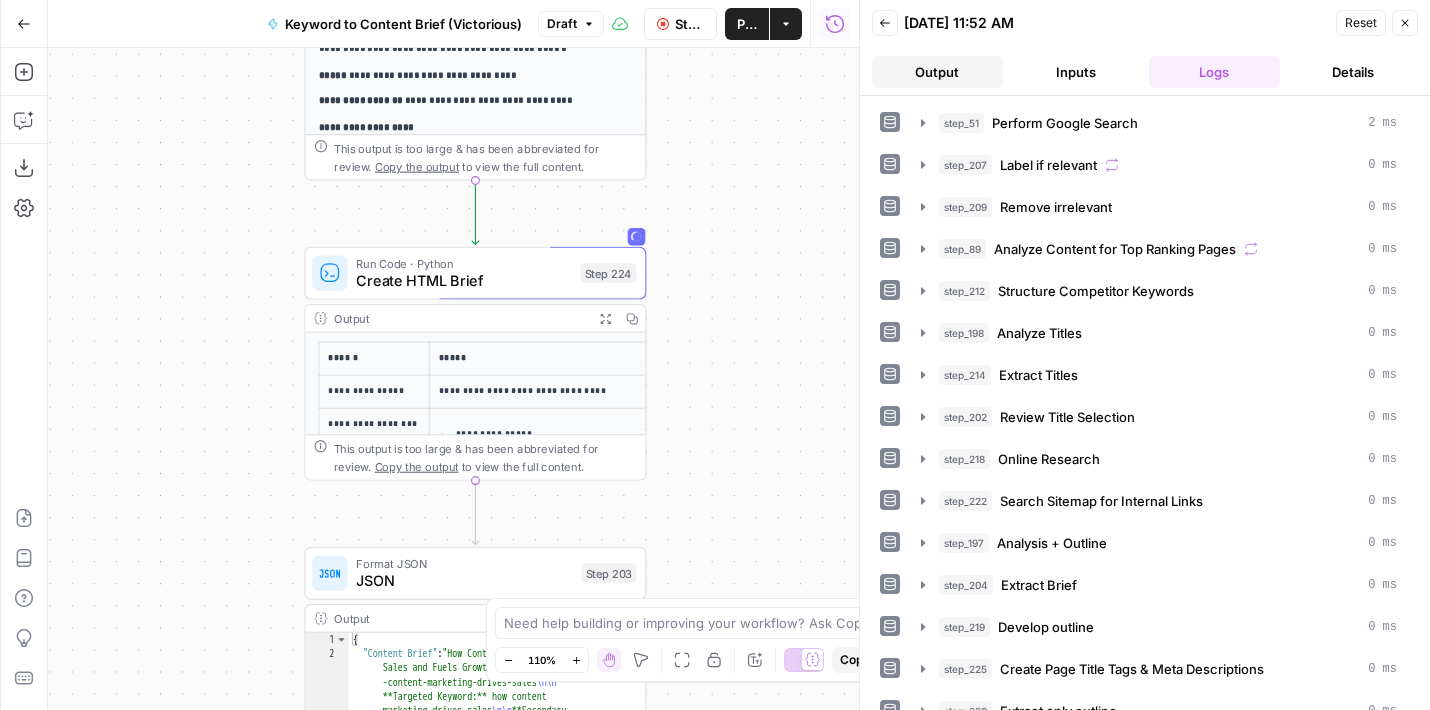 click on "Output" at bounding box center (937, 72) 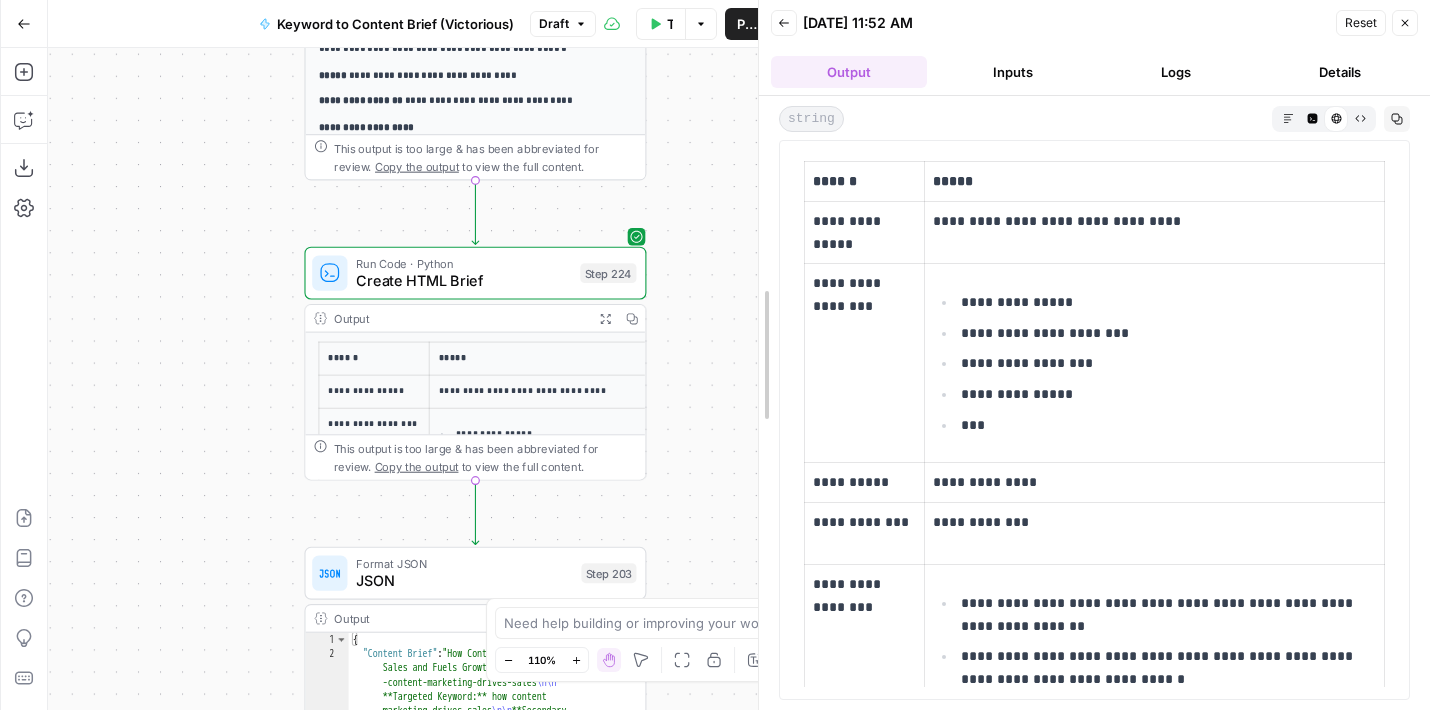 drag, startPoint x: 859, startPoint y: 263, endPoint x: 733, endPoint y: 263, distance: 126 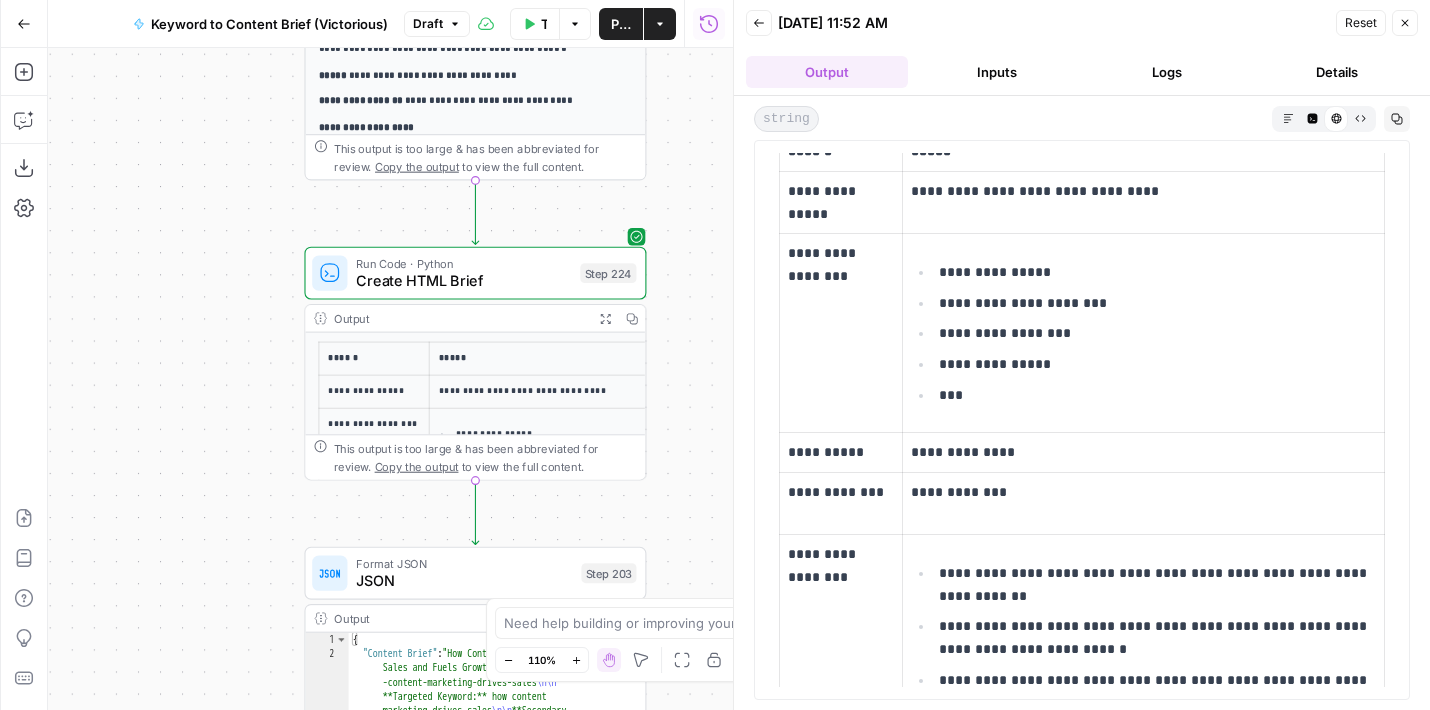 scroll, scrollTop: 0, scrollLeft: 0, axis: both 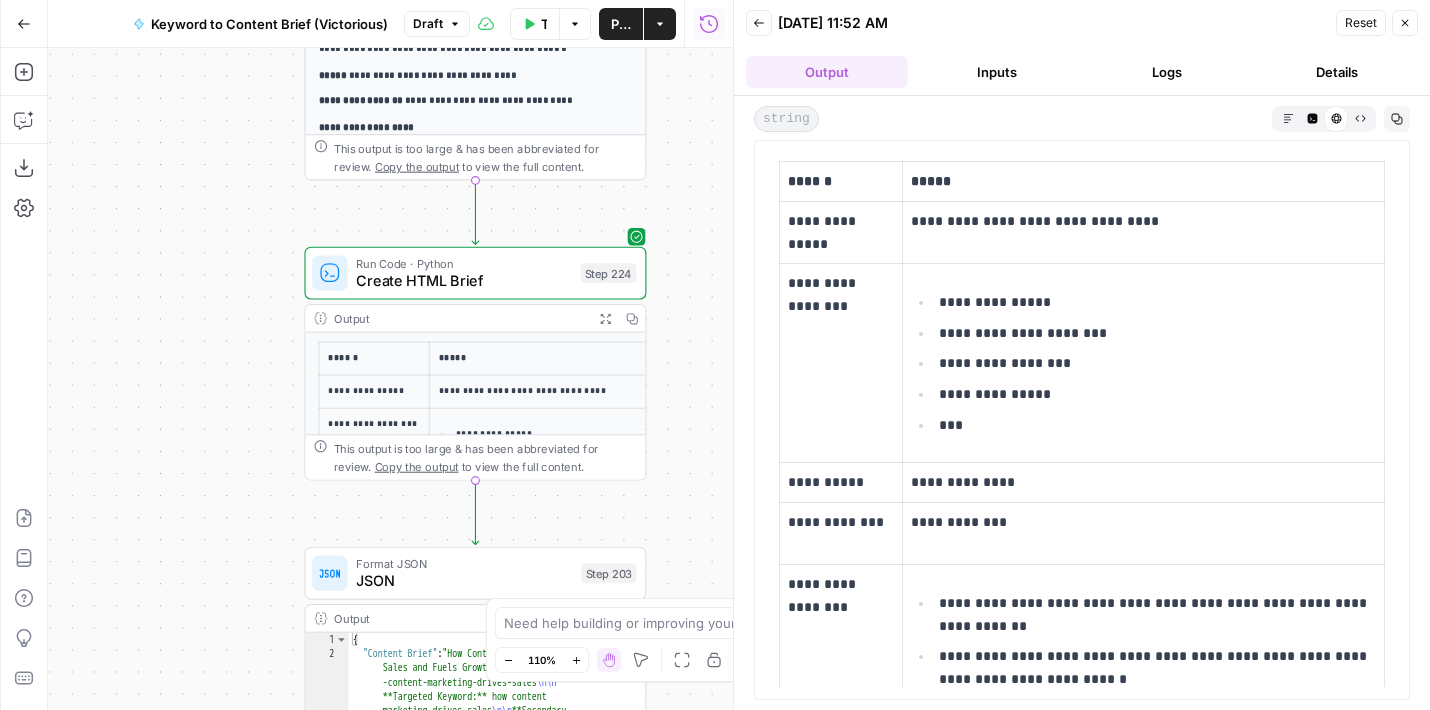 drag, startPoint x: 831, startPoint y: 186, endPoint x: 782, endPoint y: 186, distance: 49 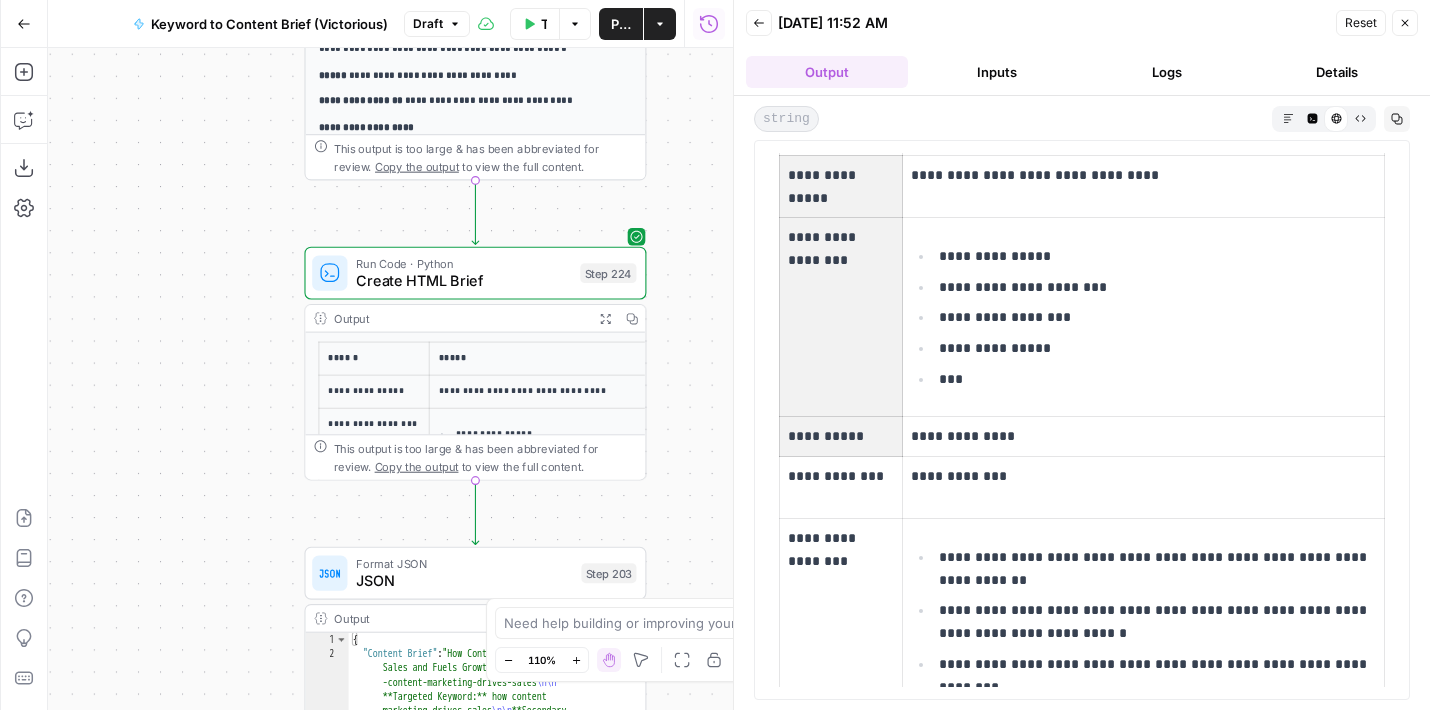drag, startPoint x: 802, startPoint y: 199, endPoint x: 850, endPoint y: 493, distance: 297.8926 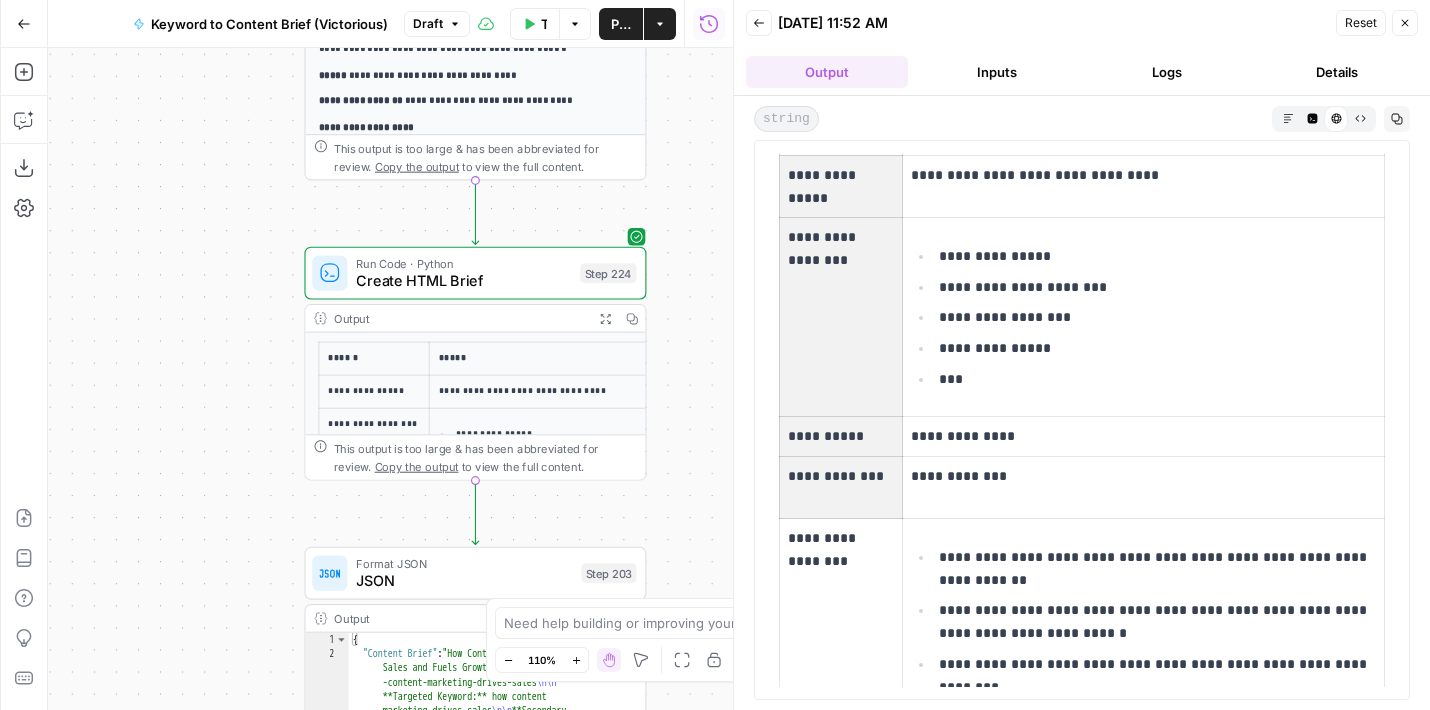 click on "**********" at bounding box center [841, 488] 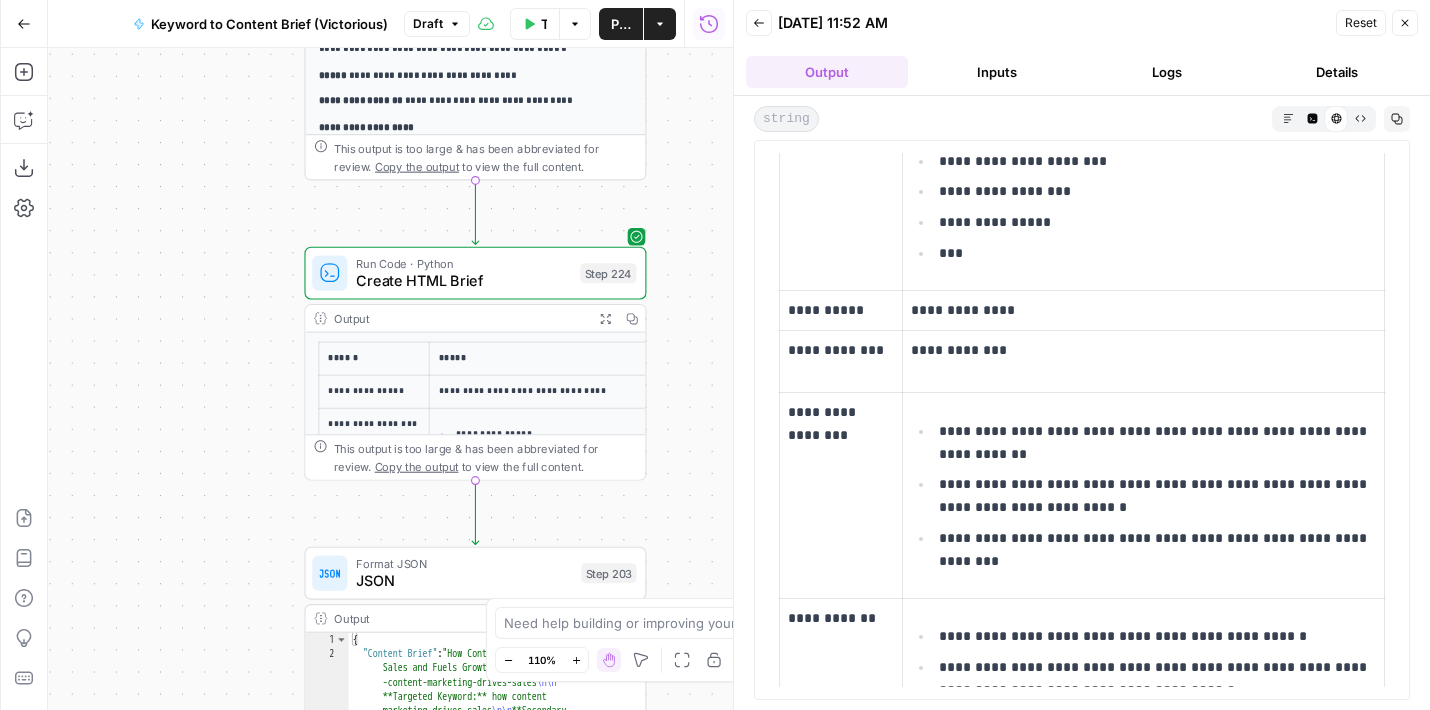 scroll, scrollTop: 0, scrollLeft: 0, axis: both 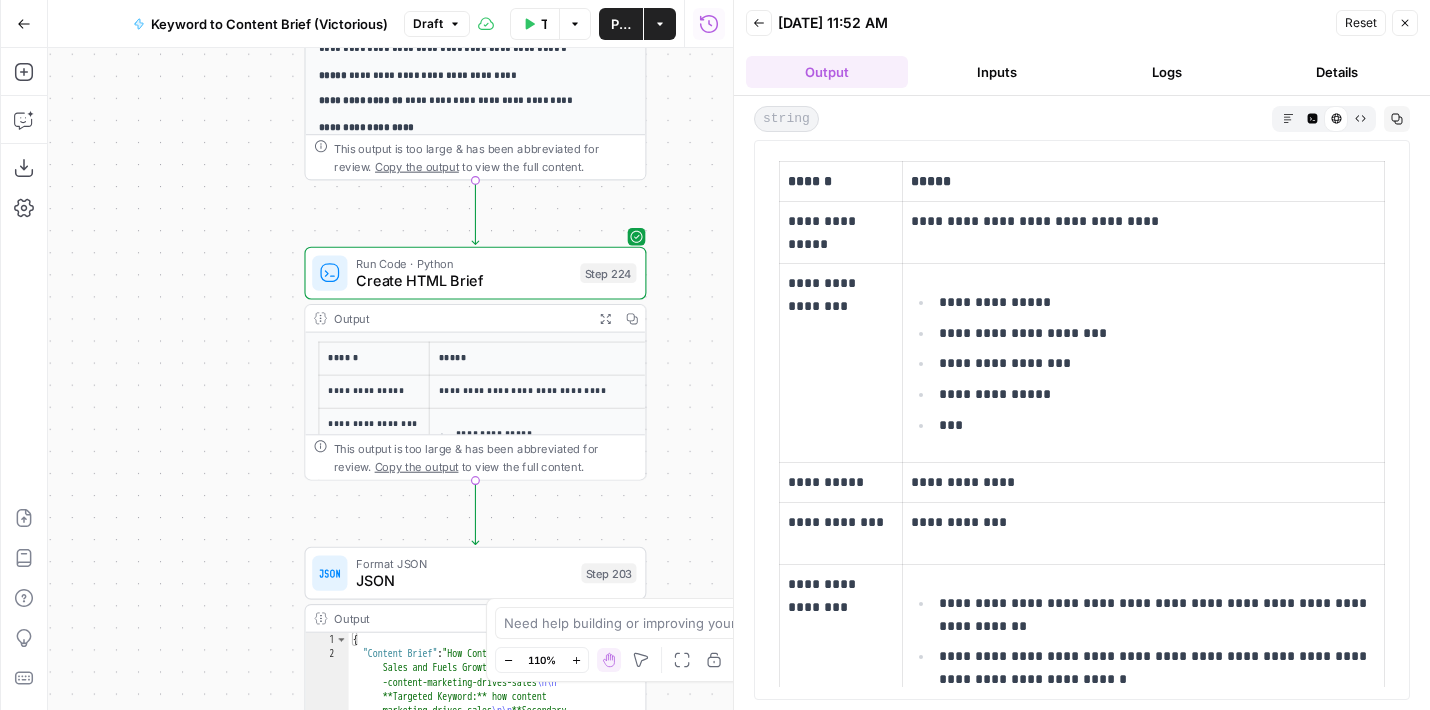 click on "**********" at bounding box center (1143, 232) 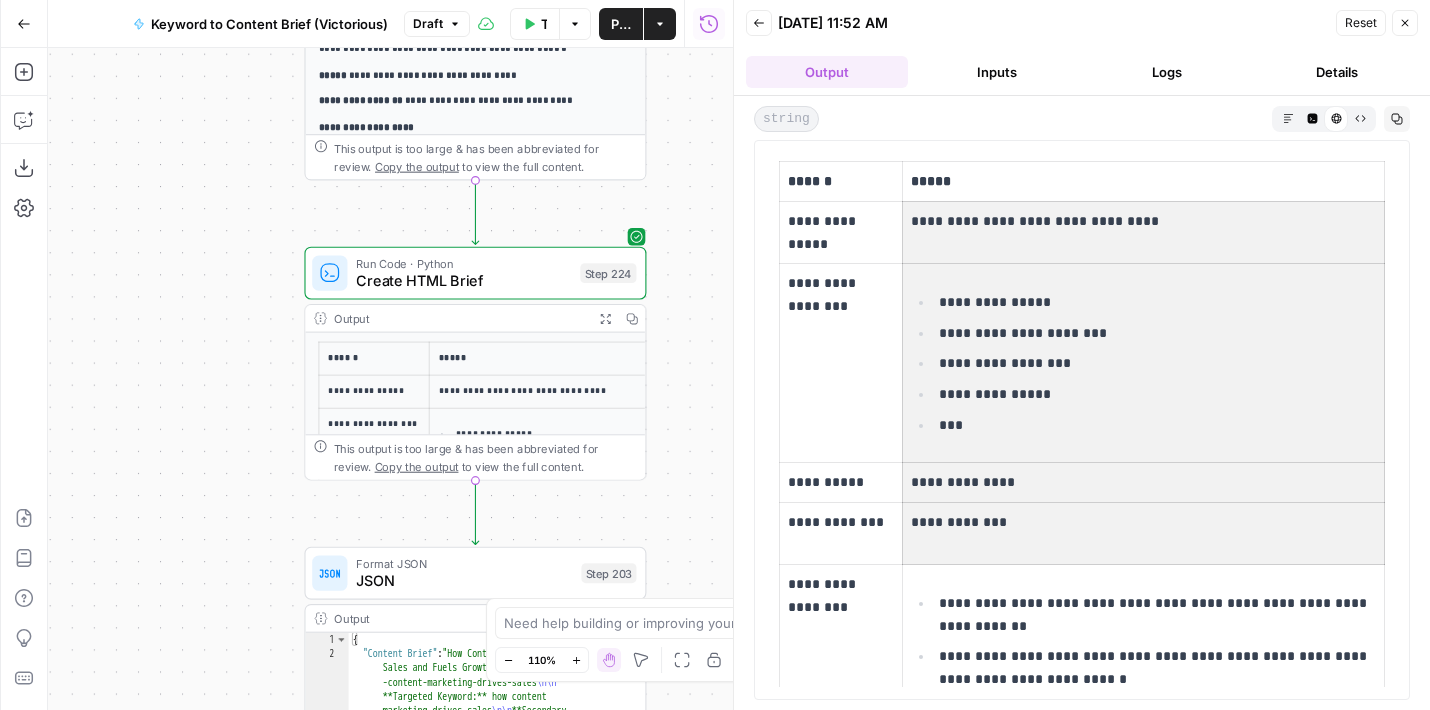 drag, startPoint x: 915, startPoint y: 220, endPoint x: 1156, endPoint y: 538, distance: 399.005 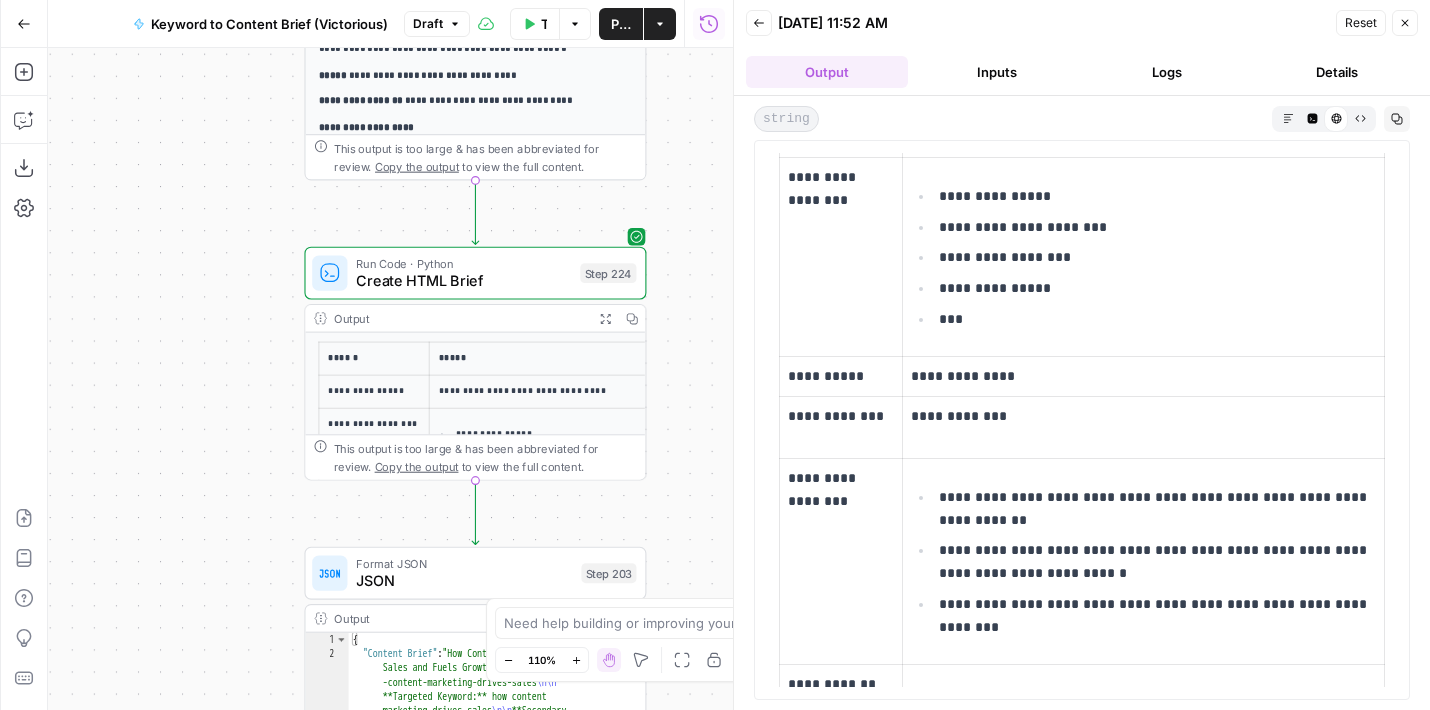 scroll, scrollTop: 0, scrollLeft: 0, axis: both 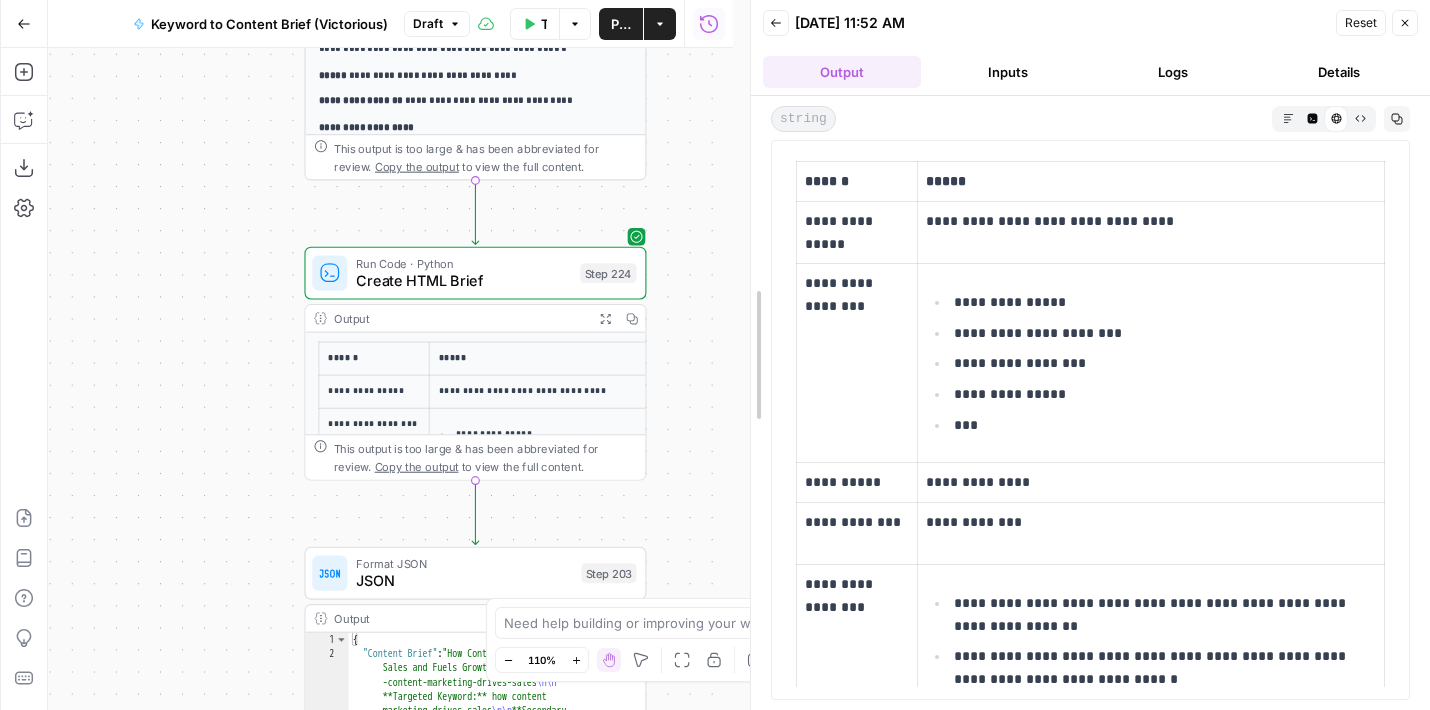 drag, startPoint x: 736, startPoint y: 229, endPoint x: 754, endPoint y: 229, distance: 18 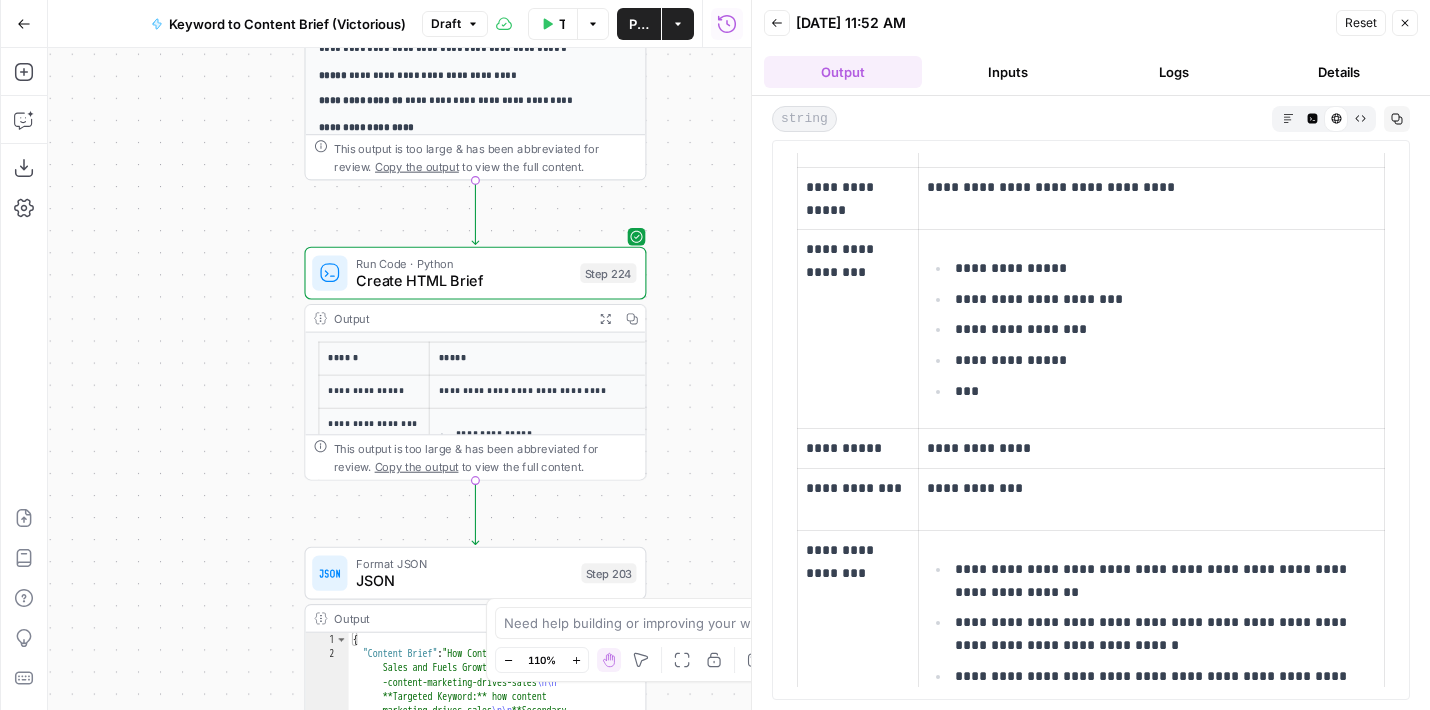 scroll, scrollTop: 0, scrollLeft: 0, axis: both 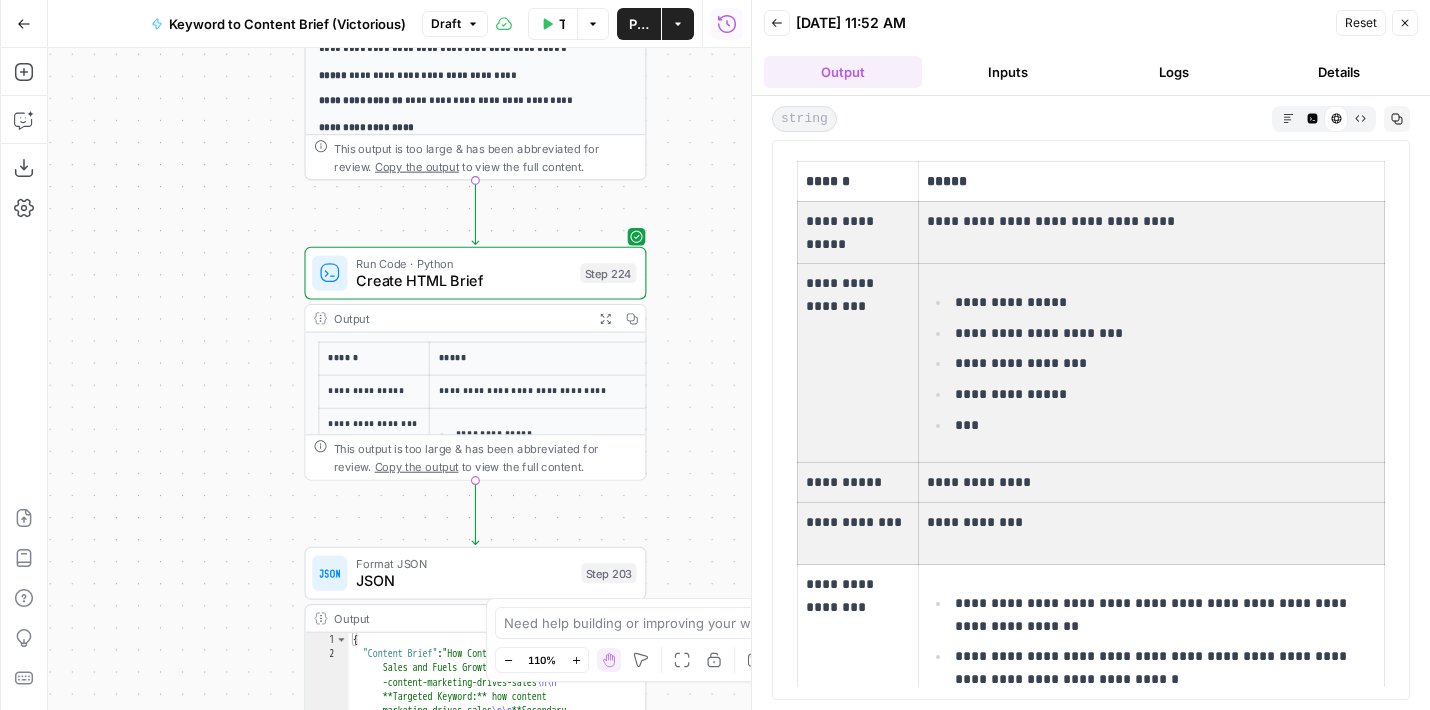drag, startPoint x: 827, startPoint y: 223, endPoint x: 1117, endPoint y: 535, distance: 425.96243 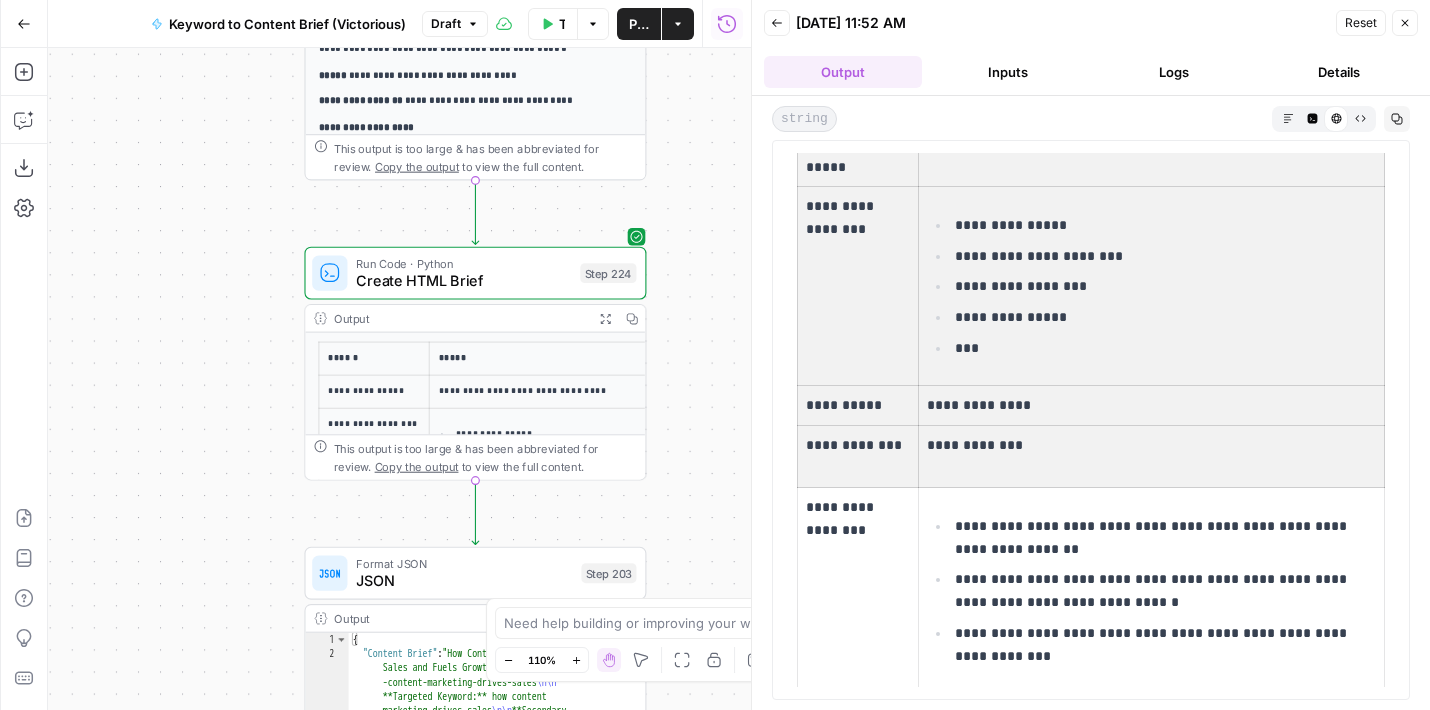 scroll, scrollTop: 37, scrollLeft: 0, axis: vertical 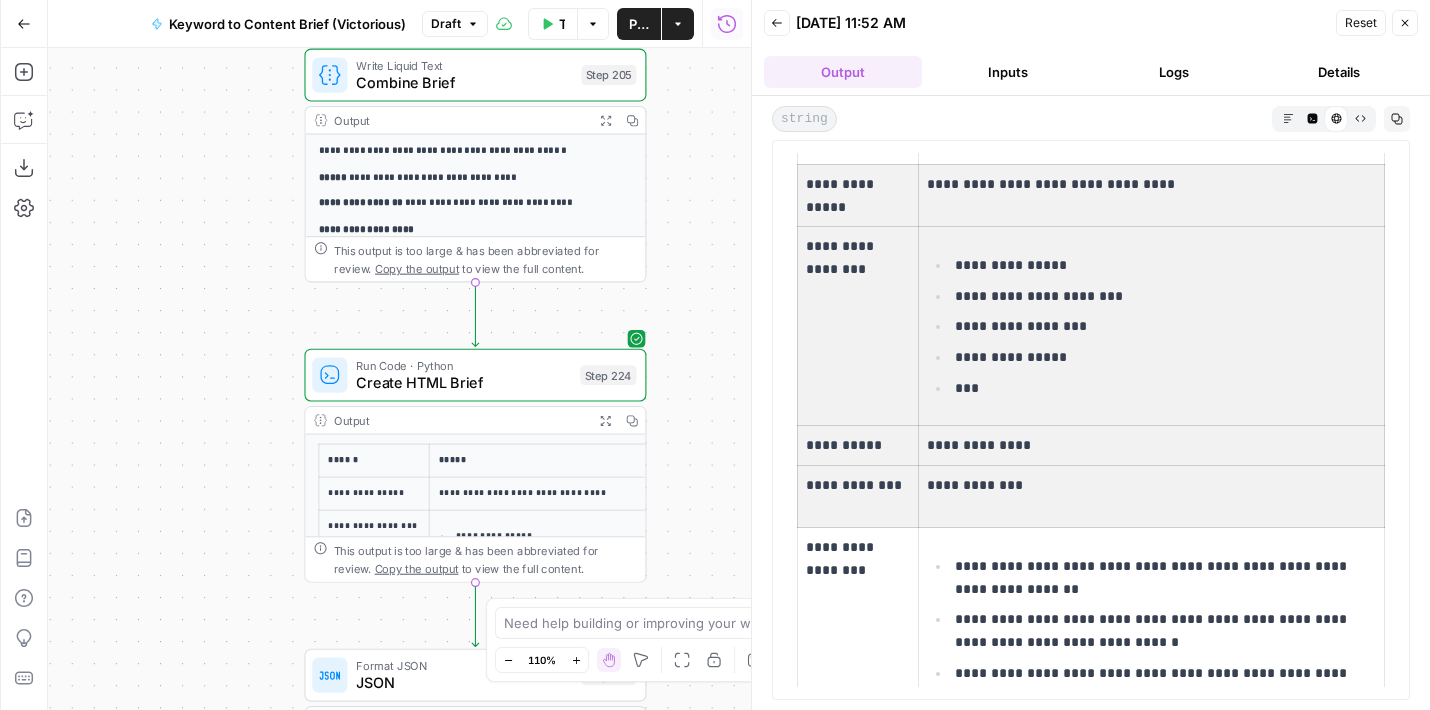 drag, startPoint x: 232, startPoint y: 259, endPoint x: 232, endPoint y: 361, distance: 102 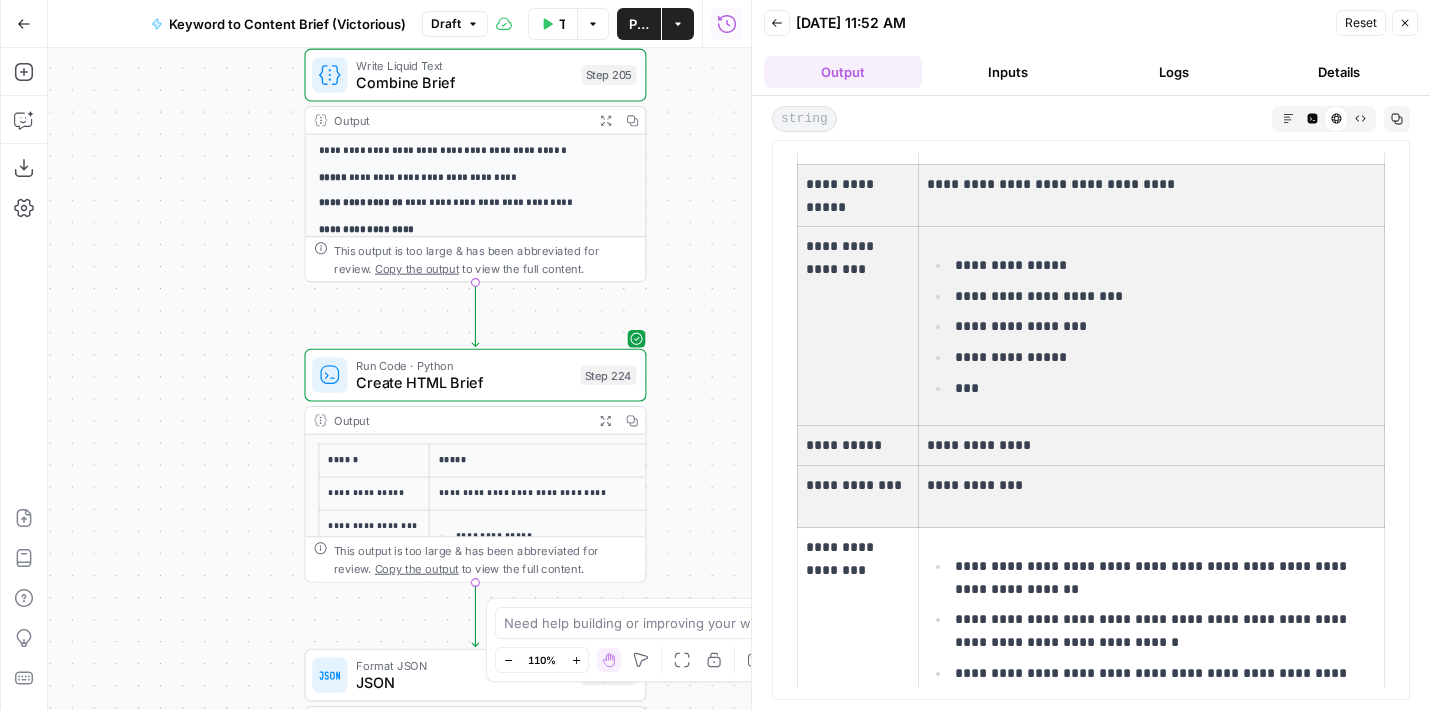 click 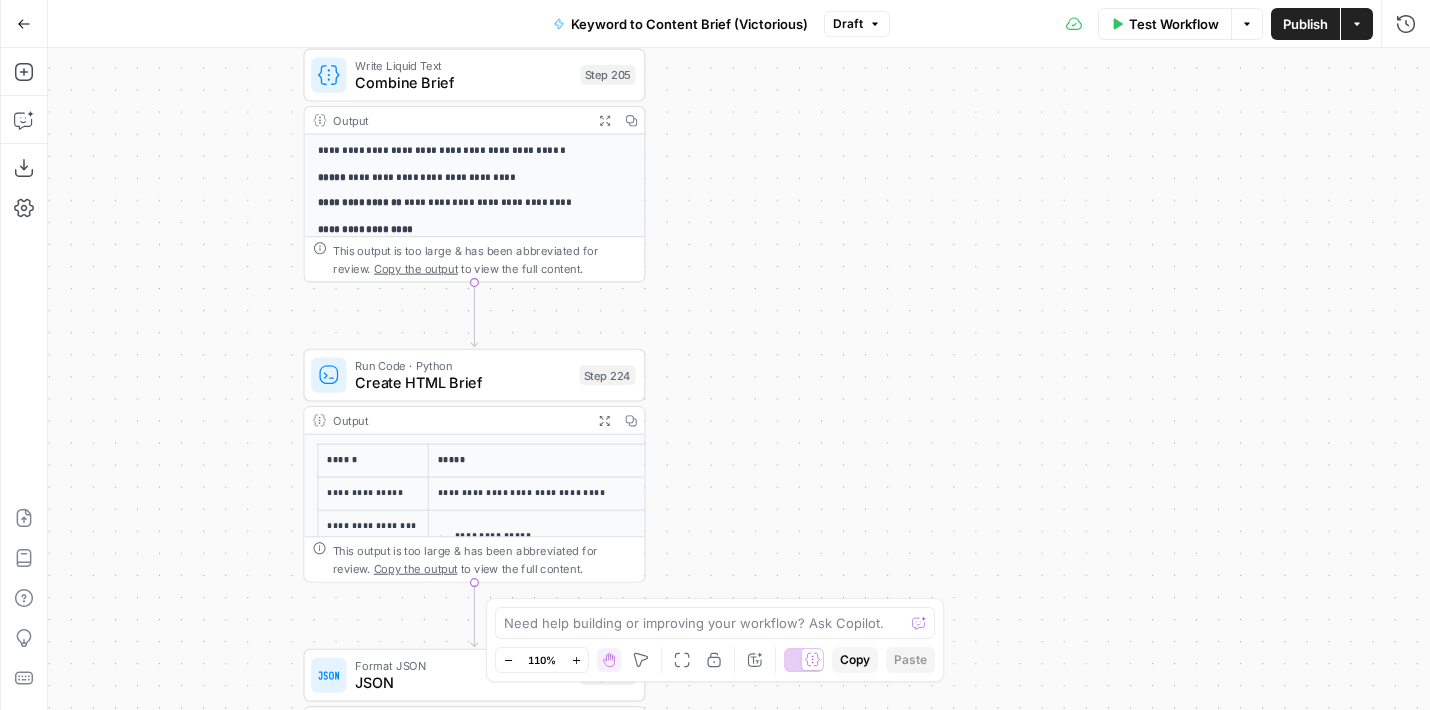 drag, startPoint x: 848, startPoint y: 224, endPoint x: 848, endPoint y: 582, distance: 358 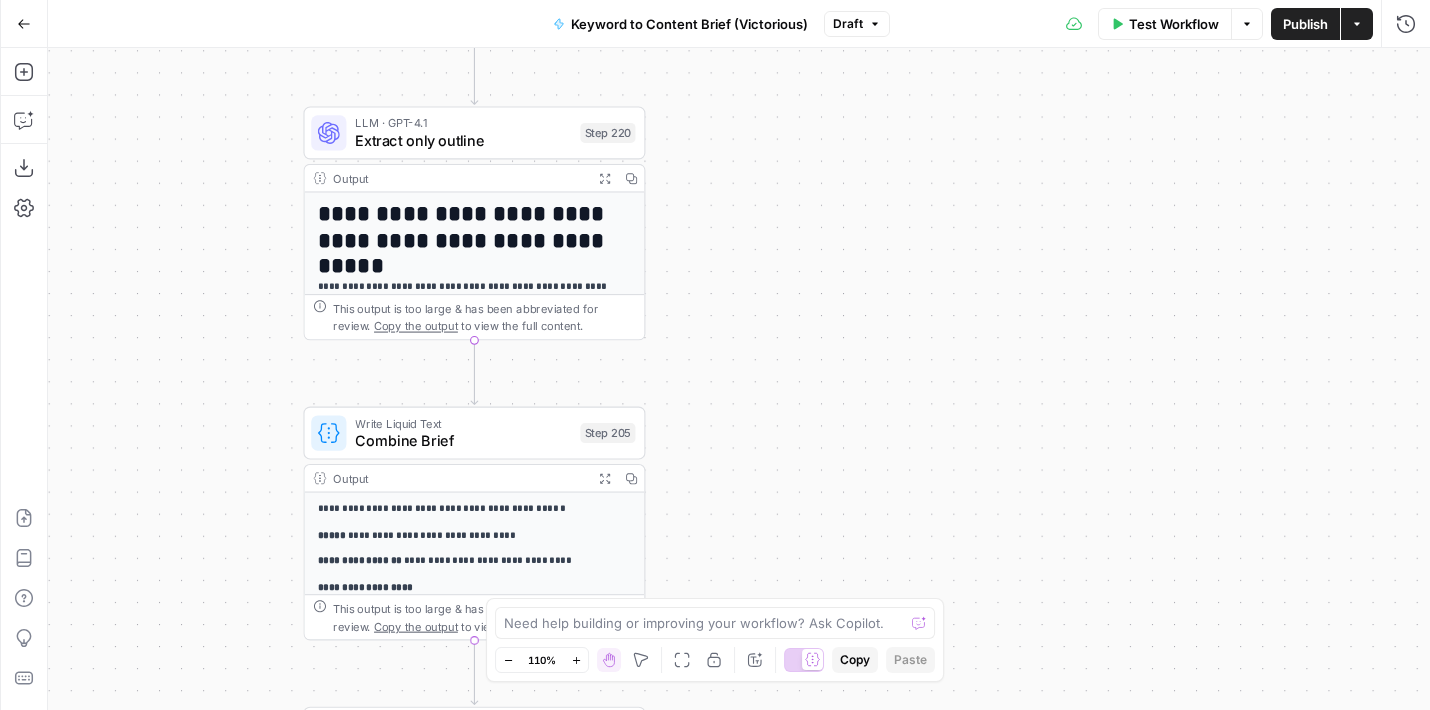 drag, startPoint x: 779, startPoint y: 241, endPoint x: 800, endPoint y: 598, distance: 357.61713 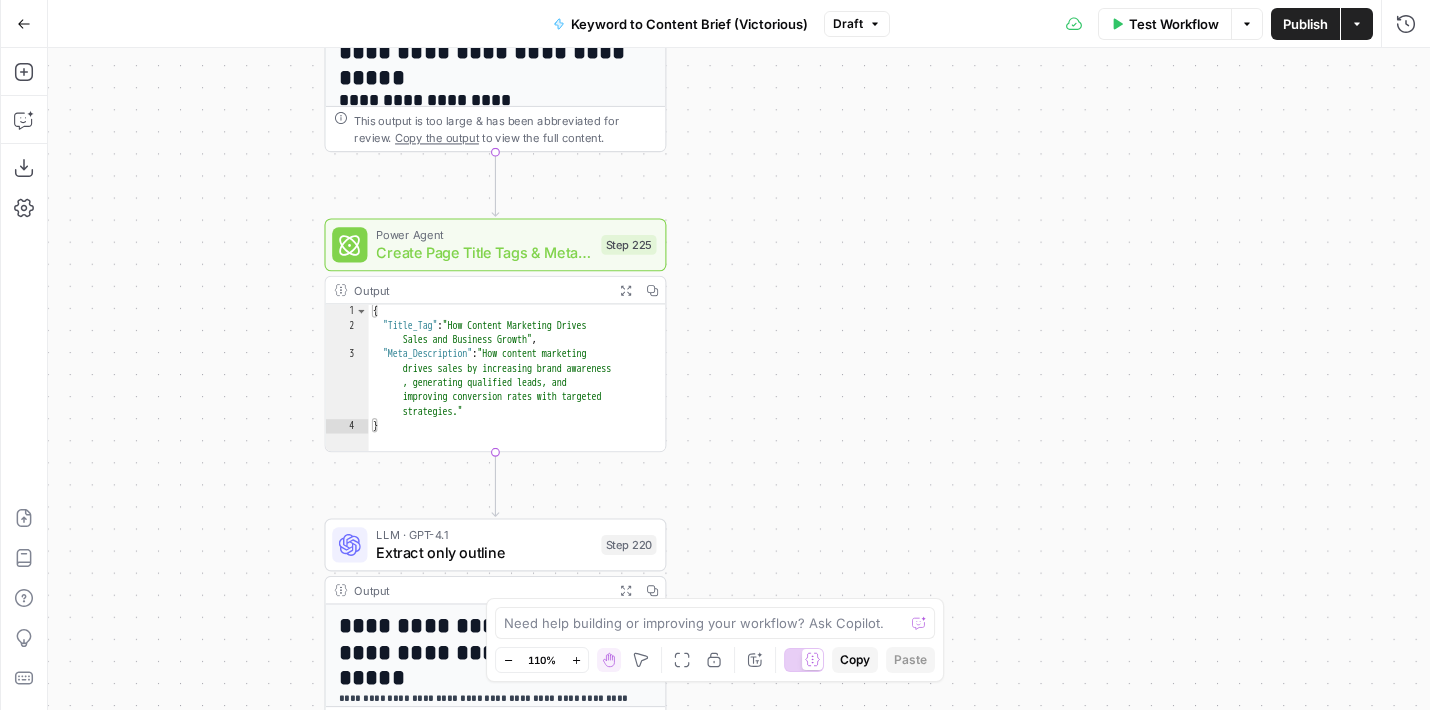drag, startPoint x: 796, startPoint y: 282, endPoint x: 796, endPoint y: 454, distance: 172 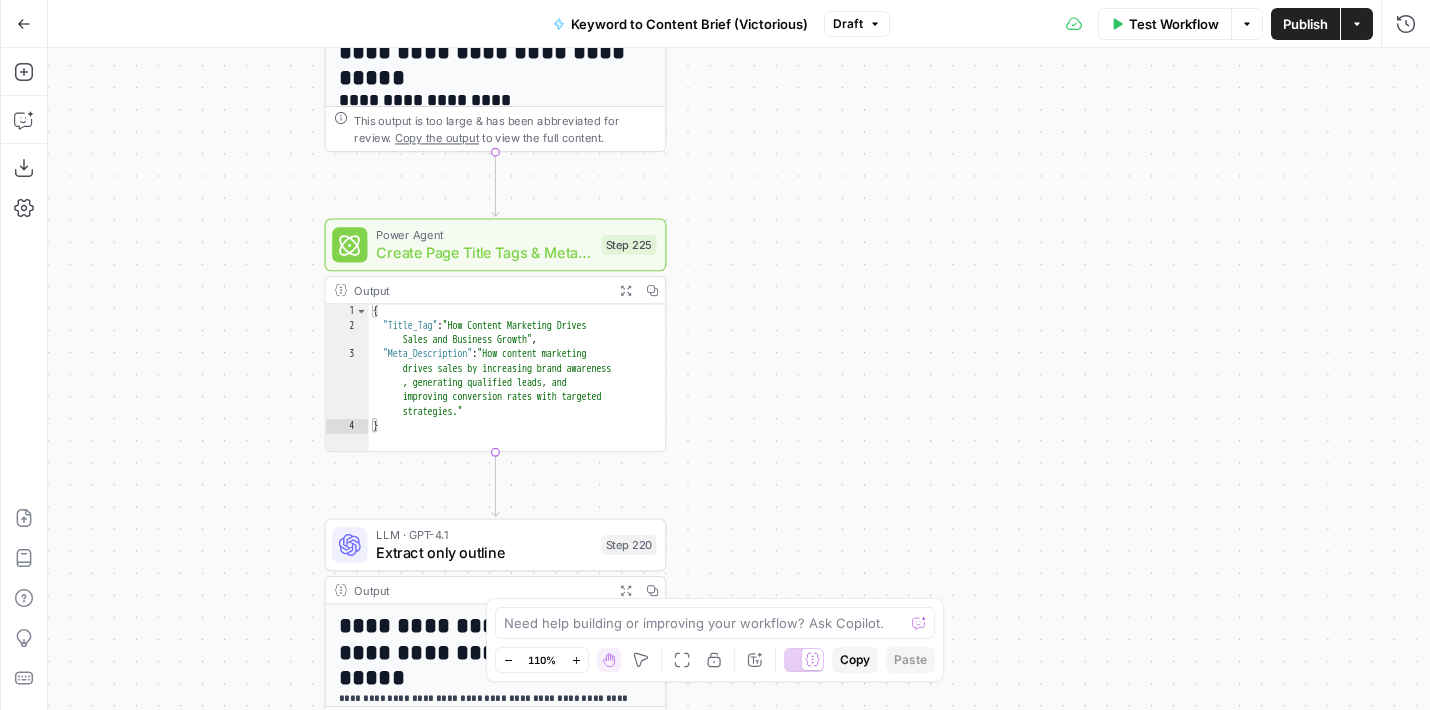 click on "Workflow Set Inputs Inputs Google Search Perform Google Search Step 51 Output Expand Output Copy 1 2 3 4 5 6 {    "search_metadata" :  {      "id" :  "686568f81dcfe2f74d008f35" ,      "status" :  "Success" ,      "json_endpoint" :  "https://serpapi.com          /searches/123778e5d9046281          /686568f81dcfe2f74d008f35.json" ,      "pixel_position_endpoint" :  "https          ://serpapi.com/searches          /123778e5d9046281          /686568f81dcfe2f74d008f35          .json_with_pixel_position" ,     This output is too large & has been abbreviated for review.   Copy the output   to view the full content. Loop Iteration Label if relevant Step 207 Output Expand Output Copy 1 2 3 4 5 6 7 8 9 10 11 12 [    {      "relevant" :  "true"    } ,    {      "relevant" :  "true"    } ,    {      "relevant" :  "true"    } ,    {      "relevant" :  "true"     LLM · GPT-4o Mini Determine if relevant Step 208 Output Expand Output Copy 1 2 3 {    "relevant" :  "true" }" at bounding box center (739, 379) 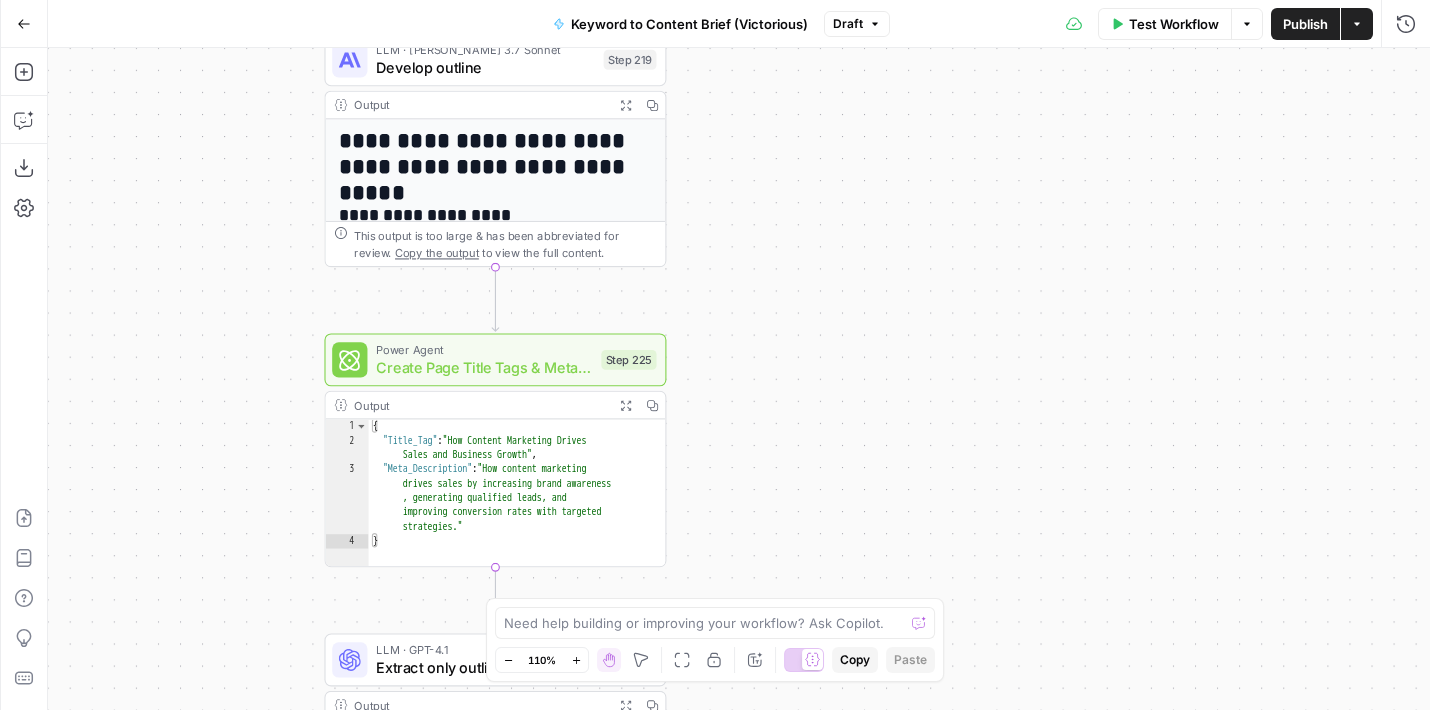 drag, startPoint x: 788, startPoint y: 186, endPoint x: 794, endPoint y: 427, distance: 241.07468 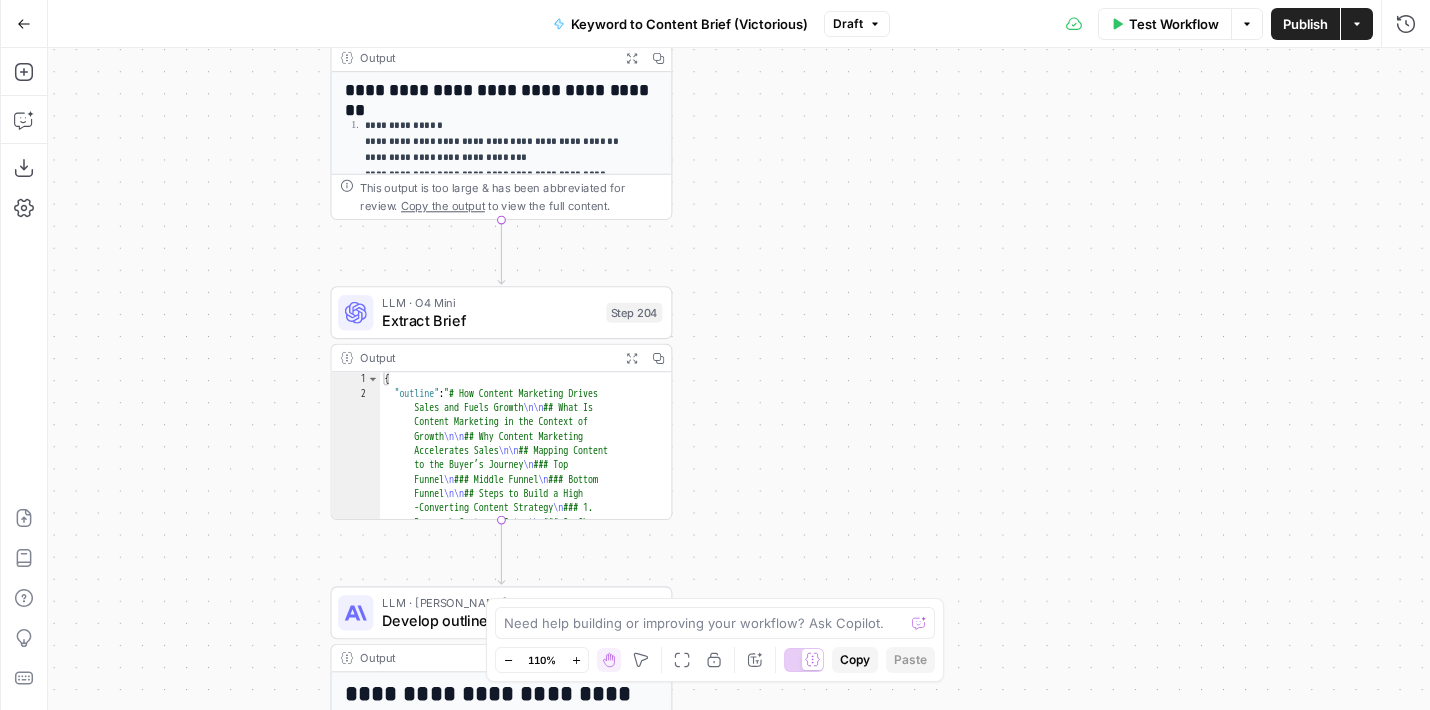 drag, startPoint x: 743, startPoint y: 159, endPoint x: 743, endPoint y: 473, distance: 314 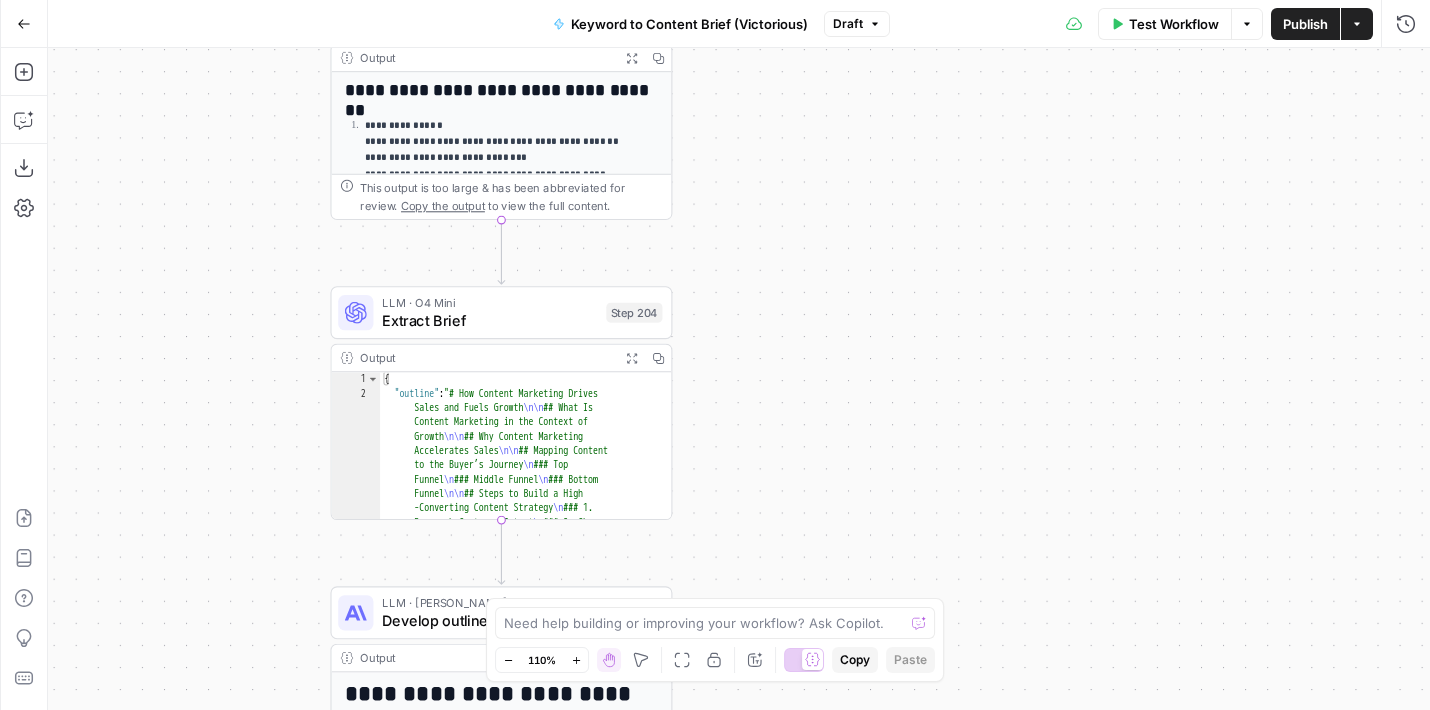 click on "Workflow Set Inputs Inputs Google Search Perform Google Search Step 51 Output Expand Output Copy 1 2 3 4 5 6 {    "search_metadata" :  {      "id" :  "686568f81dcfe2f74d008f35" ,      "status" :  "Success" ,      "json_endpoint" :  "https://serpapi.com          /searches/123778e5d9046281          /686568f81dcfe2f74d008f35.json" ,      "pixel_position_endpoint" :  "https          ://serpapi.com/searches          /123778e5d9046281          /686568f81dcfe2f74d008f35          .json_with_pixel_position" ,     This output is too large & has been abbreviated for review.   Copy the output   to view the full content. Loop Iteration Label if relevant Step 207 Output Expand Output Copy 1 2 3 4 5 6 7 8 9 10 11 12 [    {      "relevant" :  "true"    } ,    {      "relevant" :  "true"    } ,    {      "relevant" :  "true"    } ,    {      "relevant" :  "true"     LLM · GPT-4o Mini Determine if relevant Step 208 Output Expand Output Copy 1 2 3 {    "relevant" :  "true" }" at bounding box center [739, 379] 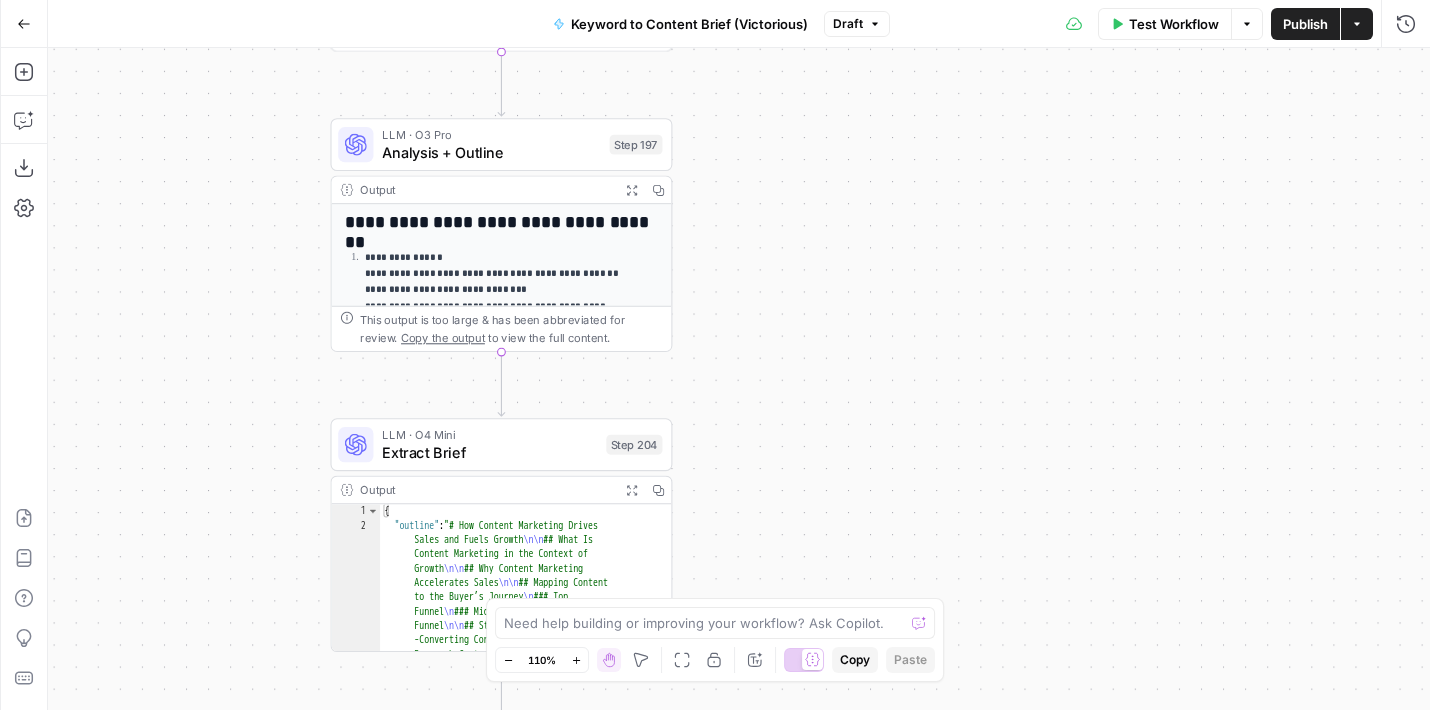 drag, startPoint x: 755, startPoint y: 255, endPoint x: 763, endPoint y: 506, distance: 251.12746 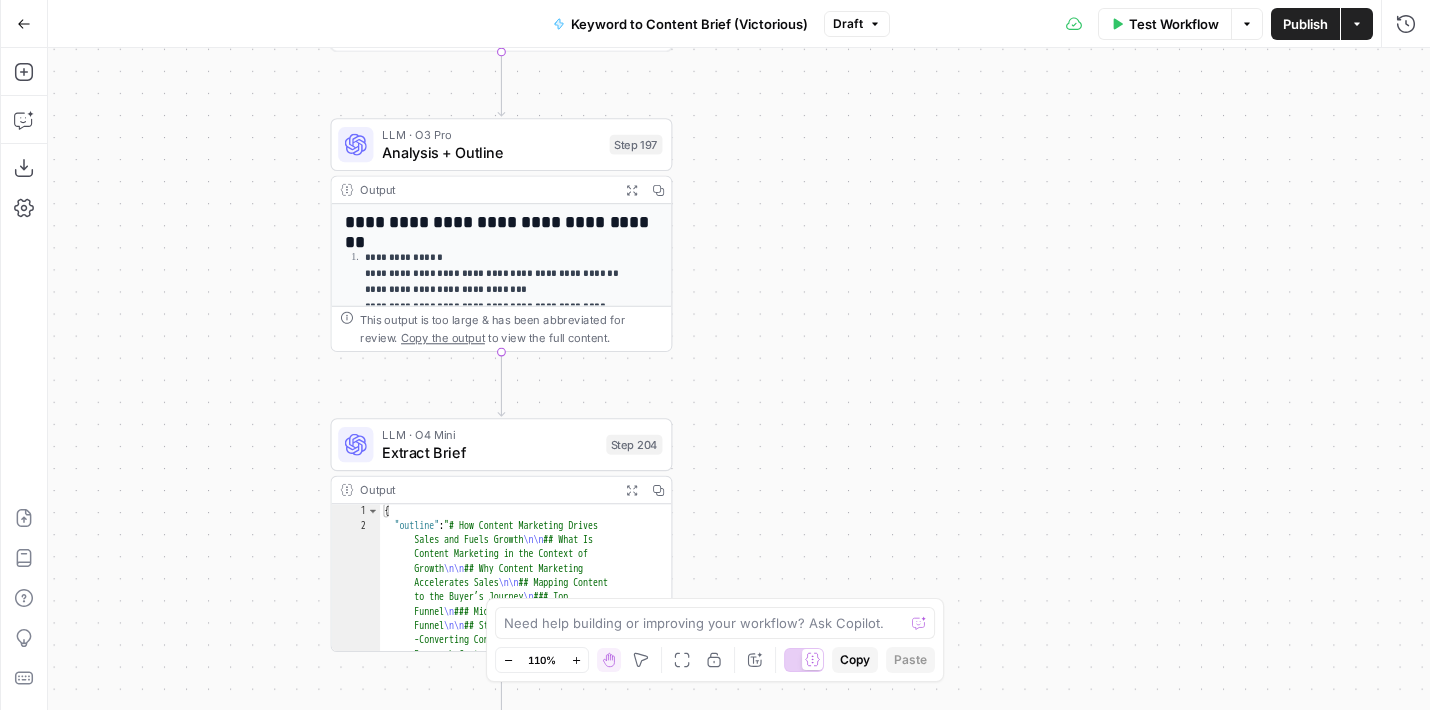 click on "Workflow Set Inputs Inputs Google Search Perform Google Search Step 51 Output Expand Output Copy 1 2 3 4 5 6 {    "search_metadata" :  {      "id" :  "686568f81dcfe2f74d008f35" ,      "status" :  "Success" ,      "json_endpoint" :  "https://serpapi.com          /searches/123778e5d9046281          /686568f81dcfe2f74d008f35.json" ,      "pixel_position_endpoint" :  "https          ://serpapi.com/searches          /123778e5d9046281          /686568f81dcfe2f74d008f35          .json_with_pixel_position" ,     This output is too large & has been abbreviated for review.   Copy the output   to view the full content. Loop Iteration Label if relevant Step 207 Output Expand Output Copy 1 2 3 4 5 6 7 8 9 10 11 12 [    {      "relevant" :  "true"    } ,    {      "relevant" :  "true"    } ,    {      "relevant" :  "true"    } ,    {      "relevant" :  "true"     LLM · GPT-4o Mini Determine if relevant Step 208 Output Expand Output Copy 1 2 3 {    "relevant" :  "true" }" at bounding box center (739, 379) 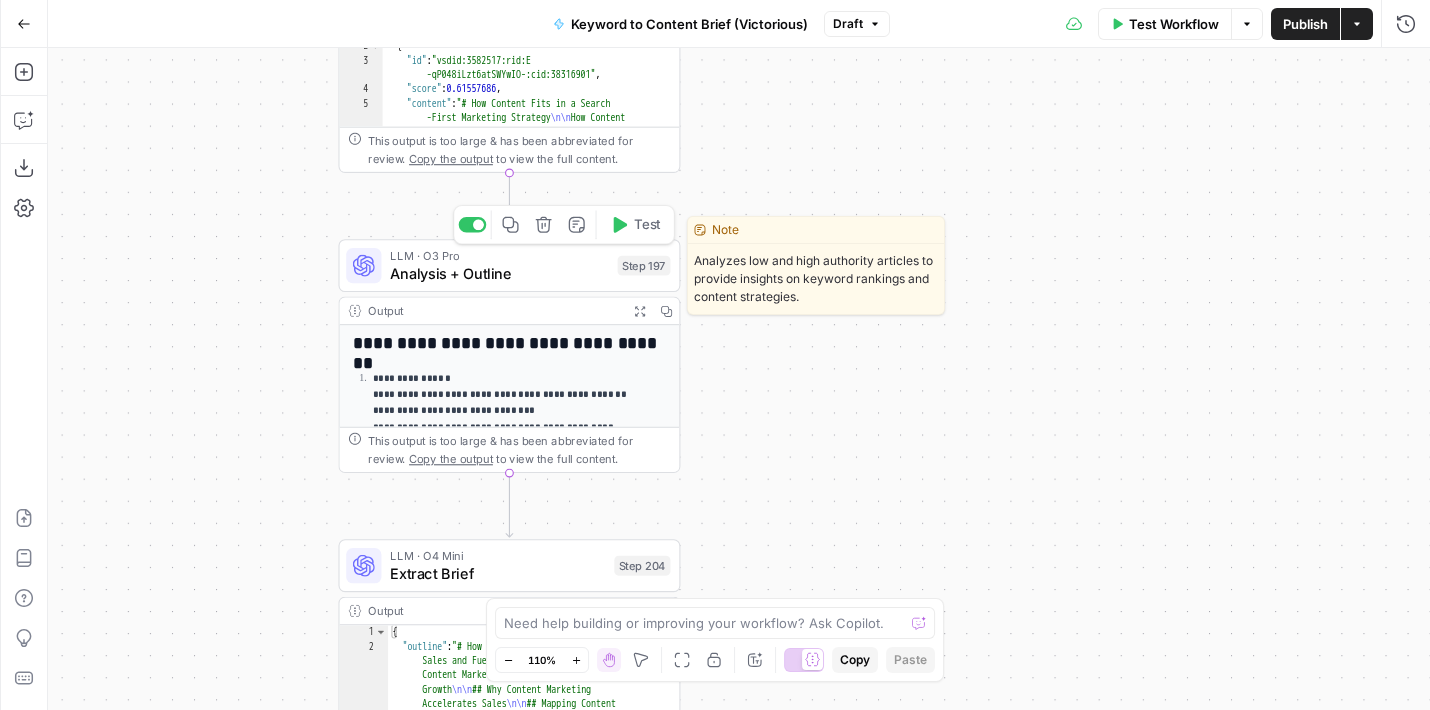 click on "LLM · O3 Pro Analysis + Outline Step 197 Copy step Delete step Edit Note Test" at bounding box center [508, 266] 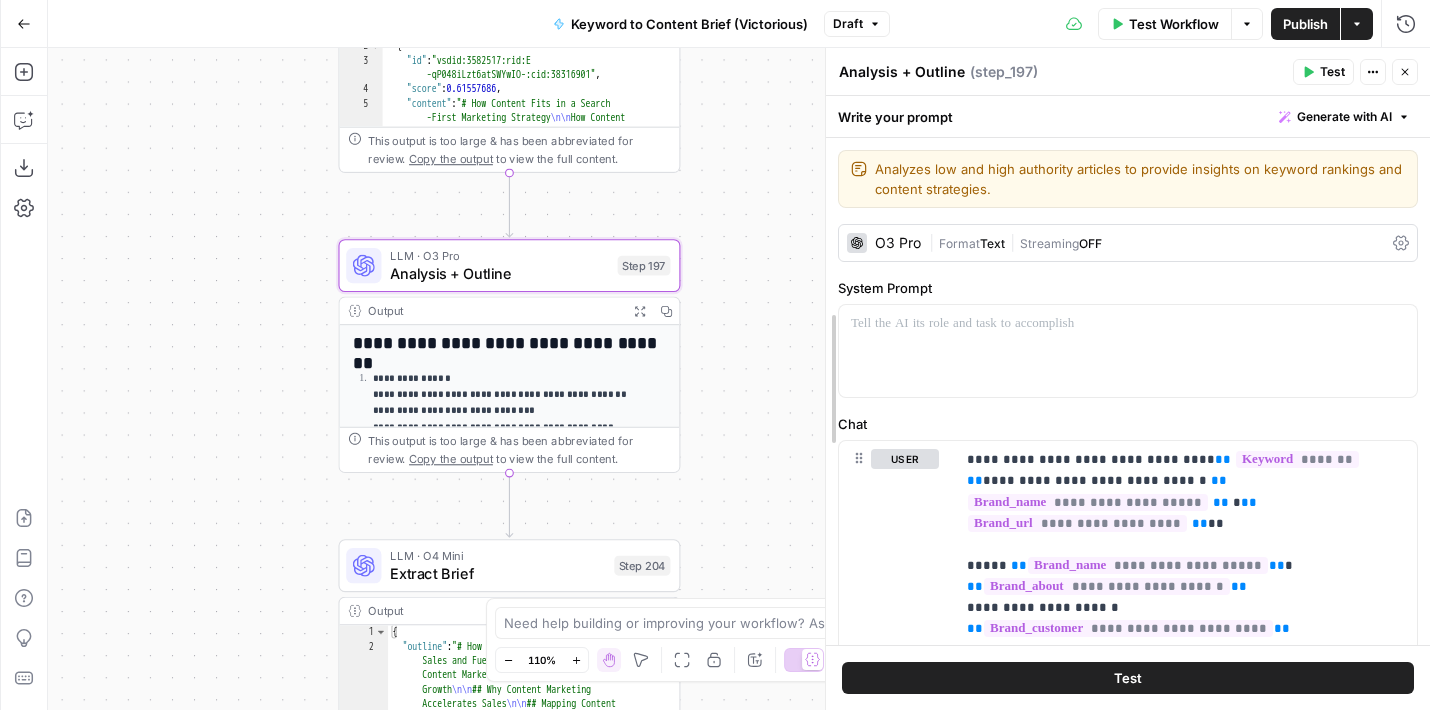 drag, startPoint x: 836, startPoint y: 311, endPoint x: 786, endPoint y: 311, distance: 50 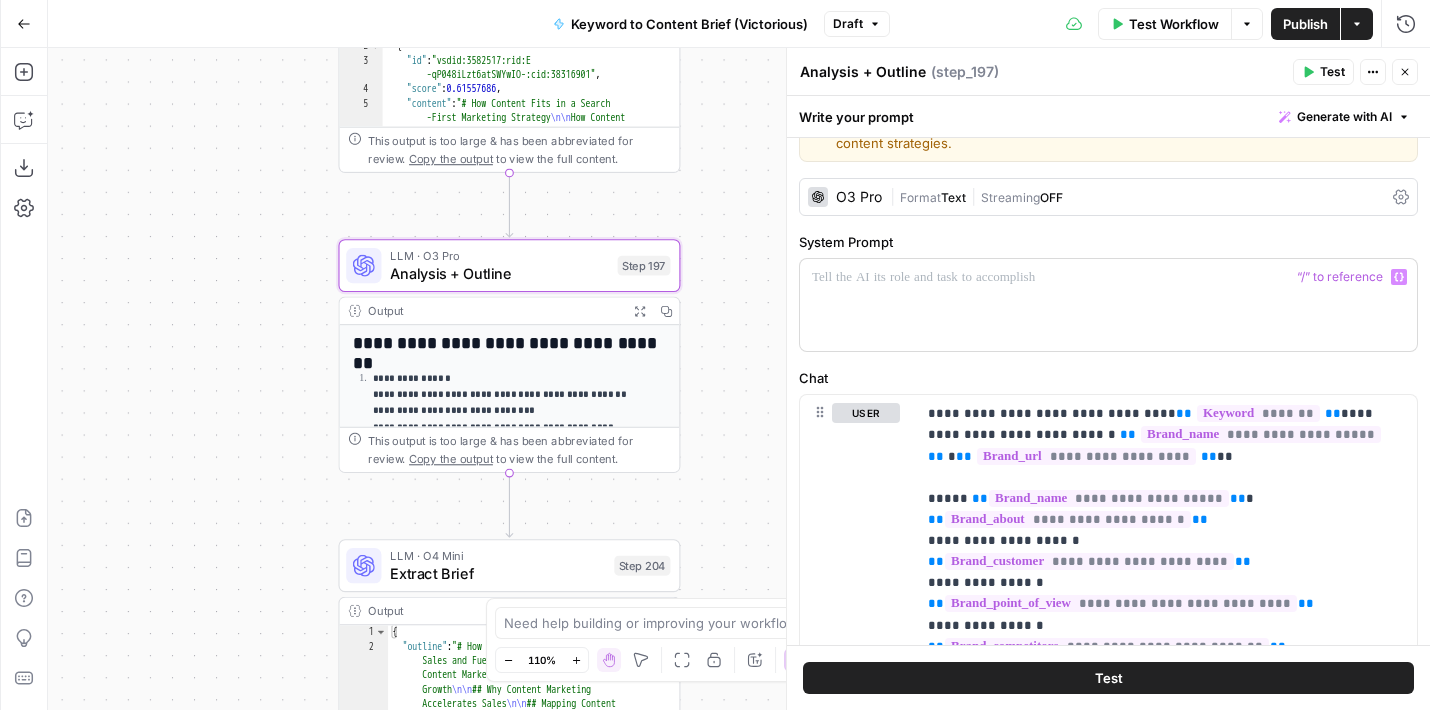 scroll, scrollTop: 48, scrollLeft: 0, axis: vertical 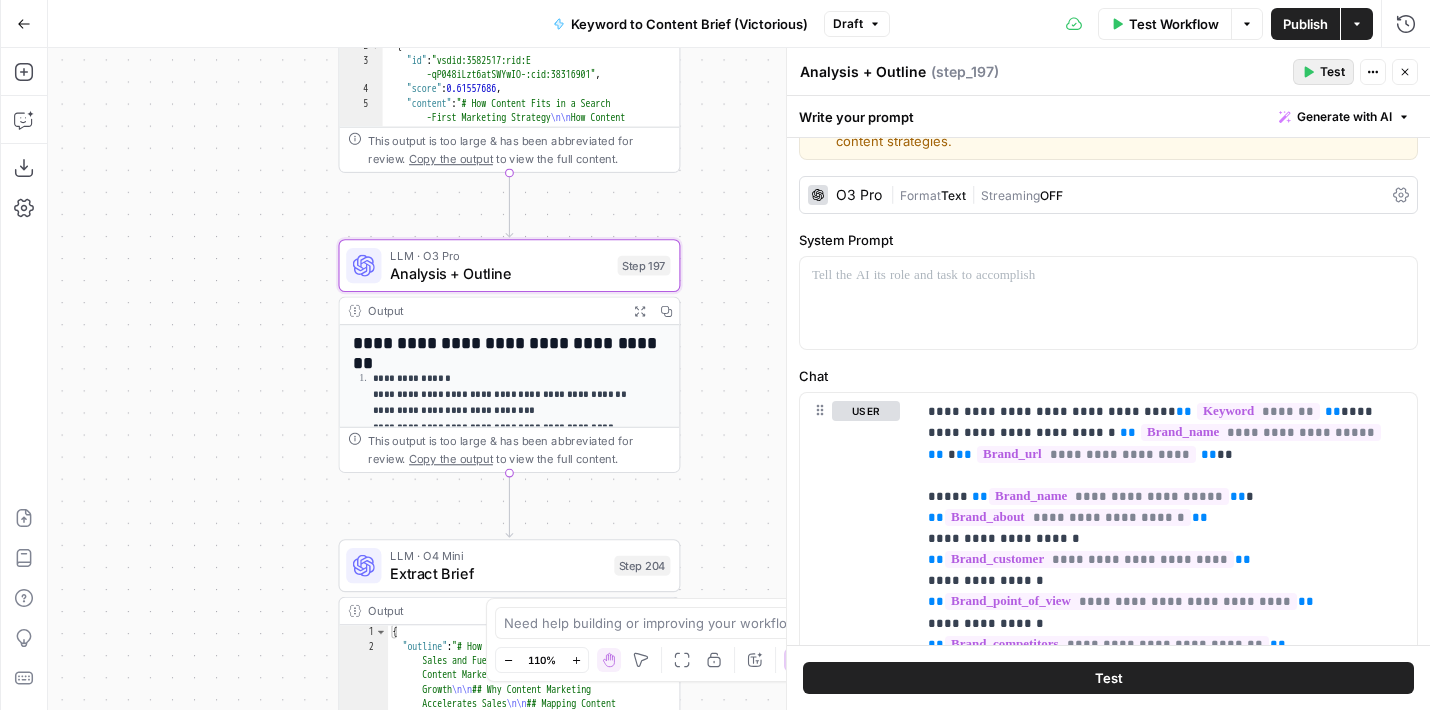 click on "Close" at bounding box center [1405, 72] 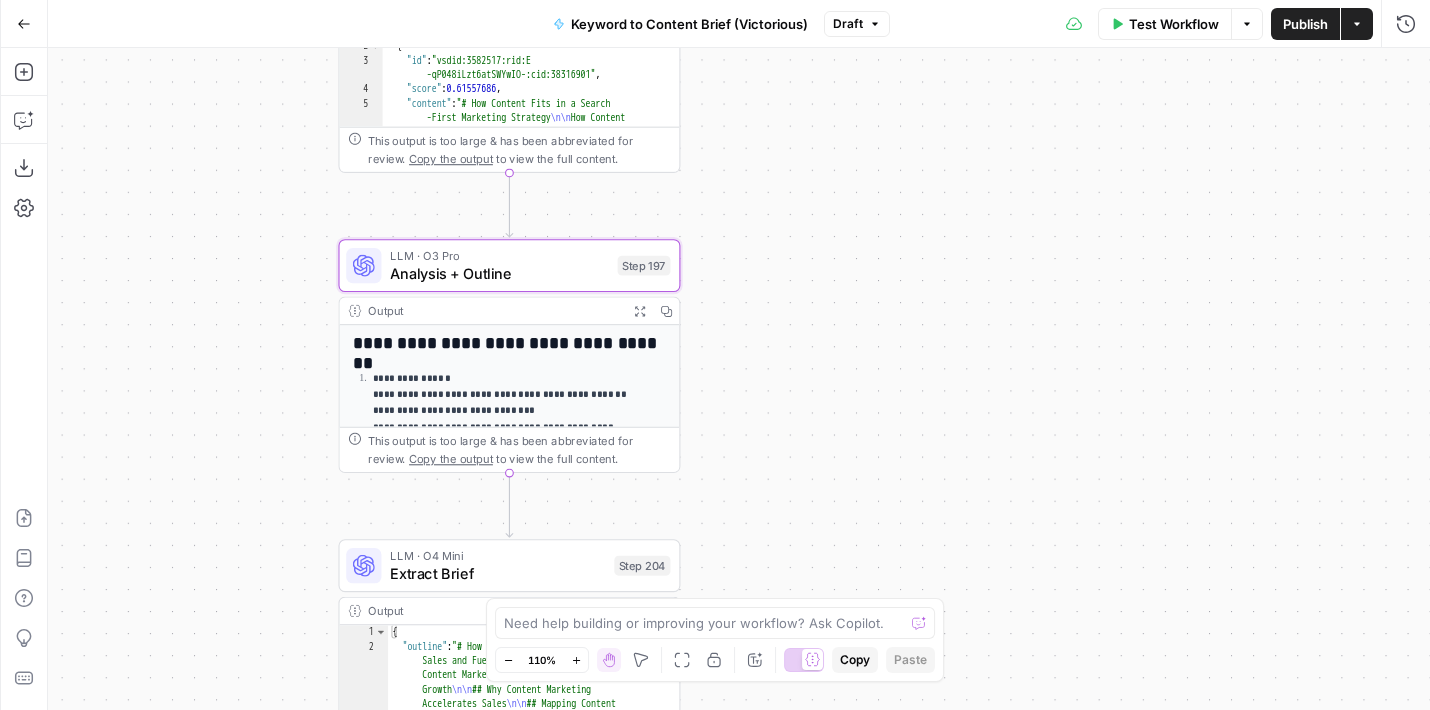 drag, startPoint x: 795, startPoint y: 501, endPoint x: 795, endPoint y: 256, distance: 245 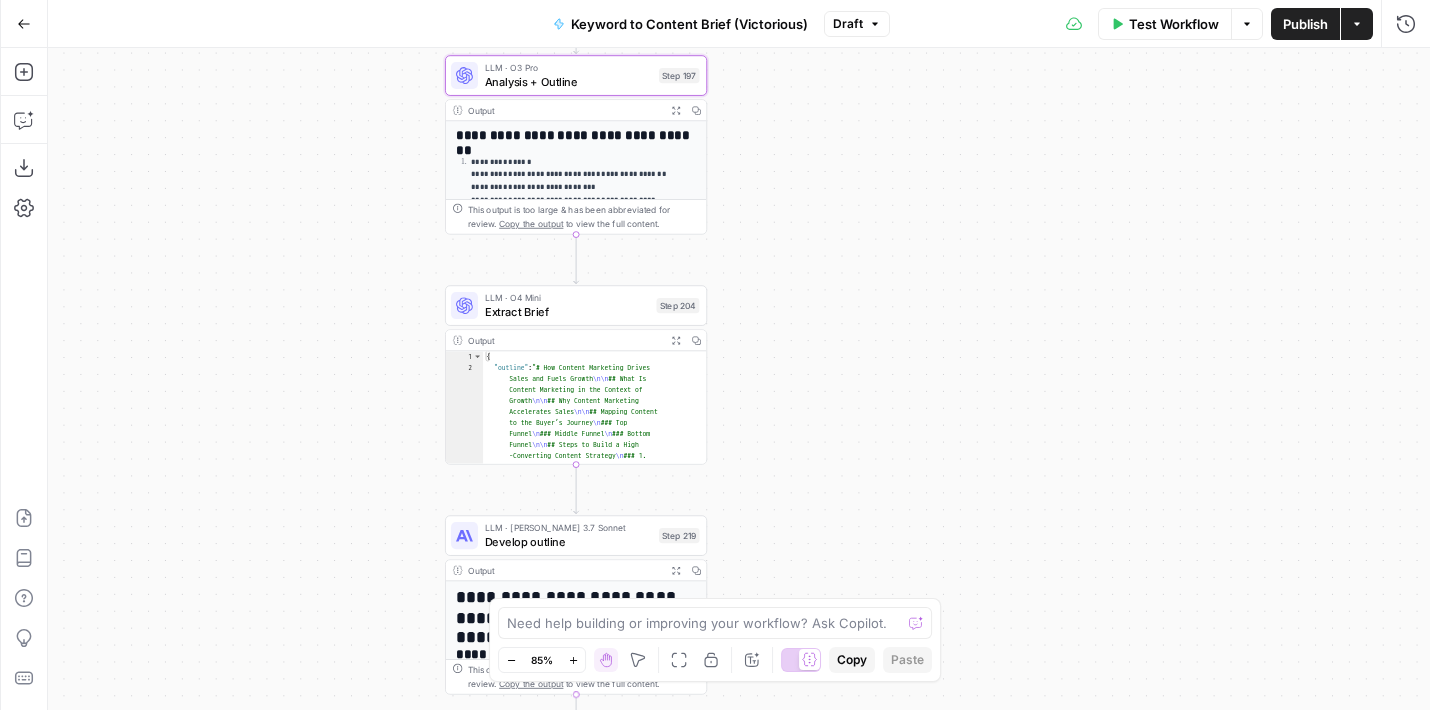 drag, startPoint x: 827, startPoint y: 404, endPoint x: 907, endPoint y: 134, distance: 281.60257 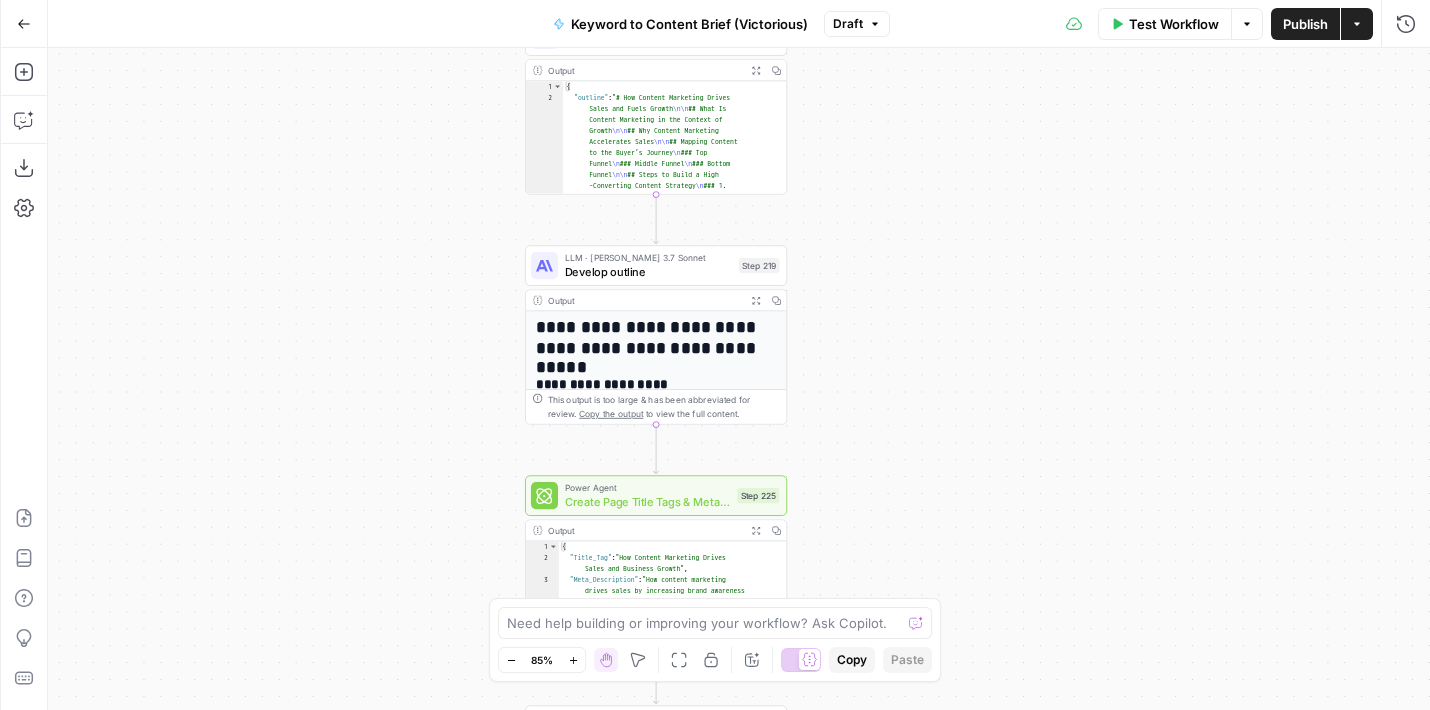 drag, startPoint x: 846, startPoint y: 378, endPoint x: 846, endPoint y: 185, distance: 193 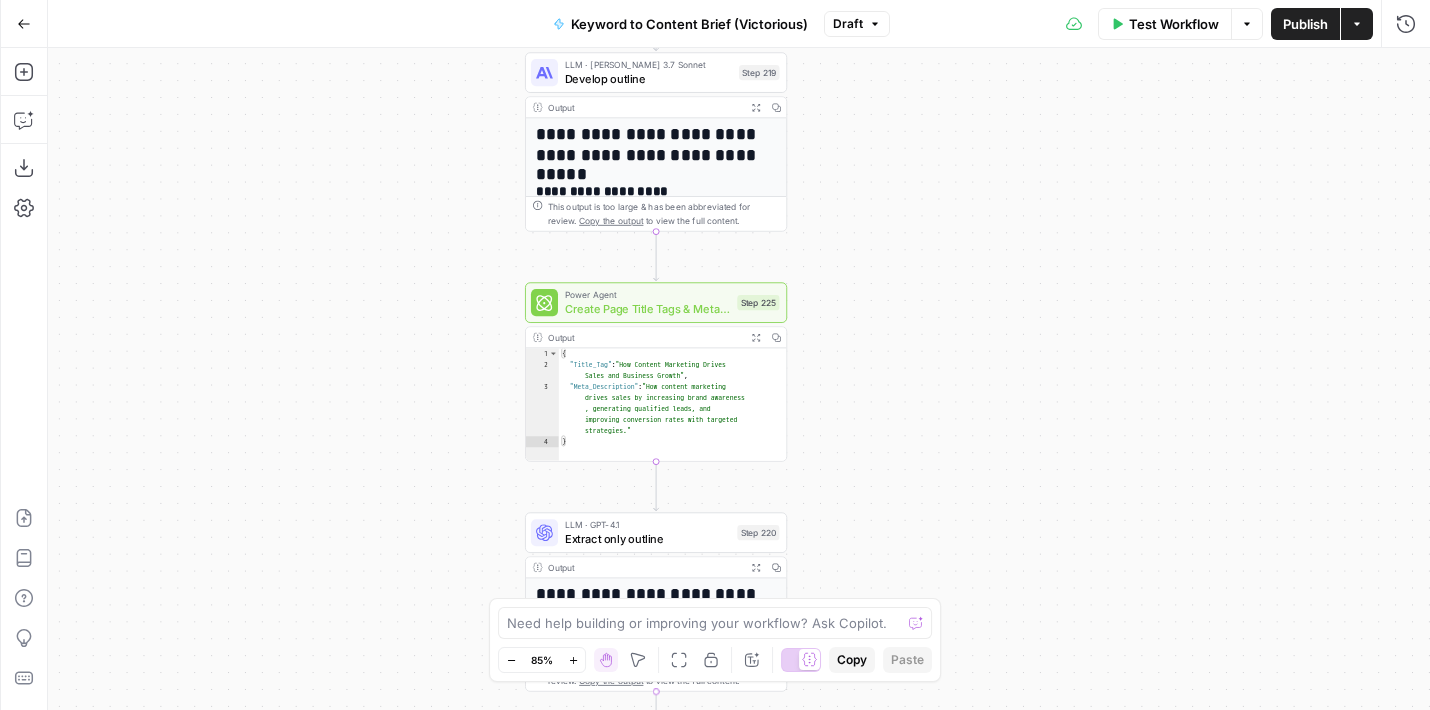 drag, startPoint x: 889, startPoint y: 369, endPoint x: 847, endPoint y: 323, distance: 62.289646 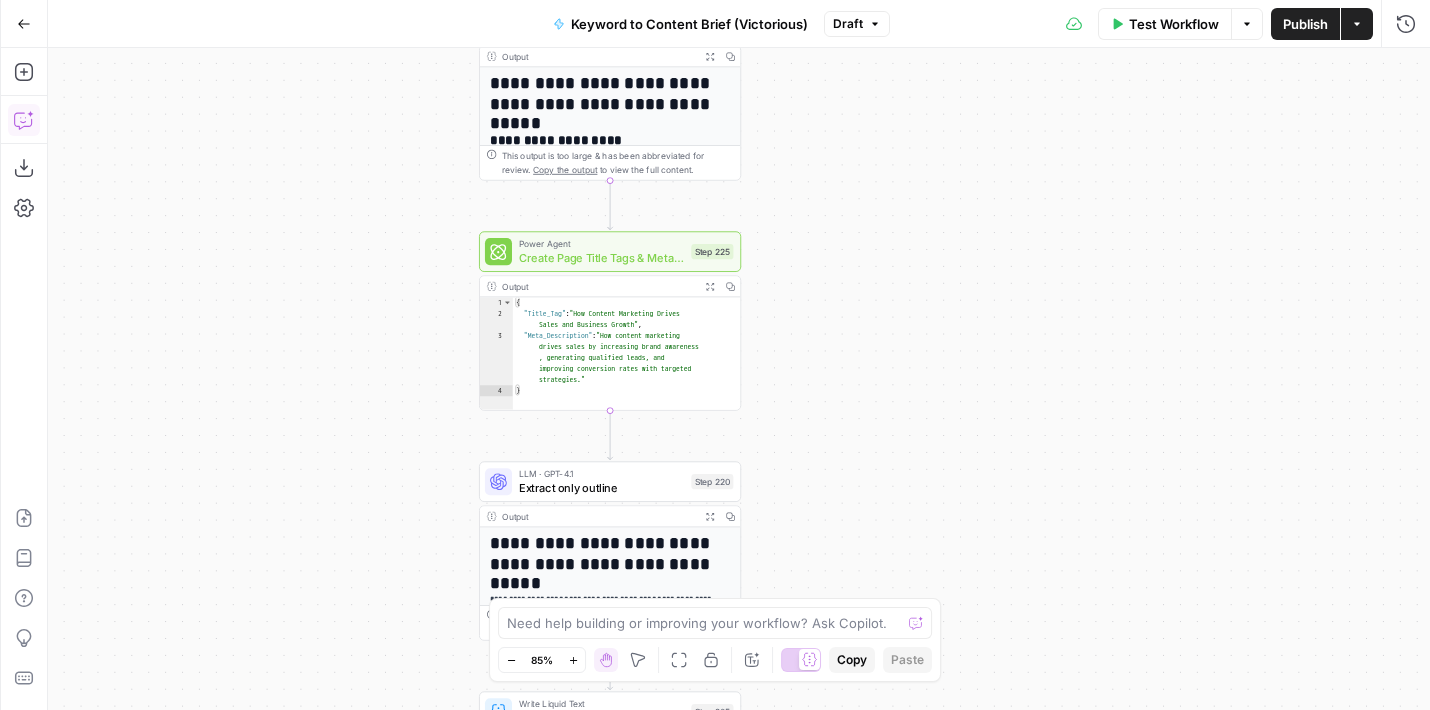 click on "Copilot" at bounding box center (24, 120) 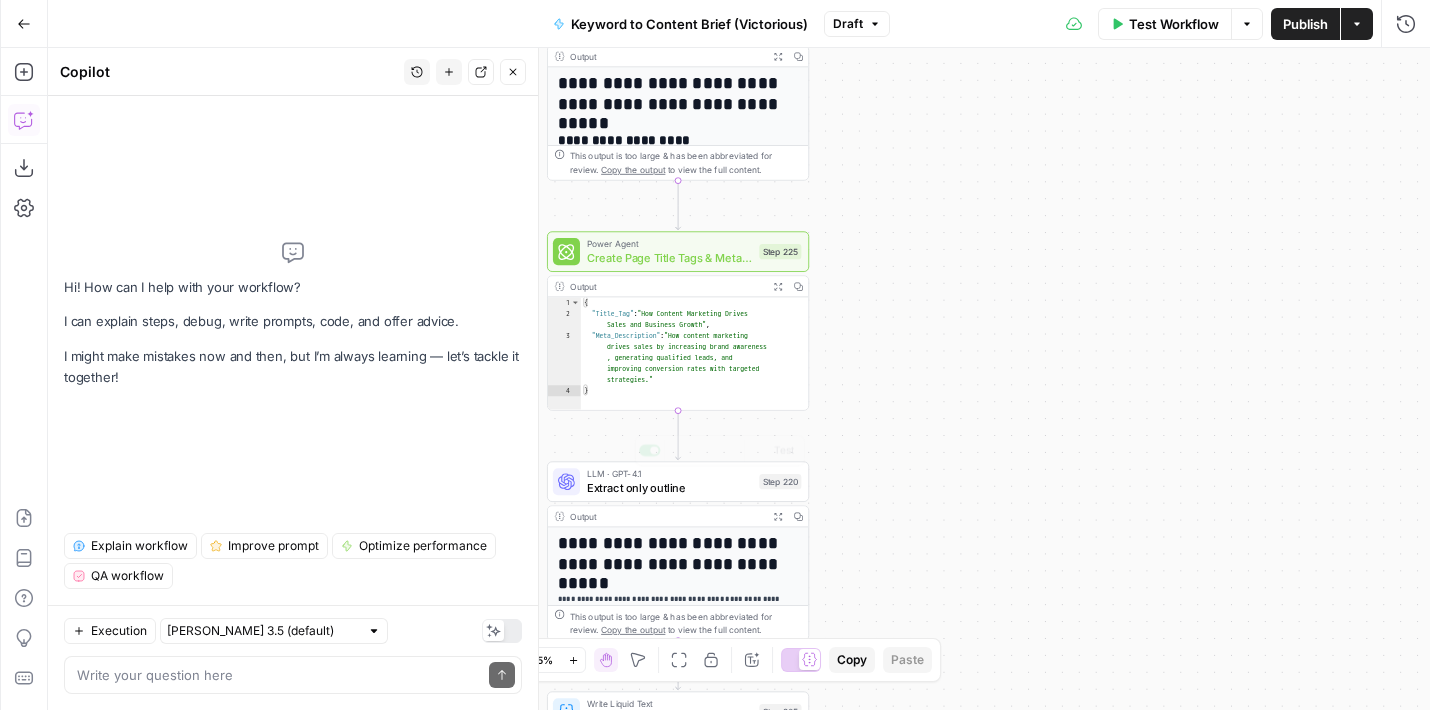 drag, startPoint x: 889, startPoint y: 461, endPoint x: 1165, endPoint y: 185, distance: 390.32294 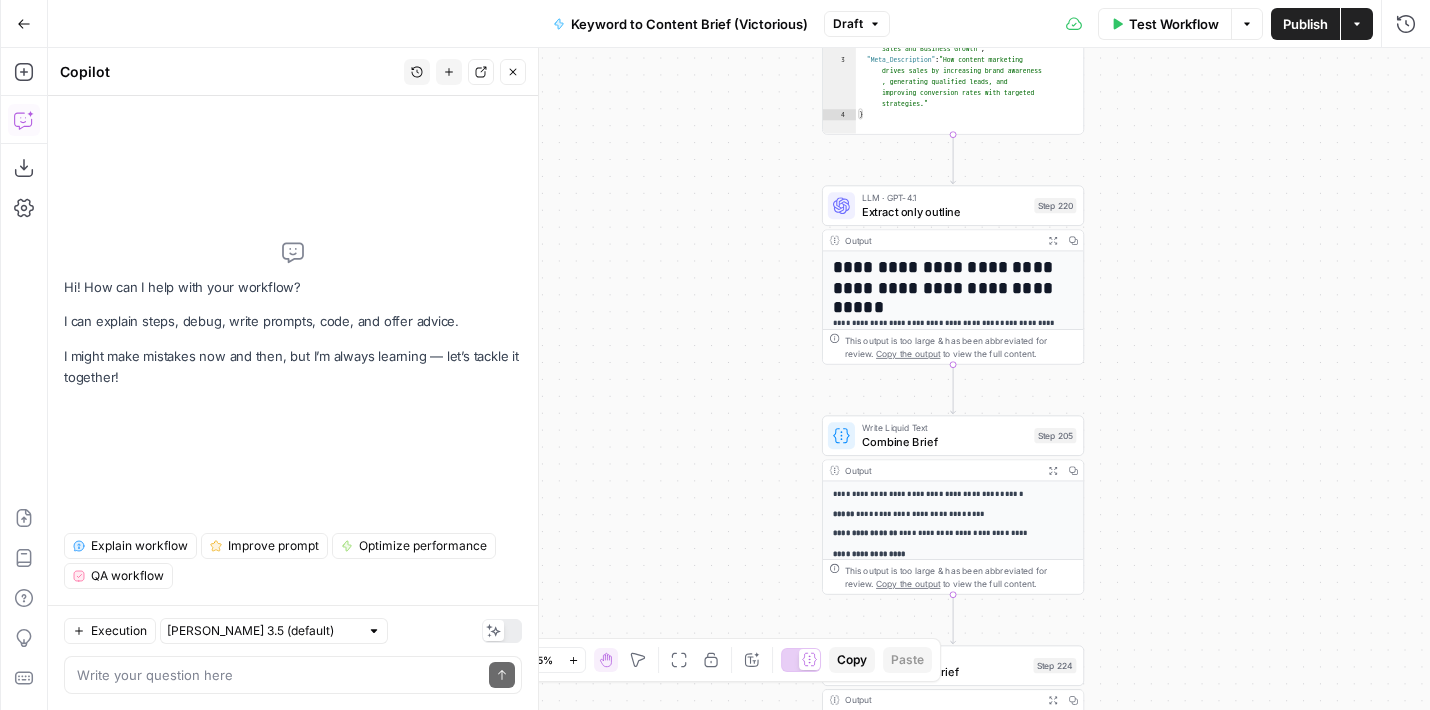 drag, startPoint x: 1158, startPoint y: 520, endPoint x: 1112, endPoint y: 298, distance: 226.71568 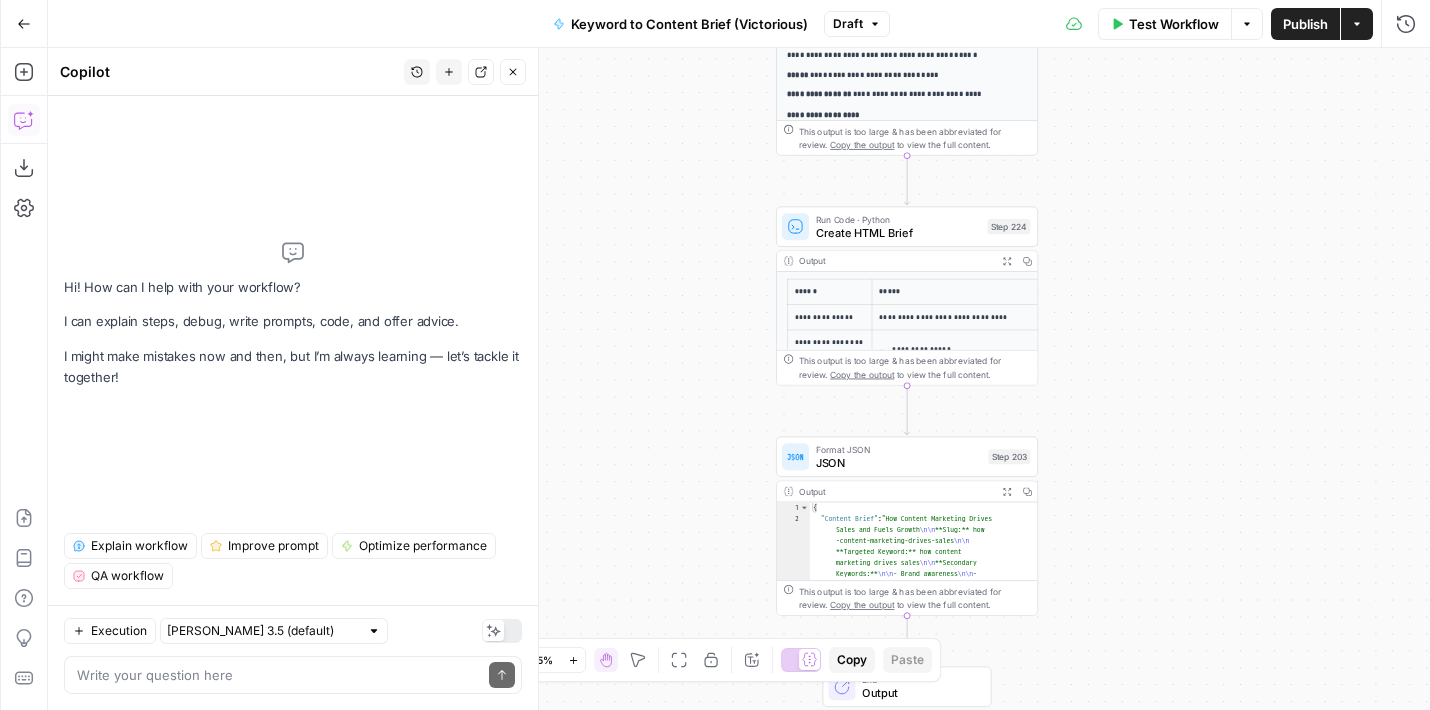 drag, startPoint x: 676, startPoint y: 567, endPoint x: 676, endPoint y: 306, distance: 261 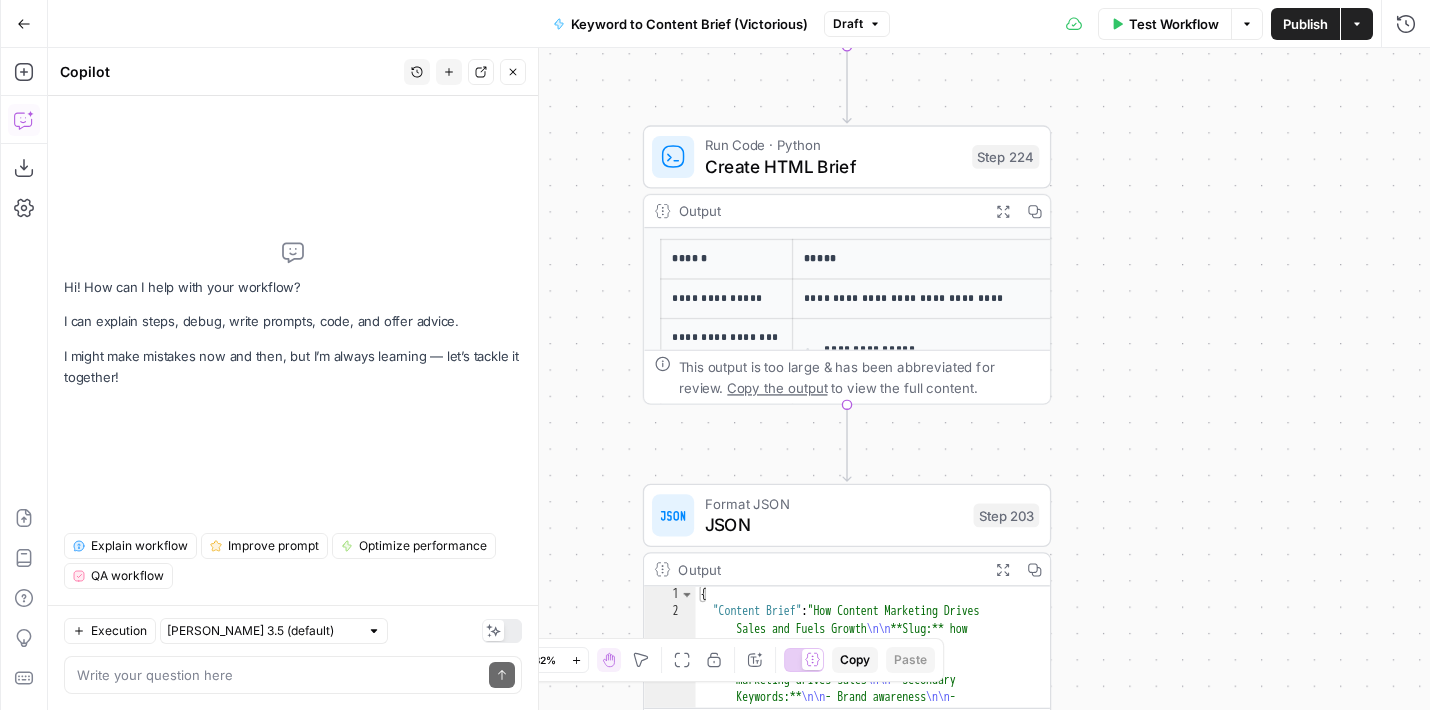 drag, startPoint x: 702, startPoint y: 383, endPoint x: 513, endPoint y: 426, distance: 193.82982 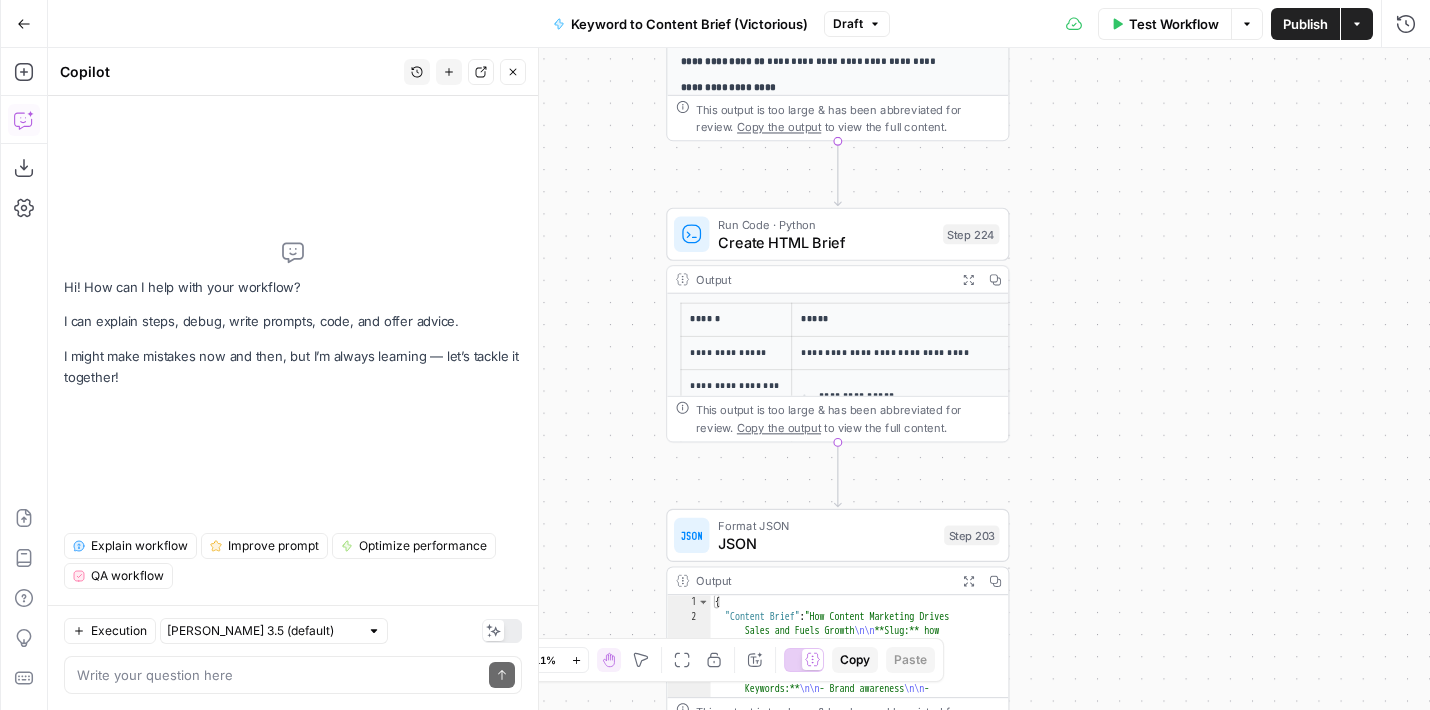 drag, startPoint x: 563, startPoint y: 276, endPoint x: 627, endPoint y: 378, distance: 120.41595 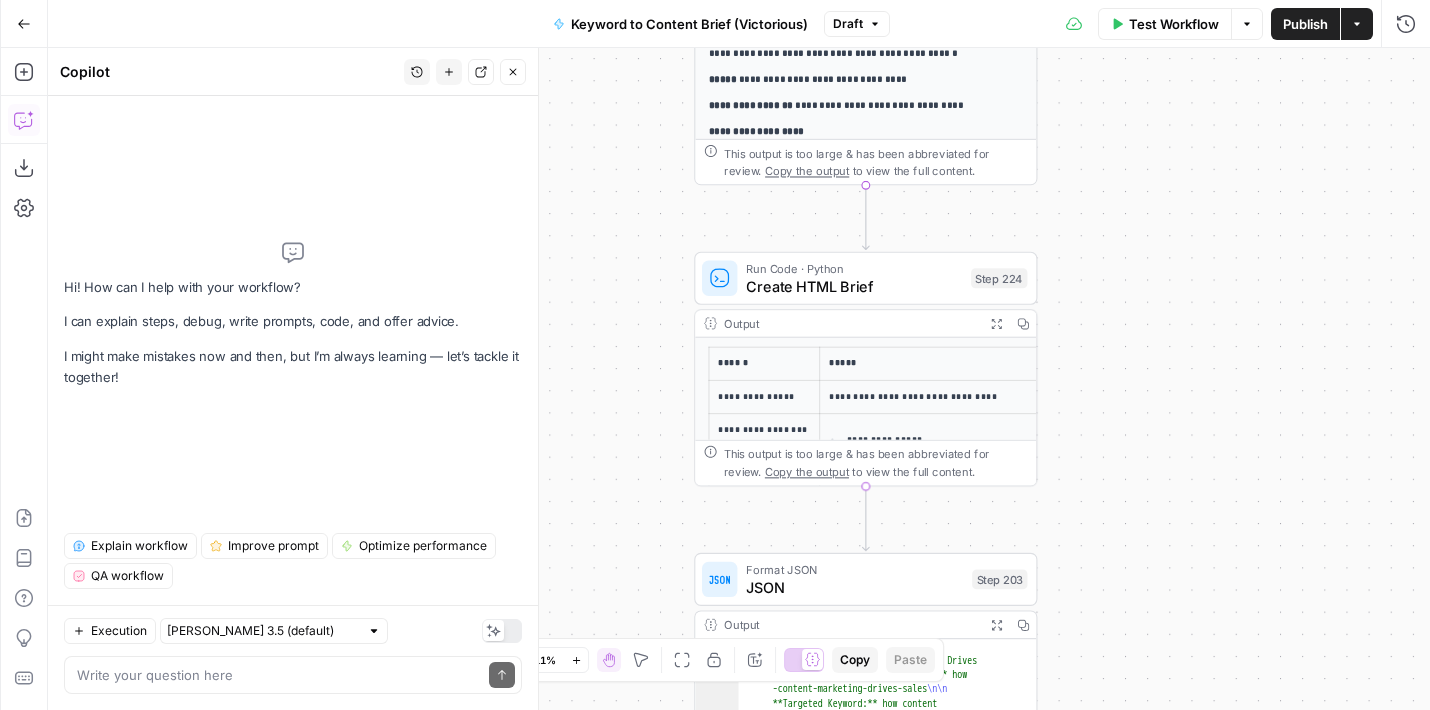 click on "Run Code · Python Create HTML Brief Step 224 Copy step Delete step Add Note Test" at bounding box center (865, 278) 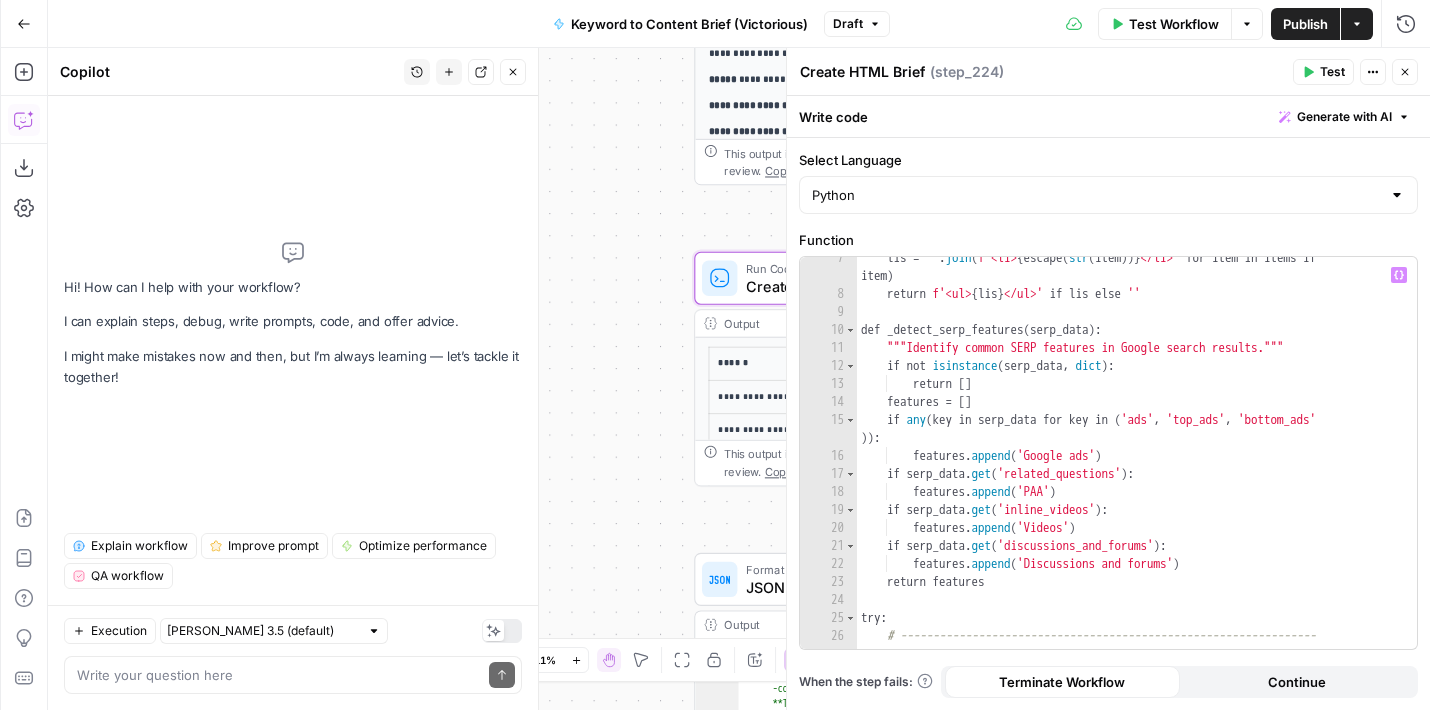 scroll, scrollTop: 554, scrollLeft: 0, axis: vertical 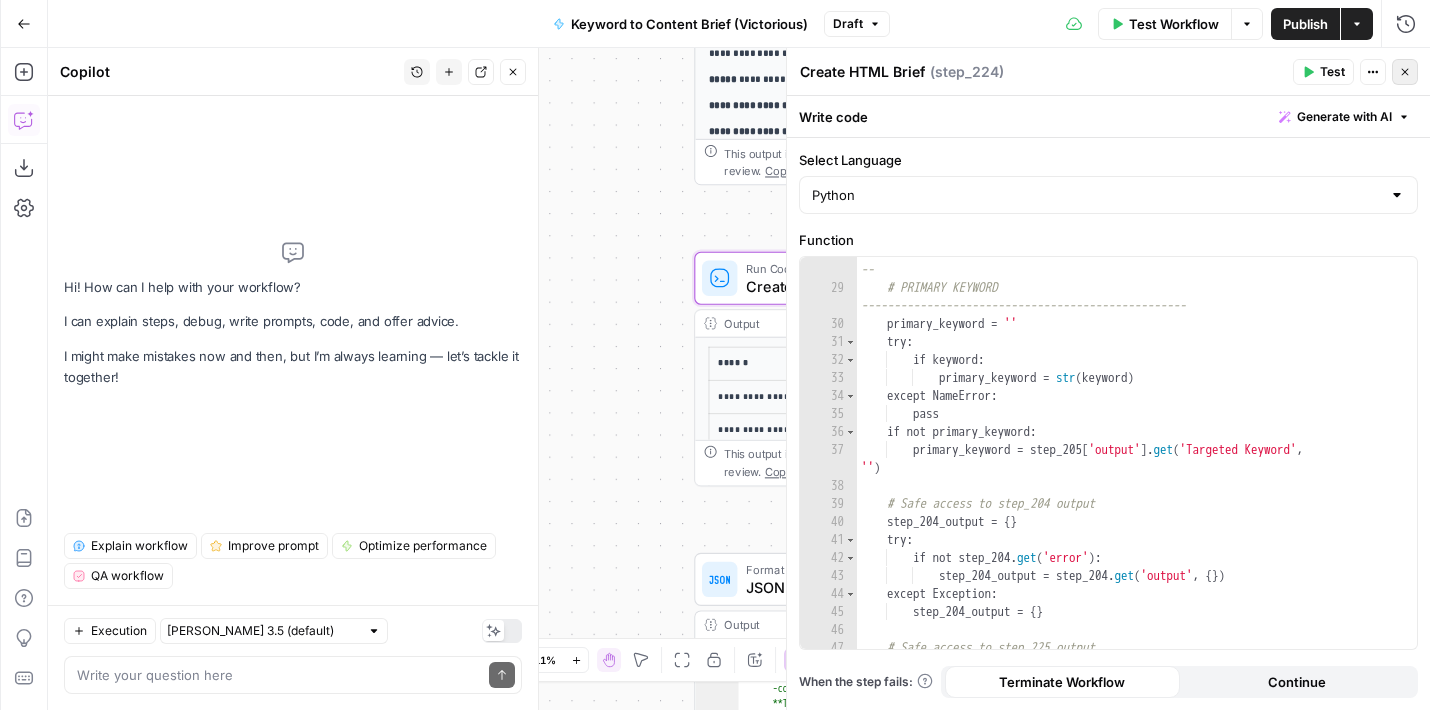 click 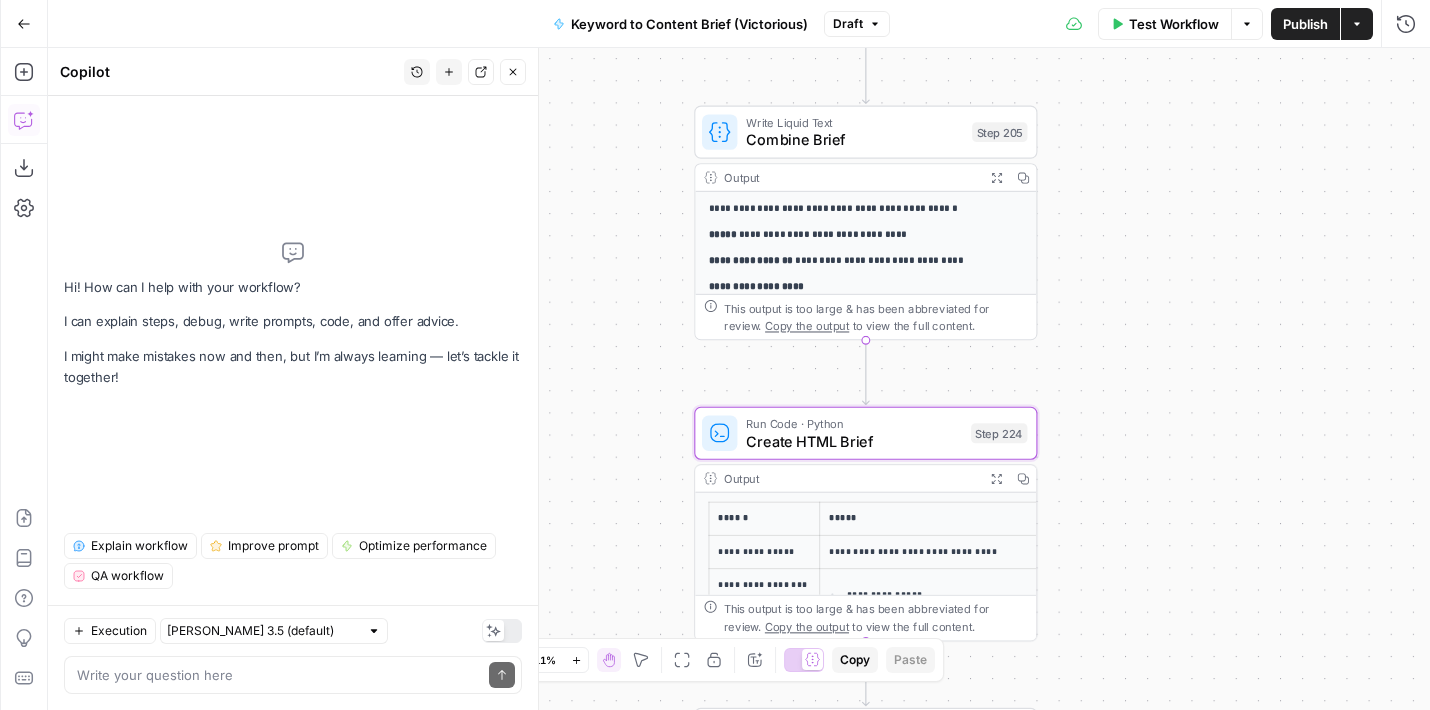 drag, startPoint x: 1117, startPoint y: 145, endPoint x: 1117, endPoint y: 306, distance: 161 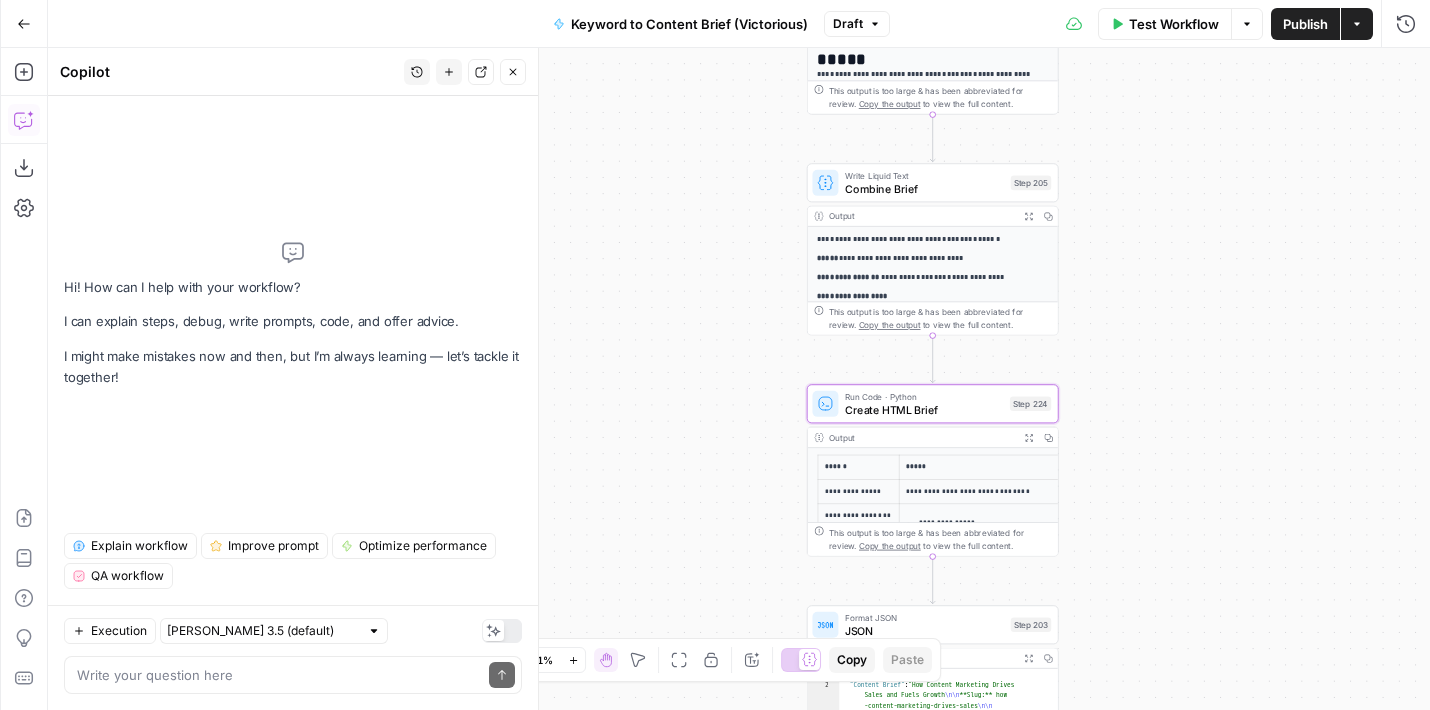 drag, startPoint x: 1127, startPoint y: 275, endPoint x: 1023, endPoint y: 283, distance: 104.307236 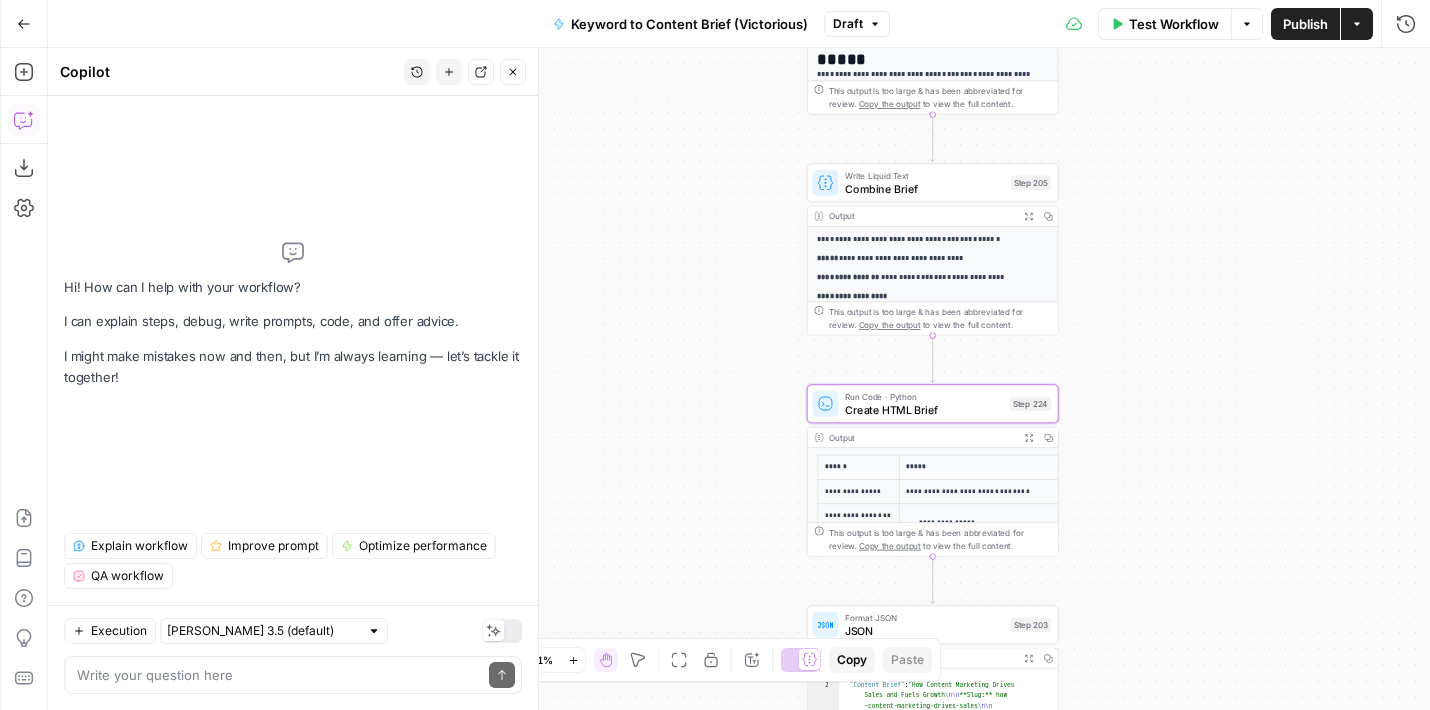 click on "Workflow Set Inputs Inputs Google Search Perform Google Search Step 51 Output Expand Output Copy 1 2 3 4 5 6 {    "search_metadata" :  {      "id" :  "686568f81dcfe2f74d008f35" ,      "status" :  "Success" ,      "json_endpoint" :  "https://serpapi.com          /searches/123778e5d9046281          /686568f81dcfe2f74d008f35.json" ,      "pixel_position_endpoint" :  "https          ://serpapi.com/searches          /123778e5d9046281          /686568f81dcfe2f74d008f35          .json_with_pixel_position" ,     This output is too large & has been abbreviated for review.   Copy the output   to view the full content. Loop Iteration Label if relevant Step 207 Output Expand Output Copy 1 2 3 4 5 6 7 8 9 10 11 12 [    {      "relevant" :  "true"    } ,    {      "relevant" :  "true"    } ,    {      "relevant" :  "true"    } ,    {      "relevant" :  "true"     LLM · GPT-4o Mini Determine if relevant Step 208 Output Expand Output Copy 1 2 3 {    "relevant" :  "true" }" at bounding box center (739, 379) 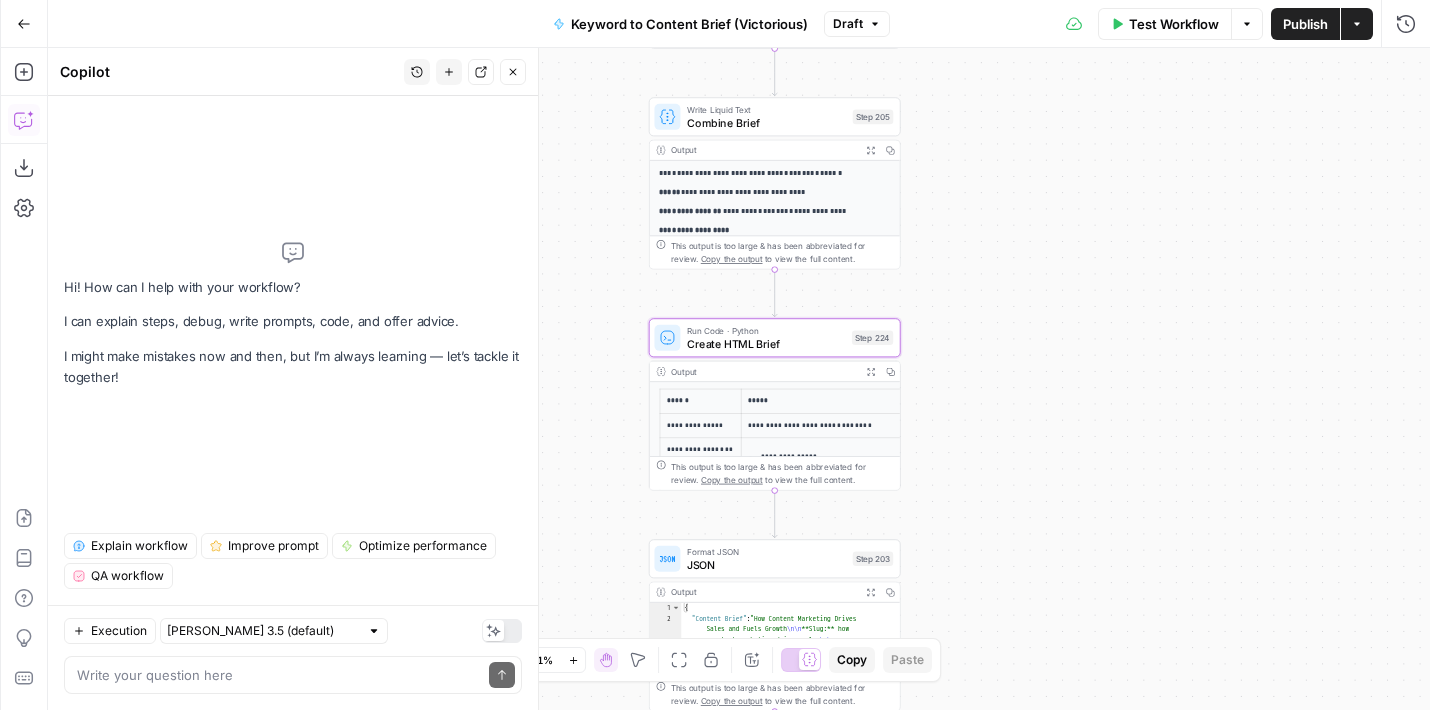 drag, startPoint x: 640, startPoint y: 252, endPoint x: 586, endPoint y: 178, distance: 91.60786 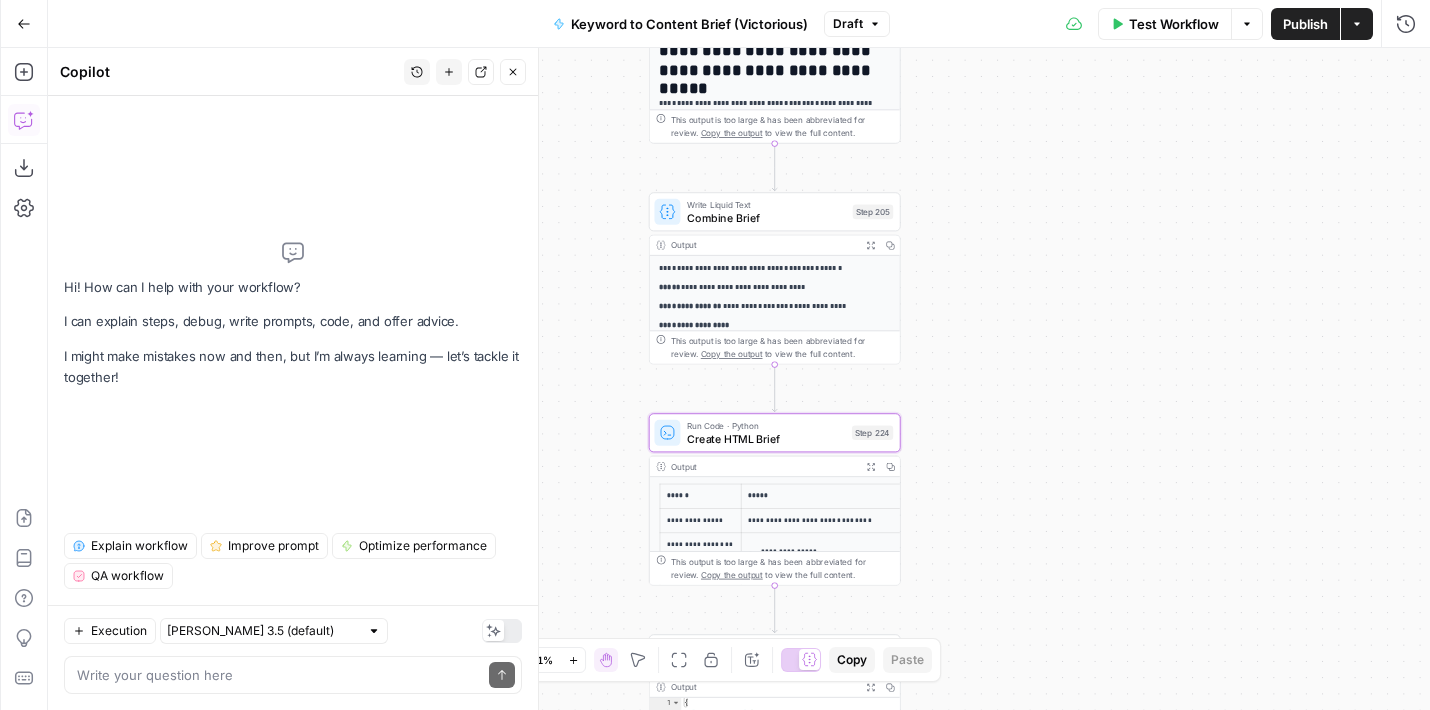 drag, startPoint x: 607, startPoint y: 373, endPoint x: 607, endPoint y: 468, distance: 95 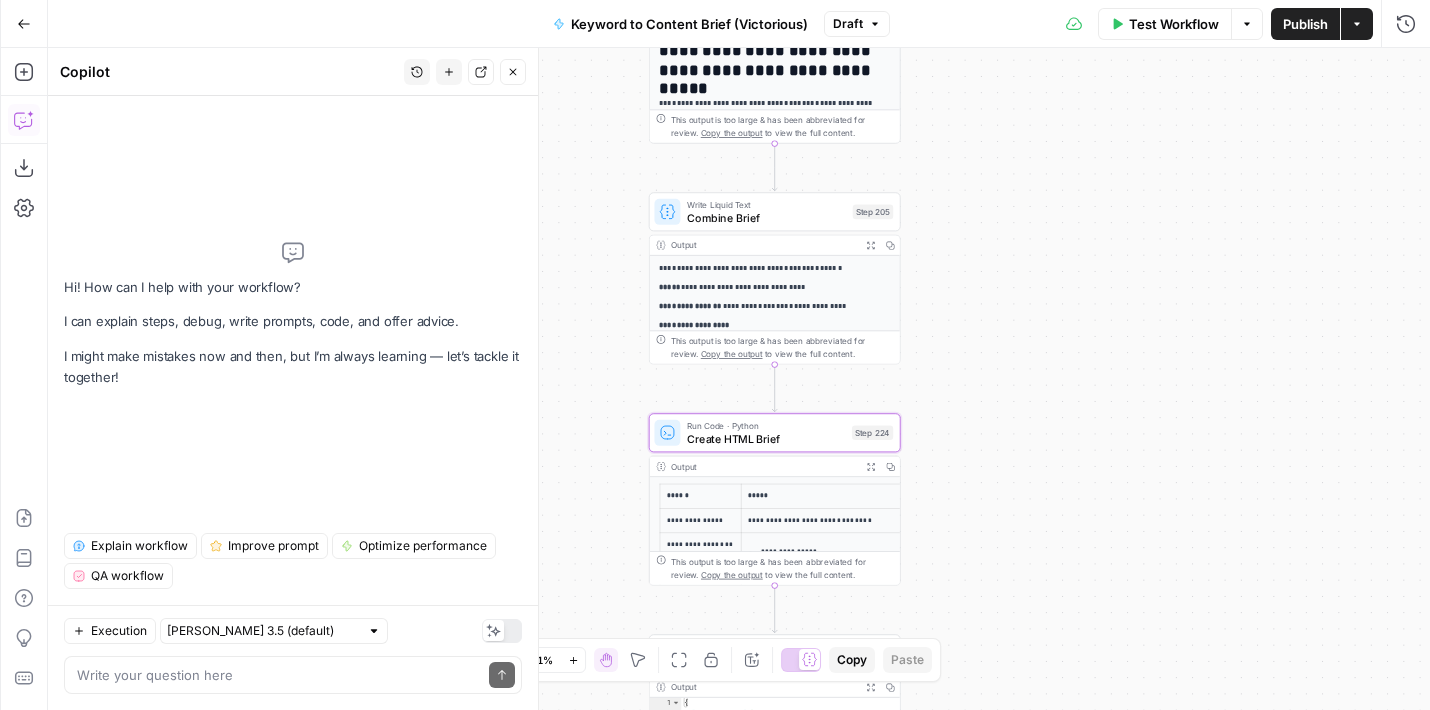 click on "Workflow Set Inputs Inputs Google Search Perform Google Search Step 51 Output Expand Output Copy 1 2 3 4 5 6 {    "search_metadata" :  {      "id" :  "686568f81dcfe2f74d008f35" ,      "status" :  "Success" ,      "json_endpoint" :  "https://serpapi.com          /searches/123778e5d9046281          /686568f81dcfe2f74d008f35.json" ,      "pixel_position_endpoint" :  "https          ://serpapi.com/searches          /123778e5d9046281          /686568f81dcfe2f74d008f35          .json_with_pixel_position" ,     This output is too large & has been abbreviated for review.   Copy the output   to view the full content. Loop Iteration Label if relevant Step 207 Output Expand Output Copy 1 2 3 4 5 6 7 8 9 10 11 12 [    {      "relevant" :  "true"    } ,    {      "relevant" :  "true"    } ,    {      "relevant" :  "true"    } ,    {      "relevant" :  "true"     LLM · GPT-4o Mini Determine if relevant Step 208 Output Expand Output Copy 1 2 3 {    "relevant" :  "true" }" at bounding box center [739, 379] 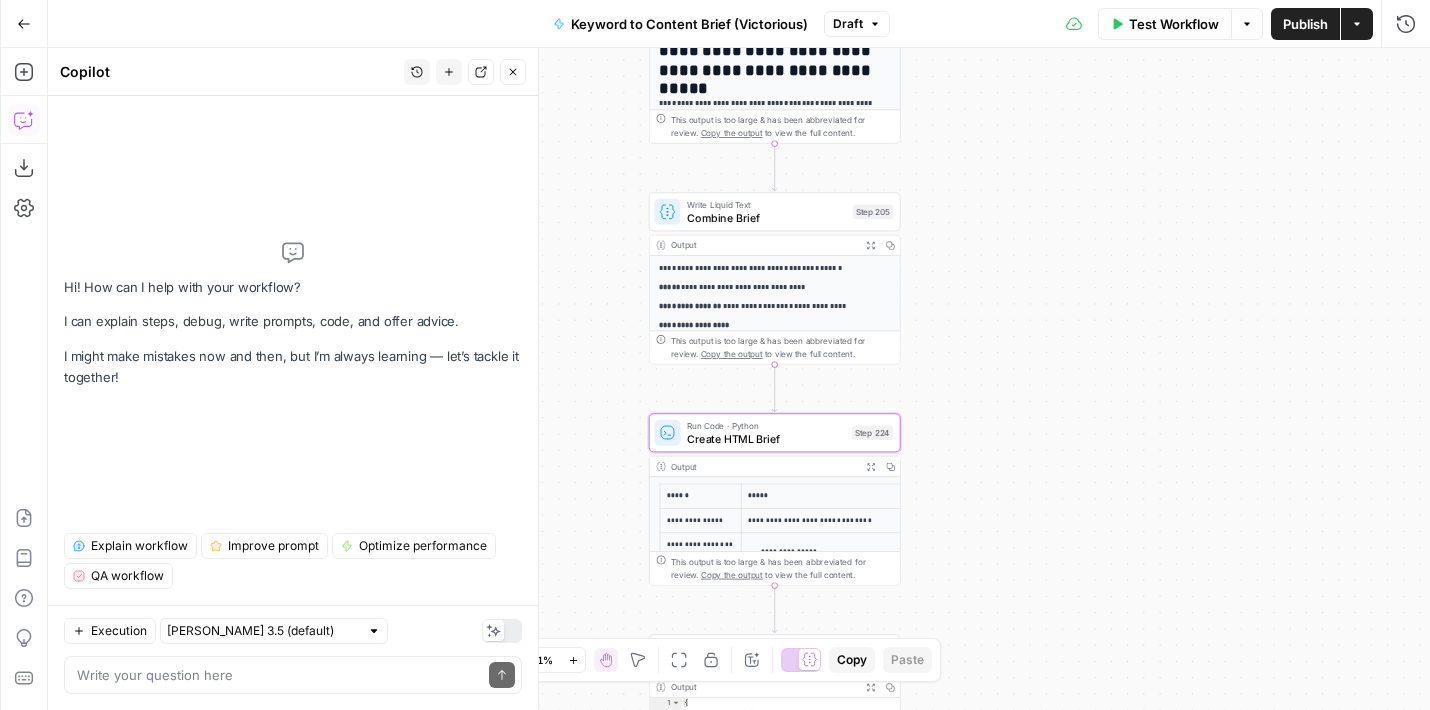 click on "Workflow Set Inputs Inputs Google Search Perform Google Search Step 51 Output Expand Output Copy 1 2 3 4 5 6 {    "search_metadata" :  {      "id" :  "686568f81dcfe2f74d008f35" ,      "status" :  "Success" ,      "json_endpoint" :  "https://serpapi.com          /searches/123778e5d9046281          /686568f81dcfe2f74d008f35.json" ,      "pixel_position_endpoint" :  "https          ://serpapi.com/searches          /123778e5d9046281          /686568f81dcfe2f74d008f35          .json_with_pixel_position" ,     This output is too large & has been abbreviated for review.   Copy the output   to view the full content. Loop Iteration Label if relevant Step 207 Output Expand Output Copy 1 2 3 4 5 6 7 8 9 10 11 12 [    {      "relevant" :  "true"    } ,    {      "relevant" :  "true"    } ,    {      "relevant" :  "true"    } ,    {      "relevant" :  "true"     LLM · GPT-4o Mini Determine if relevant Step 208 Output Expand Output Copy 1 2 3 {    "relevant" :  "true" }" at bounding box center (739, 379) 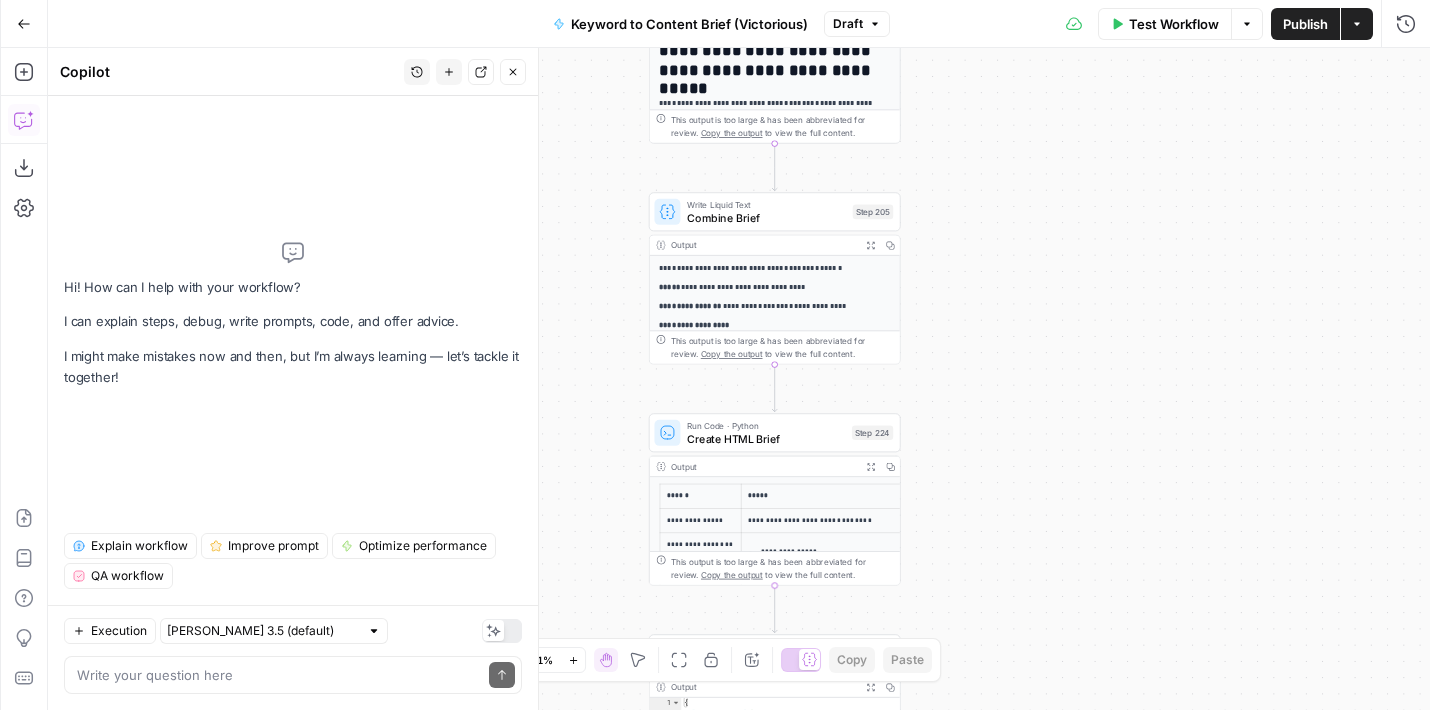 click on "Run Code · Python Create HTML Brief Step 224 Copy step Delete step Add Note Test" at bounding box center (775, 432) 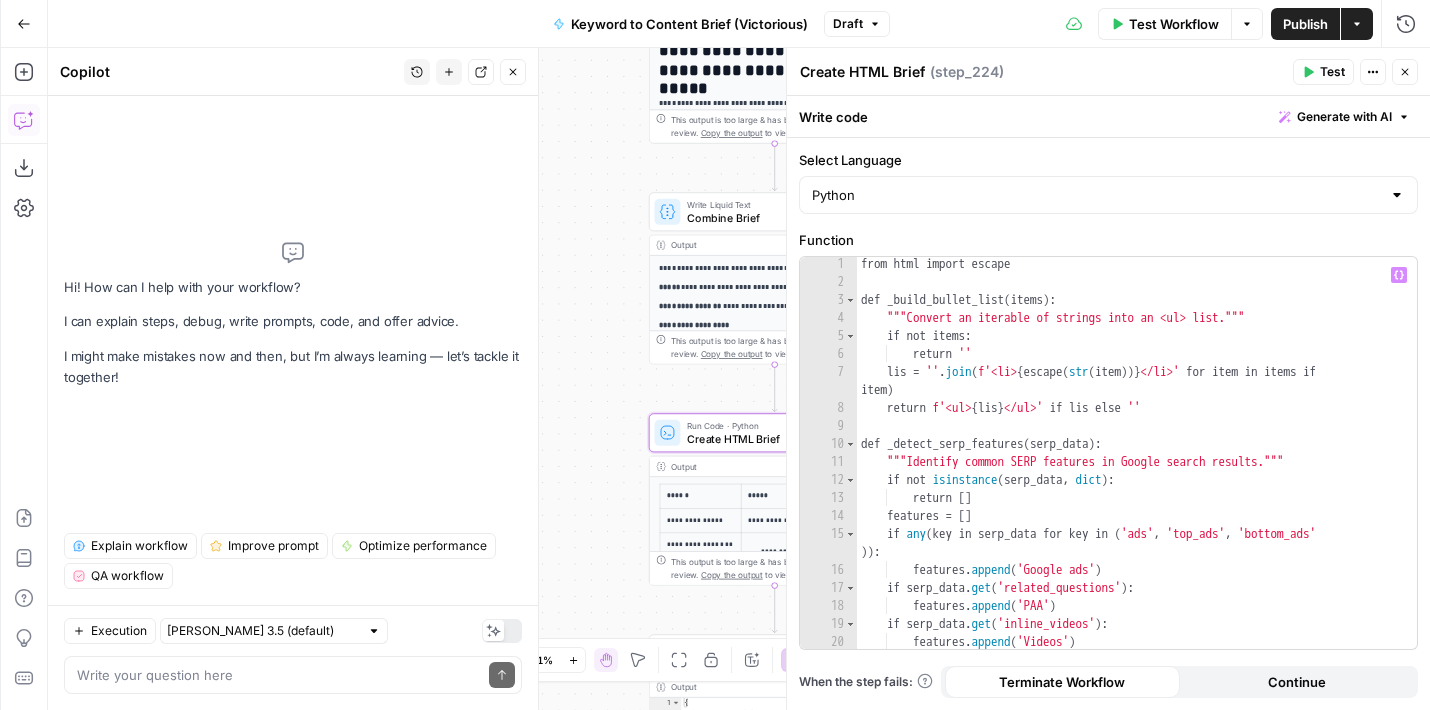 scroll, scrollTop: 519, scrollLeft: 0, axis: vertical 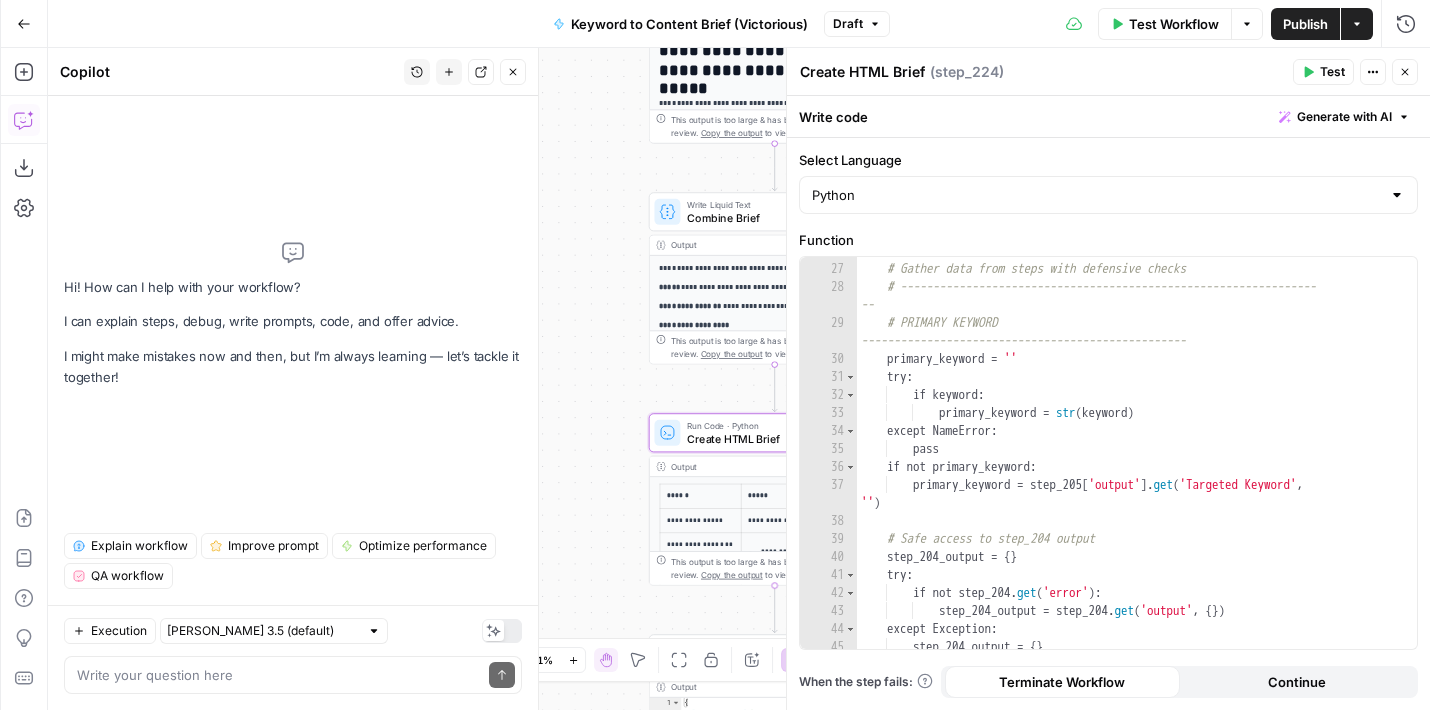 click on "Create HTML Brief" at bounding box center [766, 438] 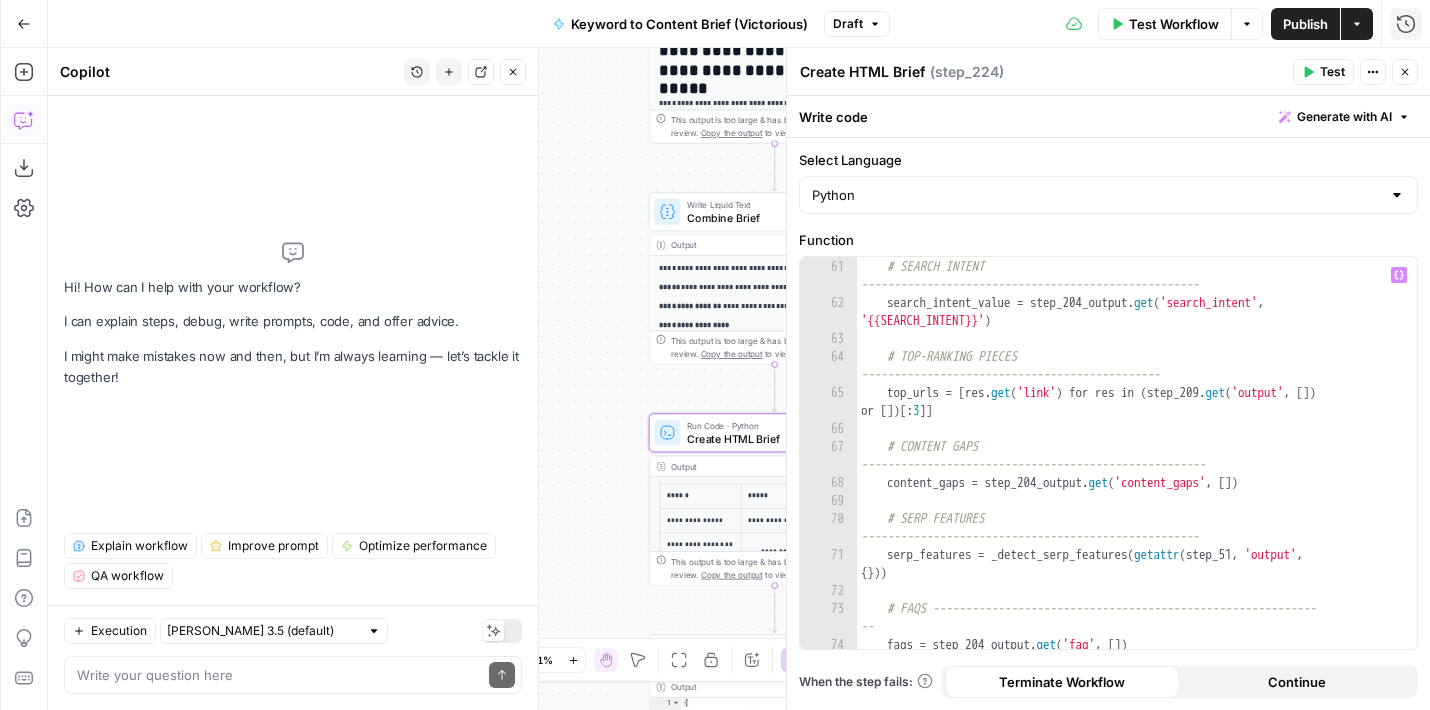 scroll, scrollTop: 1283, scrollLeft: 0, axis: vertical 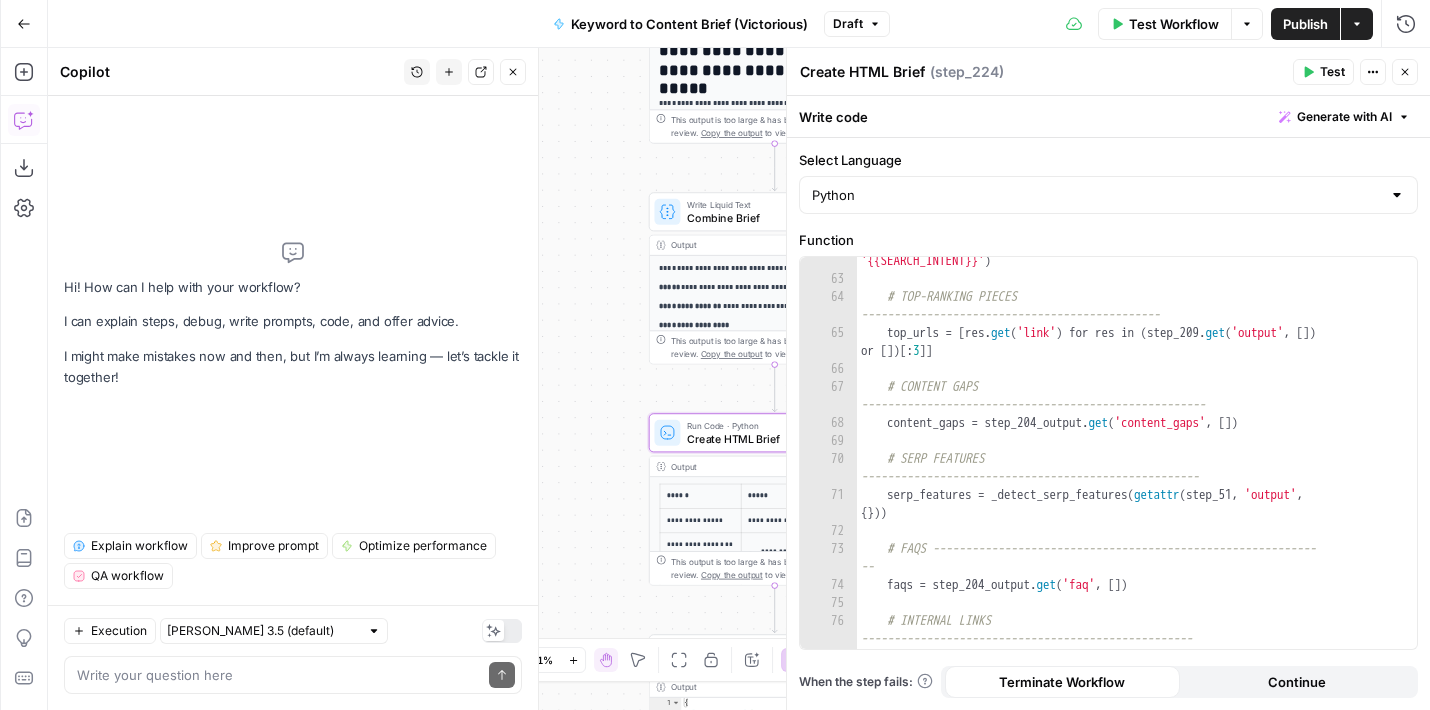 click on "Close" at bounding box center [1405, 72] 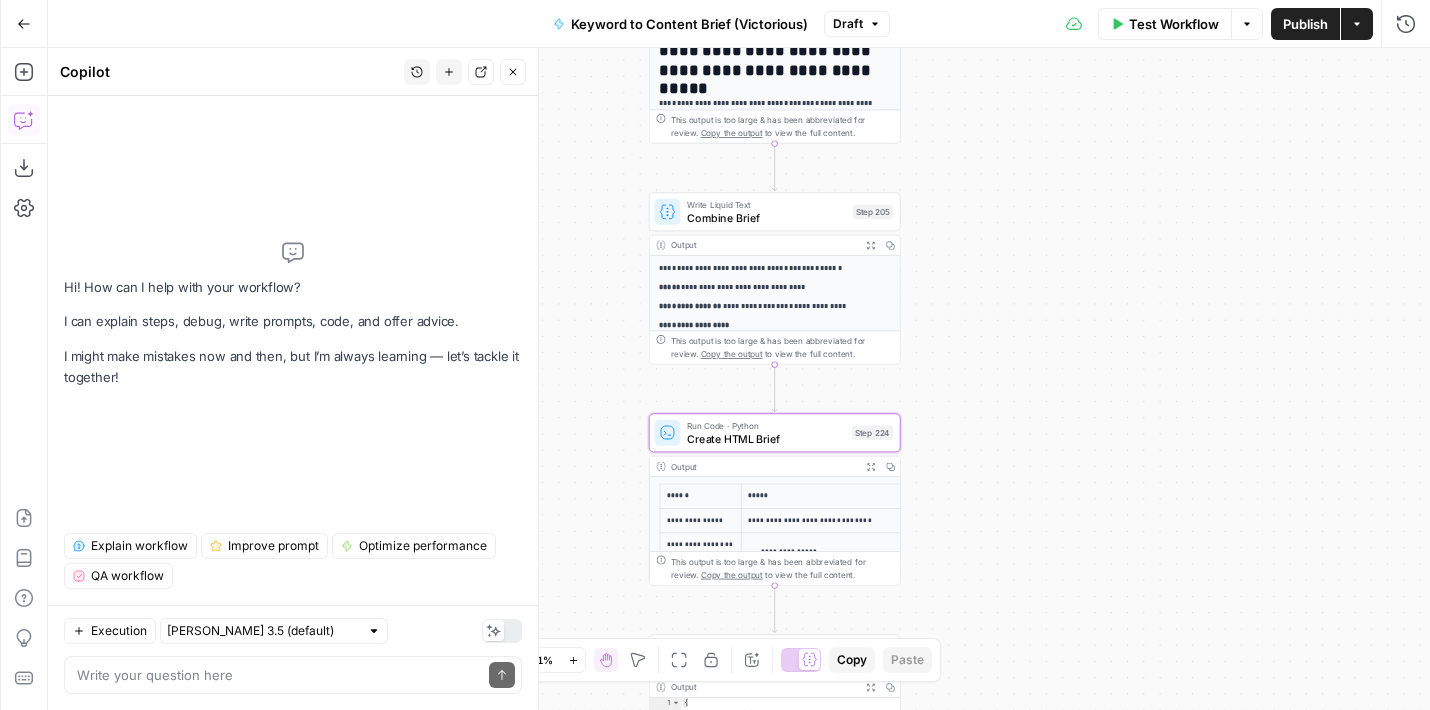 scroll, scrollTop: 312, scrollLeft: 0, axis: vertical 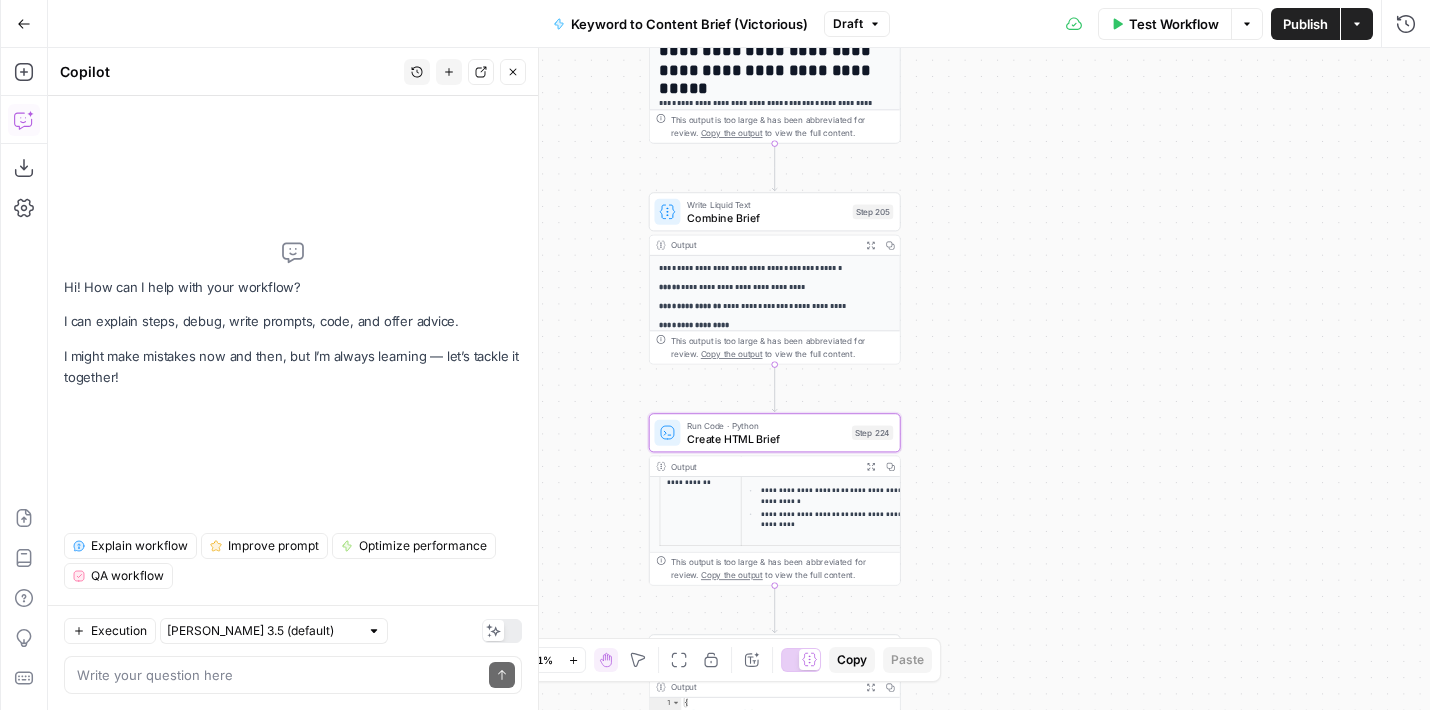 click on "**********" at bounding box center (826, 508) 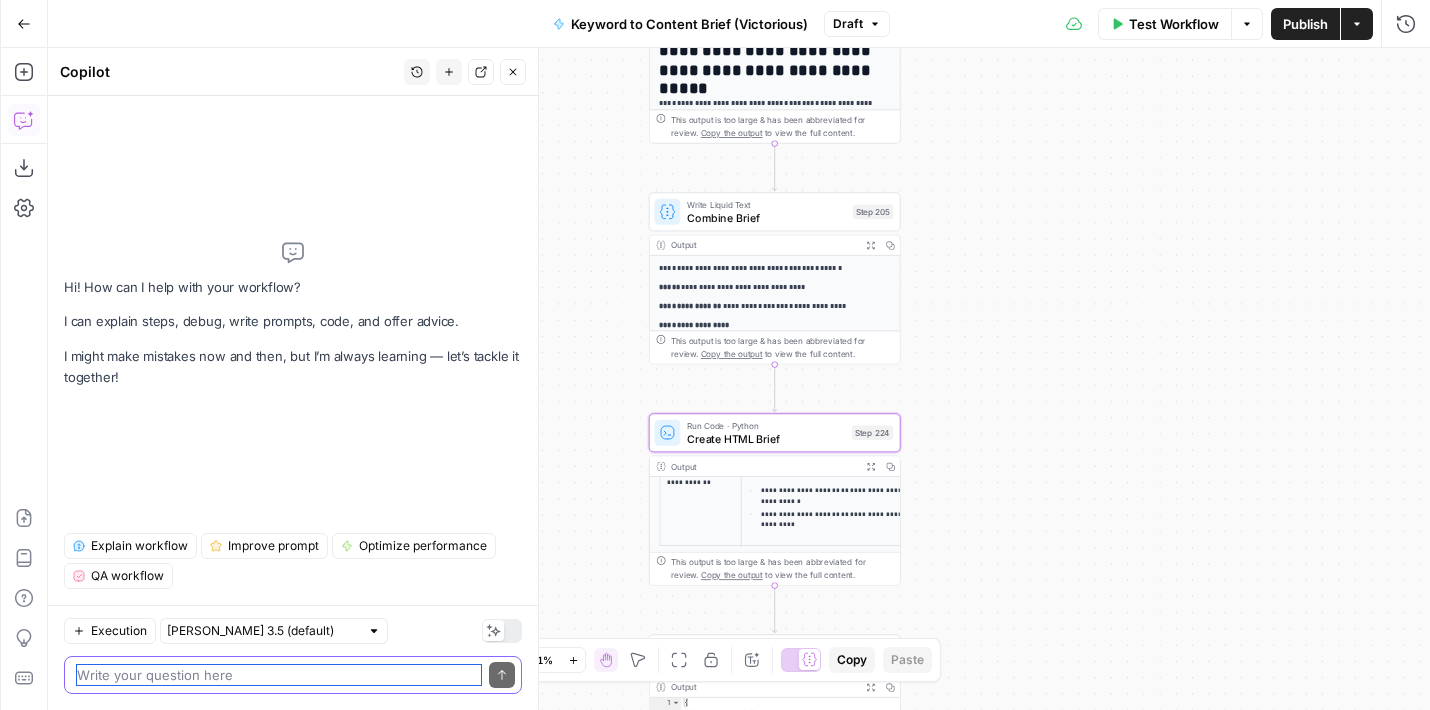 click at bounding box center [279, 675] 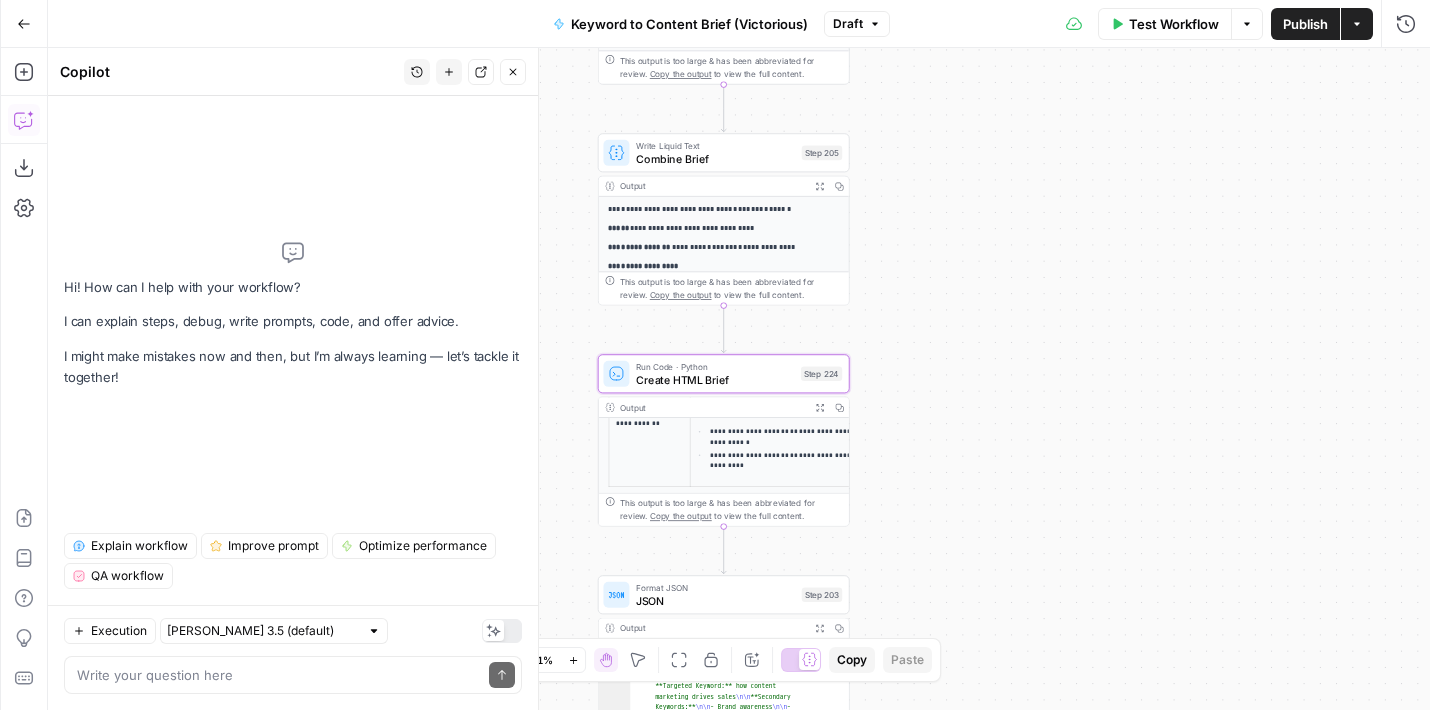 drag, startPoint x: 626, startPoint y: 452, endPoint x: 575, endPoint y: 393, distance: 77.987175 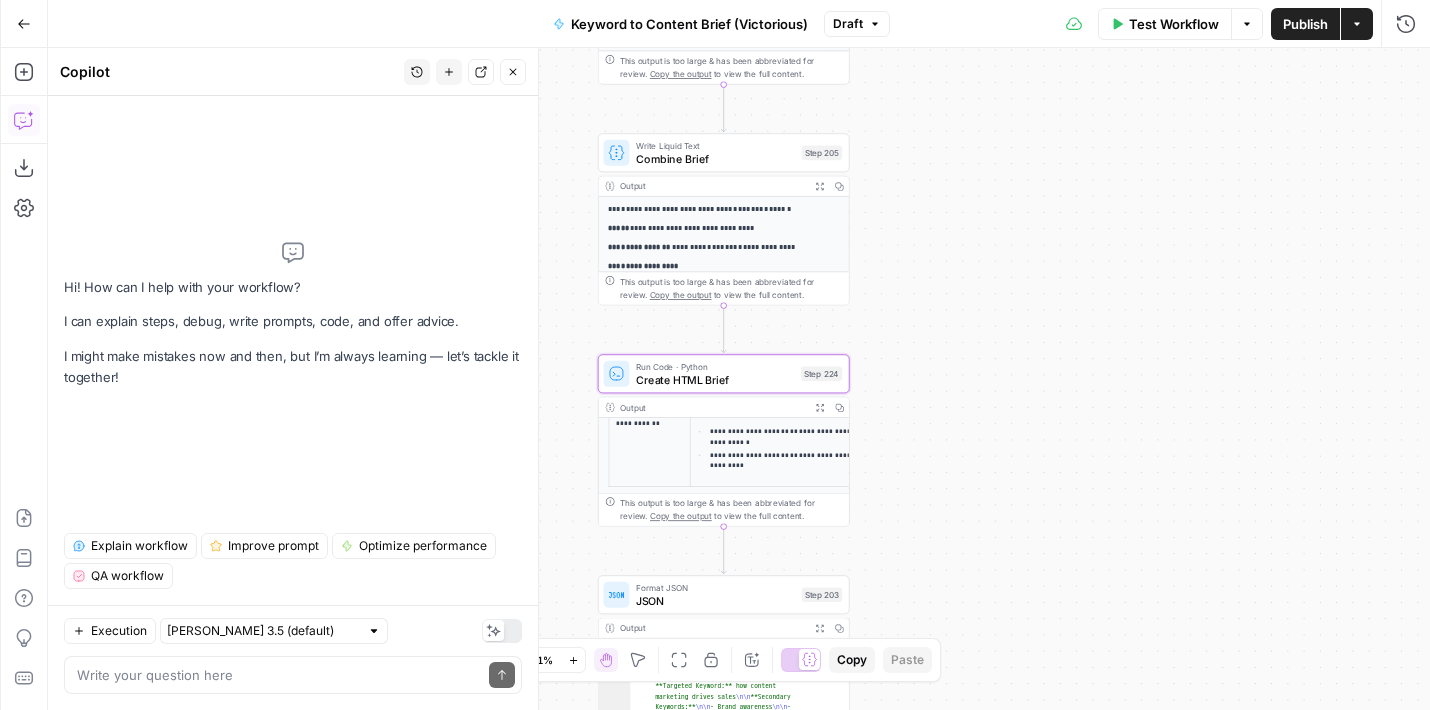 click on "Workflow Set Inputs Inputs Google Search Perform Google Search Step 51 Output Expand Output Copy 1 2 3 4 5 6 {    "search_metadata" :  {      "id" :  "686568f81dcfe2f74d008f35" ,      "status" :  "Success" ,      "json_endpoint" :  "https://serpapi.com          /searches/123778e5d9046281          /686568f81dcfe2f74d008f35.json" ,      "pixel_position_endpoint" :  "https          ://serpapi.com/searches          /123778e5d9046281          /686568f81dcfe2f74d008f35          .json_with_pixel_position" ,     This output is too large & has been abbreviated for review.   Copy the output   to view the full content. Loop Iteration Label if relevant Step 207 Output Expand Output Copy 1 2 3 4 5 6 7 8 9 10 11 12 [    {      "relevant" :  "true"    } ,    {      "relevant" :  "true"    } ,    {      "relevant" :  "true"    } ,    {      "relevant" :  "true"     LLM · GPT-4o Mini Determine if relevant Step 208 Output Expand Output Copy 1 2 3 {    "relevant" :  "true" }" at bounding box center [739, 379] 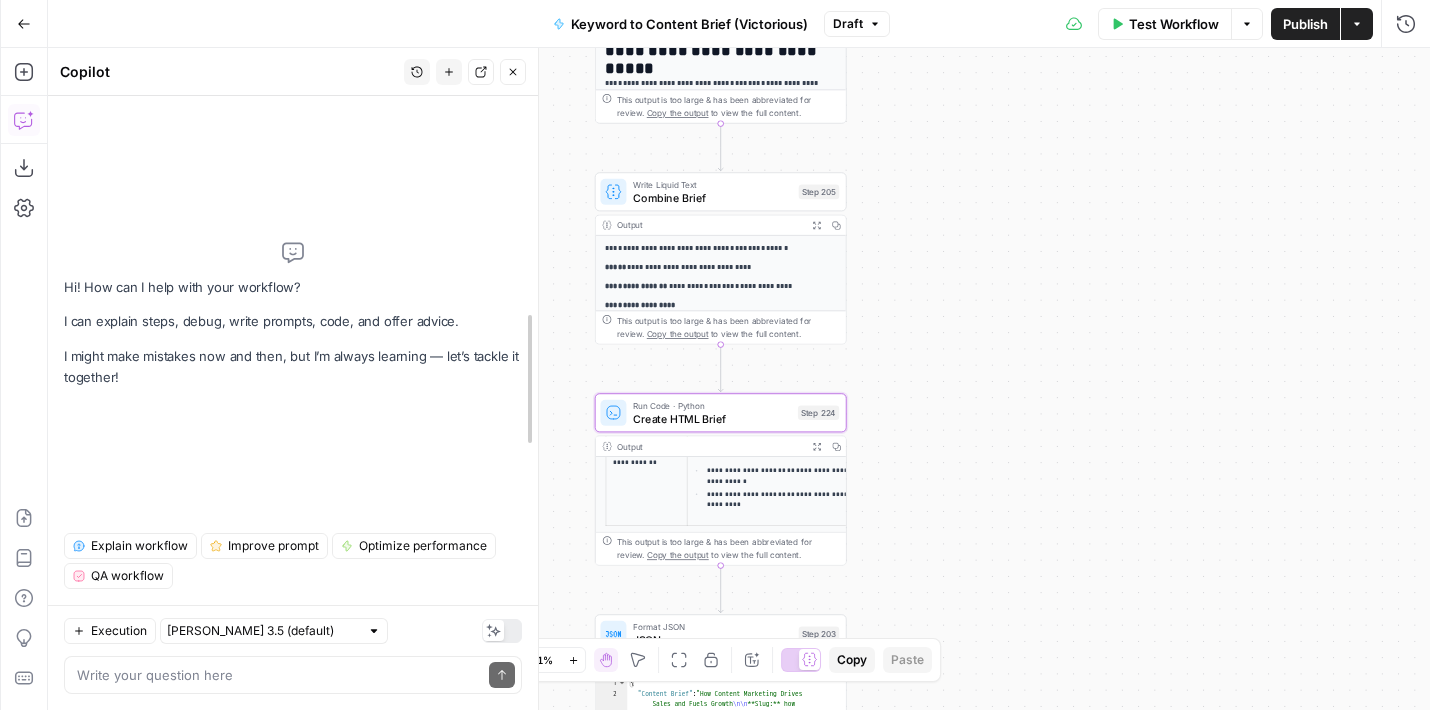 drag, startPoint x: 553, startPoint y: 329, endPoint x: 538, endPoint y: 282, distance: 49.335587 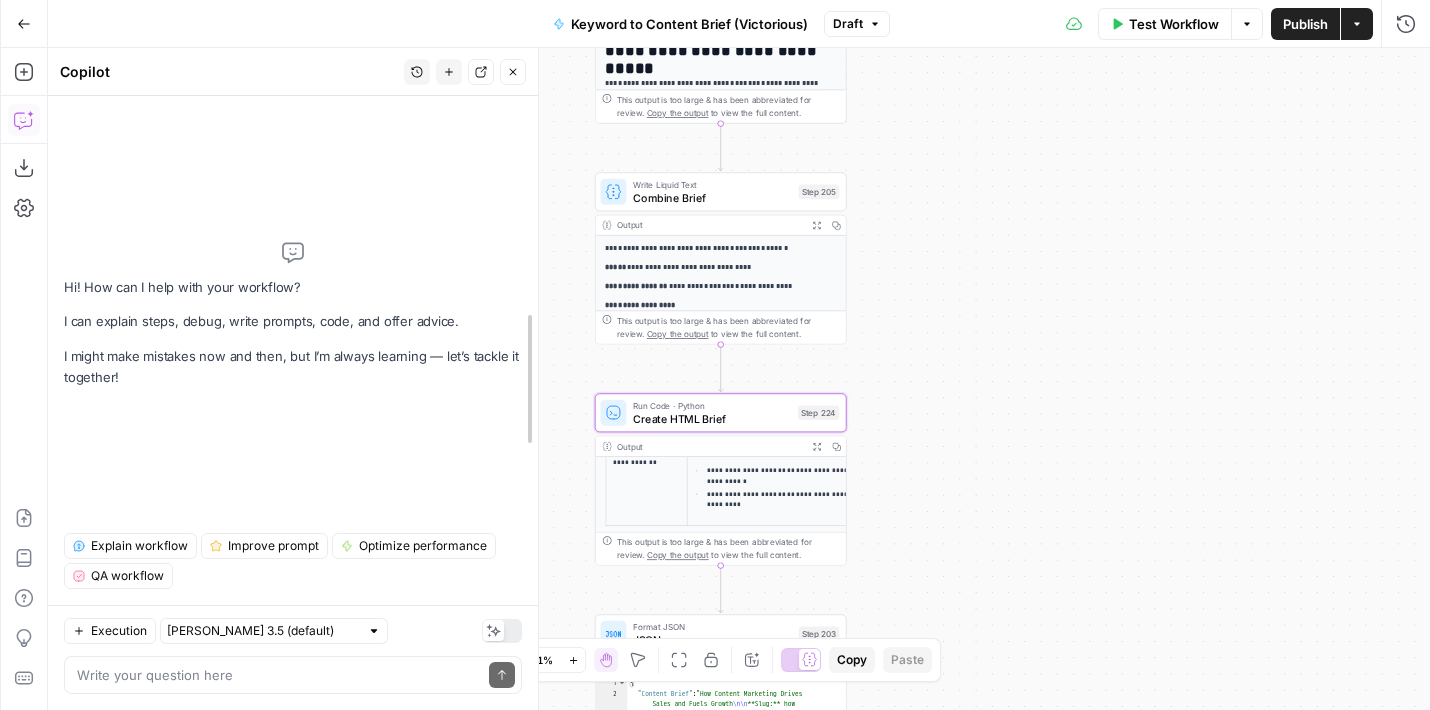 click on "AirOps Cohort 3 New Home Browse Your Data Monitoring Flightpath Settings Recent Grids New grid Victorious Refresh Article Content Keyword to Content Brief (Victorious) Example Grid KW to Content Brief (Removery) Recent Workflows New Workflow Page Topic Clustering Untitled AIR Audit AirOps Academy What's new?
5
Help + Support Go Back Keyword to Content Brief (Victorious) Draft Test Workflow Options Publish Actions Run History Add Steps Copilot Download as JSON Settings Import JSON AirOps Academy Help Give Feedback Shortcuts Workflow Set Inputs Inputs Google Search Perform Google Search Step 51 Output Expand Output Copy 1 2 3 4 5 6 {    "search_metadata" :  {      "id" :  "686568f81dcfe2f74d008f35" ,      "status" :  "Success" ,      "json_endpoint" :  "https://serpapi.com          /searches/123778e5d9046281          /686568f81dcfe2f74d008f35.json" ,      "pixel_position_endpoint" :  "https          ://serpapi.com/searches ," at bounding box center [715, 355] 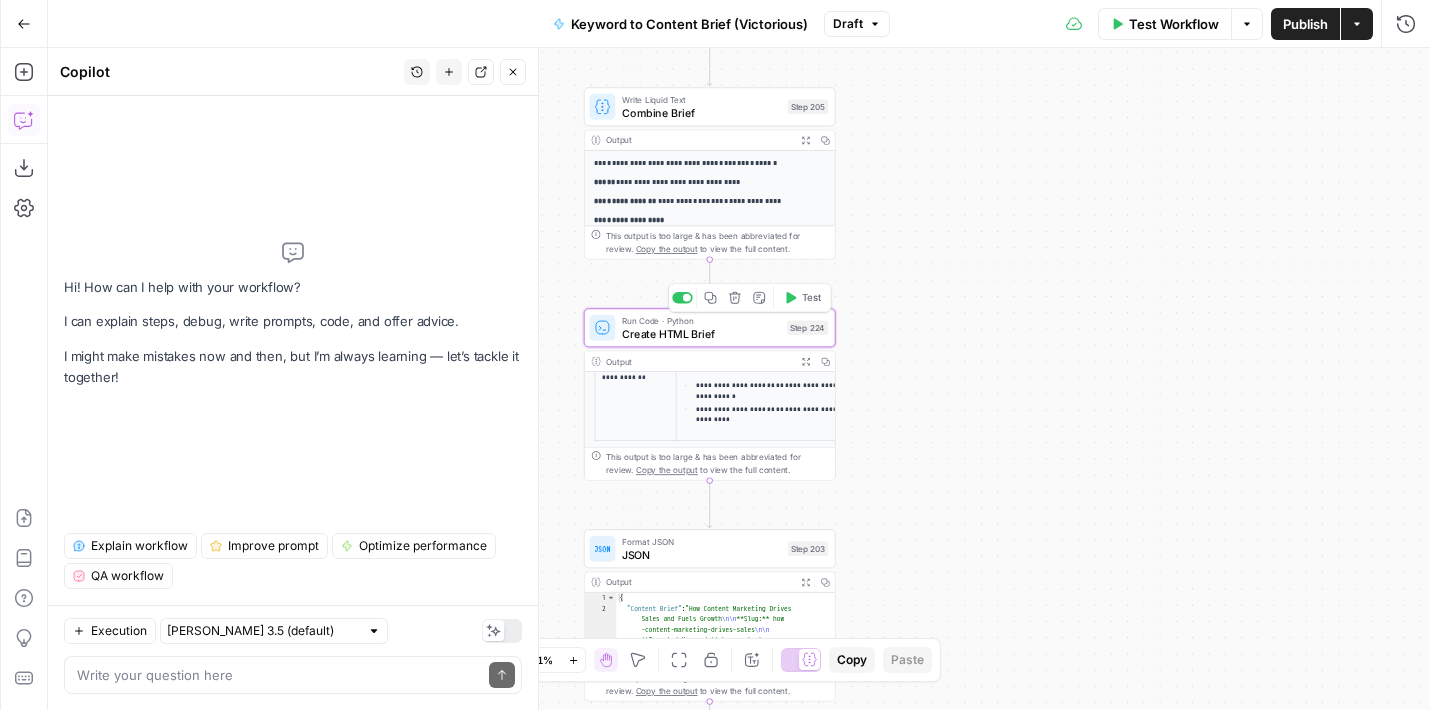 click on "Run Code · Python Create HTML Brief Step 224 Copy step Delete step Add Note Test" at bounding box center (710, 327) 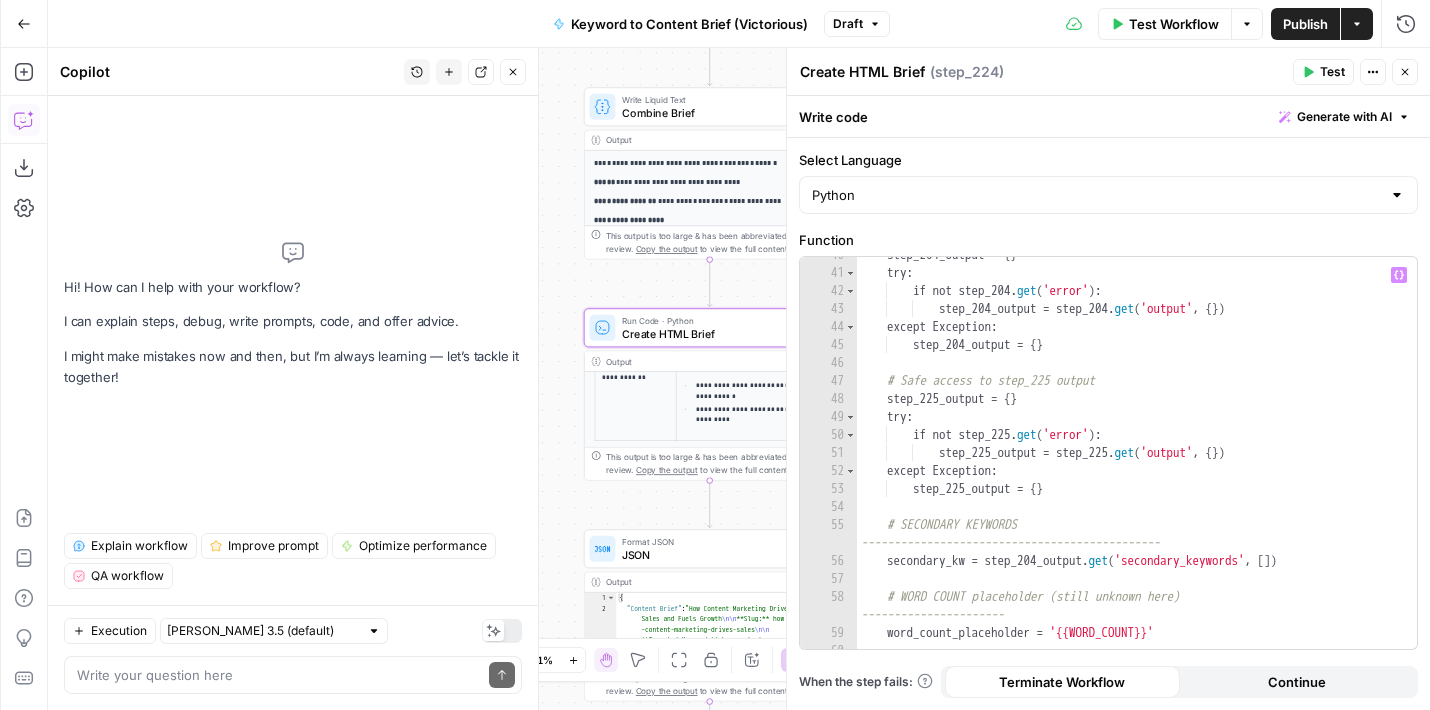 scroll, scrollTop: 1033, scrollLeft: 0, axis: vertical 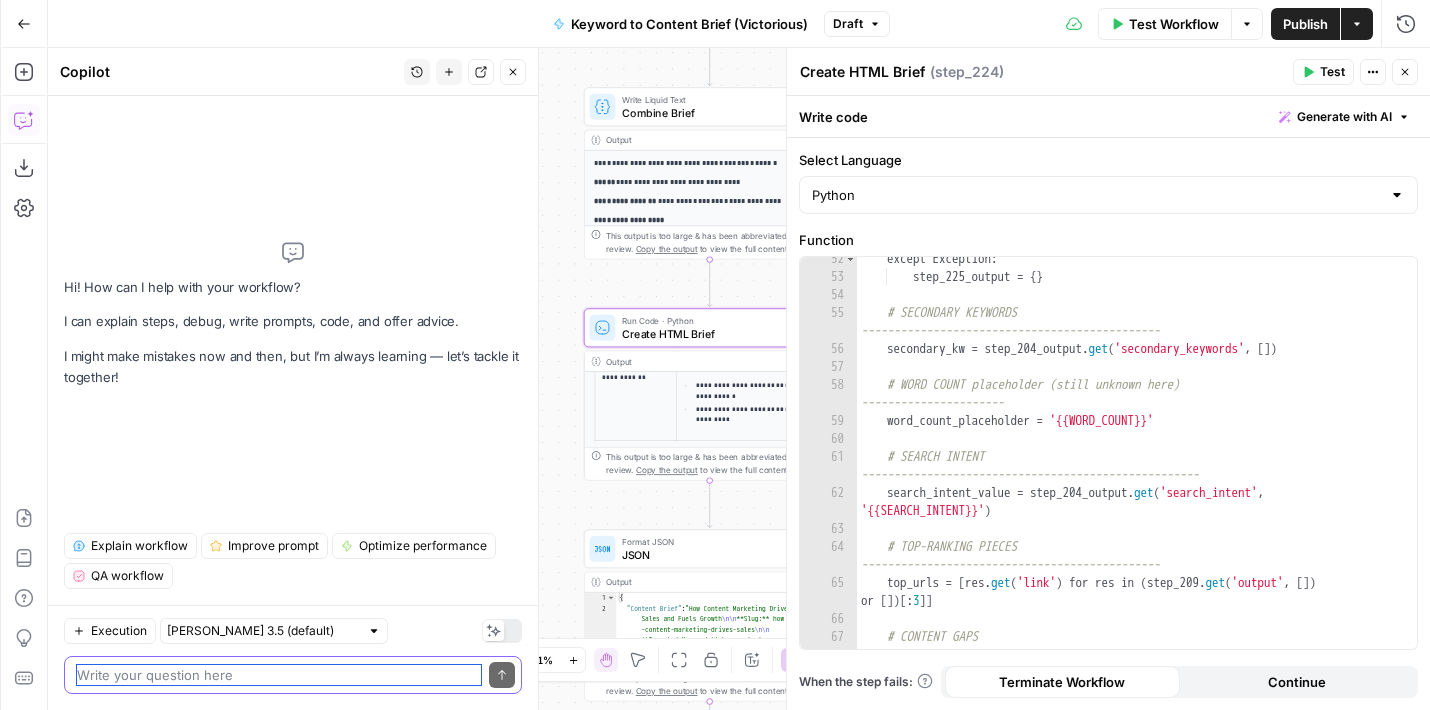click at bounding box center (279, 675) 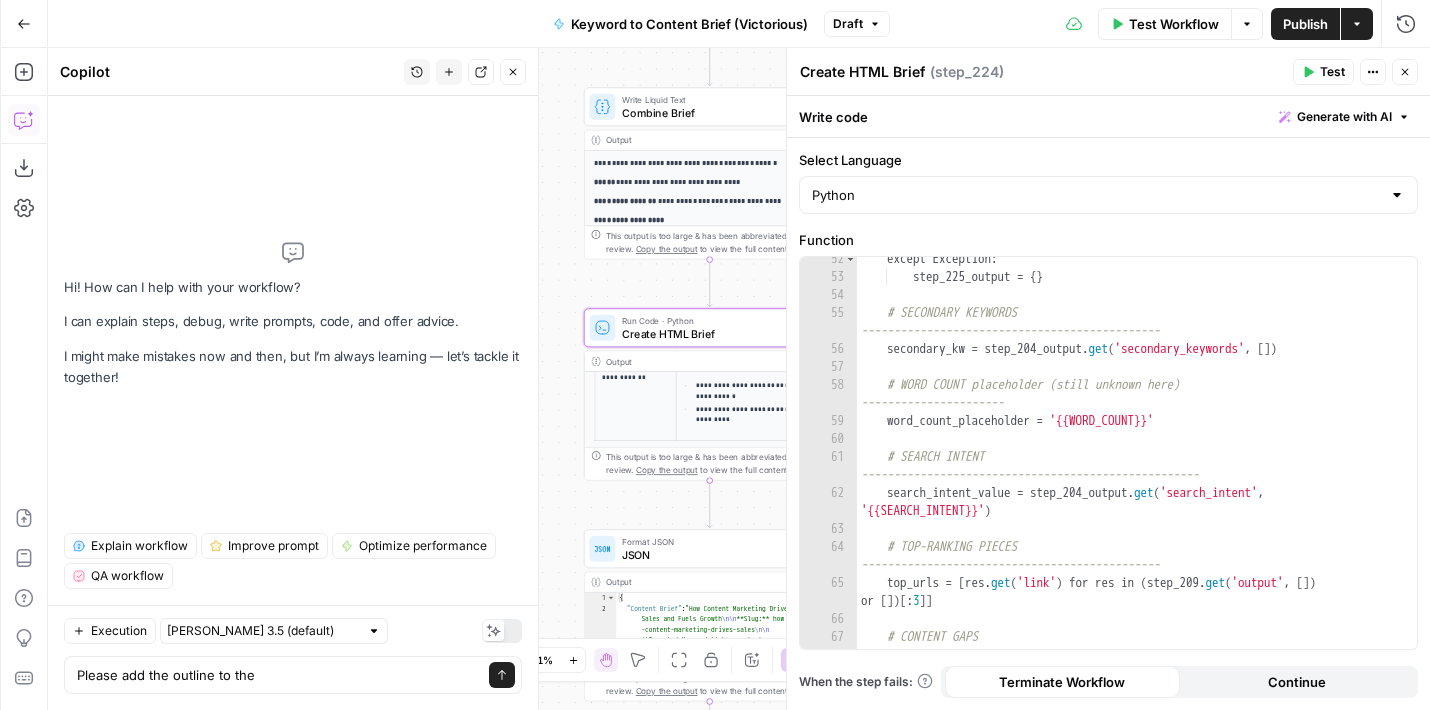 click on "E" at bounding box center (1399, 66) 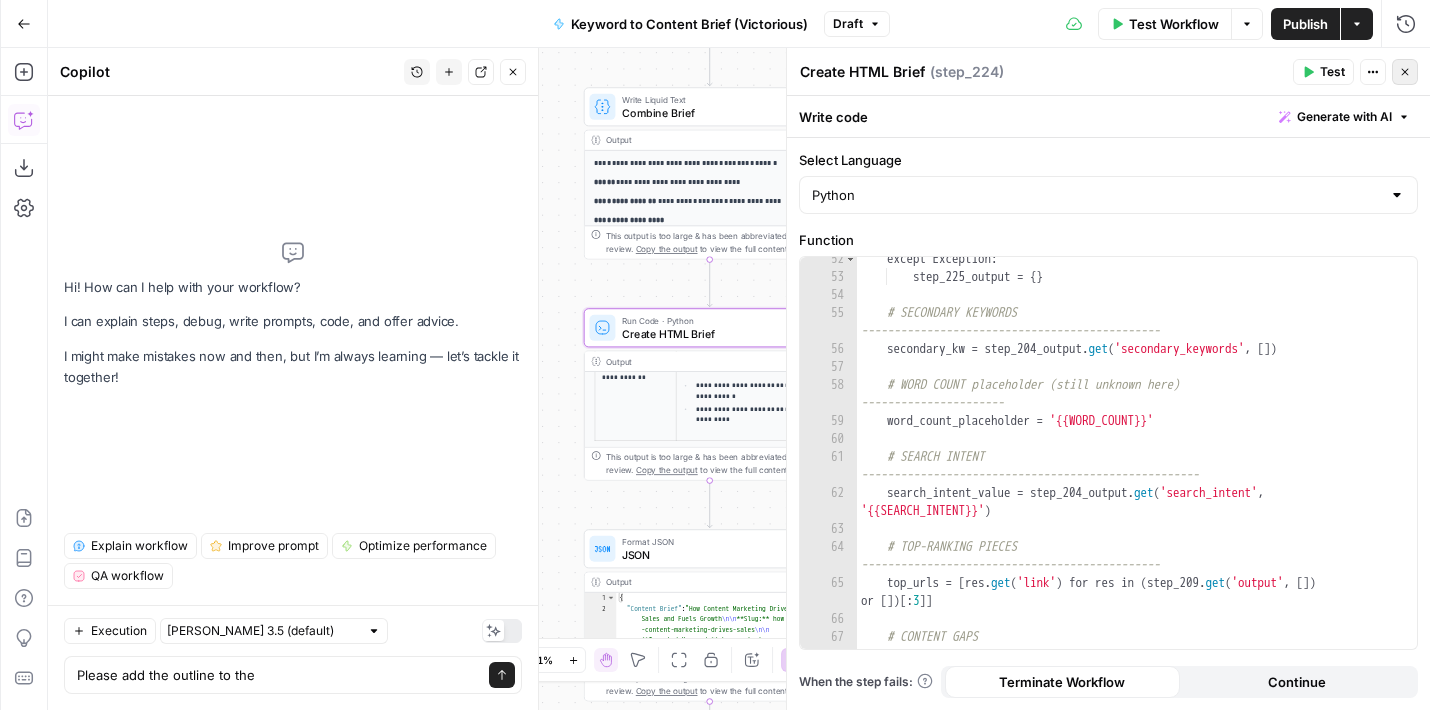click 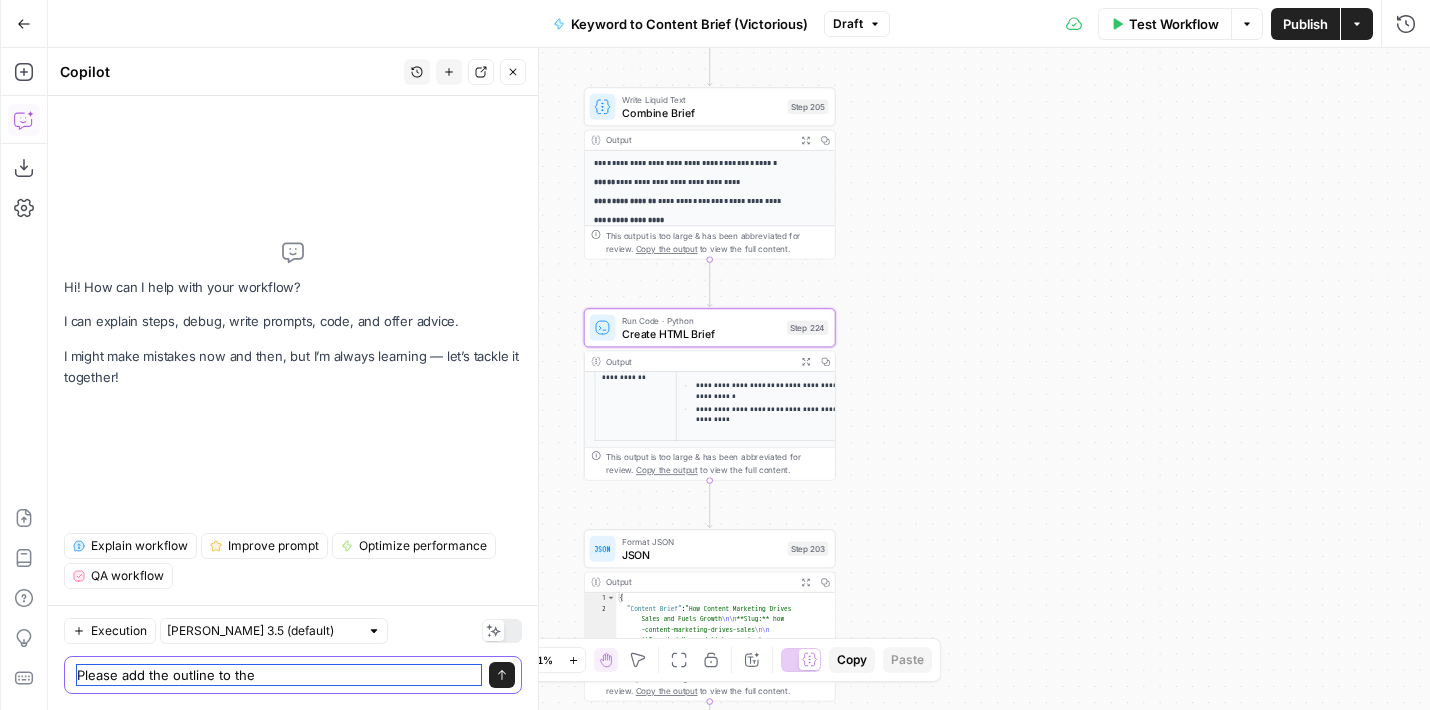 click on "Please add the outline to the" at bounding box center [279, 675] 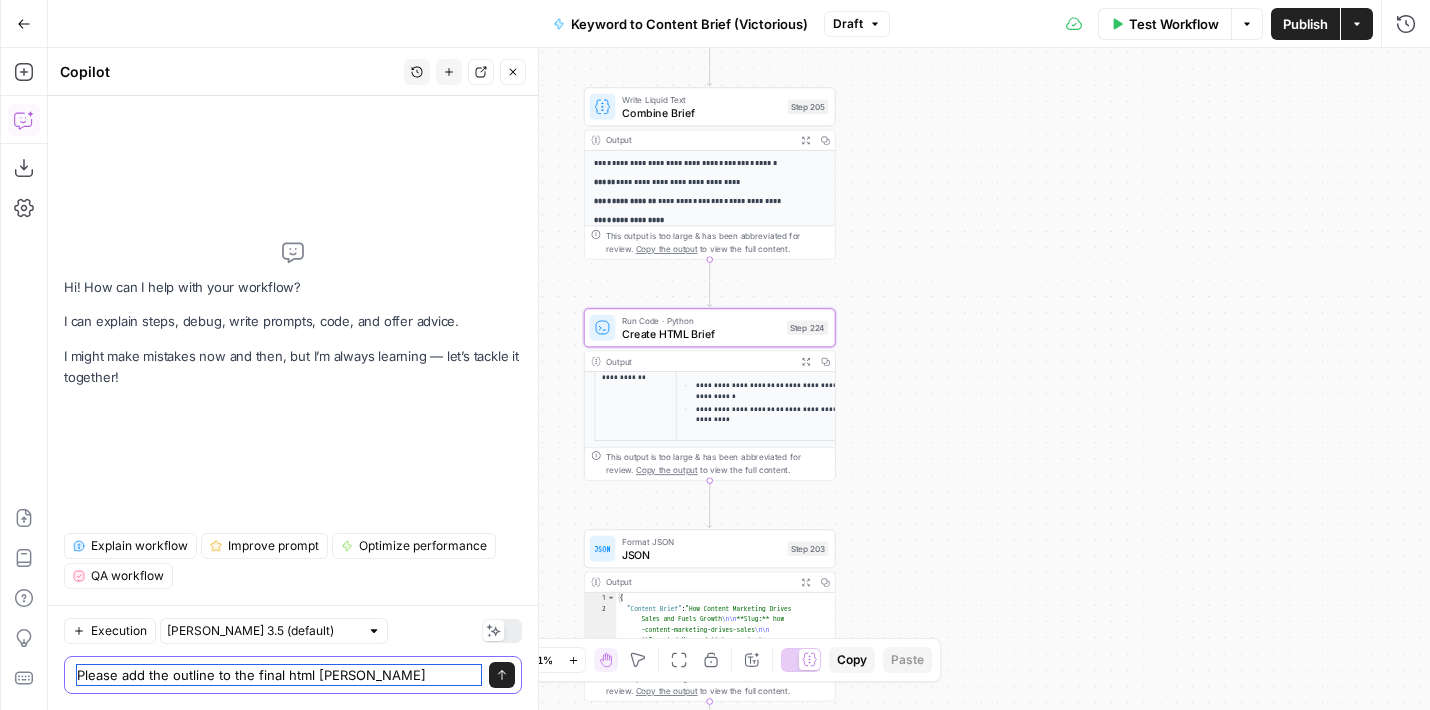 type on "Please add the outline to the final html brief" 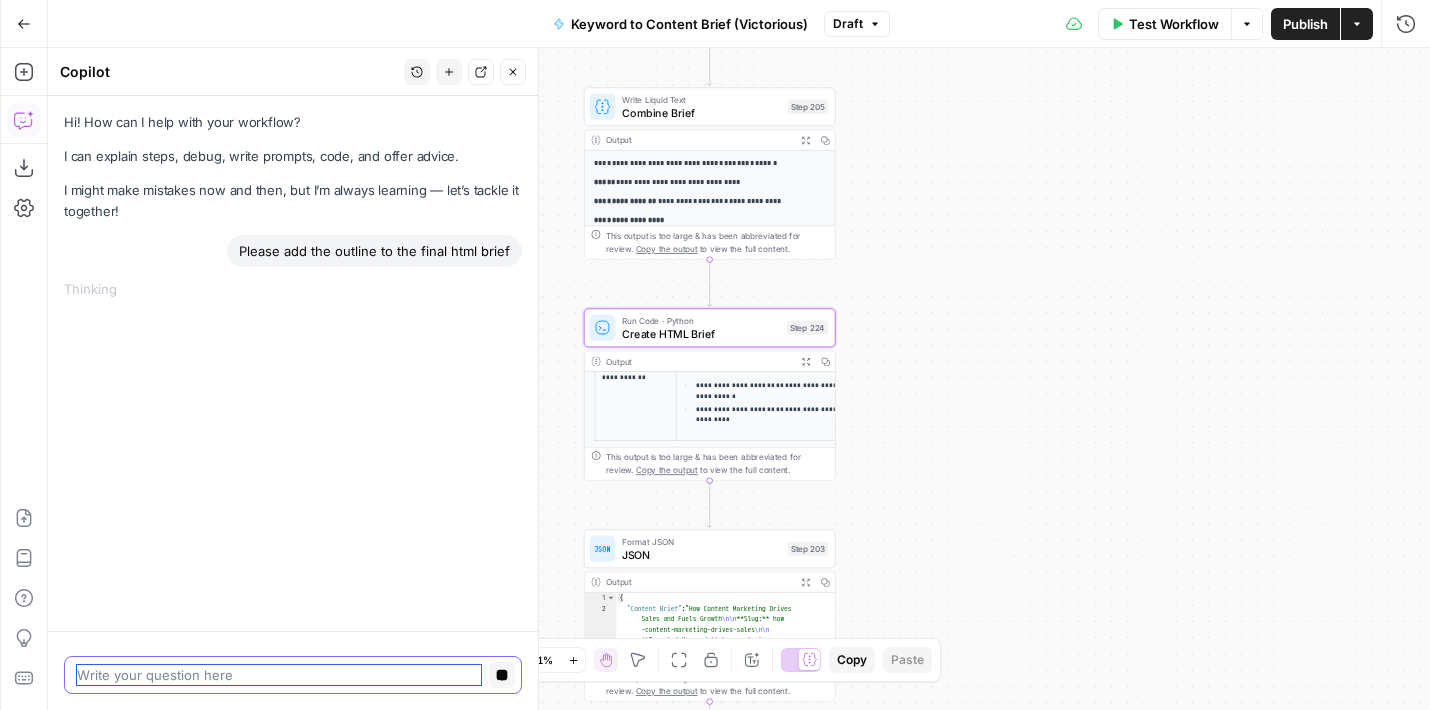 type 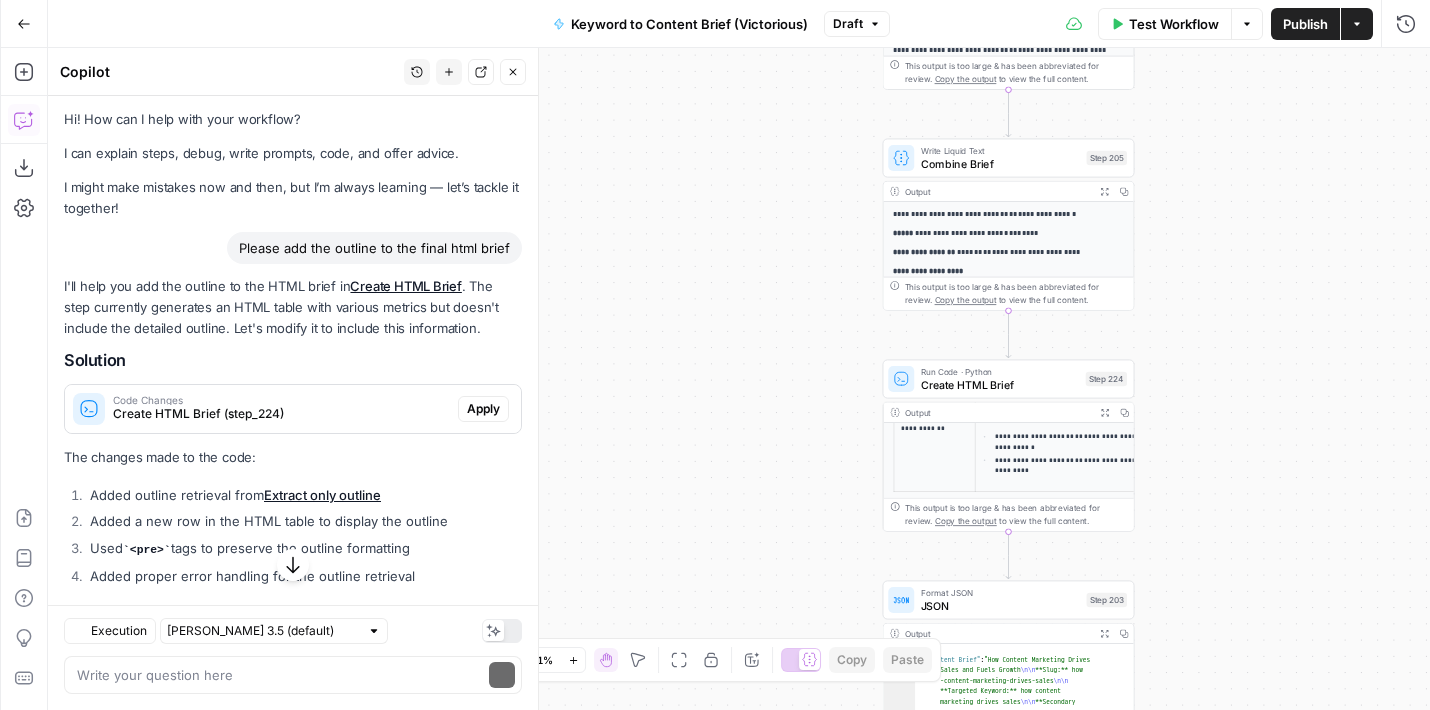 scroll, scrollTop: 89, scrollLeft: 0, axis: vertical 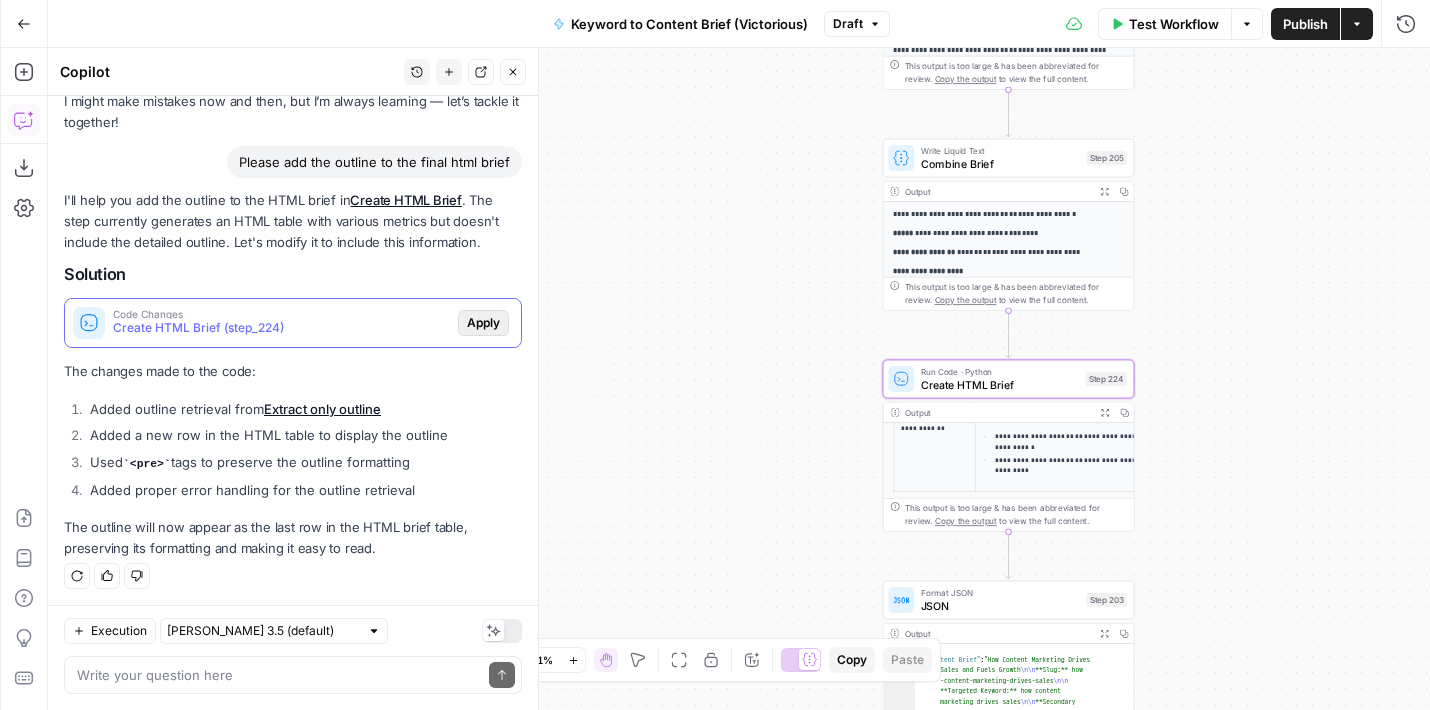 click on "Apply" at bounding box center (483, 323) 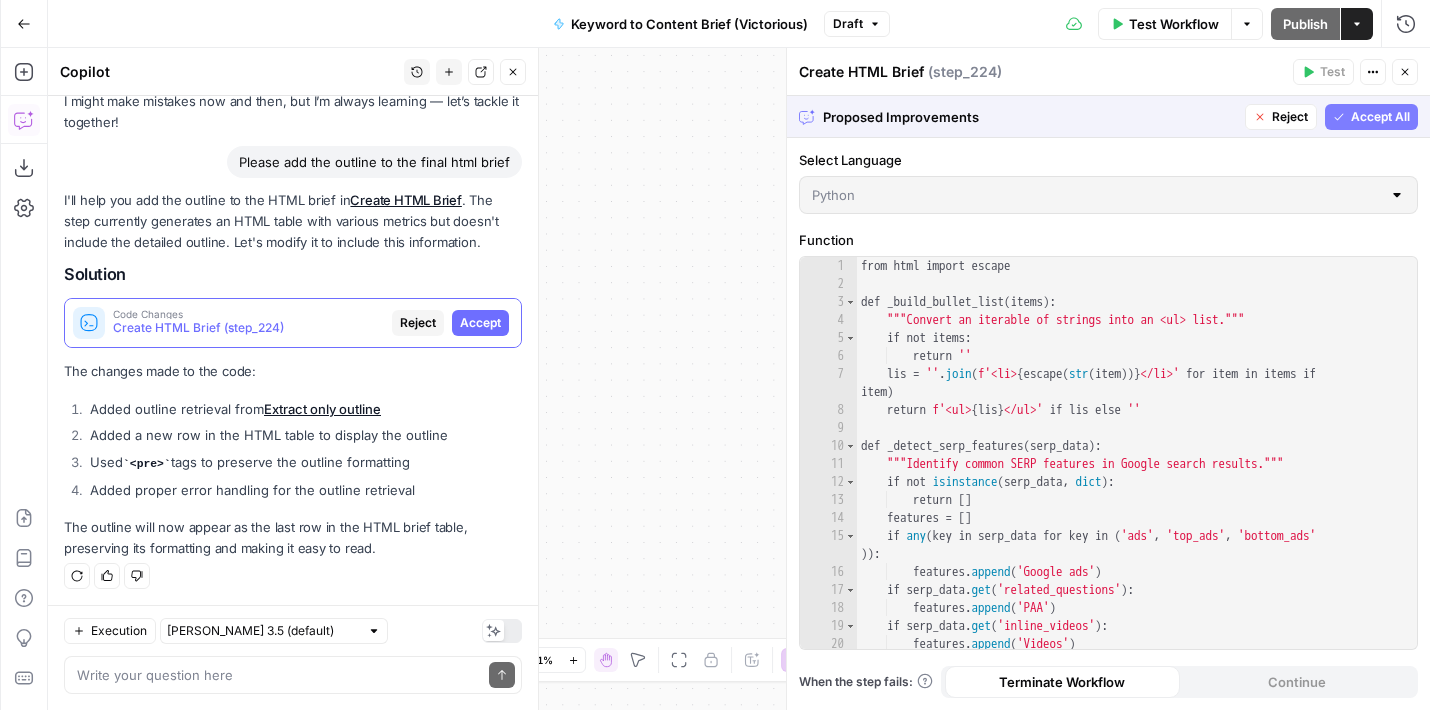 click on "Accept" at bounding box center [480, 323] 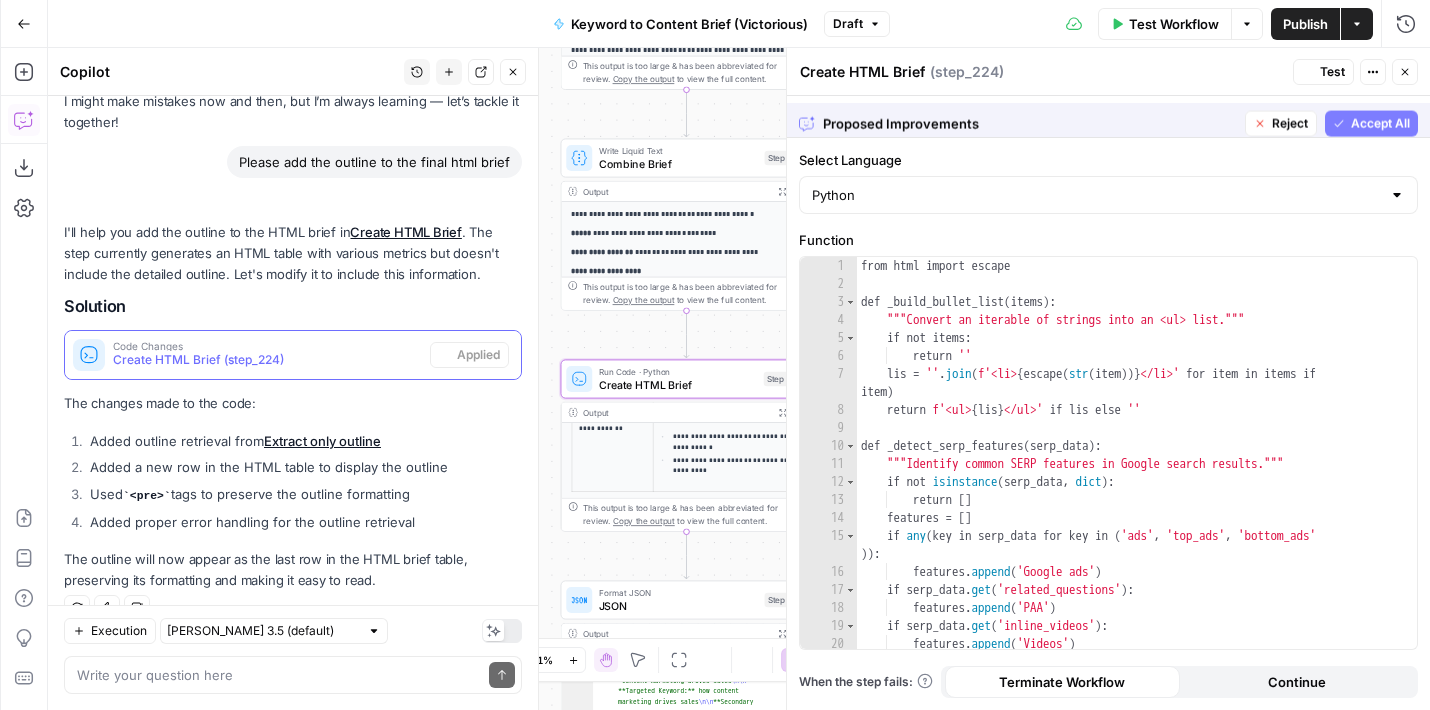 scroll, scrollTop: 121, scrollLeft: 0, axis: vertical 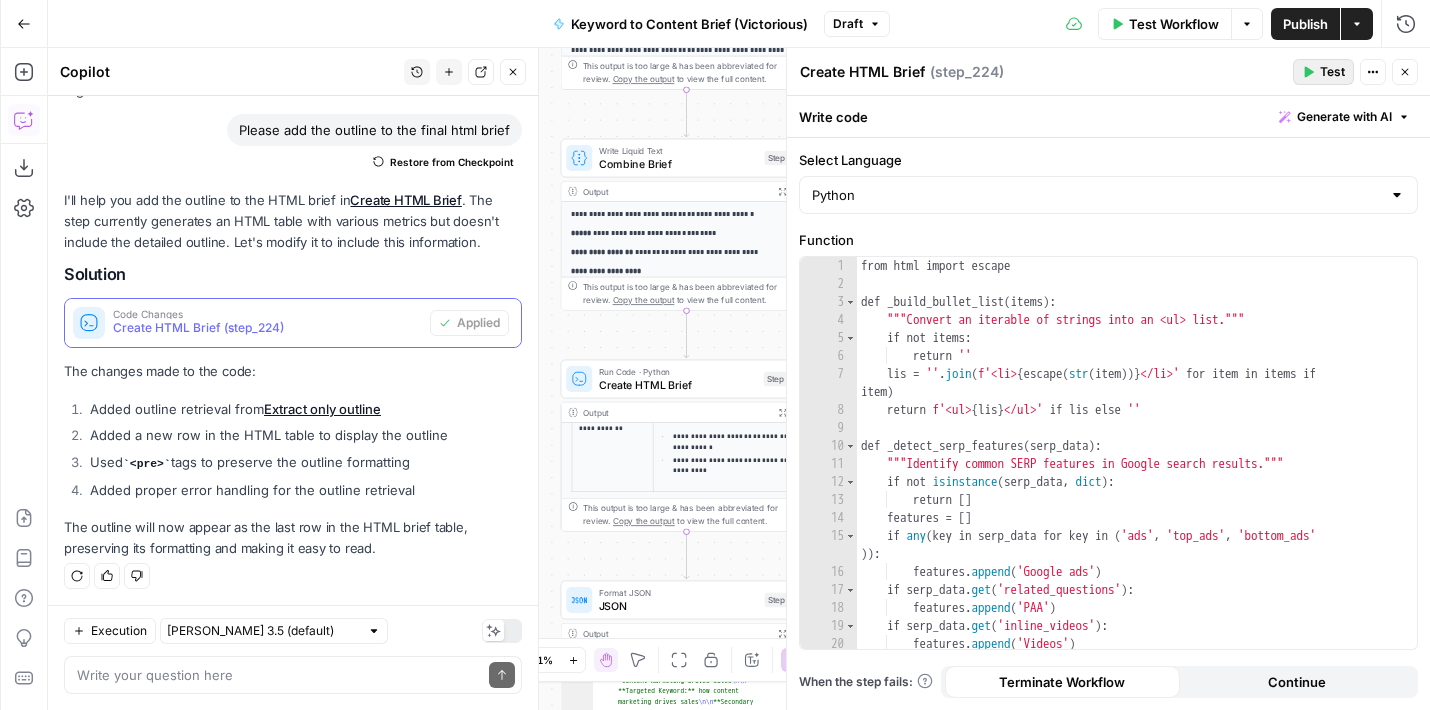 click on "Test" at bounding box center [1323, 72] 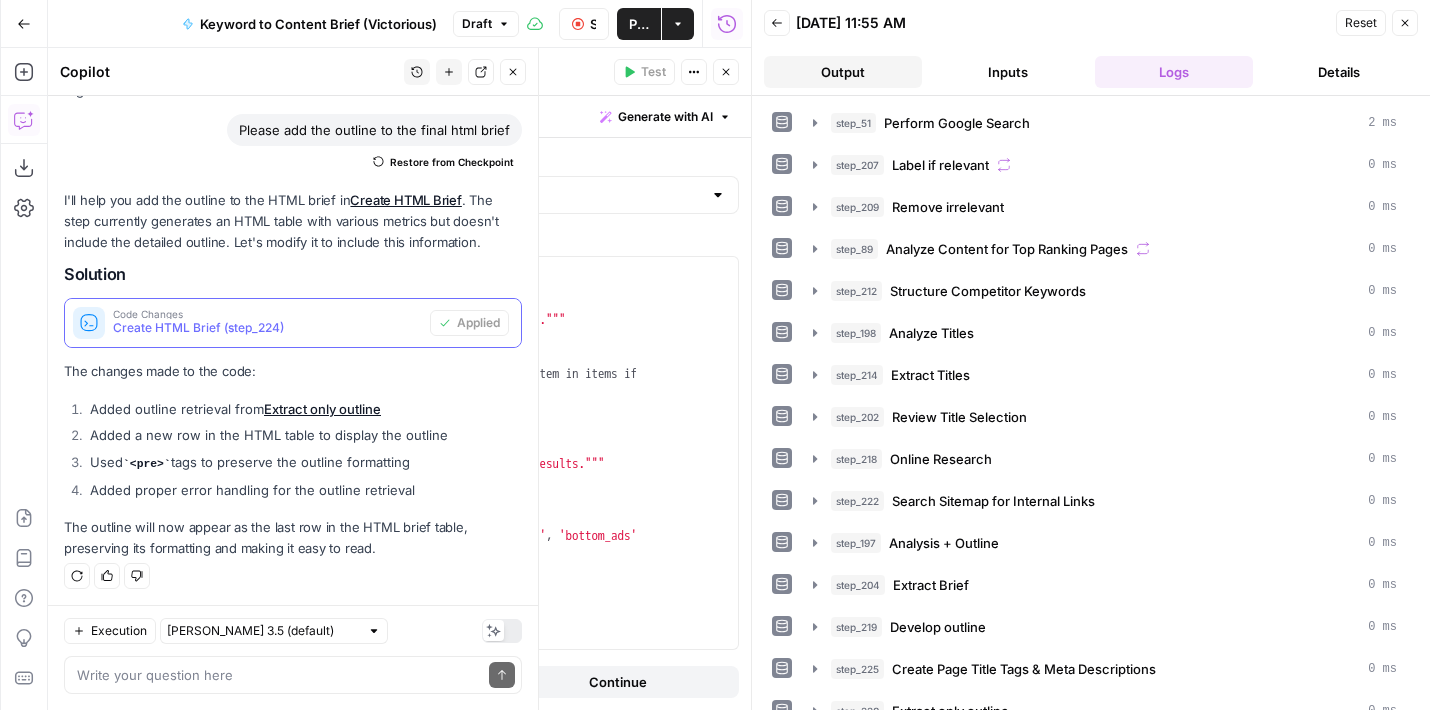 click on "Output" at bounding box center [843, 72] 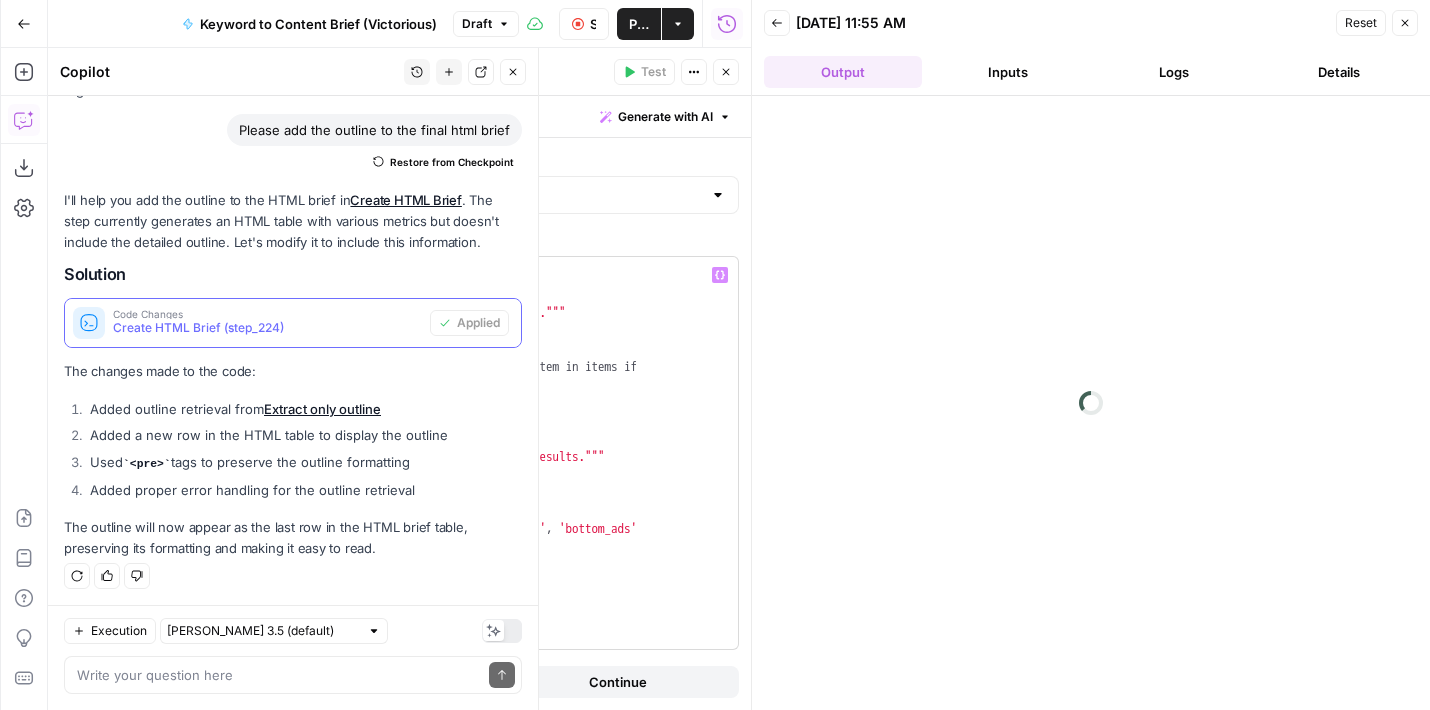 scroll, scrollTop: 39, scrollLeft: 0, axis: vertical 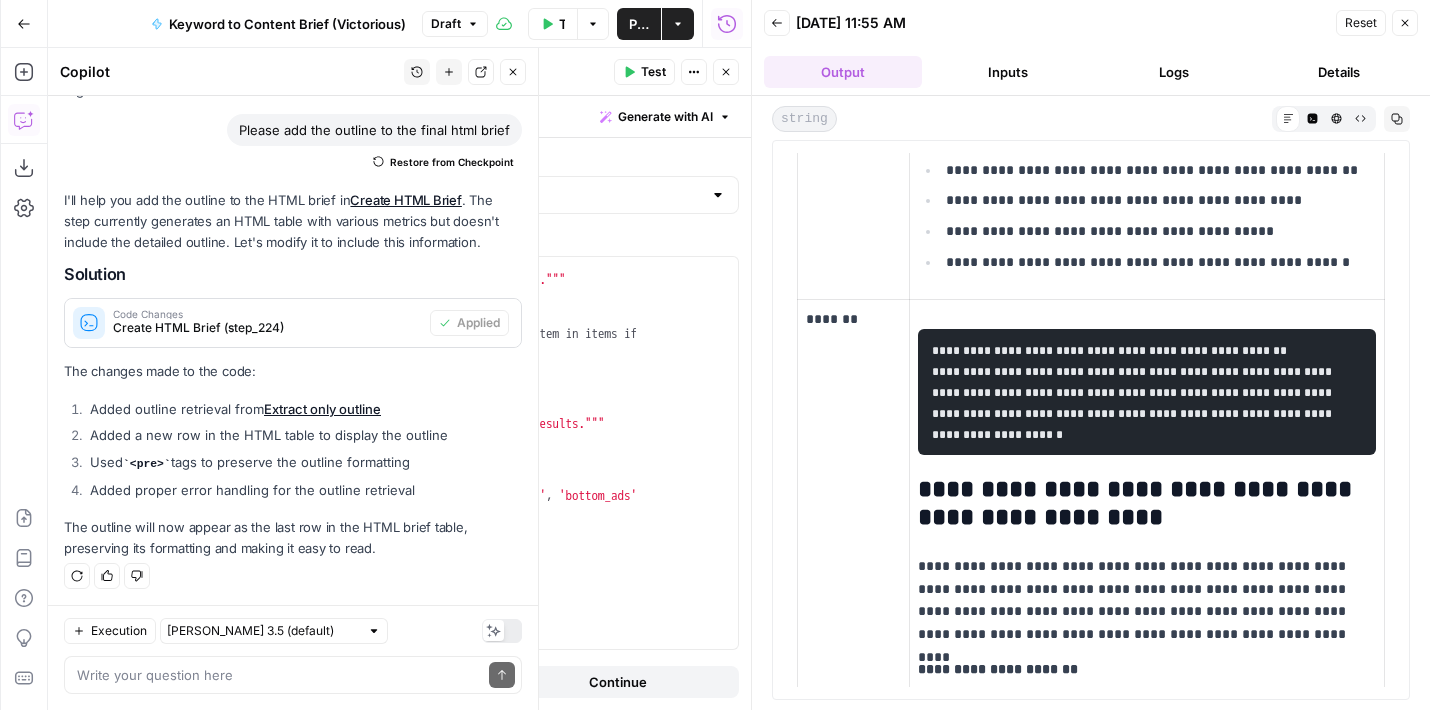 click on "**********" at bounding box center (1147, 392) 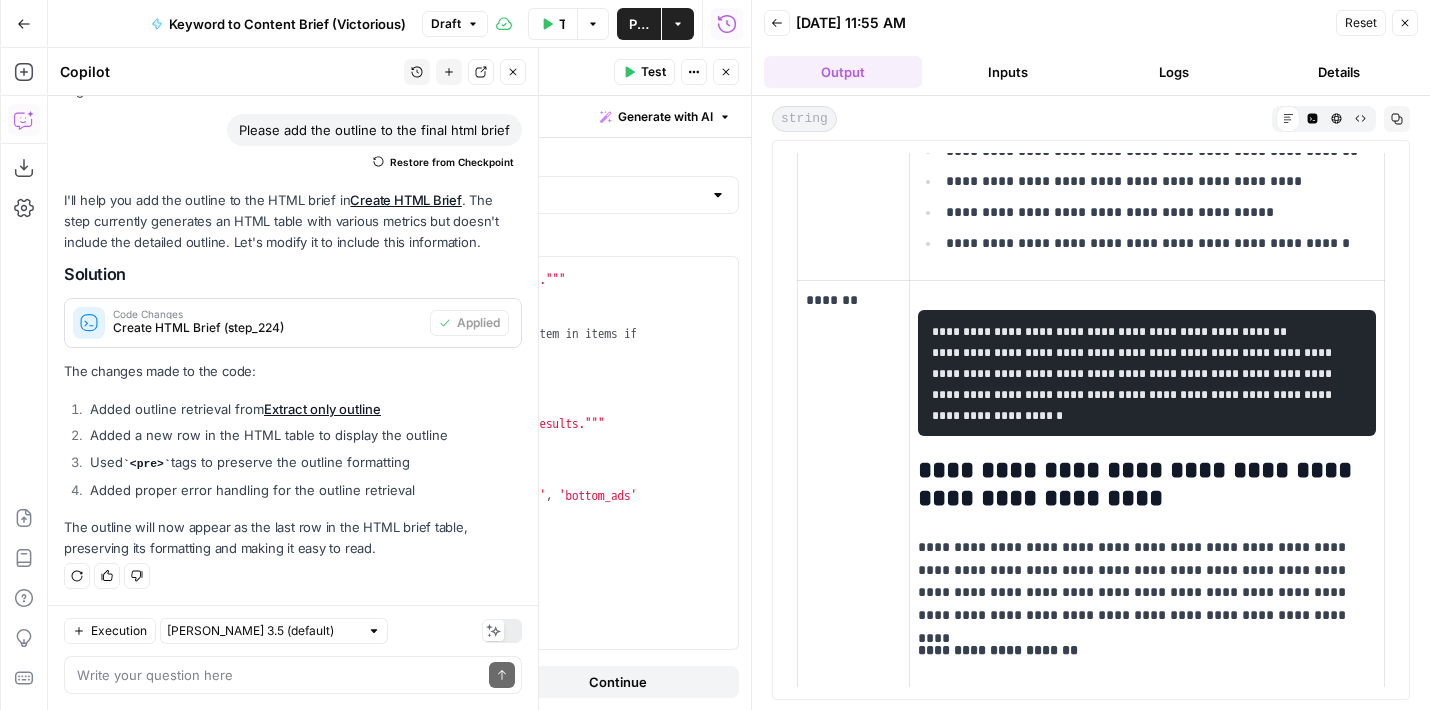 drag, startPoint x: 932, startPoint y: 340, endPoint x: 1273, endPoint y: 434, distance: 353.7188 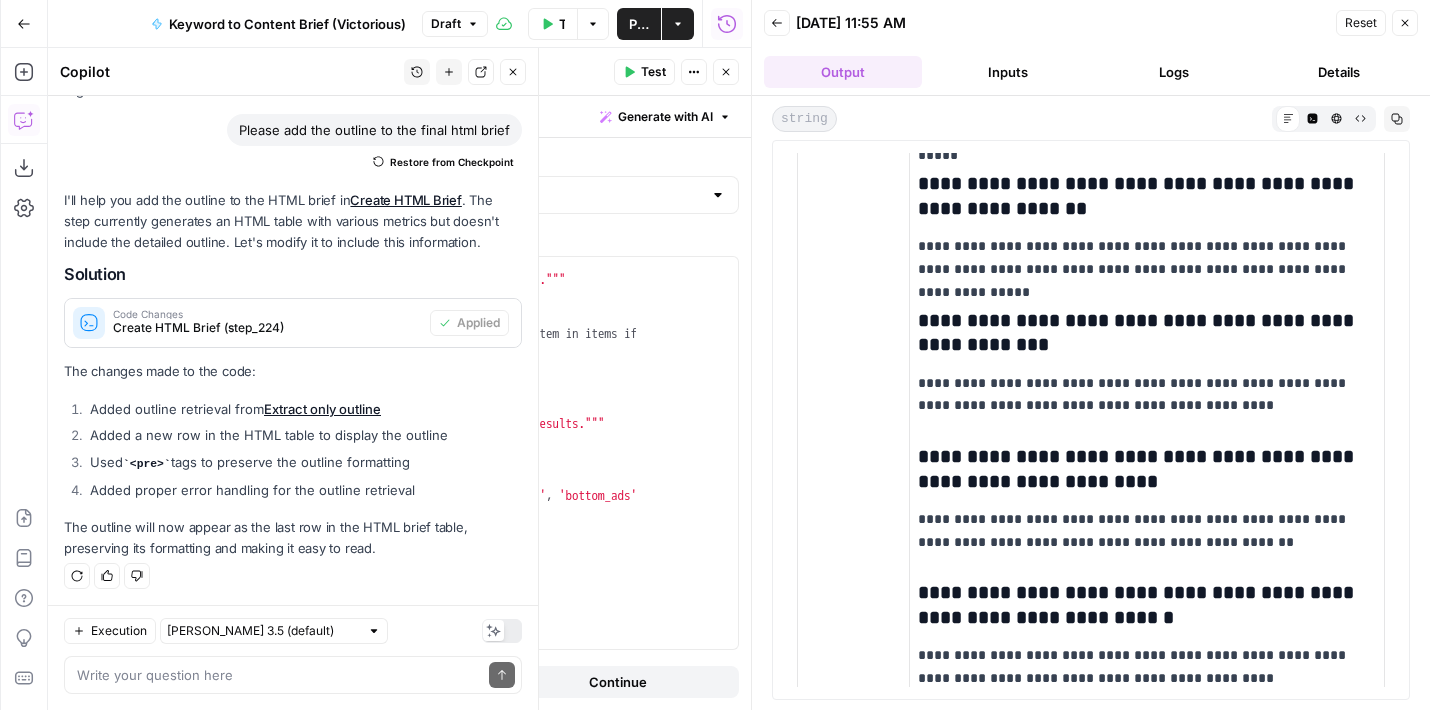 scroll, scrollTop: 6664, scrollLeft: 0, axis: vertical 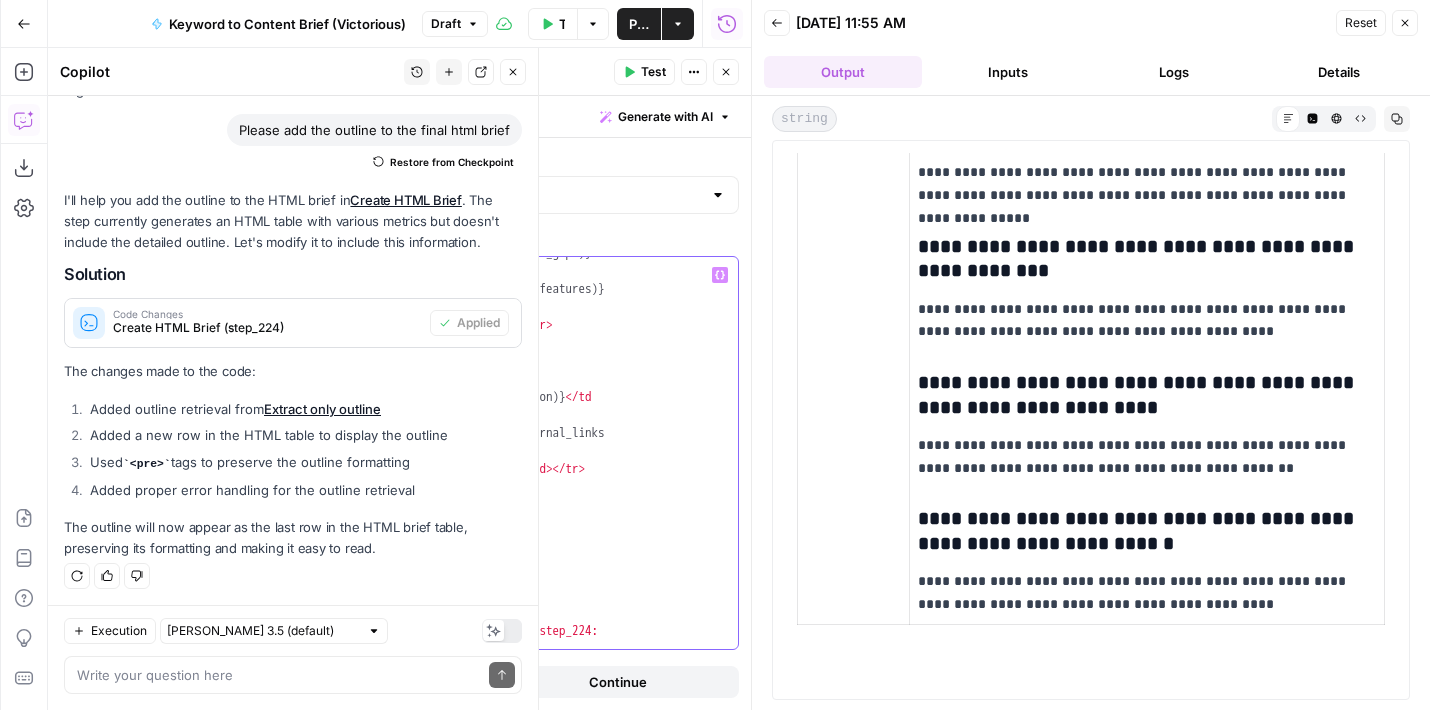 click on "<tr><td>CONTENT GAPS</td><td> { _build_bullet_list ( content_gaps )} </td></tr>     <tr><td>SERP FEATURES</td><td> { _build_bullet_list ( serp_features )} </td></tr>     <tr><td>FAQS</td><td> { _build_bullet_list ( faqs )} </td></tr>     <tr><td>H1</td><td> { escape ( h1_title )} </td></tr>     <tr><td>SEO TITLE</td><td> { escape ( seo_title )} </td></tr>     <tr><td>PAGE URL</td><td> { escape ( page_url )} </td></tr>     <tr><td>META DESCRIPTION</td><td> { escape ( meta_description )} </td ></tr>     <tr><td>INTERNAL LINKS</td><td> { _build_bullet_list ( internal_links )} </td></tr>     <tr><td>OUTLINE</td><td><pre> { escape ( outline )} </pre></td></tr>   </tbody> </table> """ . strip ( )      # Return the finished table      return   html_table except   Exception   as   exc :      raise   RuntimeError ( f"Failed to build HTML table in step_224:  { exc } " )" at bounding box center [458, 476] 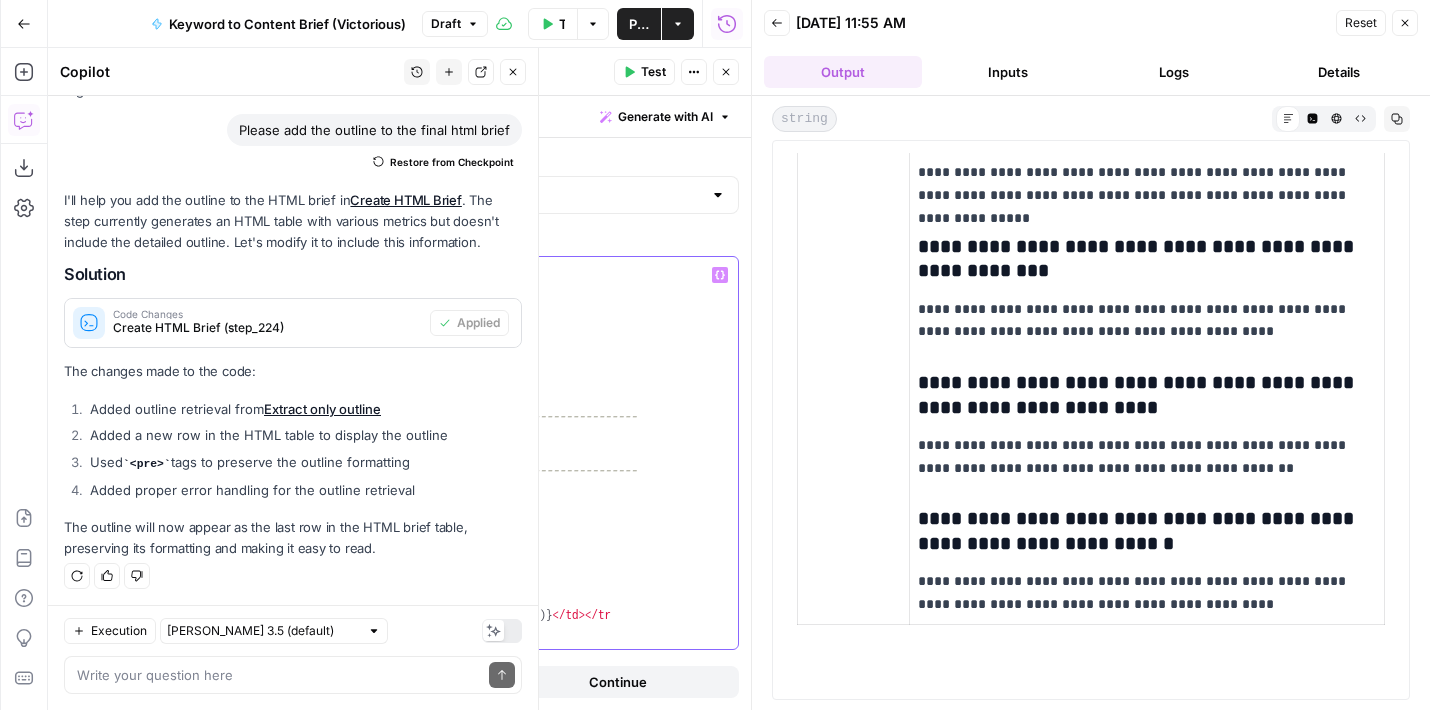 scroll, scrollTop: 1842, scrollLeft: 0, axis: vertical 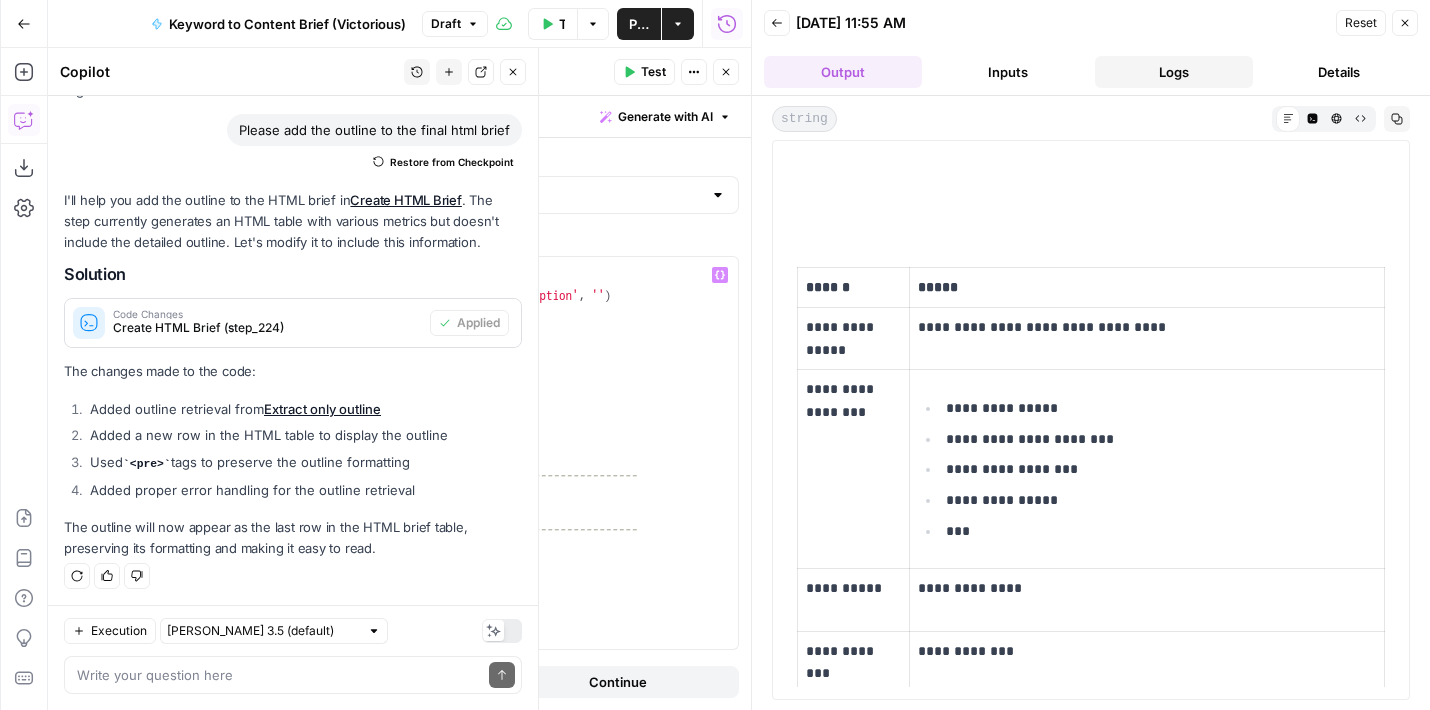 click on "Logs" at bounding box center [1174, 72] 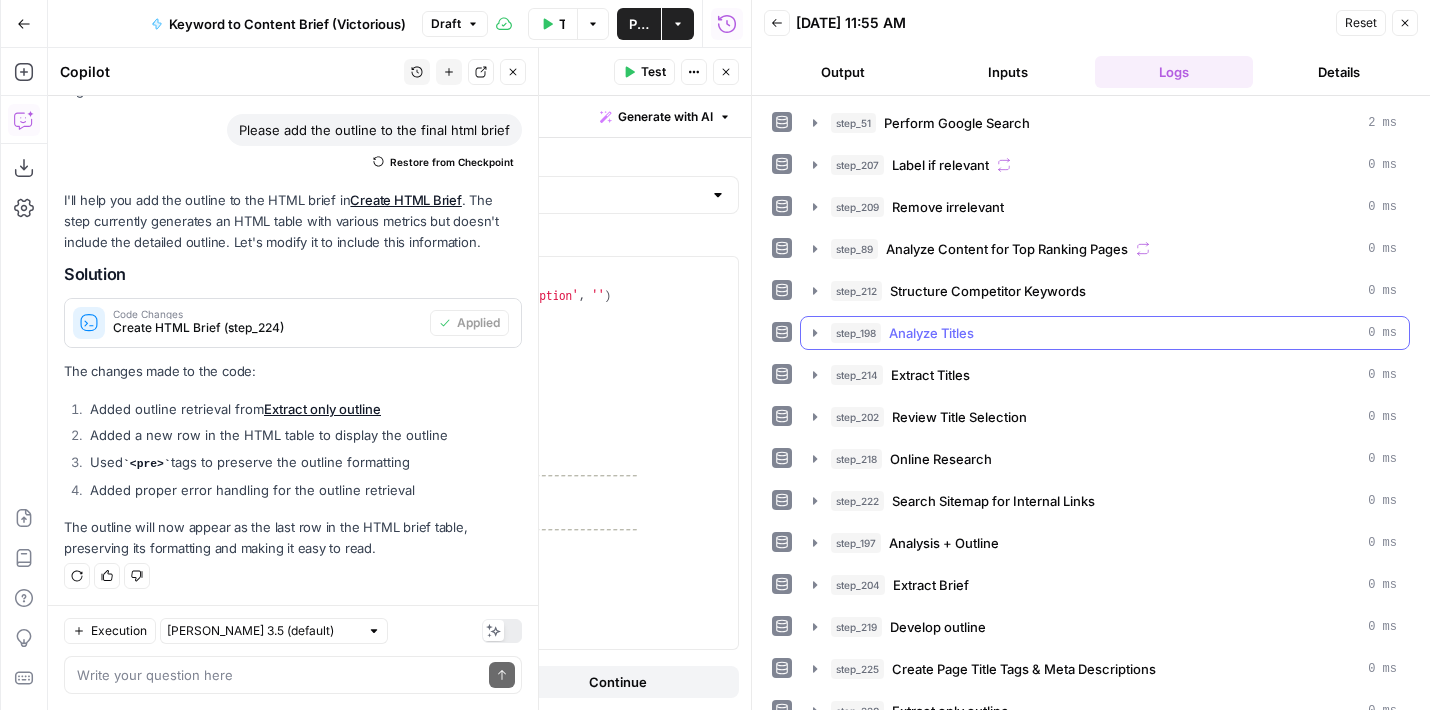 scroll, scrollTop: 329, scrollLeft: 0, axis: vertical 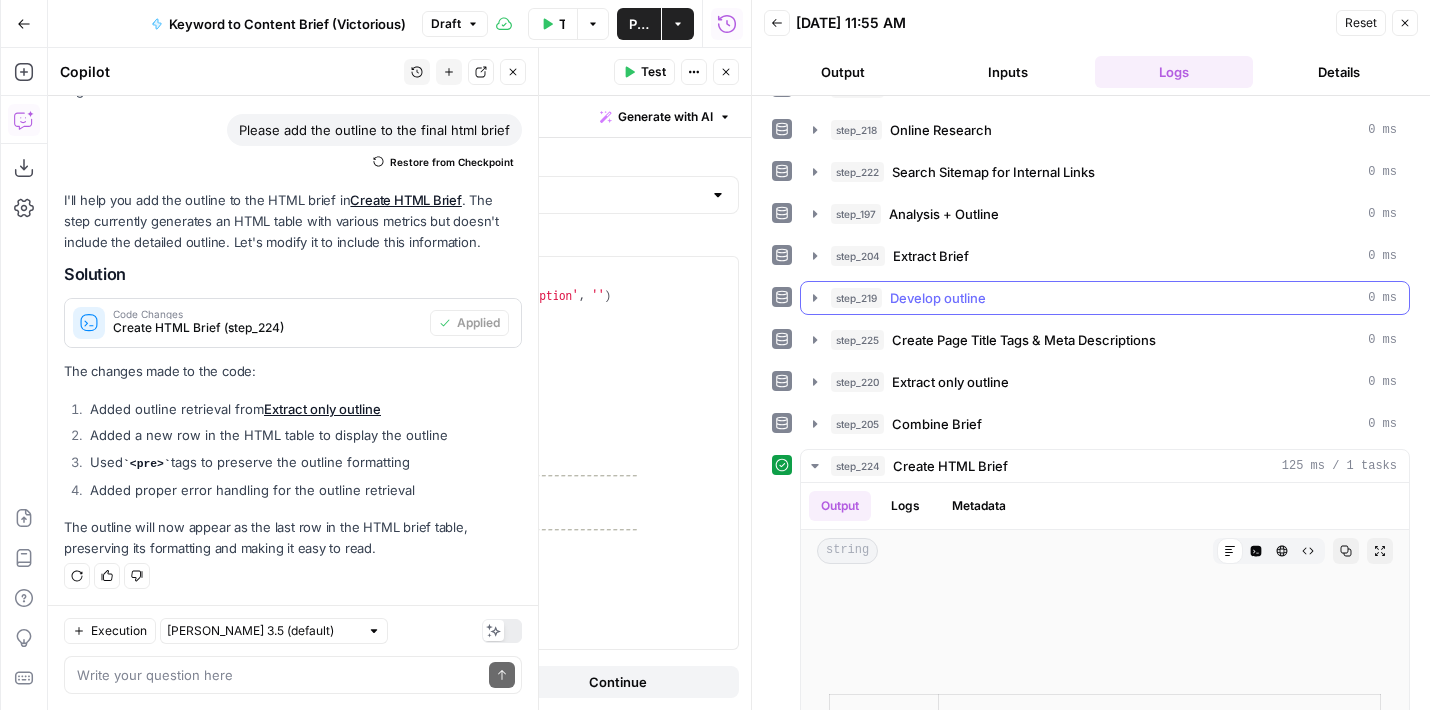click on "step_219" at bounding box center (856, 298) 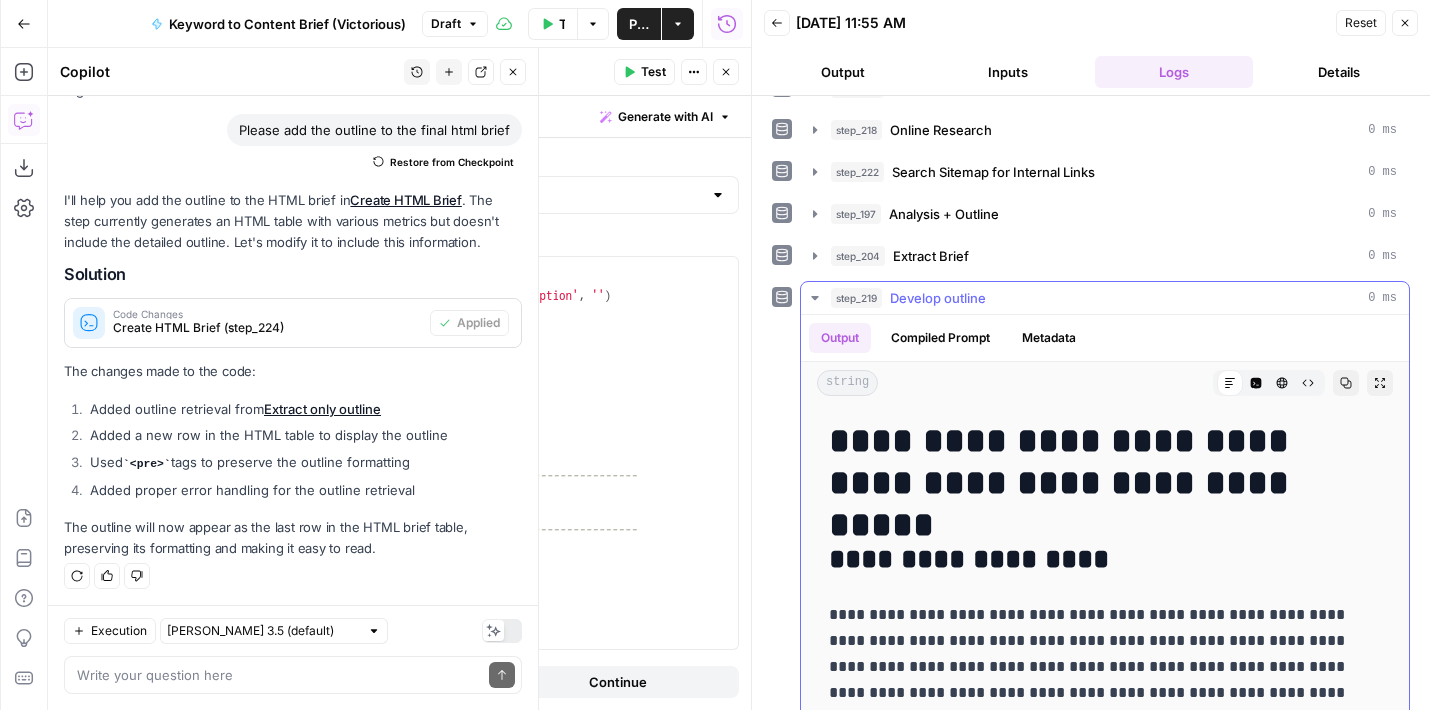 click on "Develop outline" at bounding box center (938, 298) 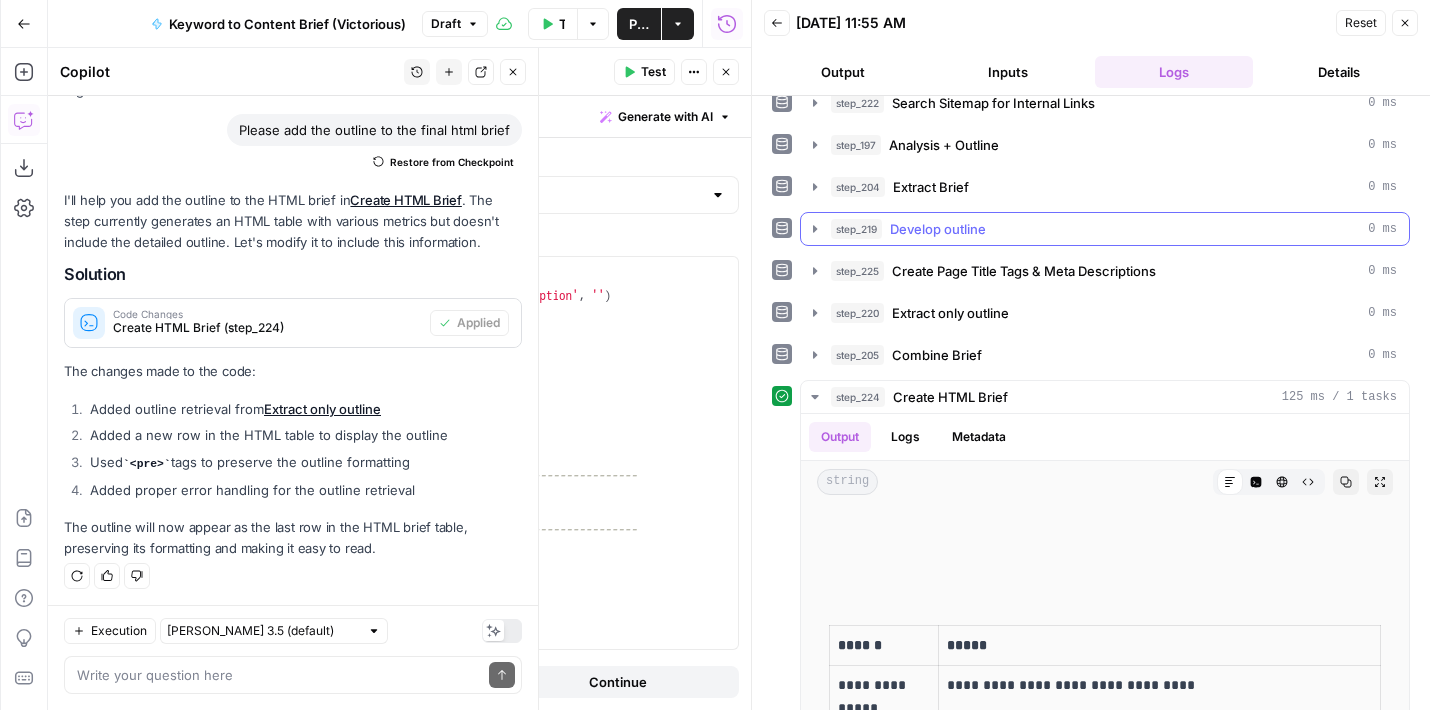 scroll, scrollTop: 431, scrollLeft: 0, axis: vertical 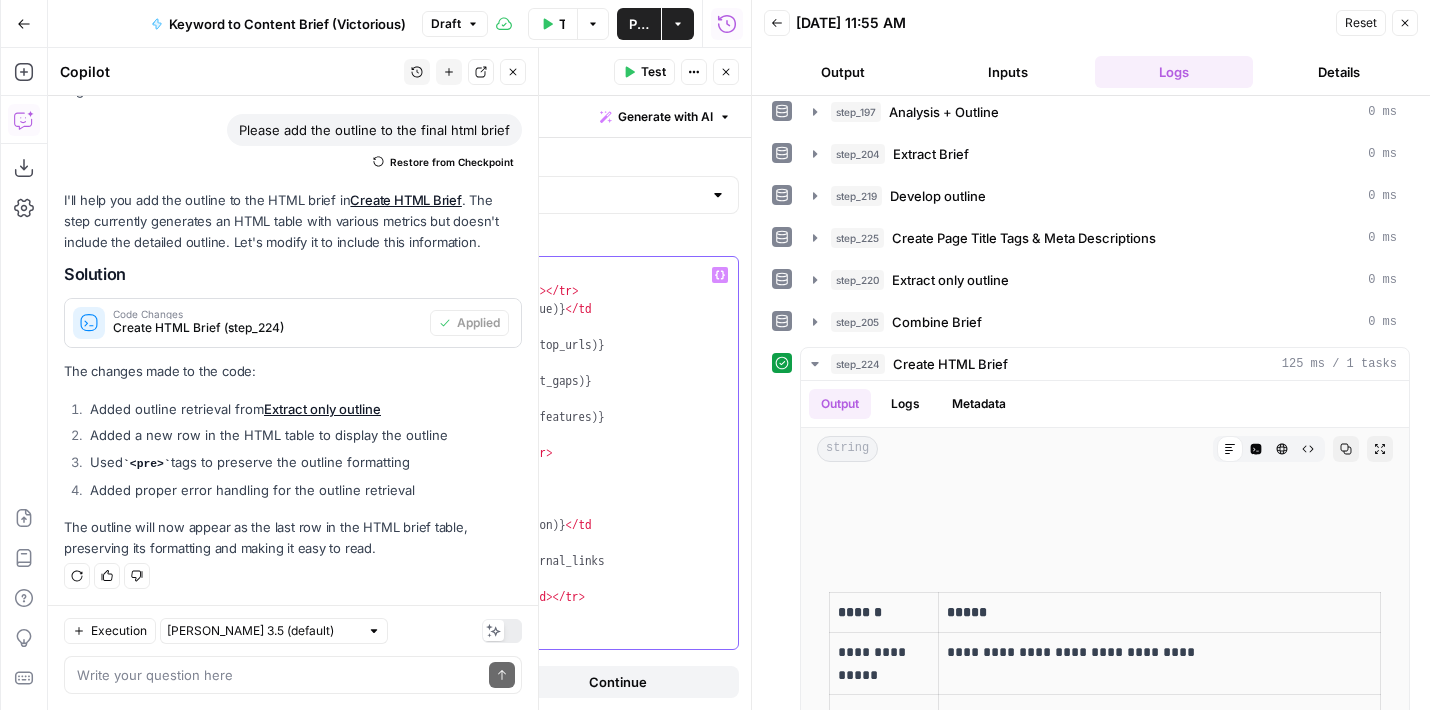 type on "**********" 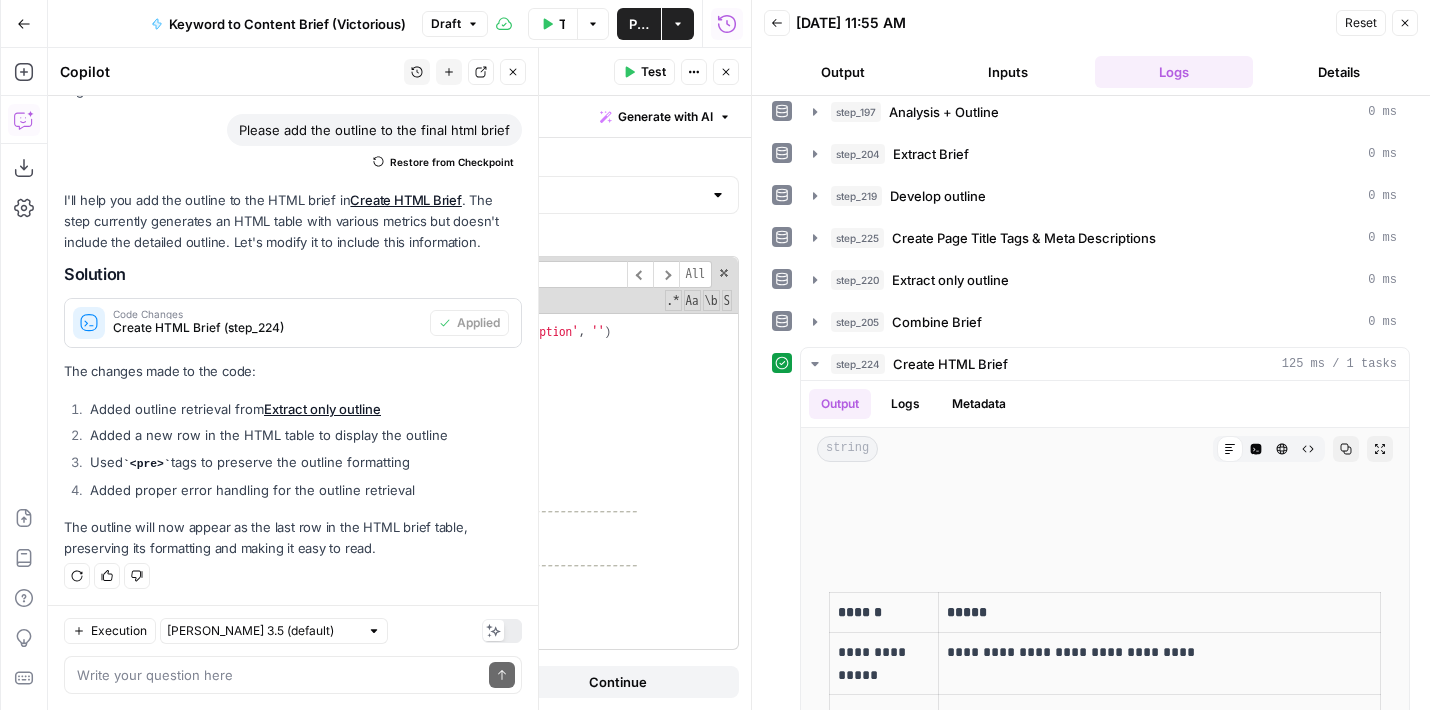 scroll, scrollTop: 1813, scrollLeft: 0, axis: vertical 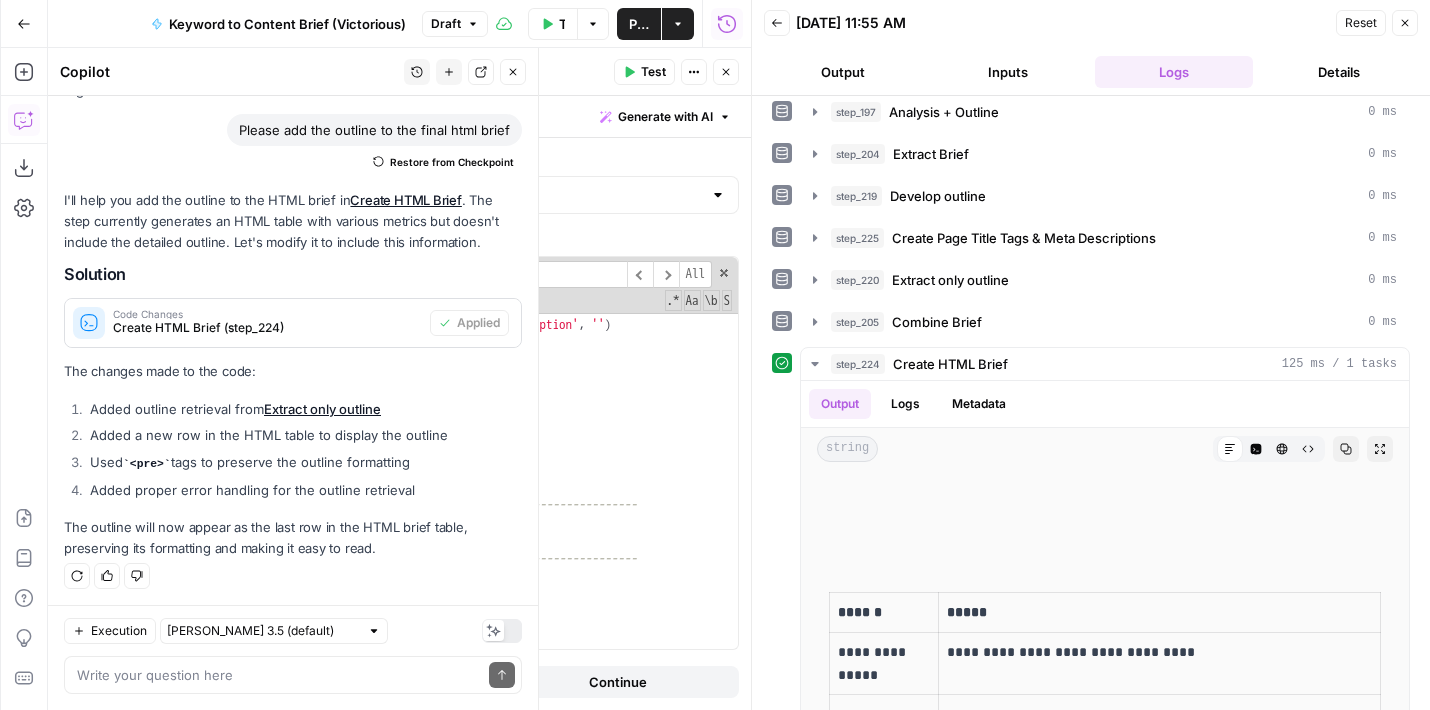 type on "***" 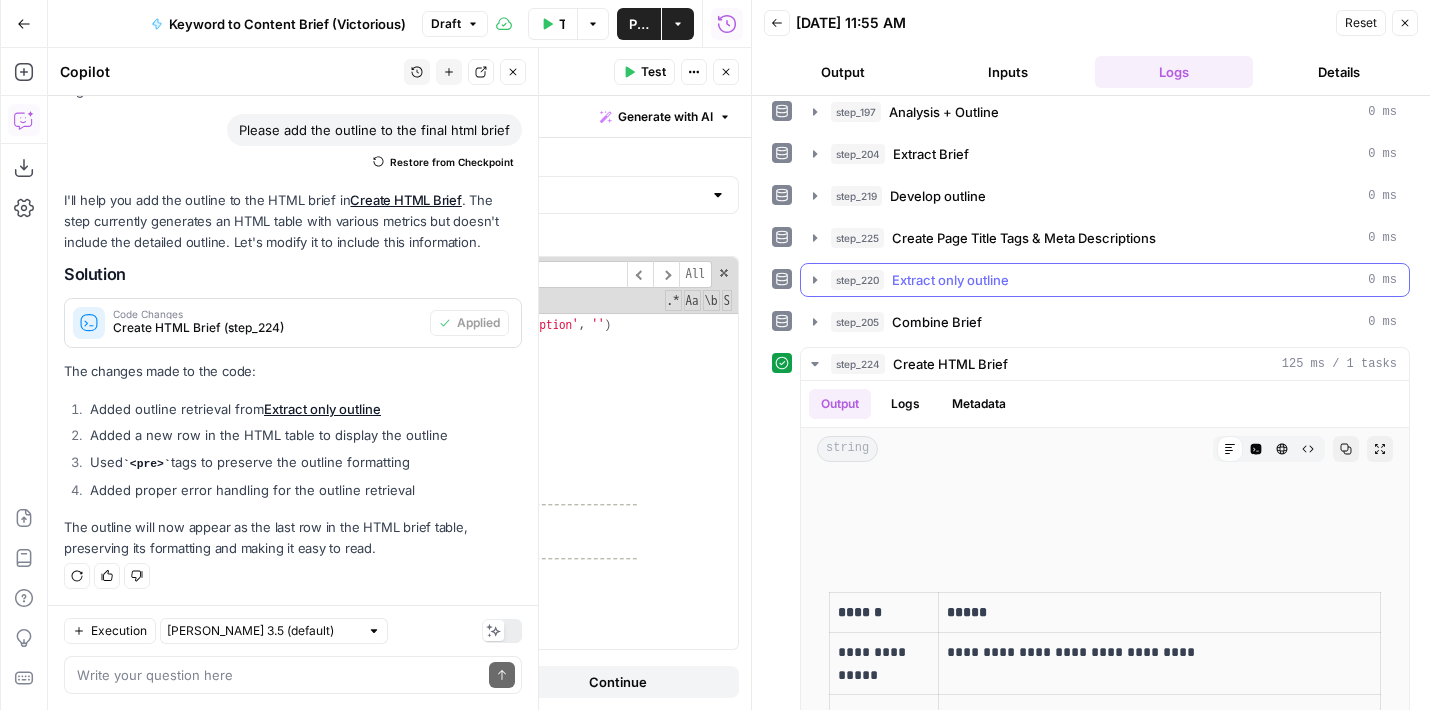 click on "step_220 Extract only outline 0 ms" at bounding box center [1105, 280] 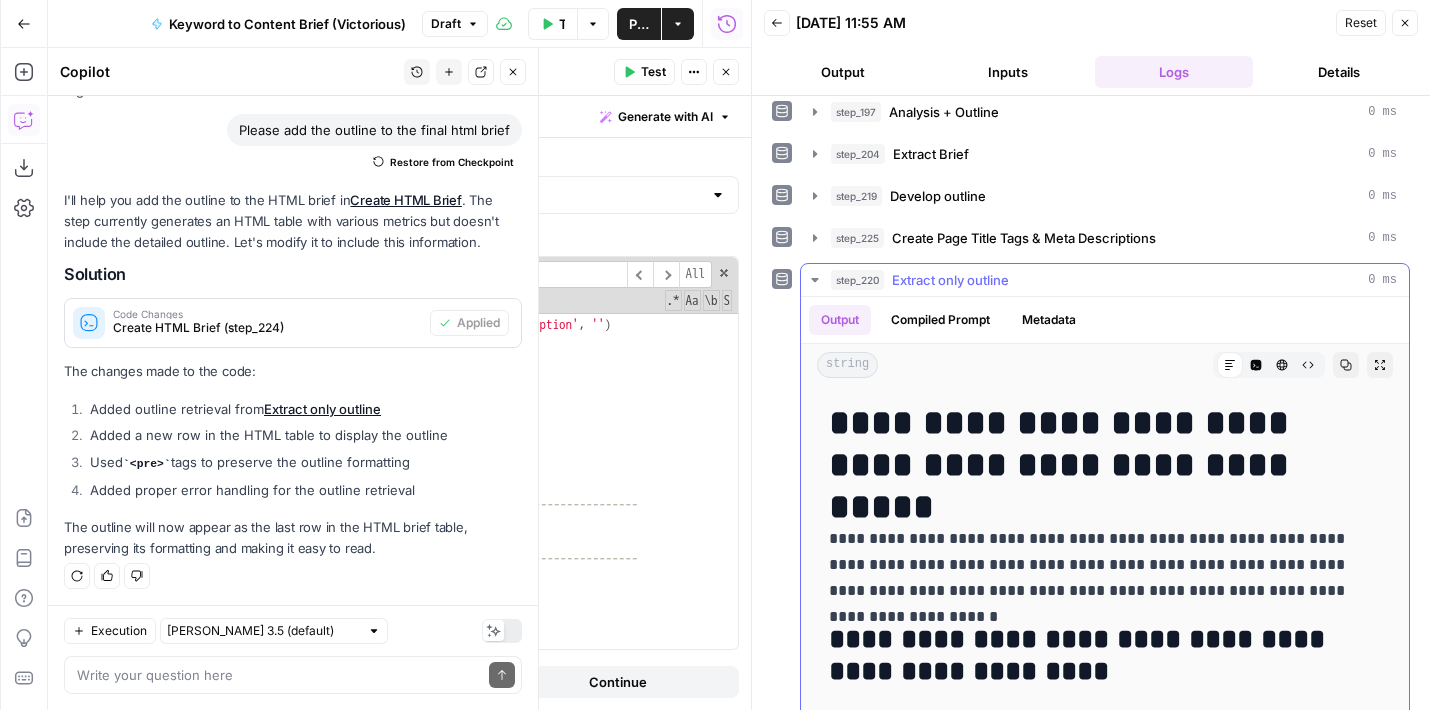 click on "step_220 Extract only outline 0 ms" at bounding box center [1105, 280] 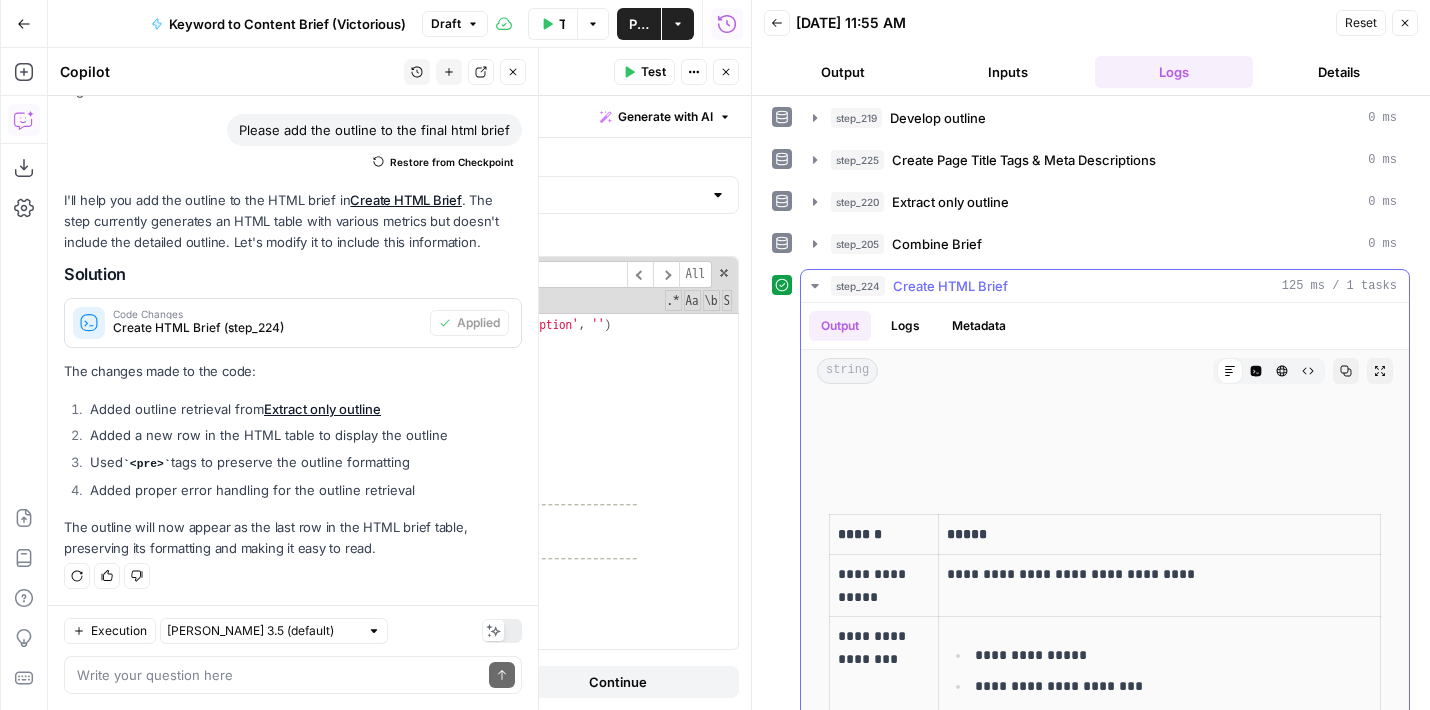scroll, scrollTop: 613, scrollLeft: 0, axis: vertical 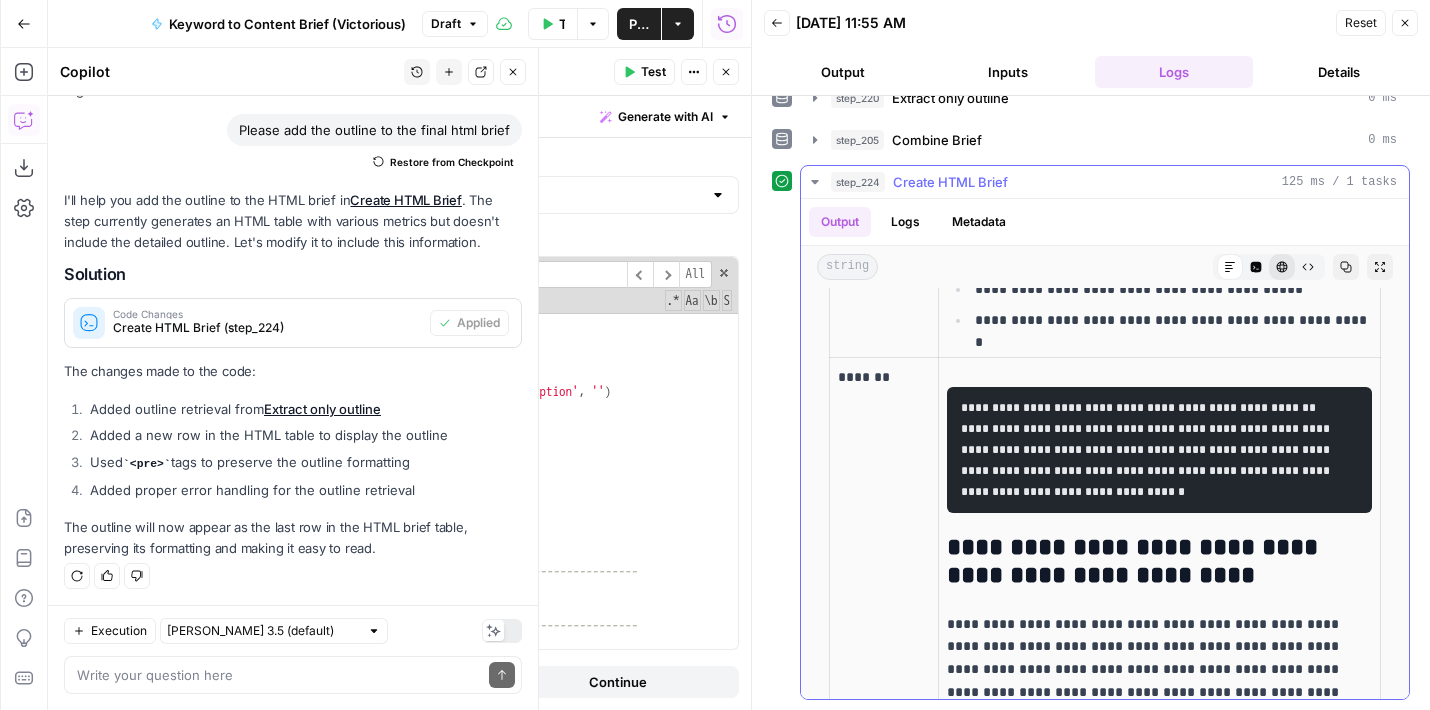 click 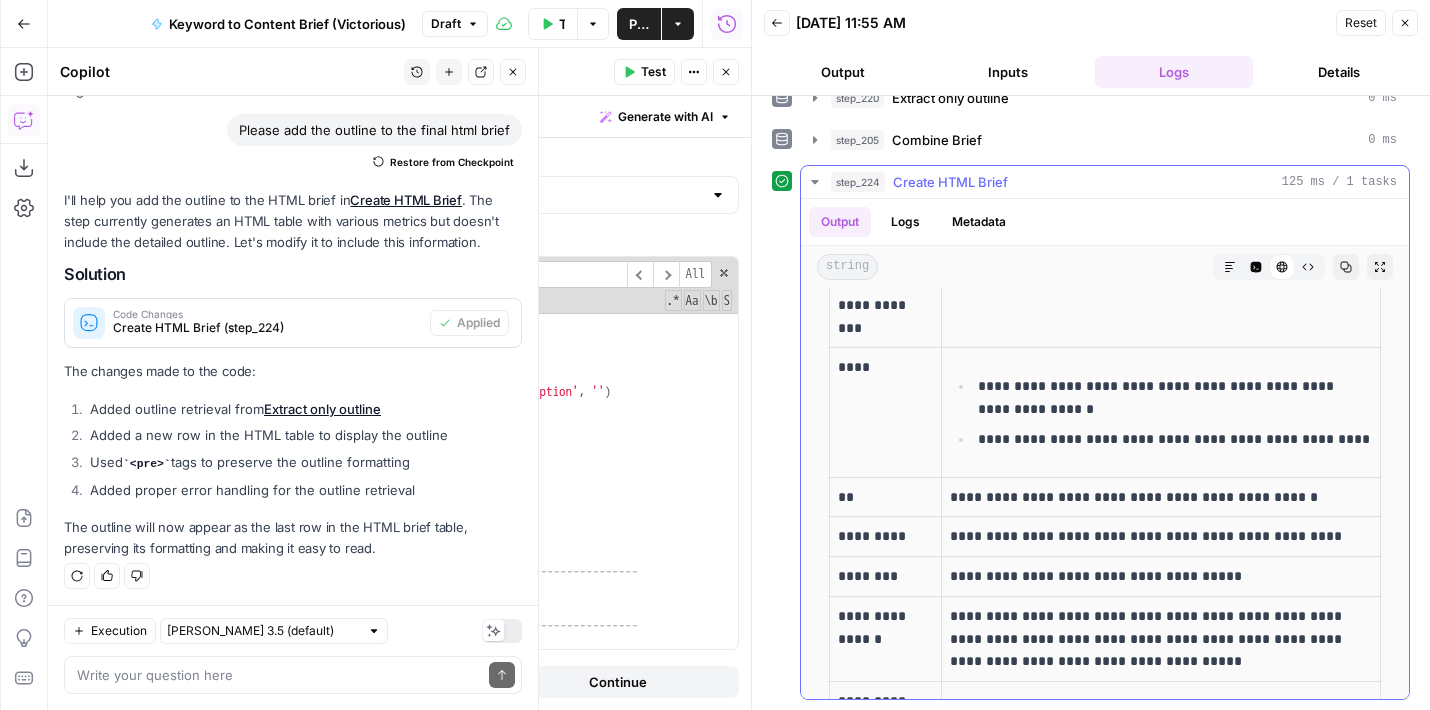 scroll, scrollTop: 1127, scrollLeft: 0, axis: vertical 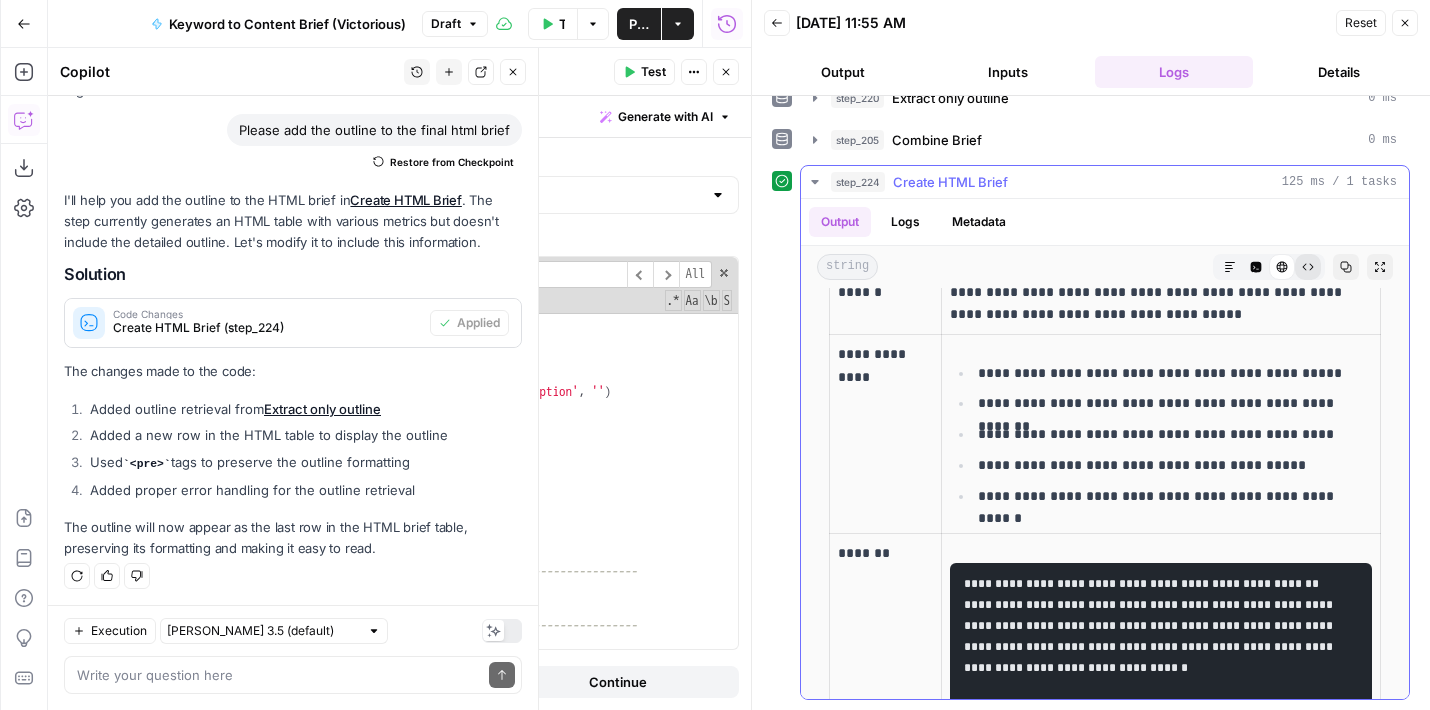 click 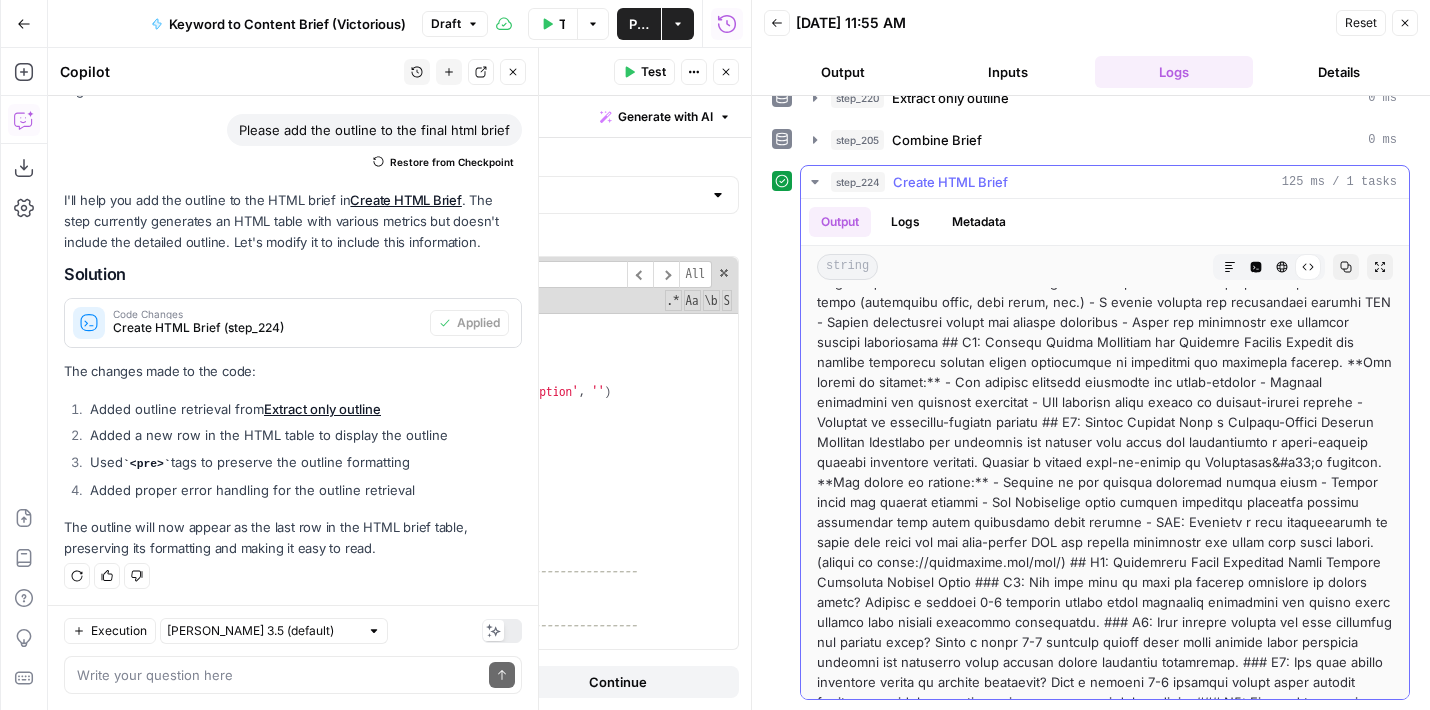 scroll, scrollTop: 1845, scrollLeft: 0, axis: vertical 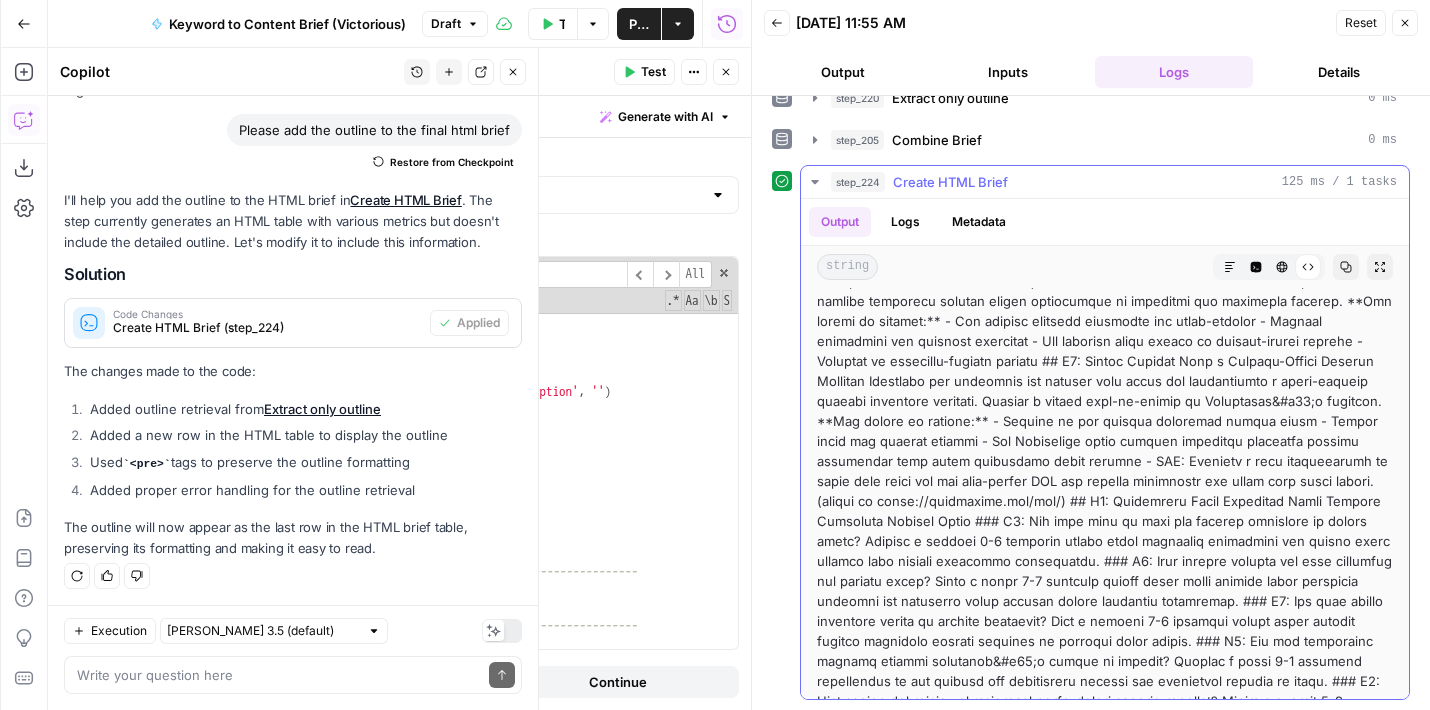 drag, startPoint x: 1028, startPoint y: 498, endPoint x: 1098, endPoint y: 613, distance: 134.62912 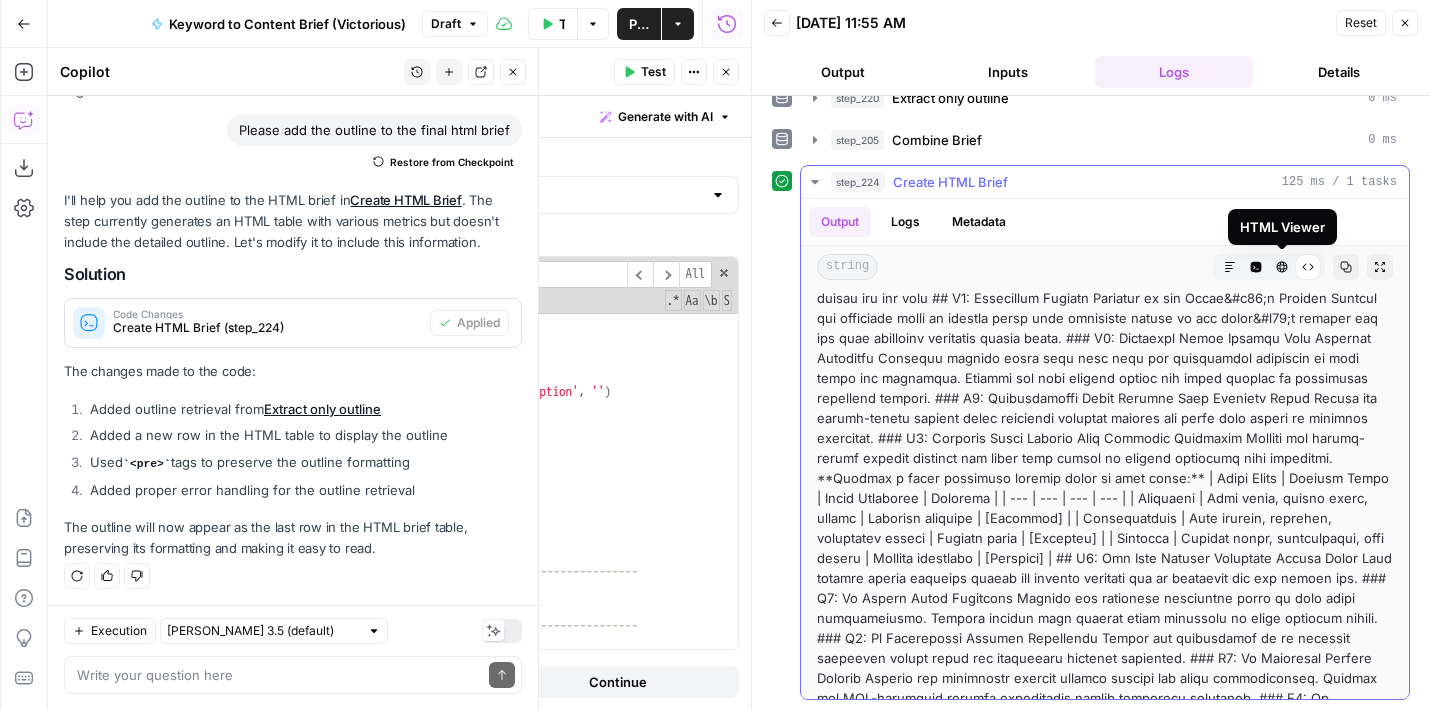 scroll, scrollTop: 558, scrollLeft: 0, axis: vertical 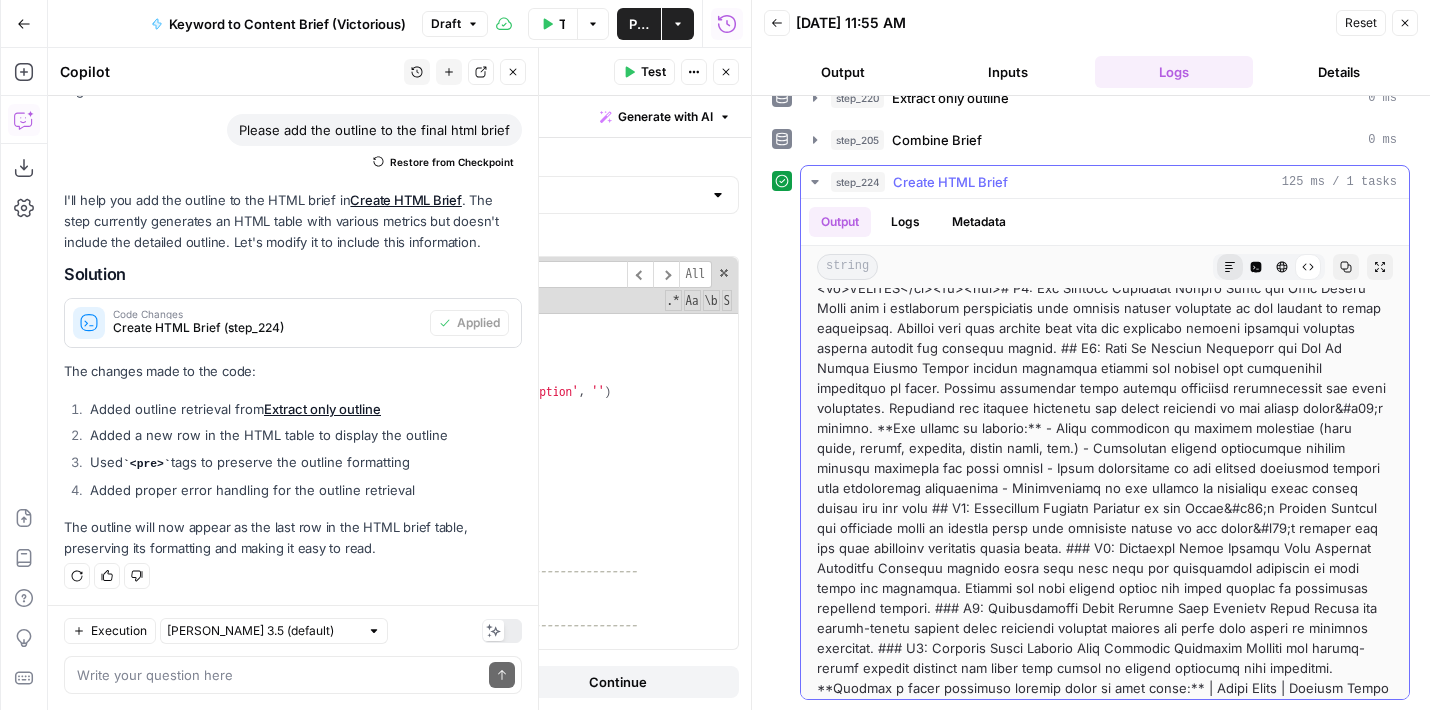 click on "Markdown" at bounding box center [1230, 267] 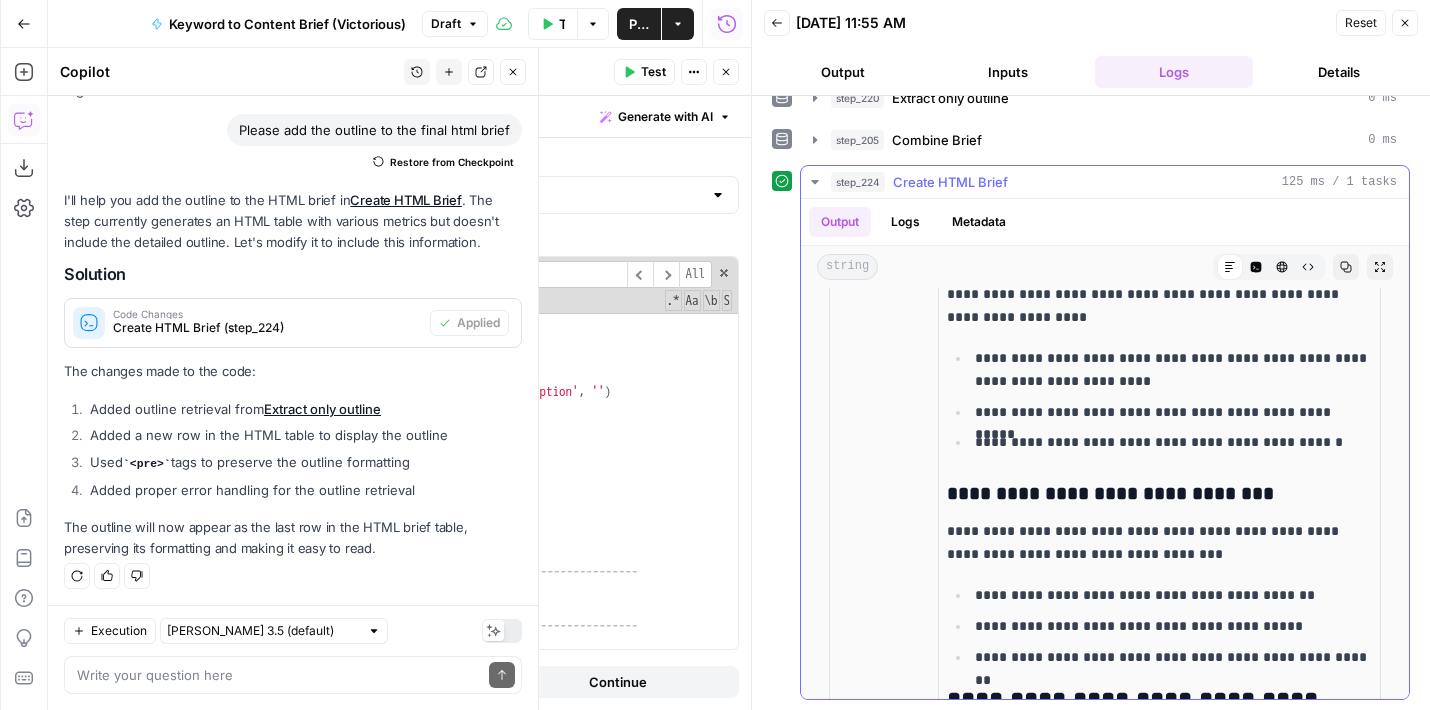 scroll, scrollTop: 4743, scrollLeft: 0, axis: vertical 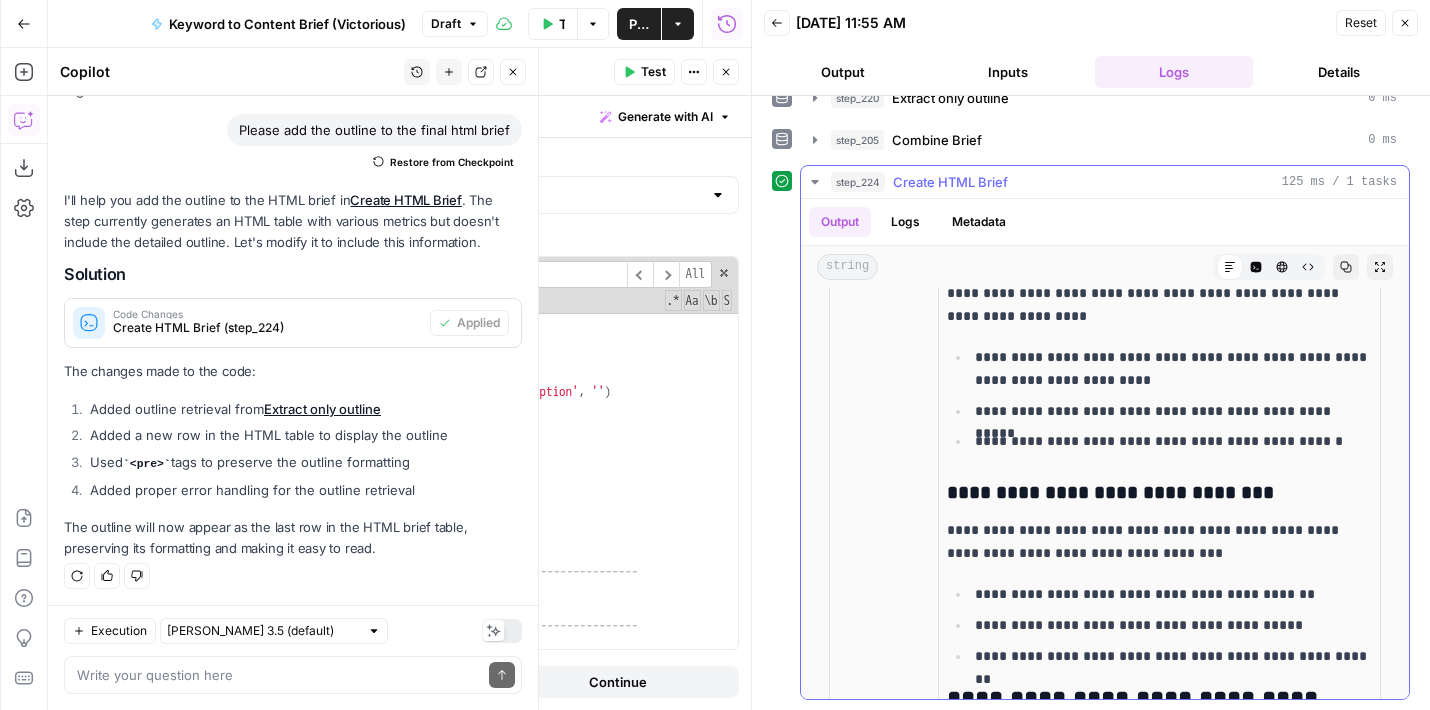 drag, startPoint x: 943, startPoint y: 323, endPoint x: 1101, endPoint y: 391, distance: 172.01163 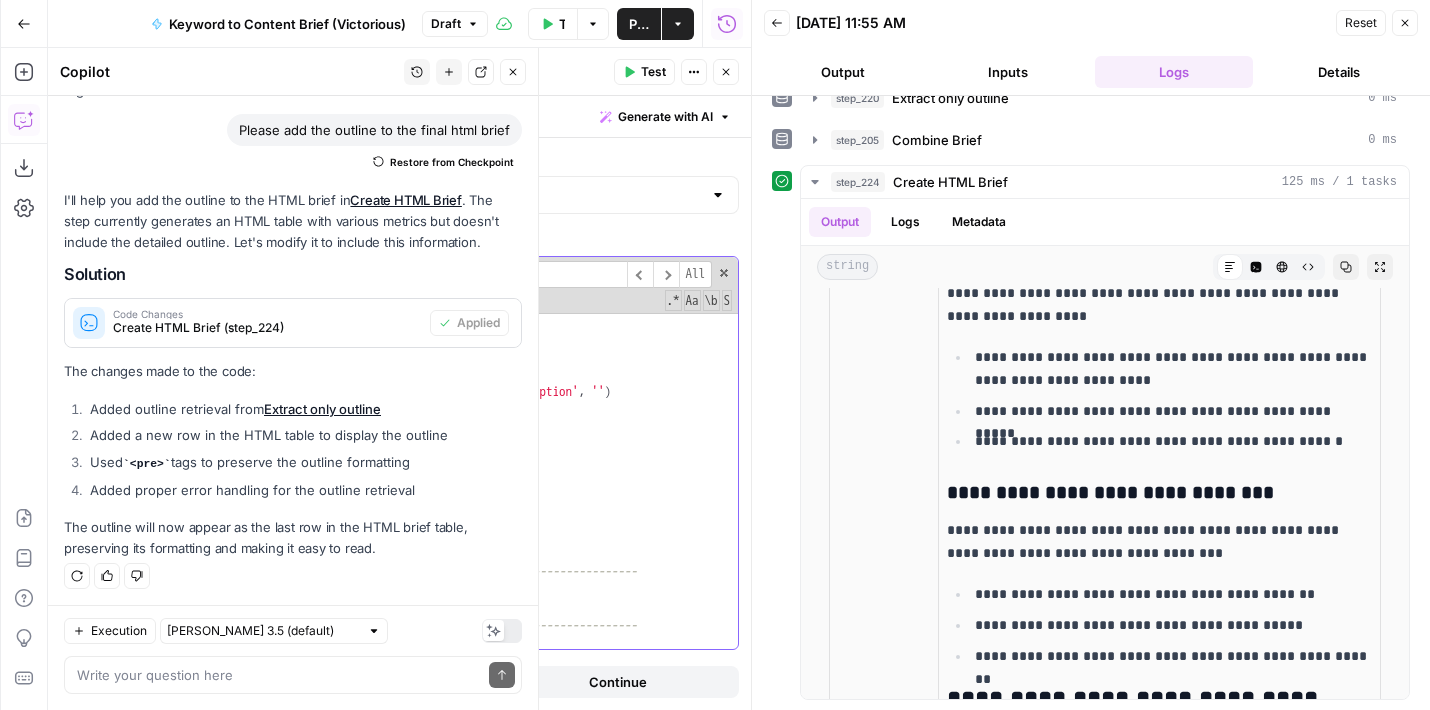 type on "**********" 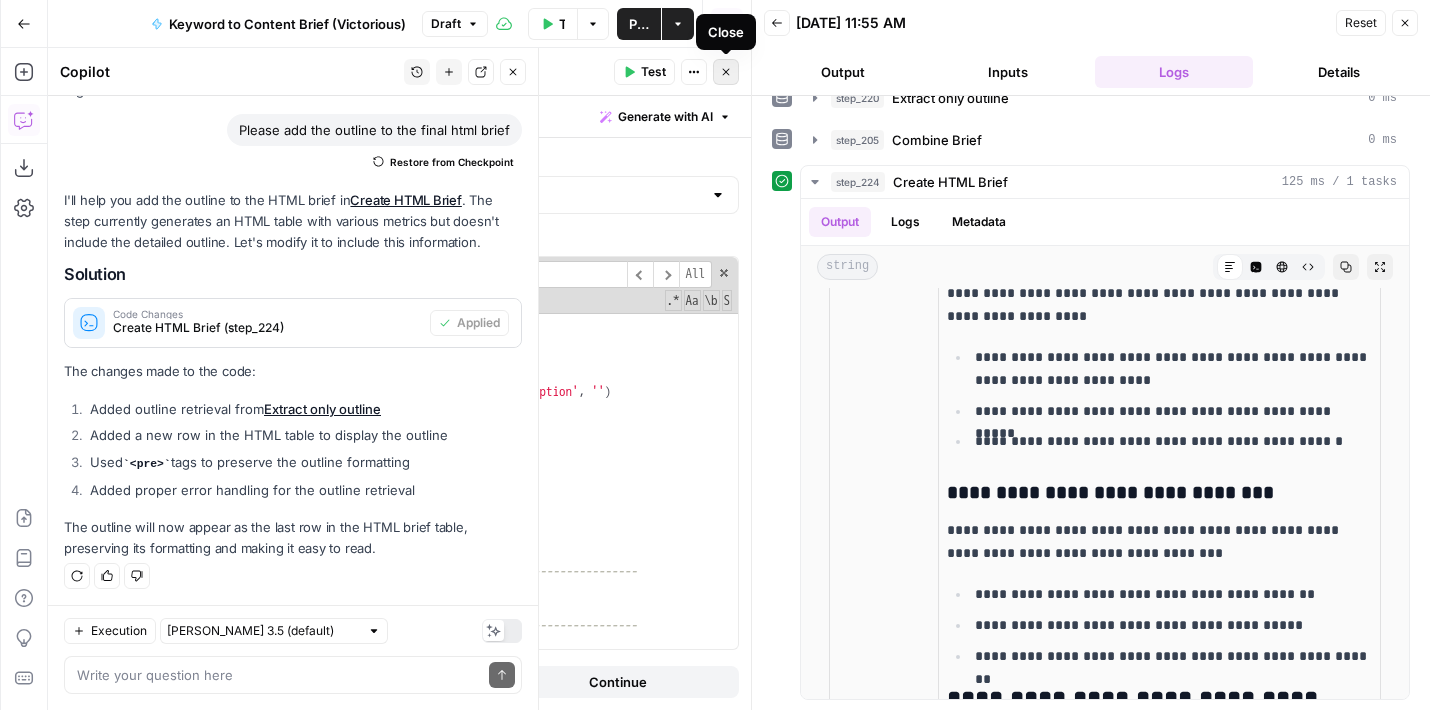 click 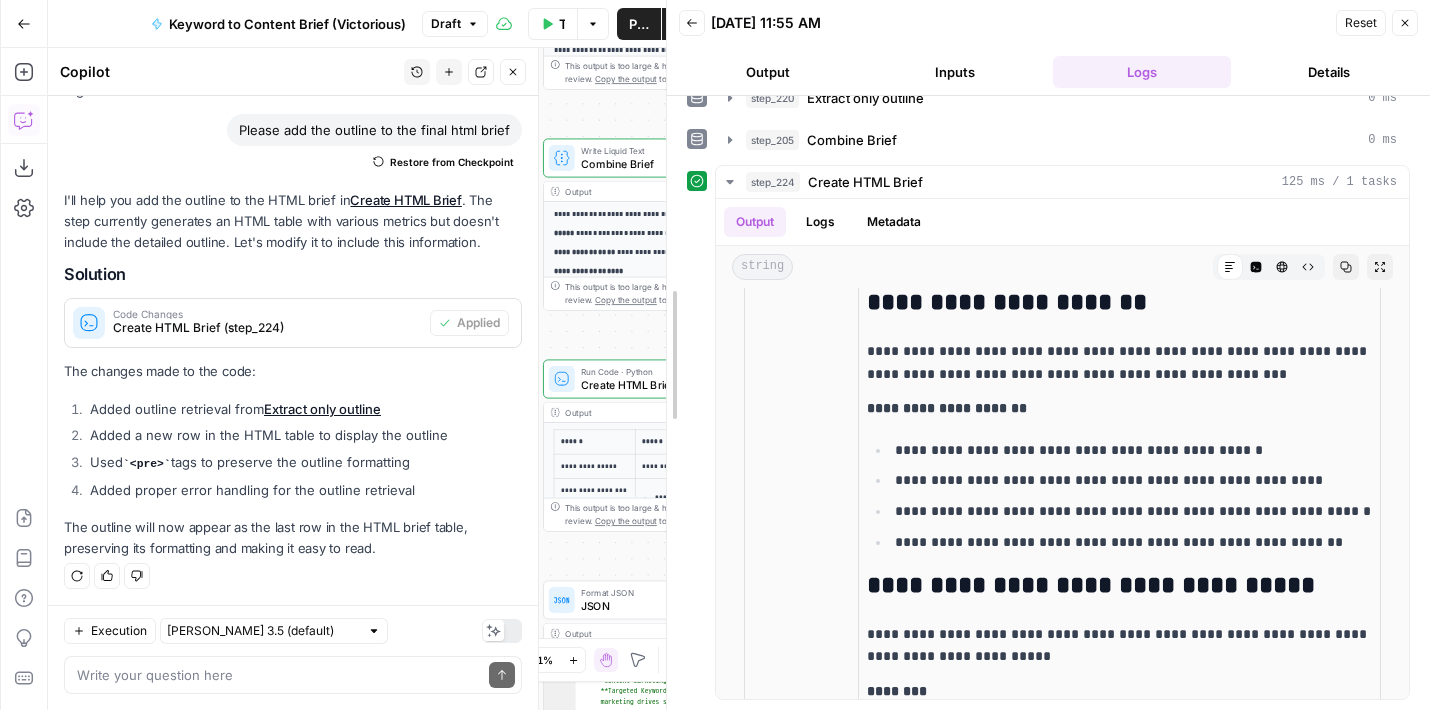 drag, startPoint x: 758, startPoint y: 419, endPoint x: 673, endPoint y: 418, distance: 85.00588 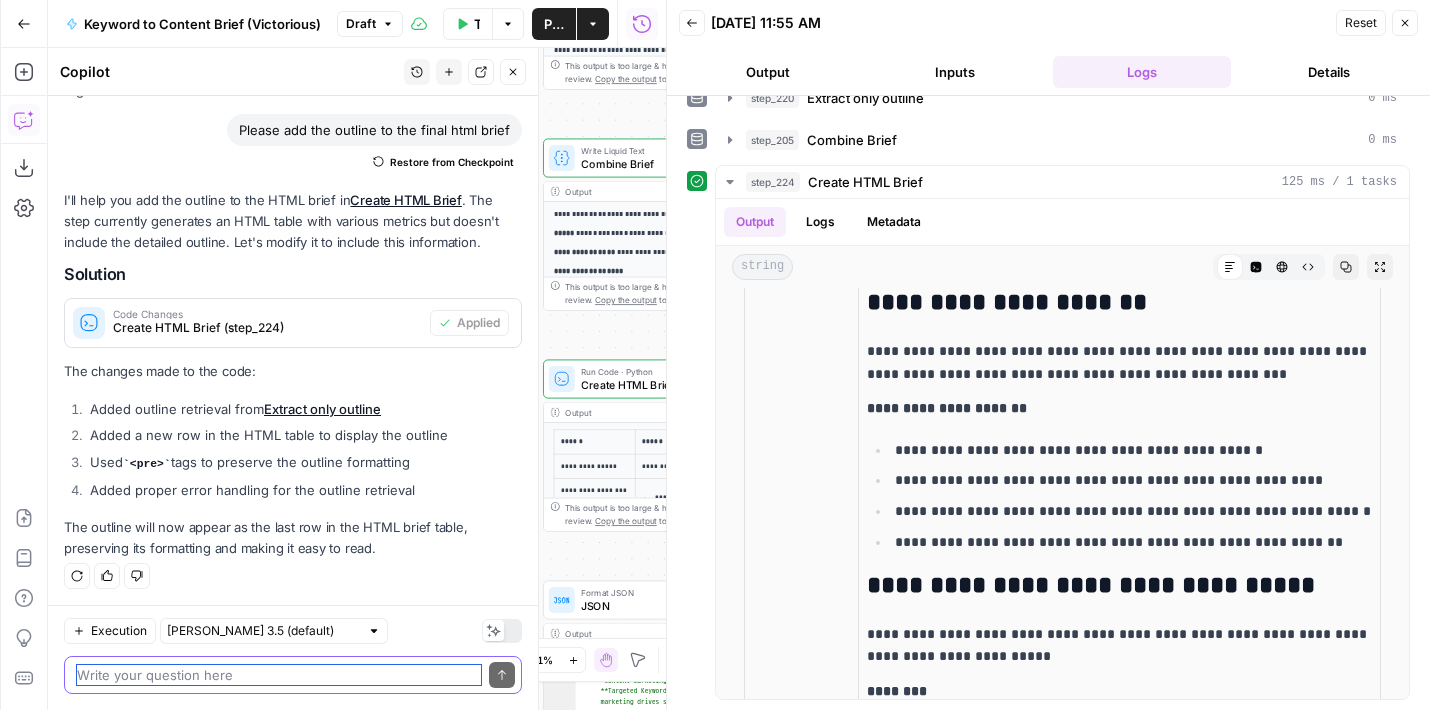 click at bounding box center (279, 675) 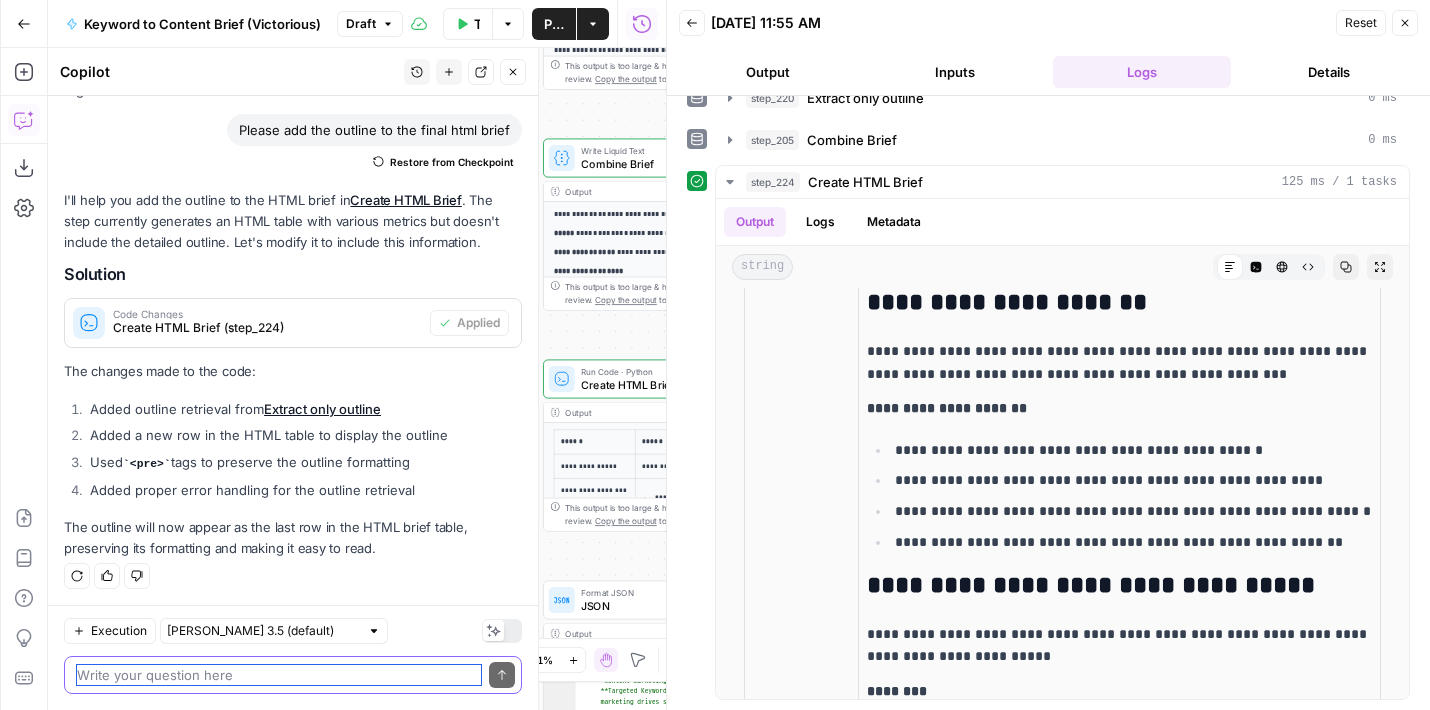 type on "s" 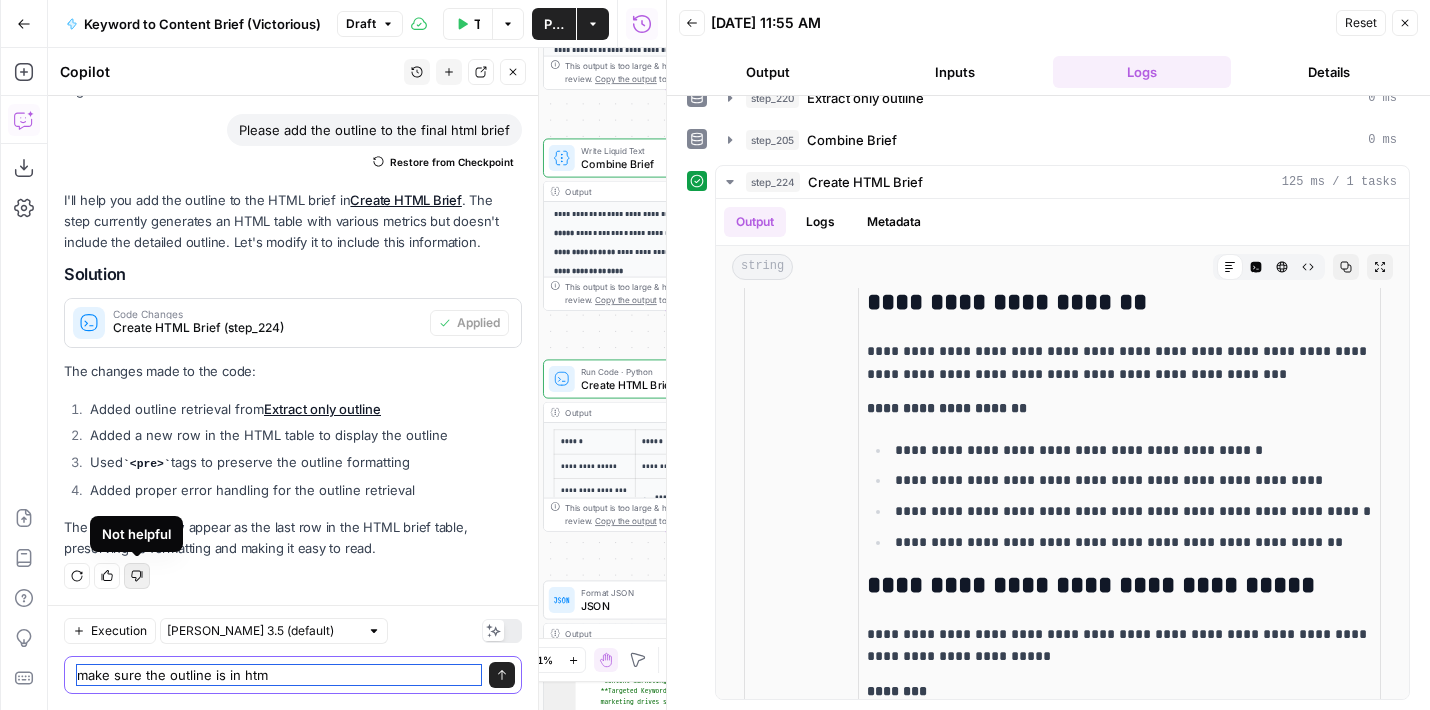 type on "make sure the outline is in html" 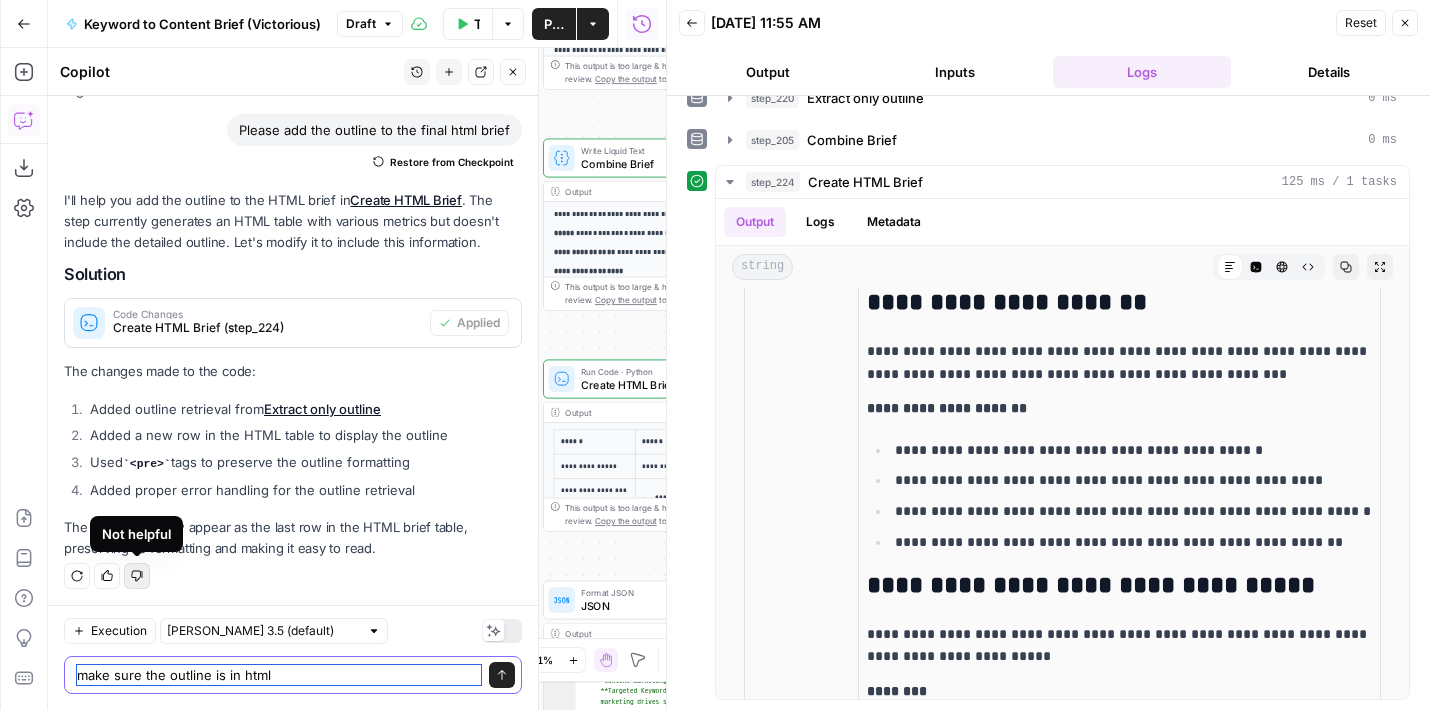 type 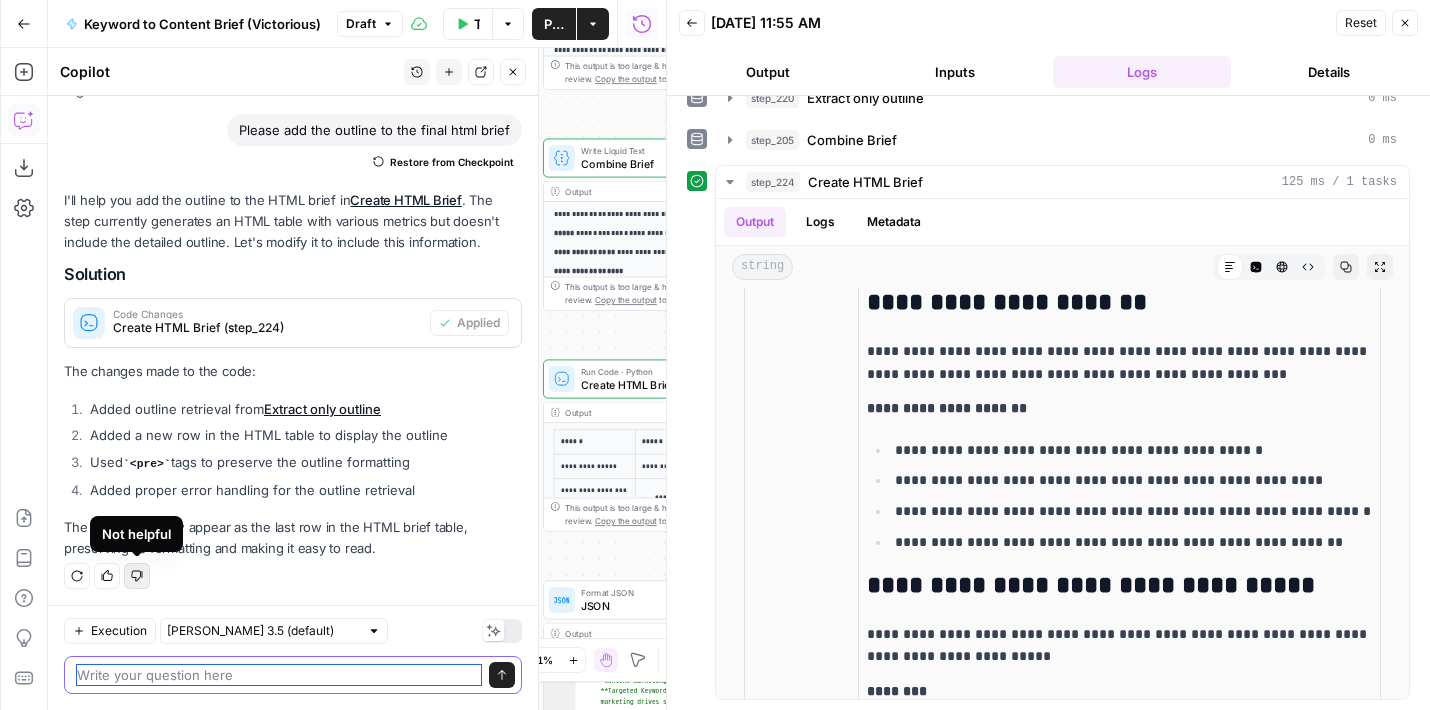 scroll, scrollTop: 107, scrollLeft: 0, axis: vertical 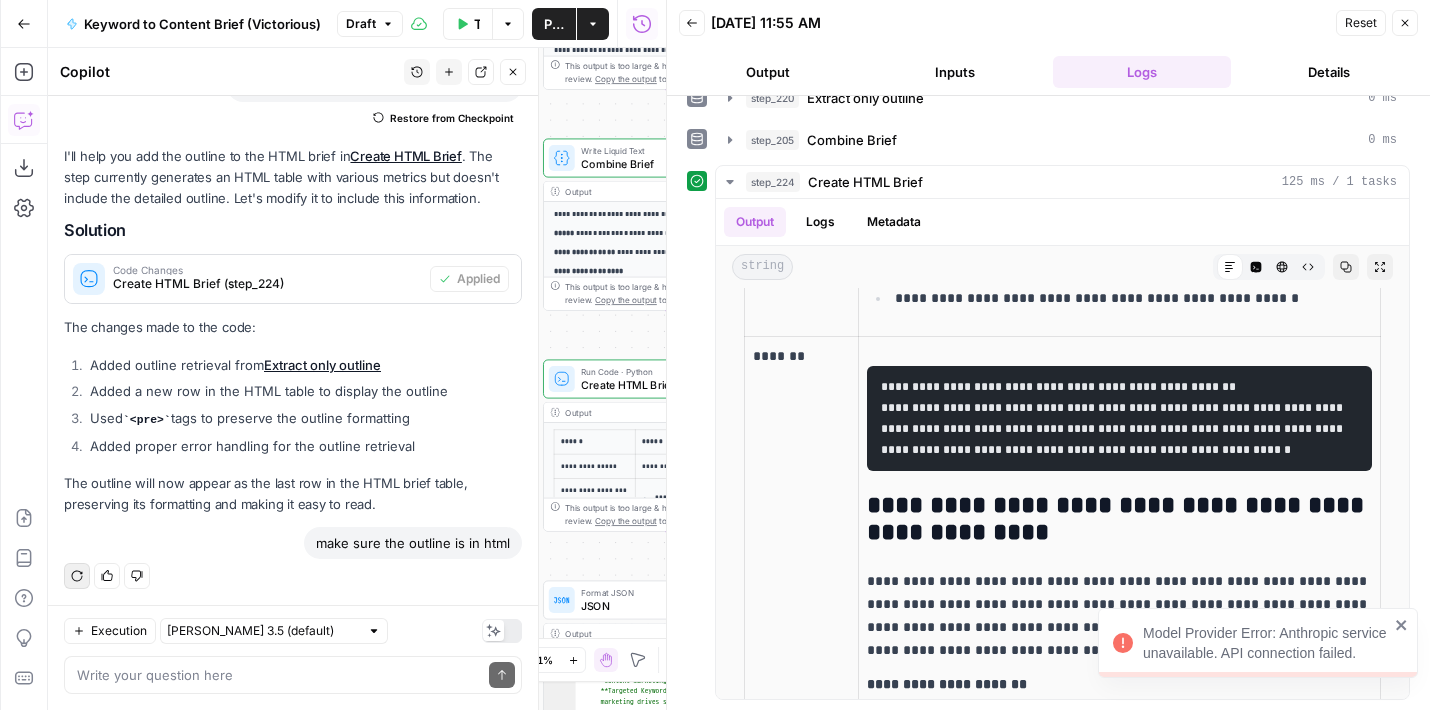 click 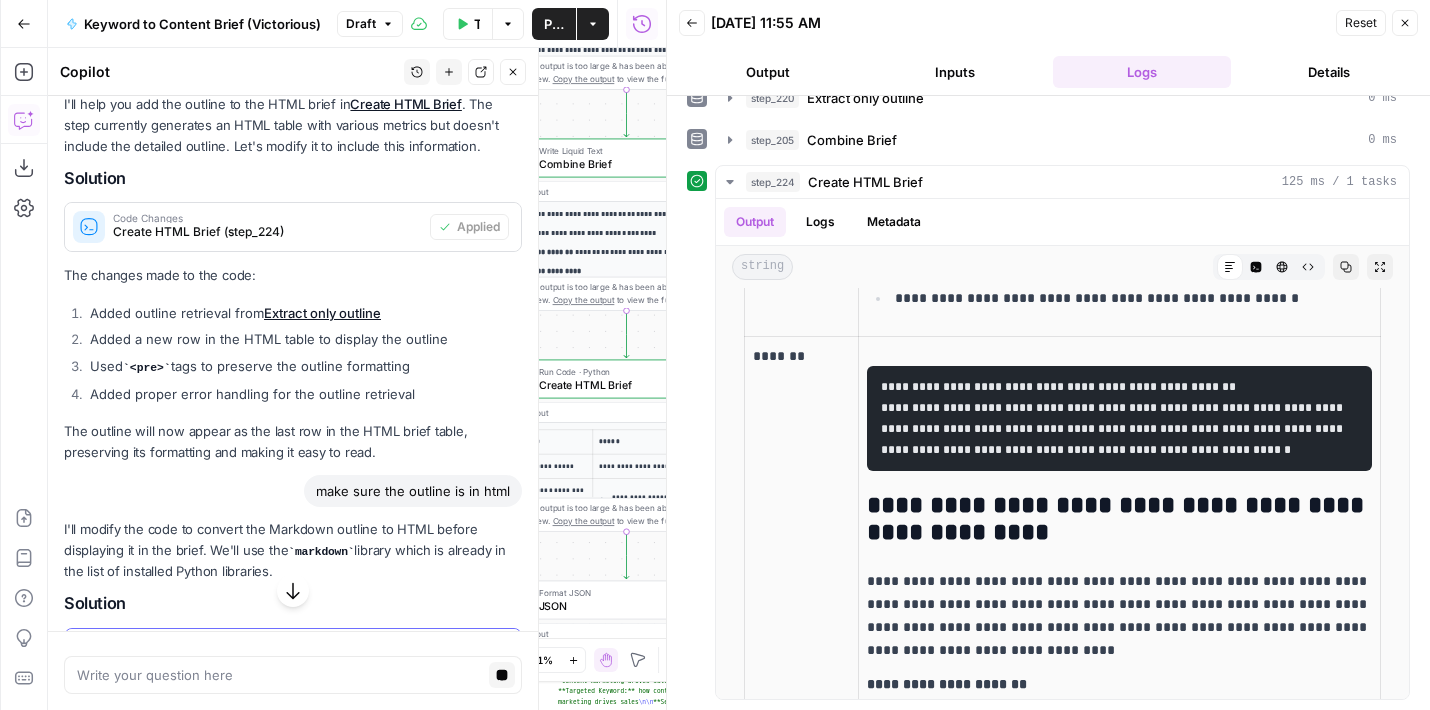 scroll, scrollTop: 0, scrollLeft: 0, axis: both 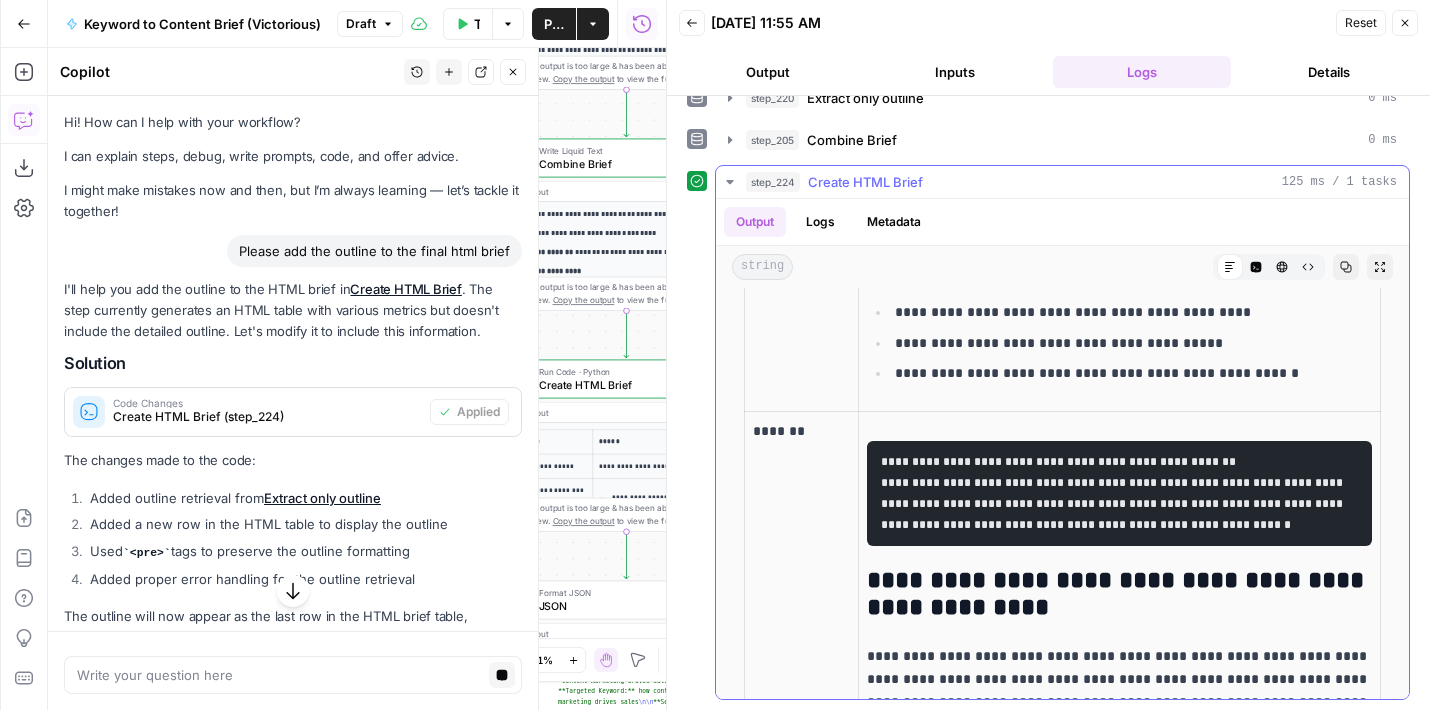 click on "**********" at bounding box center [1119, 493] 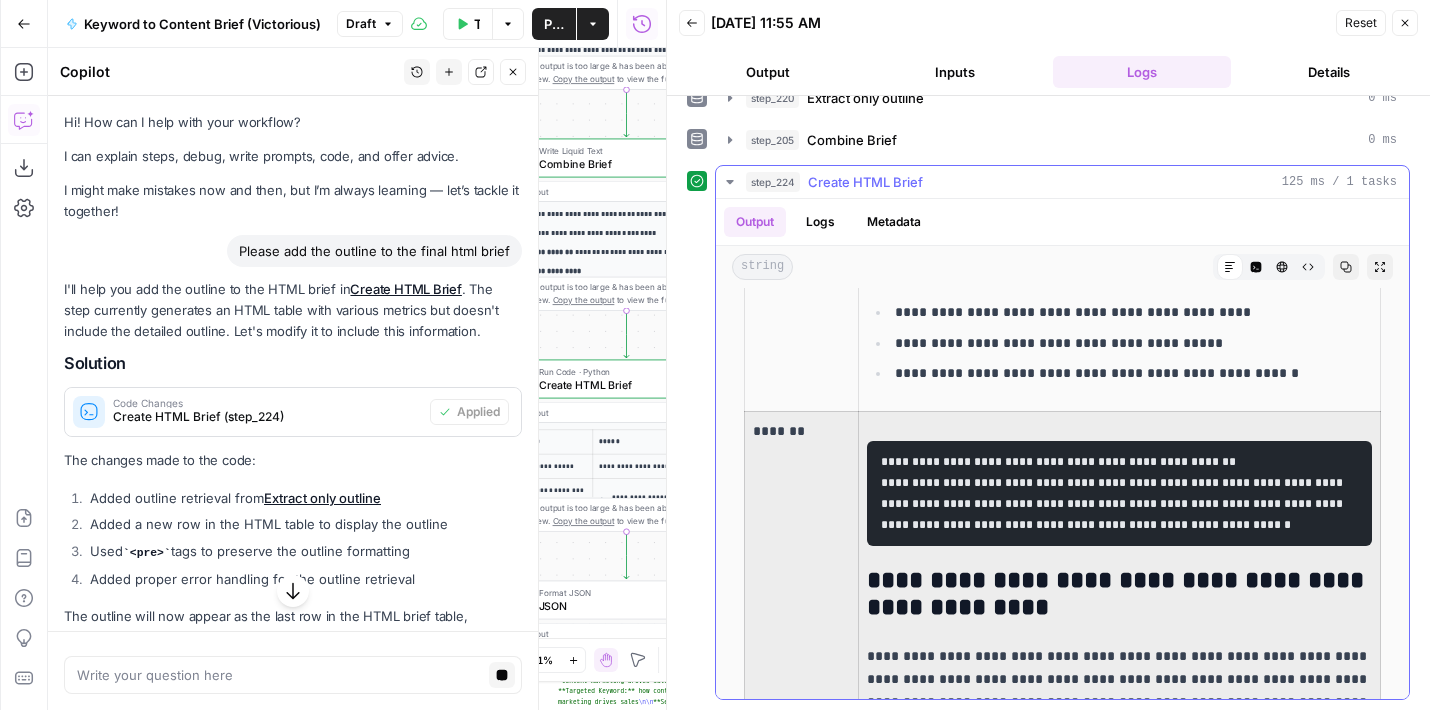 drag, startPoint x: 1153, startPoint y: 551, endPoint x: 840, endPoint y: 466, distance: 324.33624 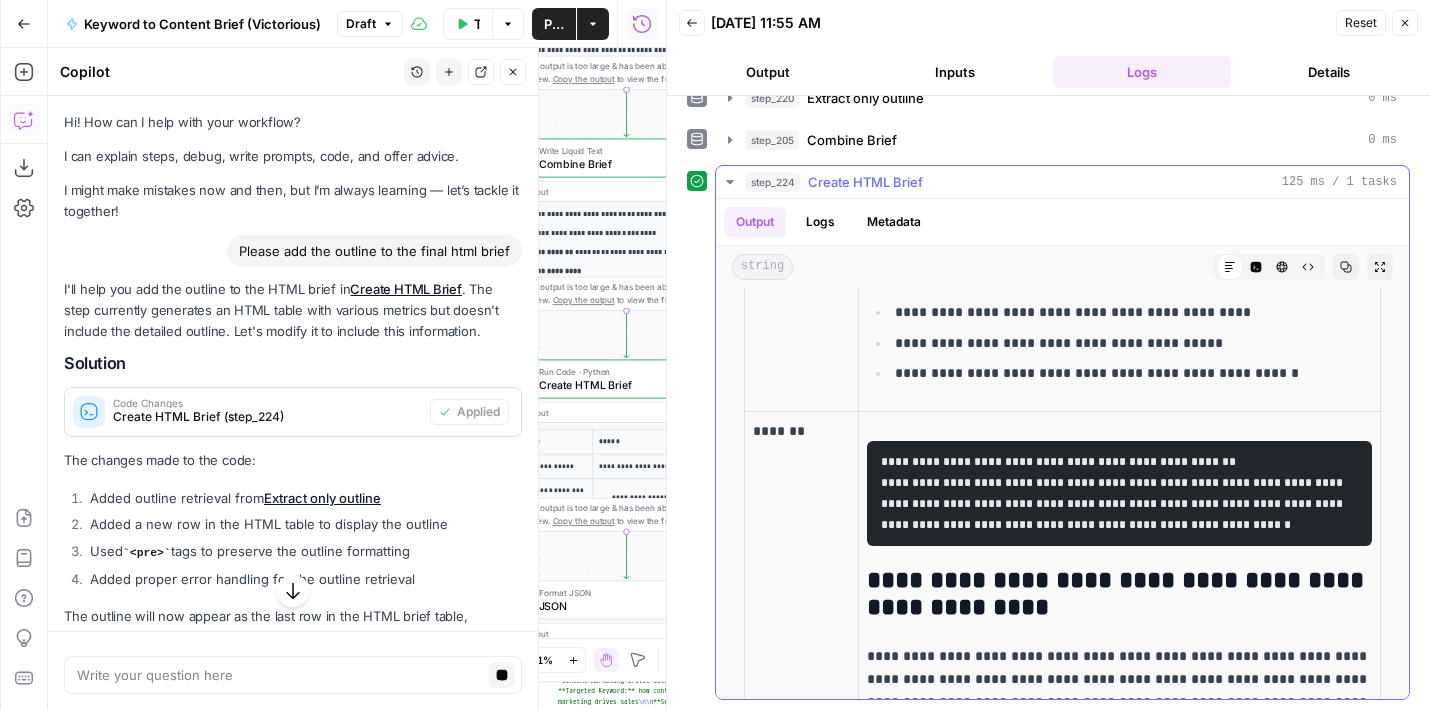 click on "**********" at bounding box center (1113, 493) 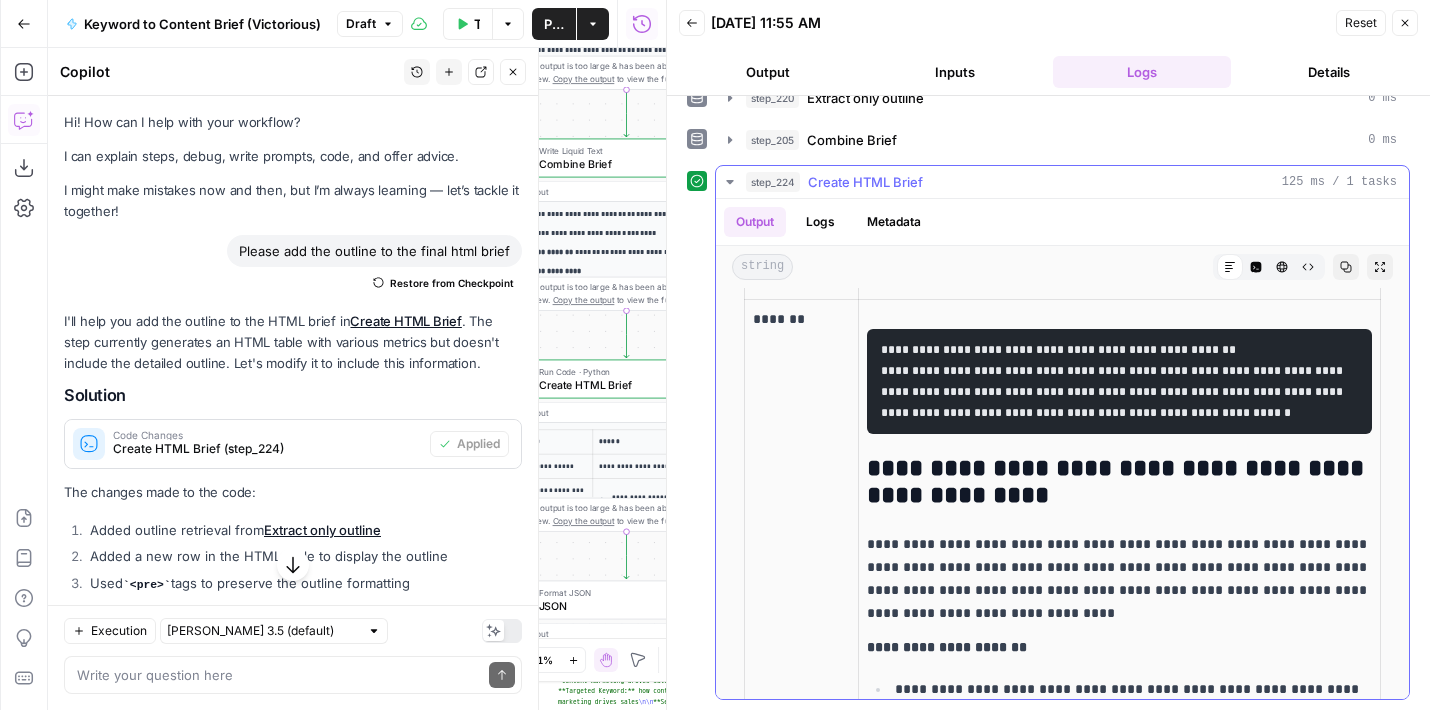 scroll, scrollTop: 1361, scrollLeft: 0, axis: vertical 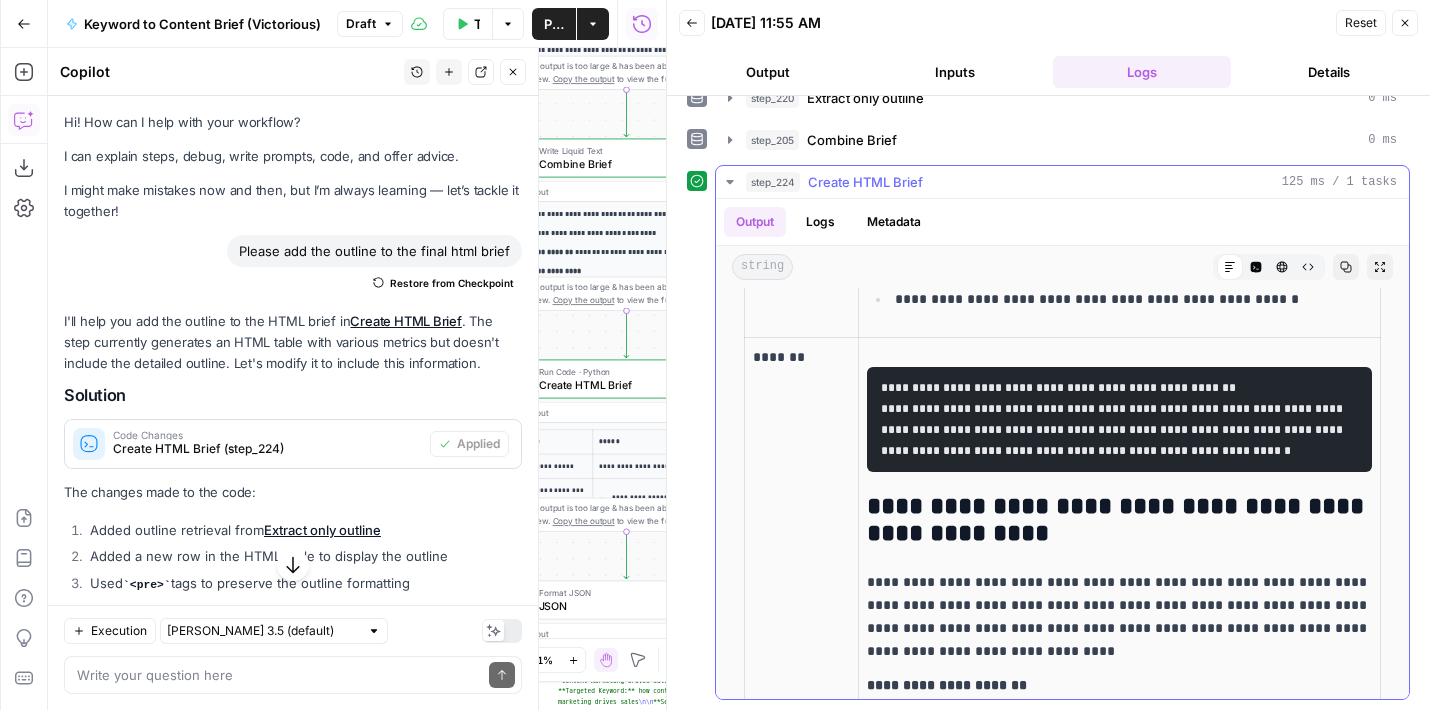 drag, startPoint x: 878, startPoint y: 383, endPoint x: 1165, endPoint y: 480, distance: 302.94885 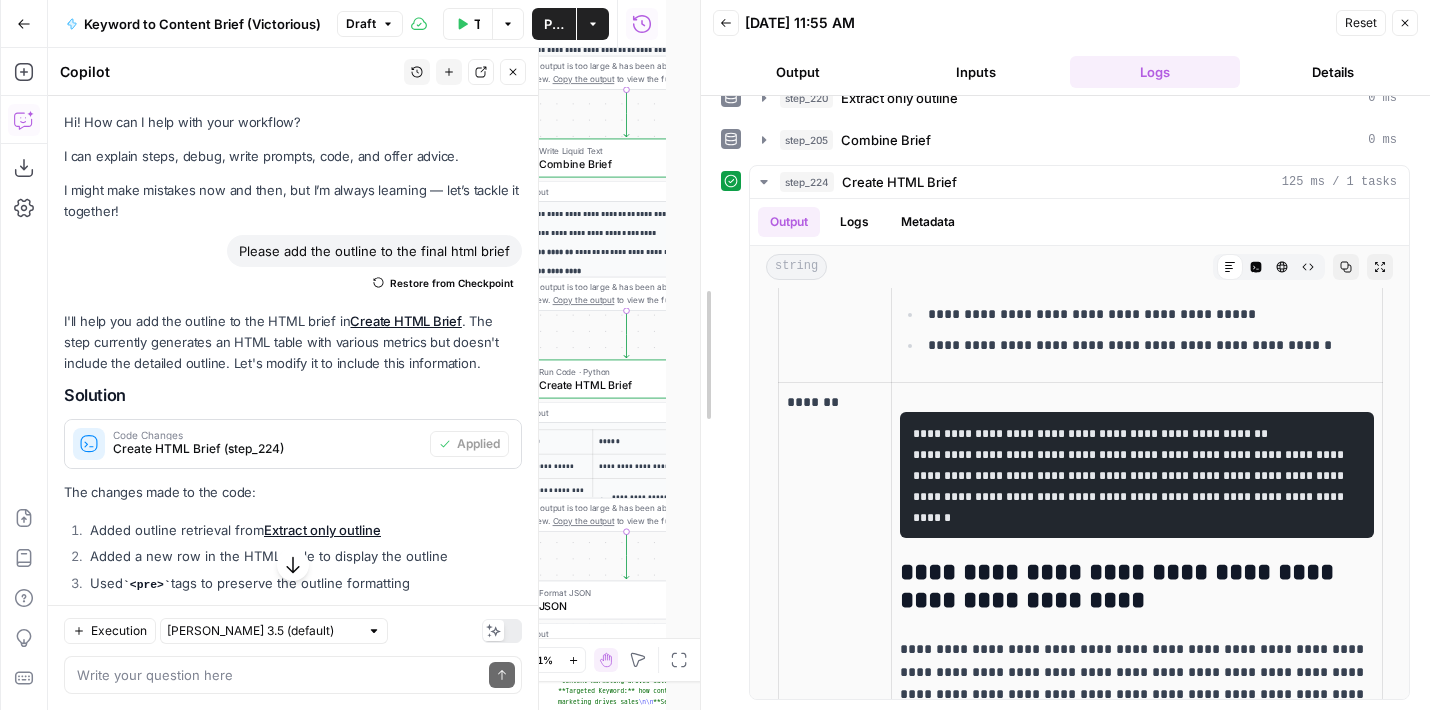 drag, startPoint x: 667, startPoint y: 339, endPoint x: 701, endPoint y: 339, distance: 34 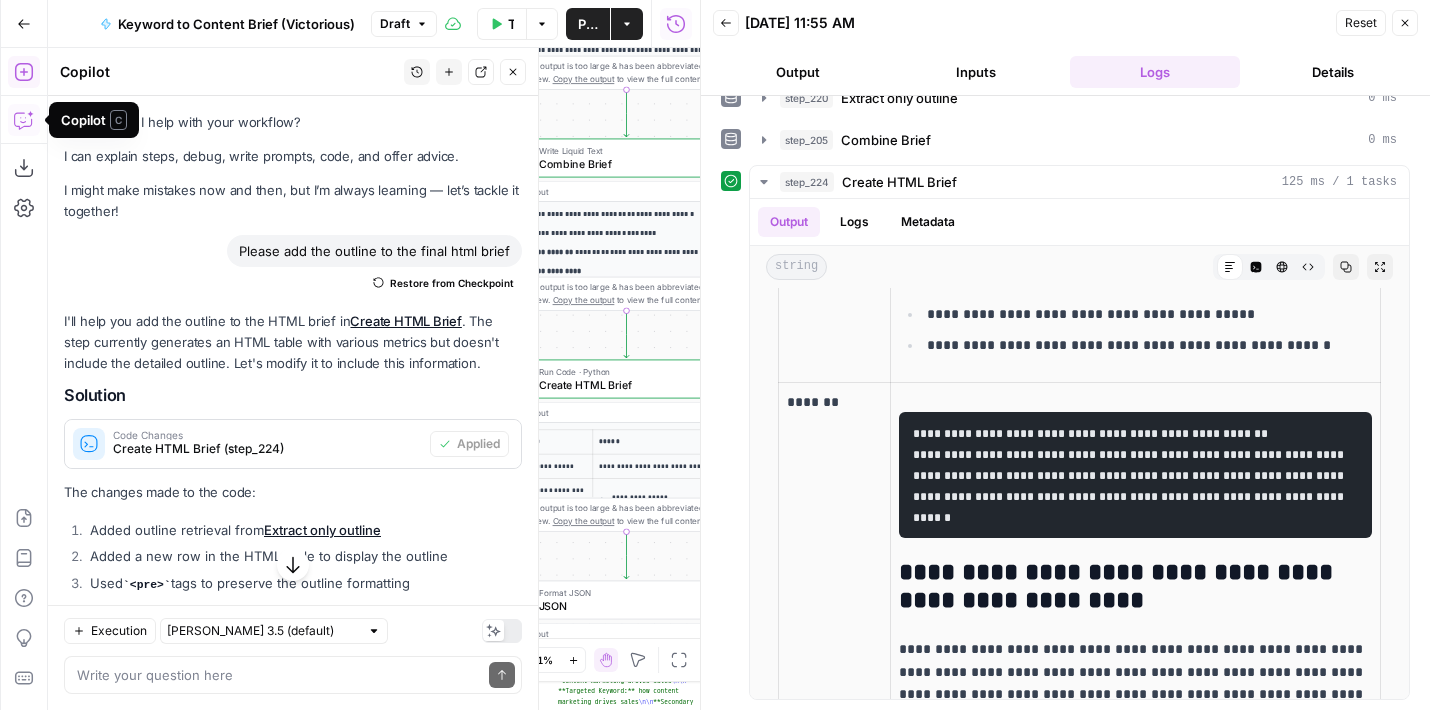 click 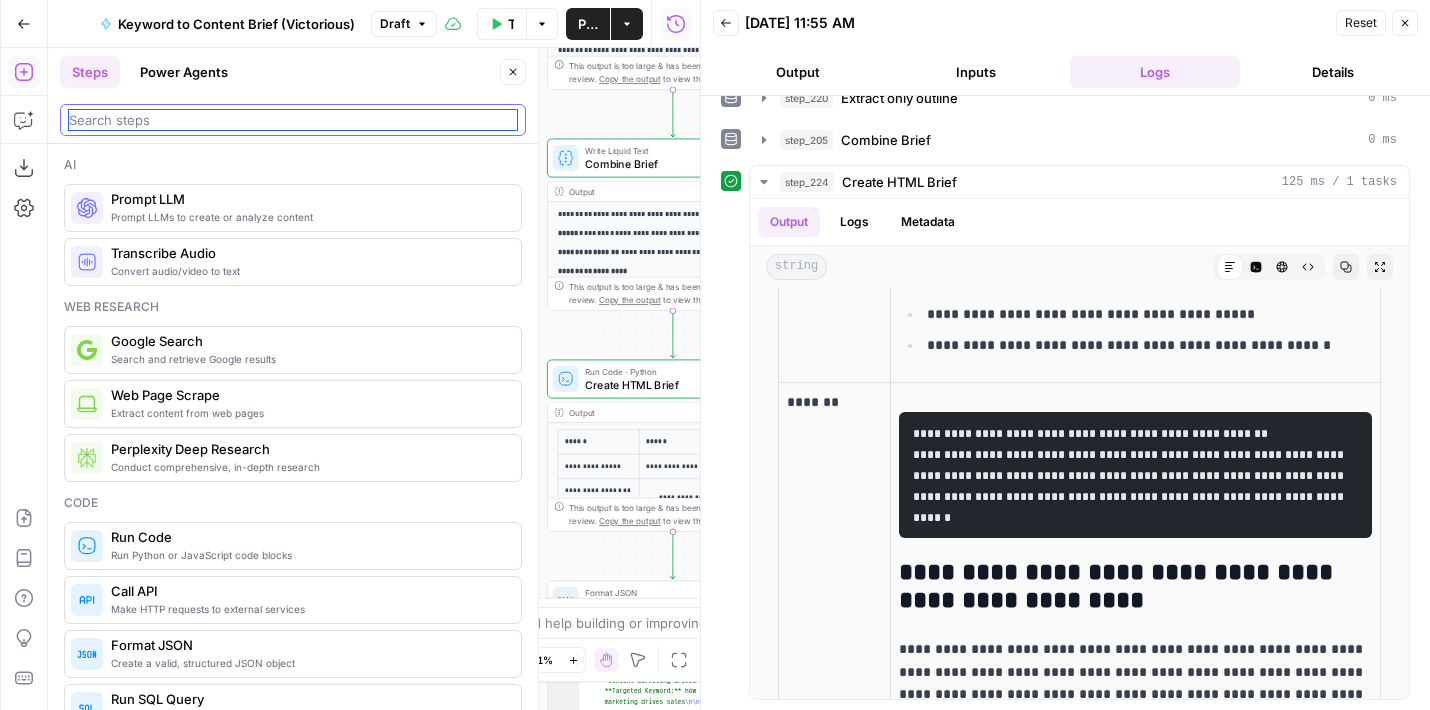 click at bounding box center (293, 120) 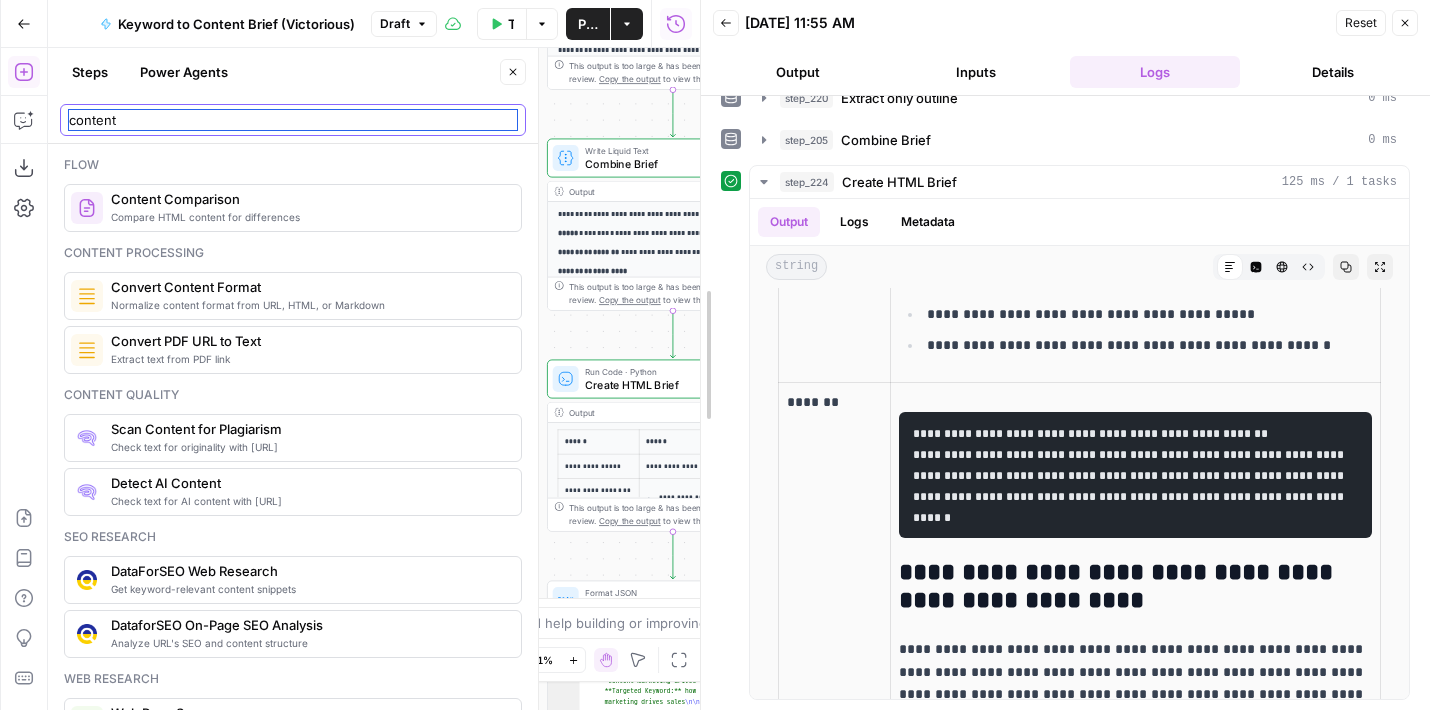 type on "content" 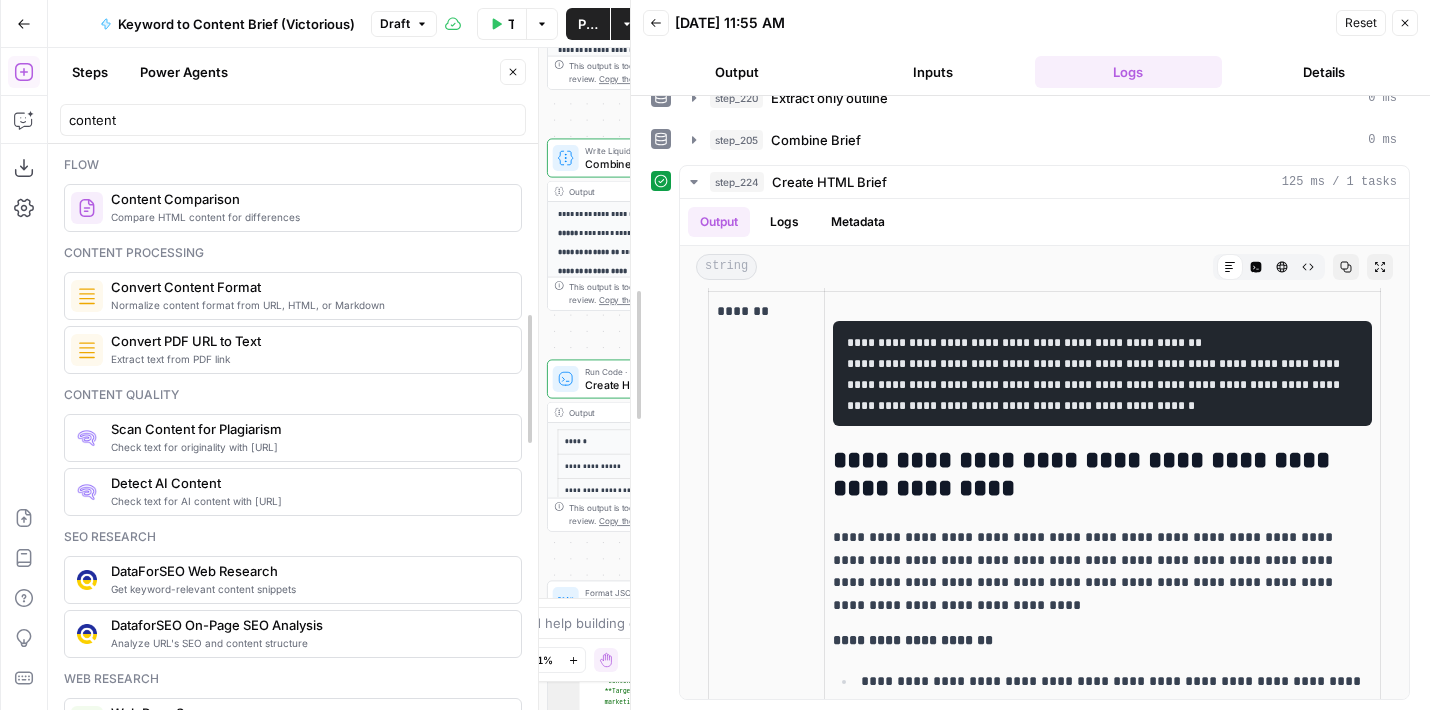 drag, startPoint x: 705, startPoint y: 373, endPoint x: 535, endPoint y: 373, distance: 170 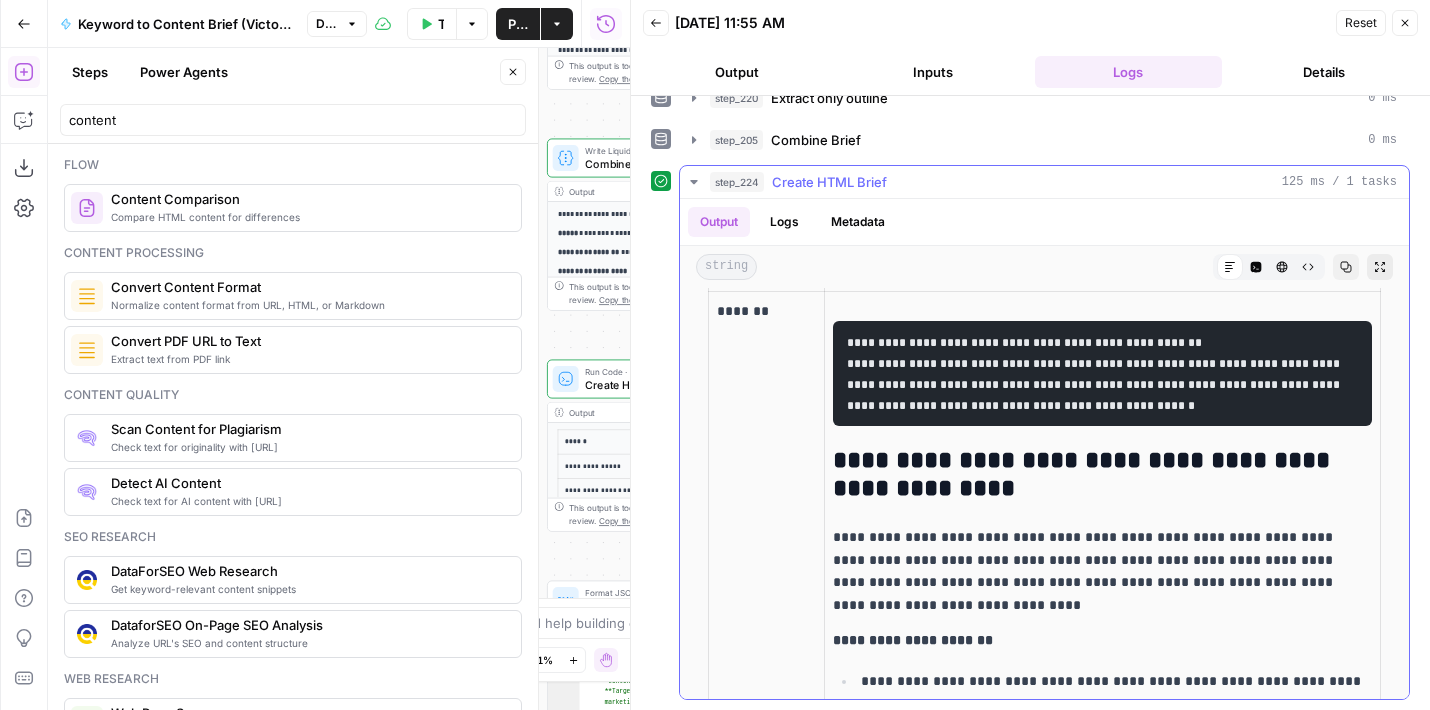 click on "Expand Output" at bounding box center (1380, 267) 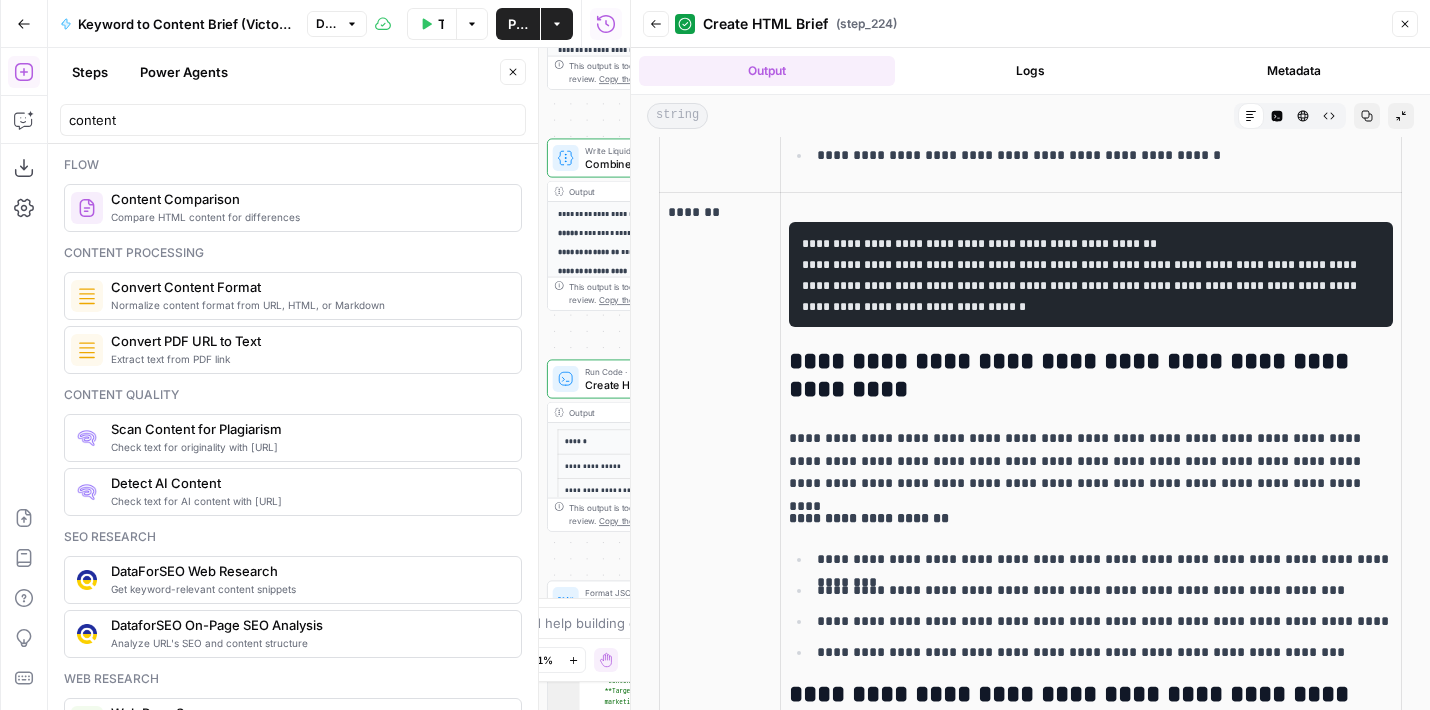 scroll, scrollTop: 1339, scrollLeft: 0, axis: vertical 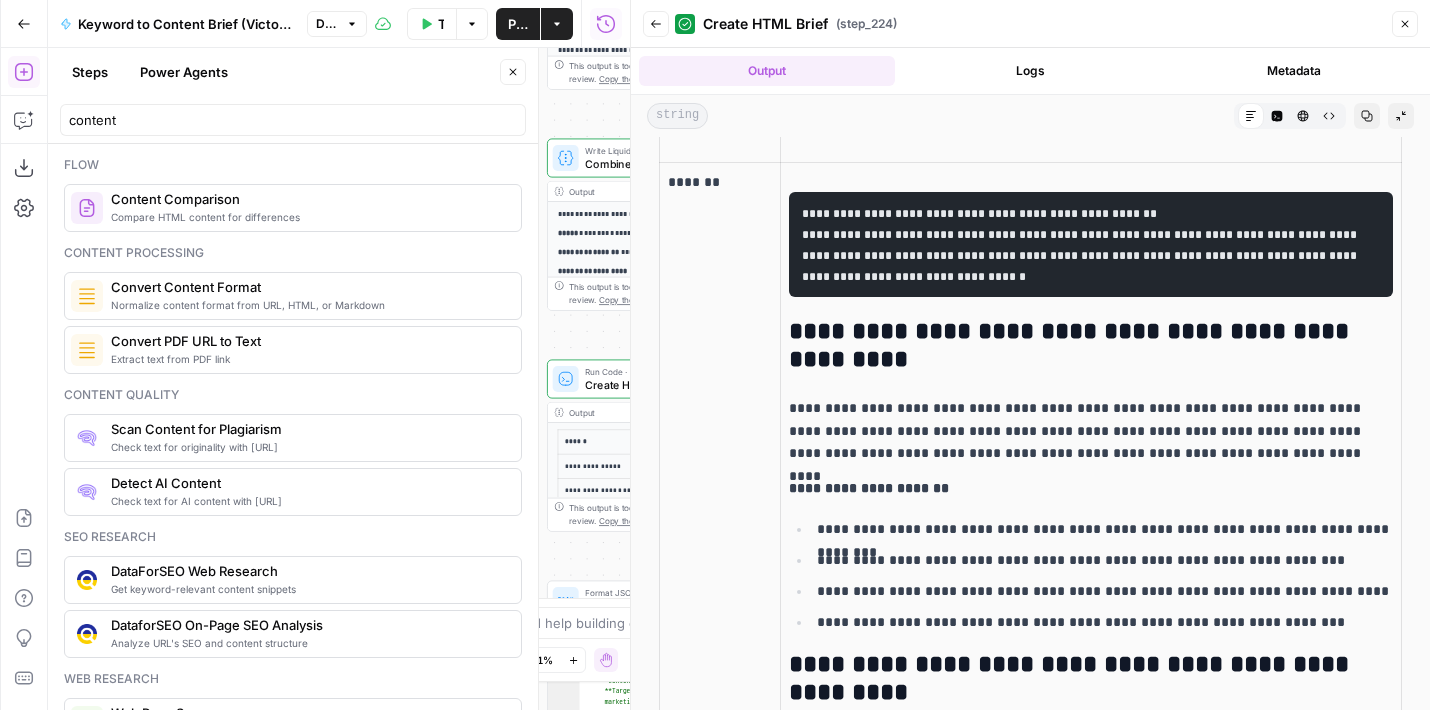 drag, startPoint x: 801, startPoint y: 205, endPoint x: 1015, endPoint y: 289, distance: 229.89563 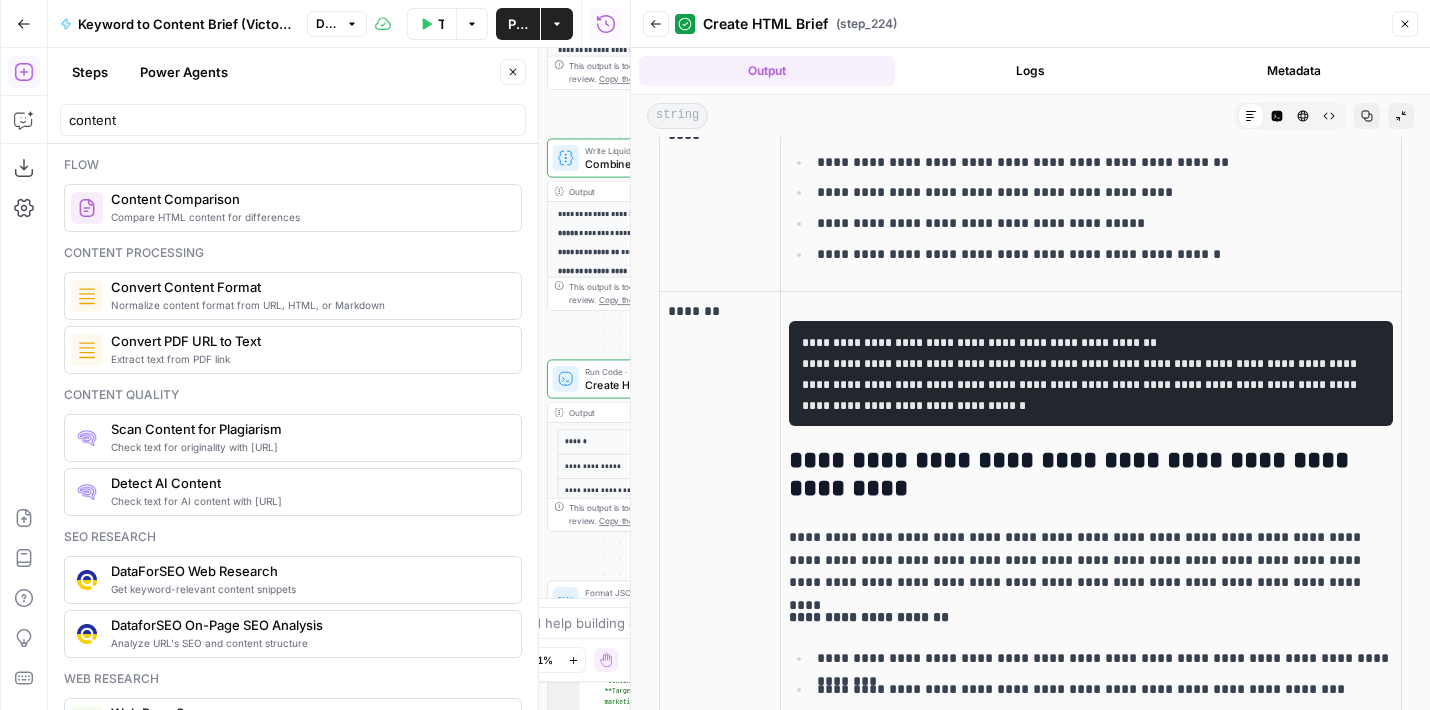 scroll, scrollTop: 1204, scrollLeft: 0, axis: vertical 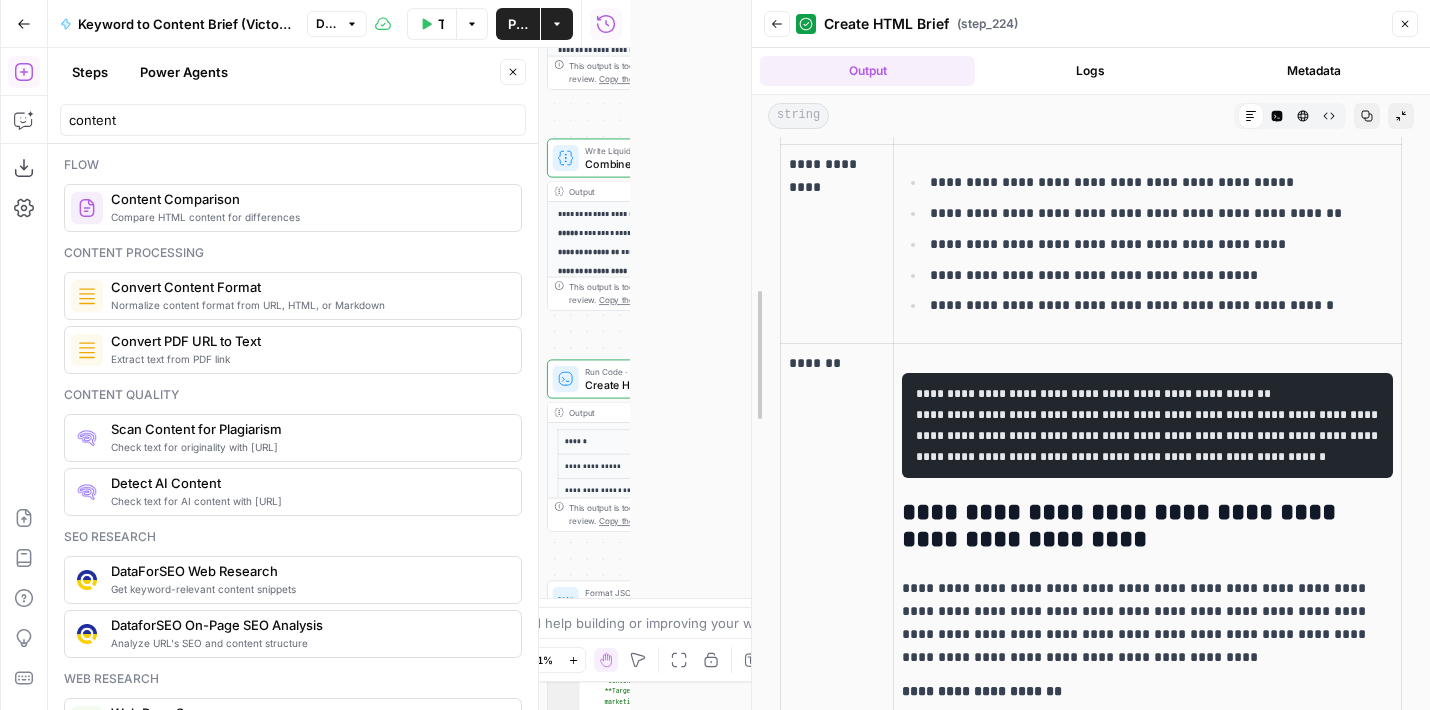 drag, startPoint x: 633, startPoint y: 208, endPoint x: 754, endPoint y: 208, distance: 121 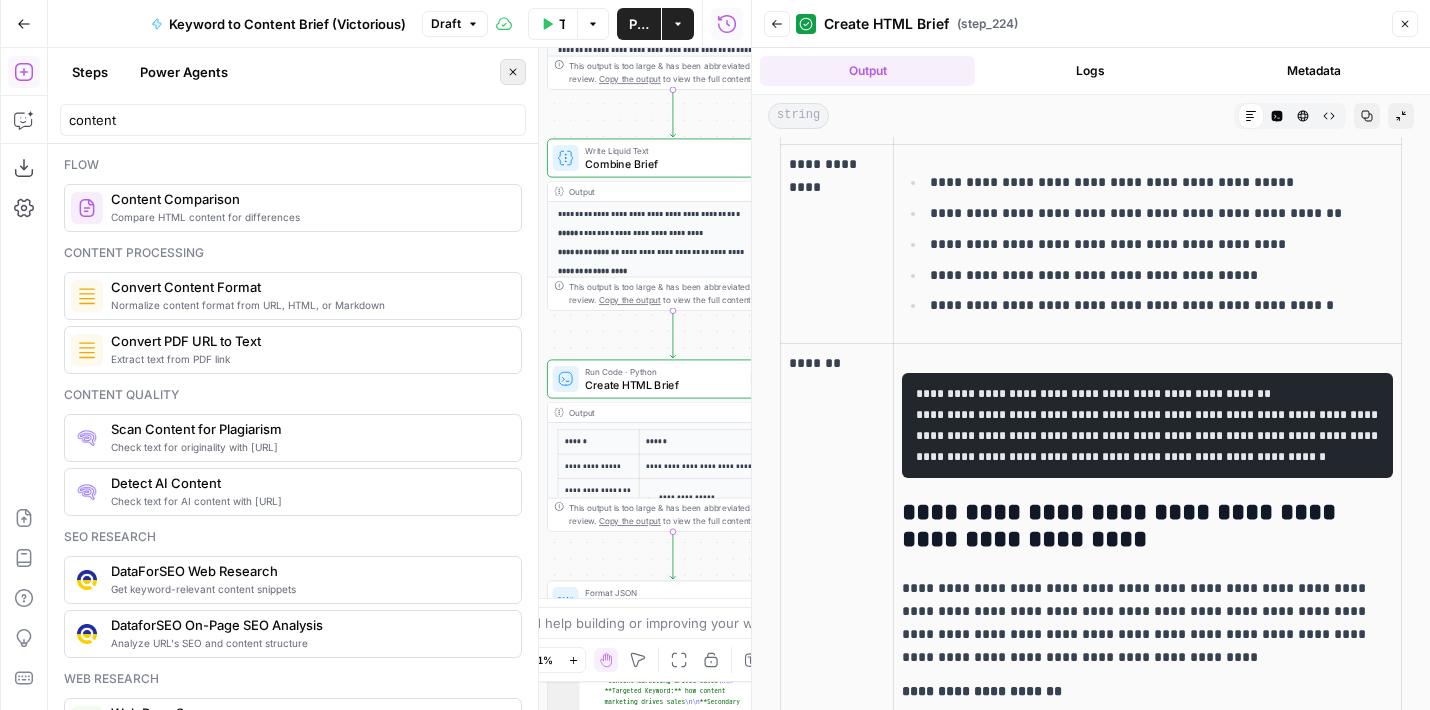 click on "Close" at bounding box center [513, 72] 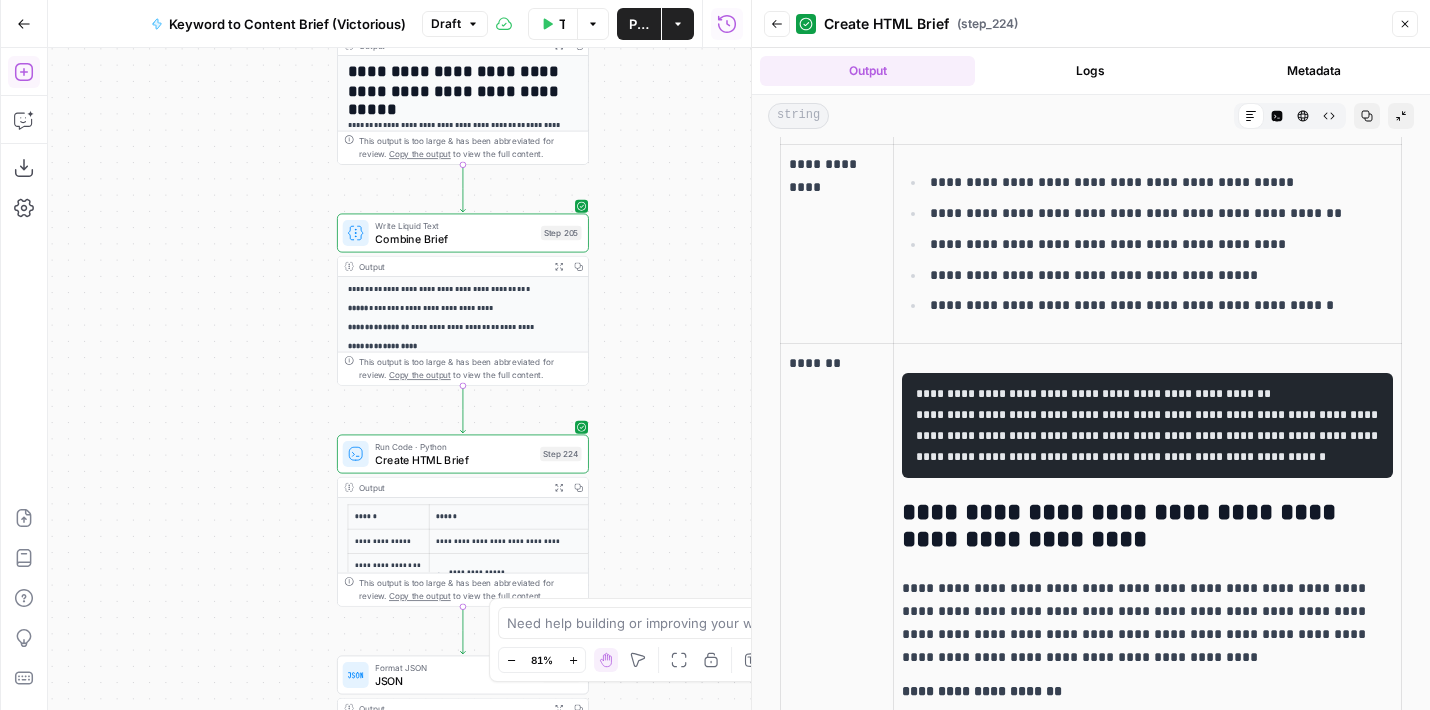 drag, startPoint x: 417, startPoint y: 200, endPoint x: 188, endPoint y: 281, distance: 242.90327 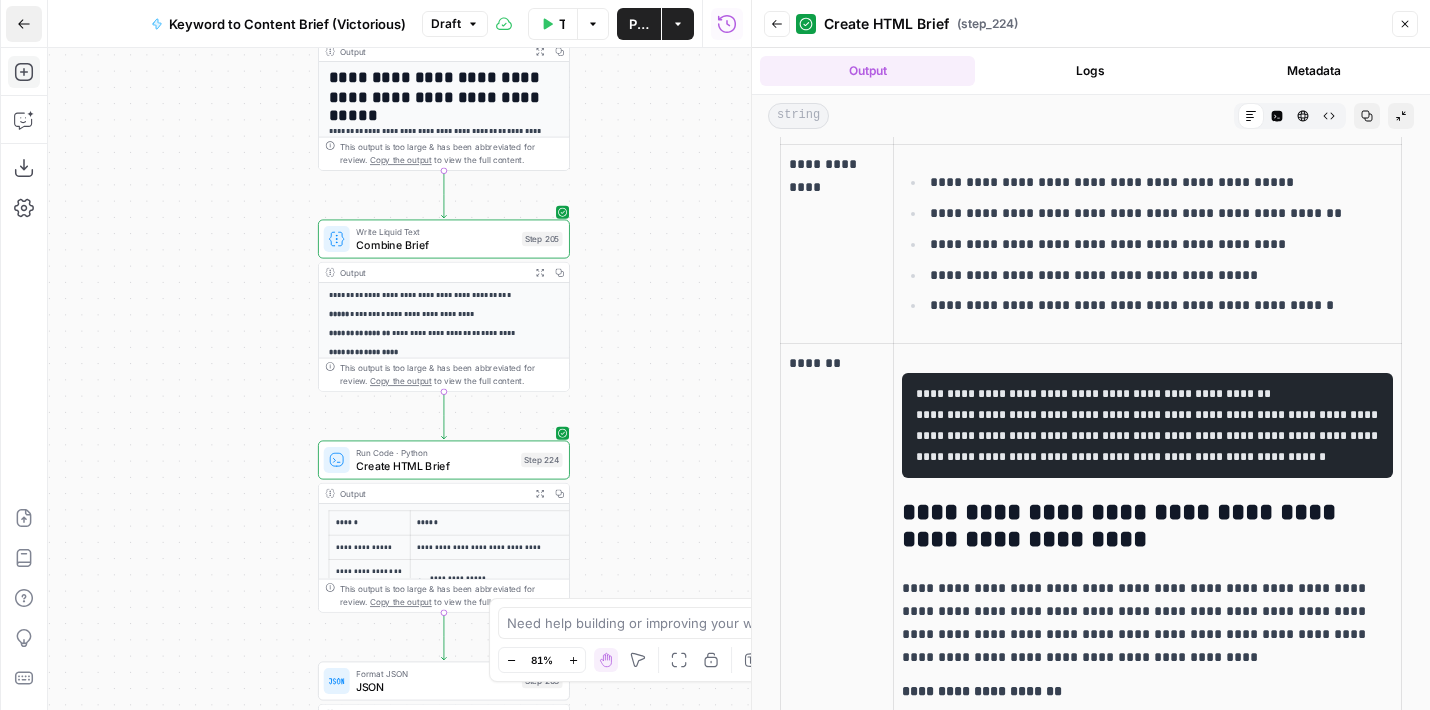 click 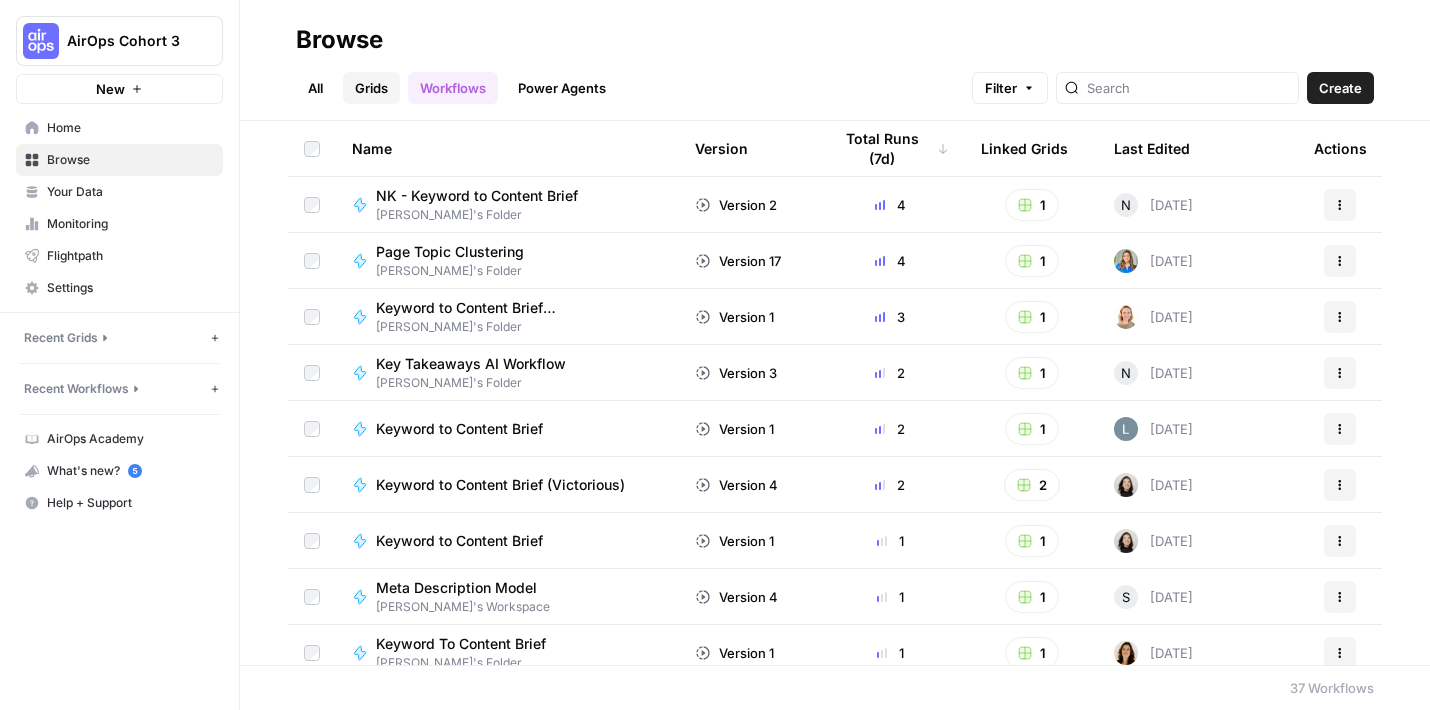 click on "Grids" at bounding box center (371, 88) 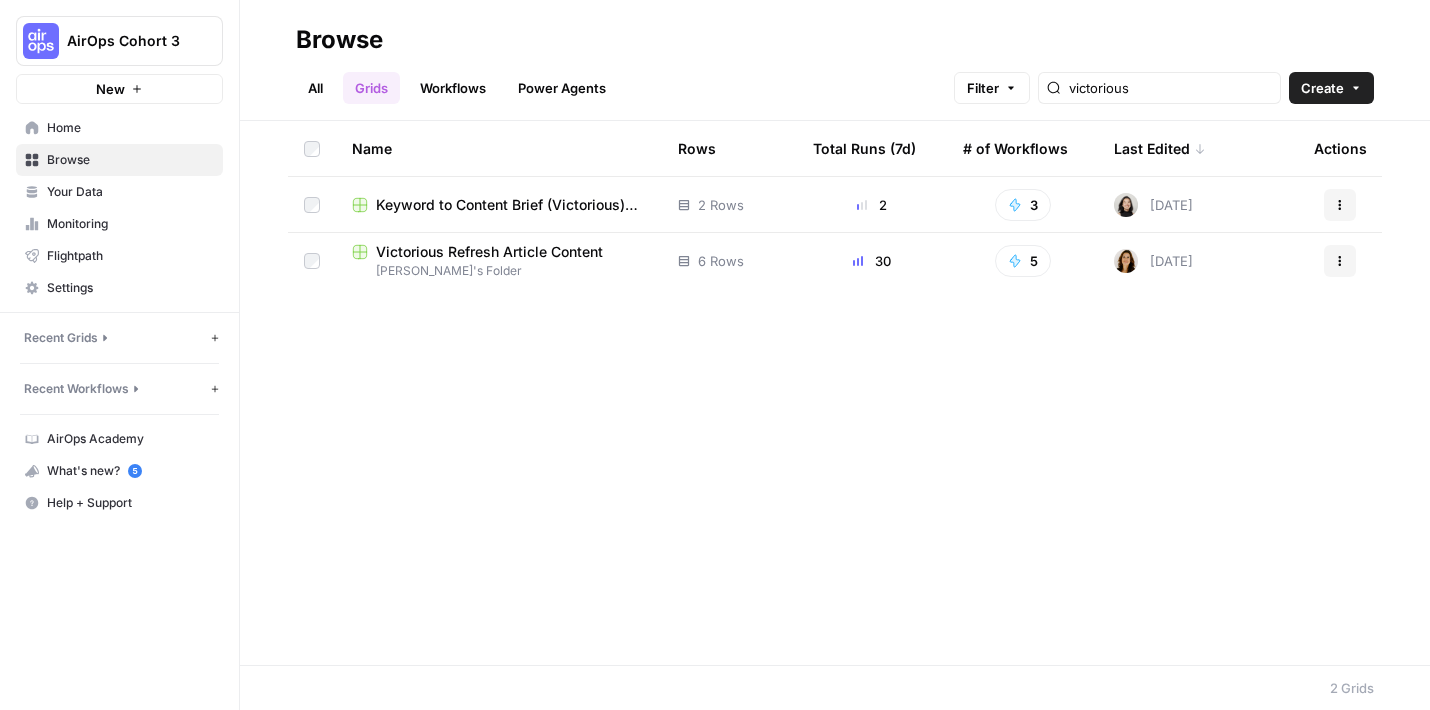 click on "Keyword to Content Brief (Victorious) Example Grid" at bounding box center [511, 205] 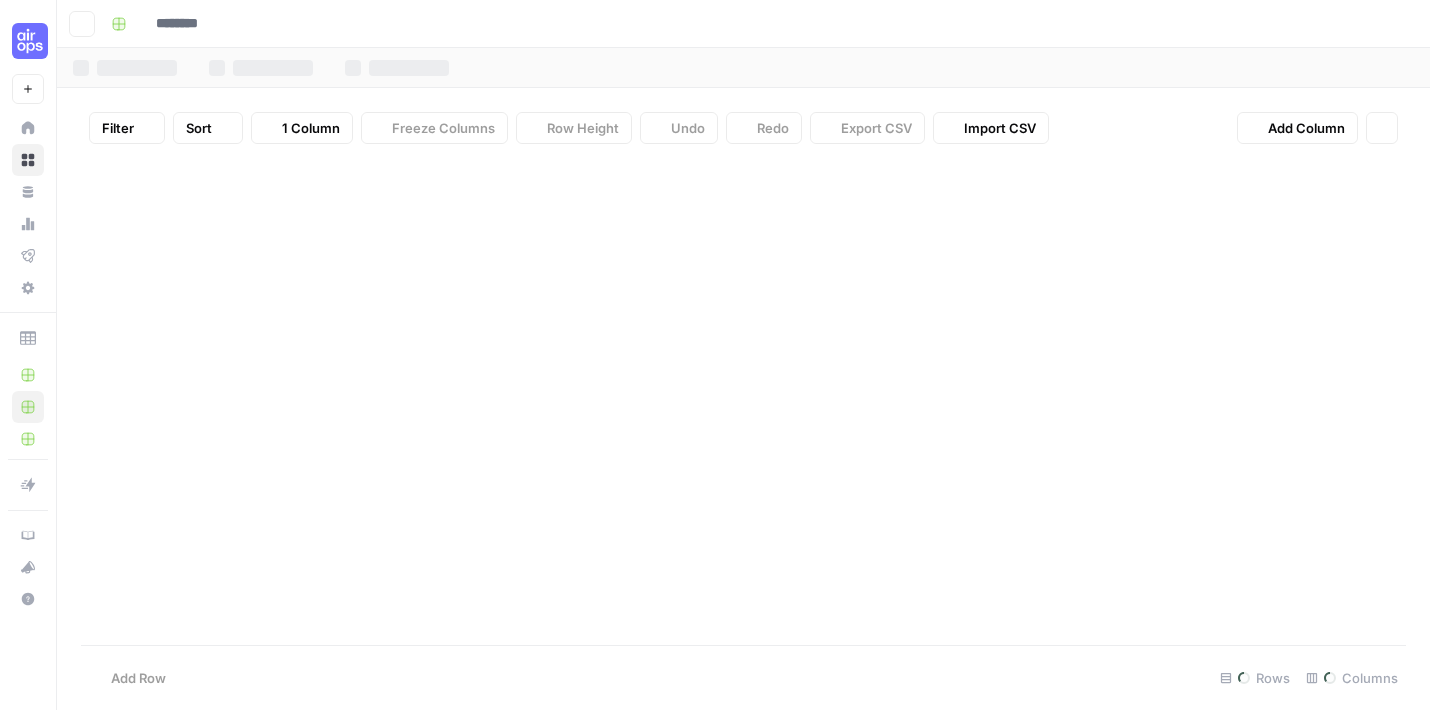 type on "**********" 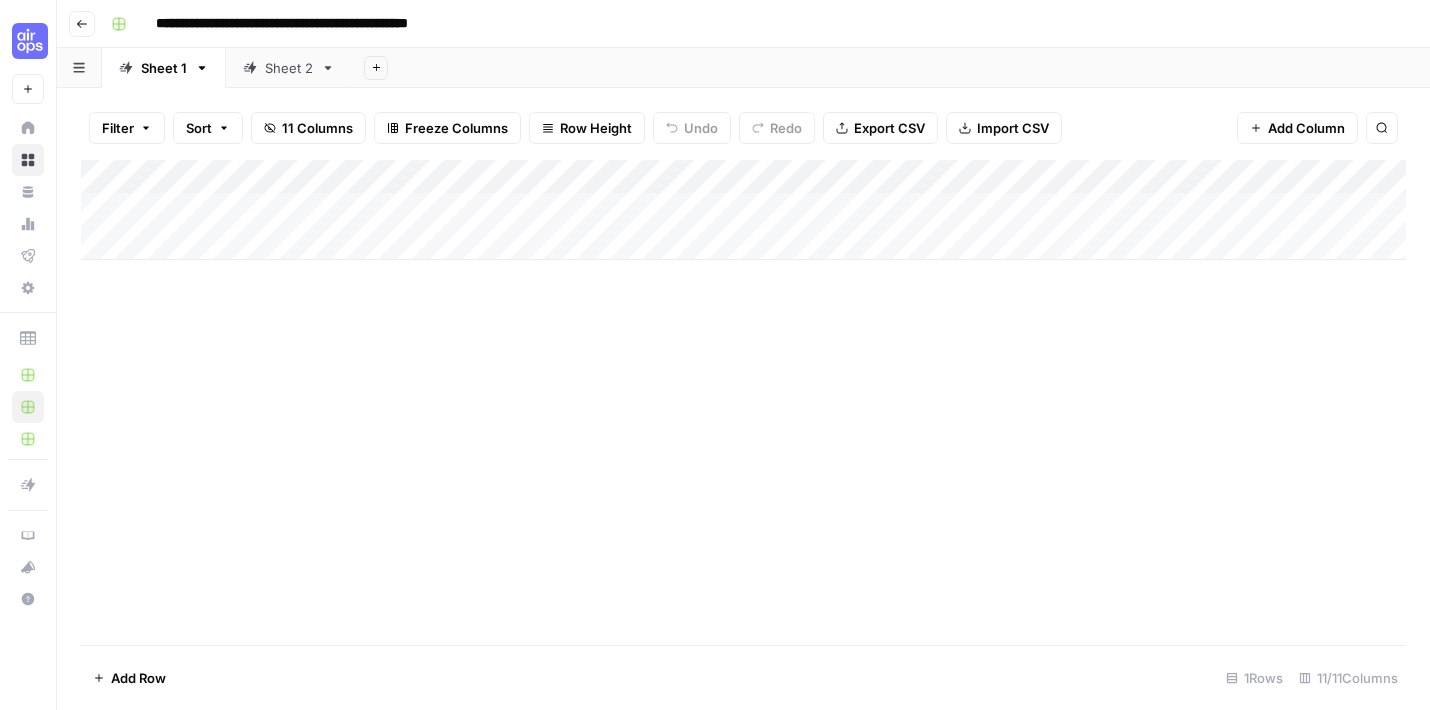 click at bounding box center [743, 210] 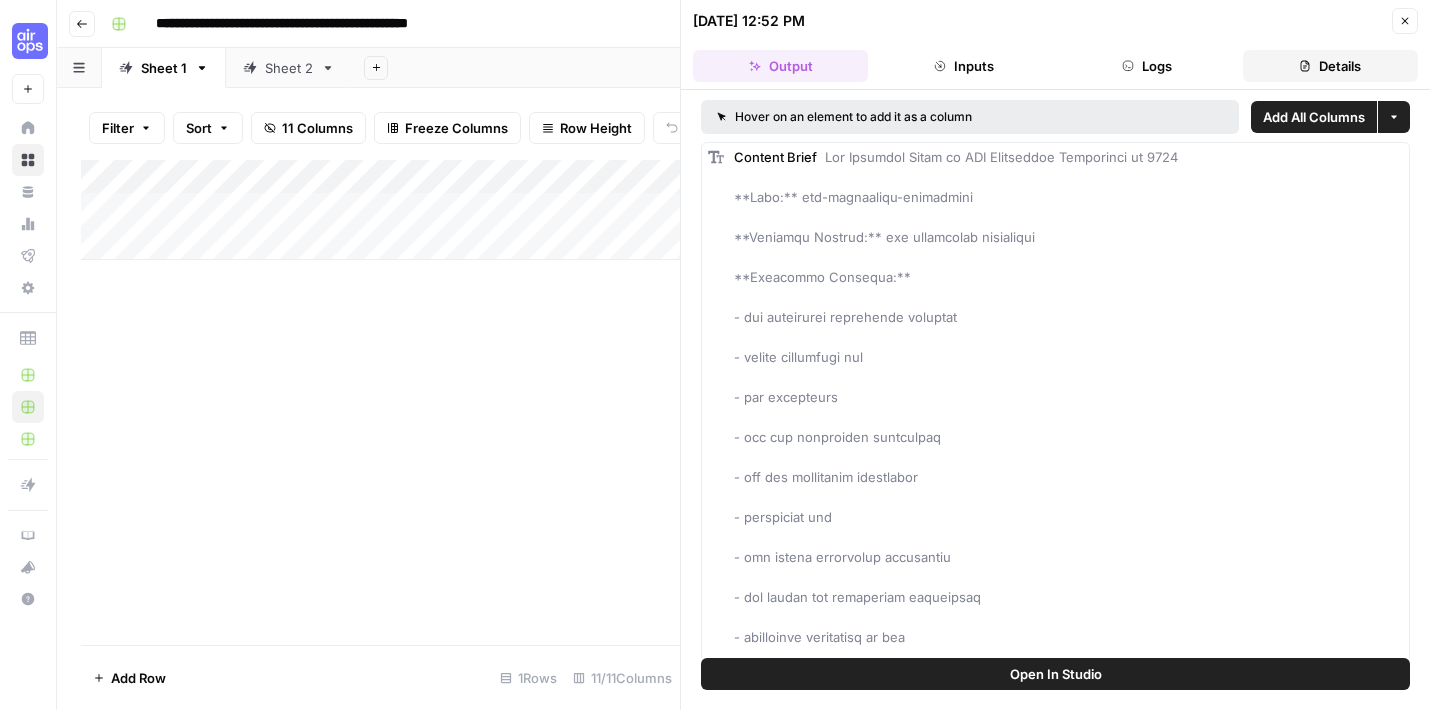 click on "Details" at bounding box center (1330, 66) 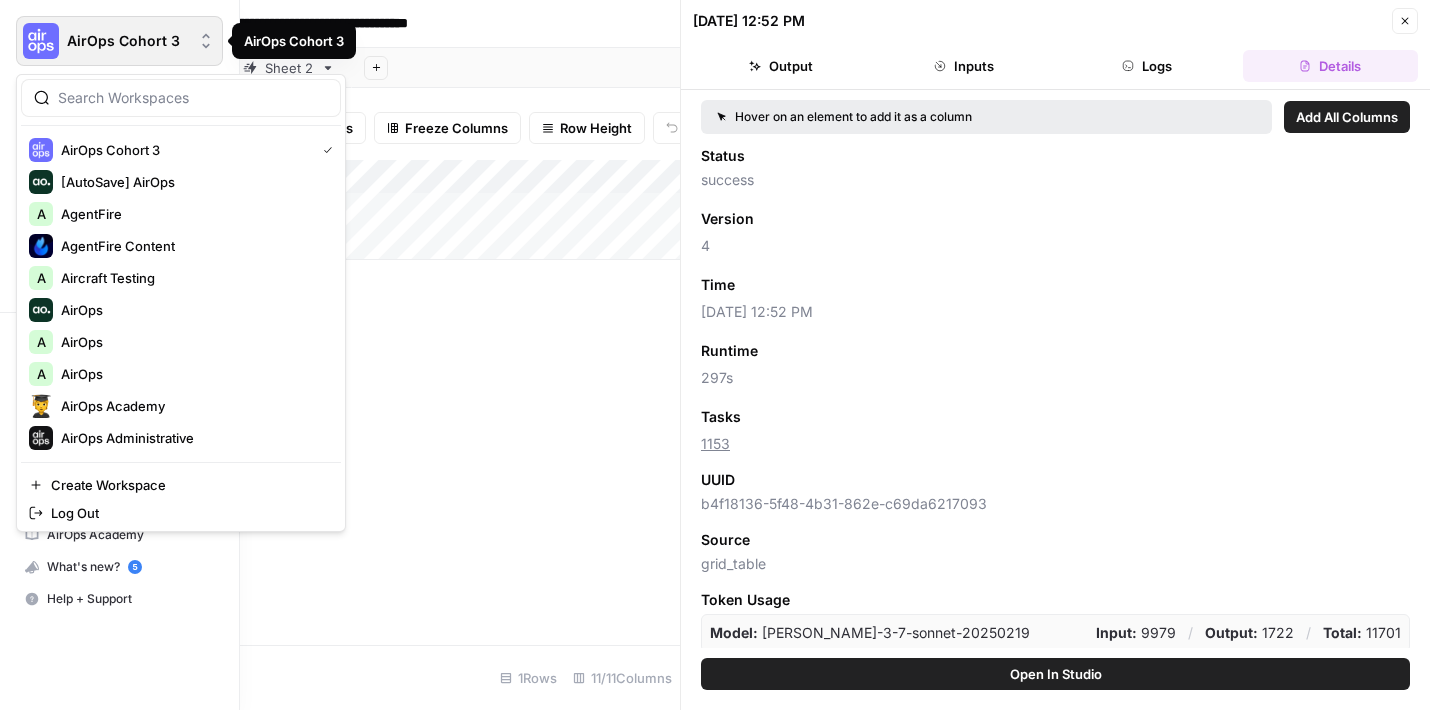 click 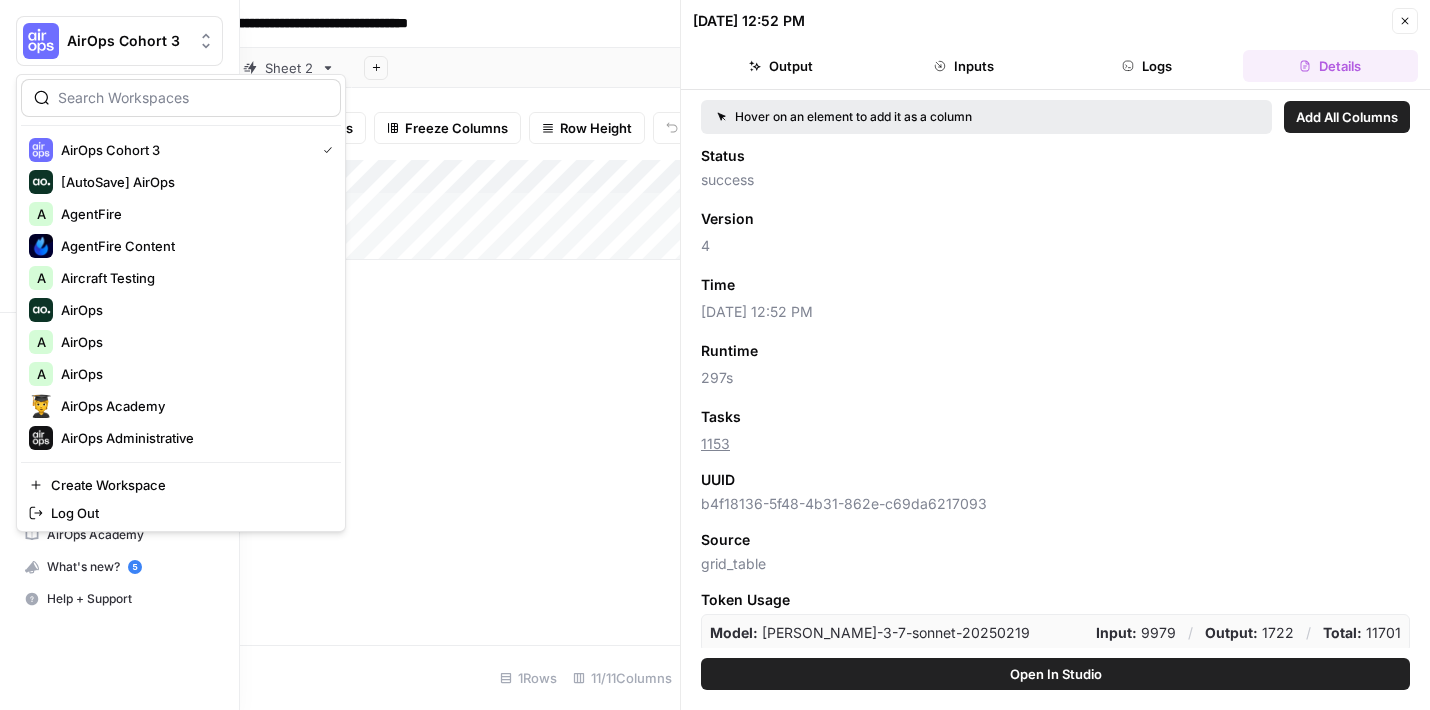 click at bounding box center [193, 98] 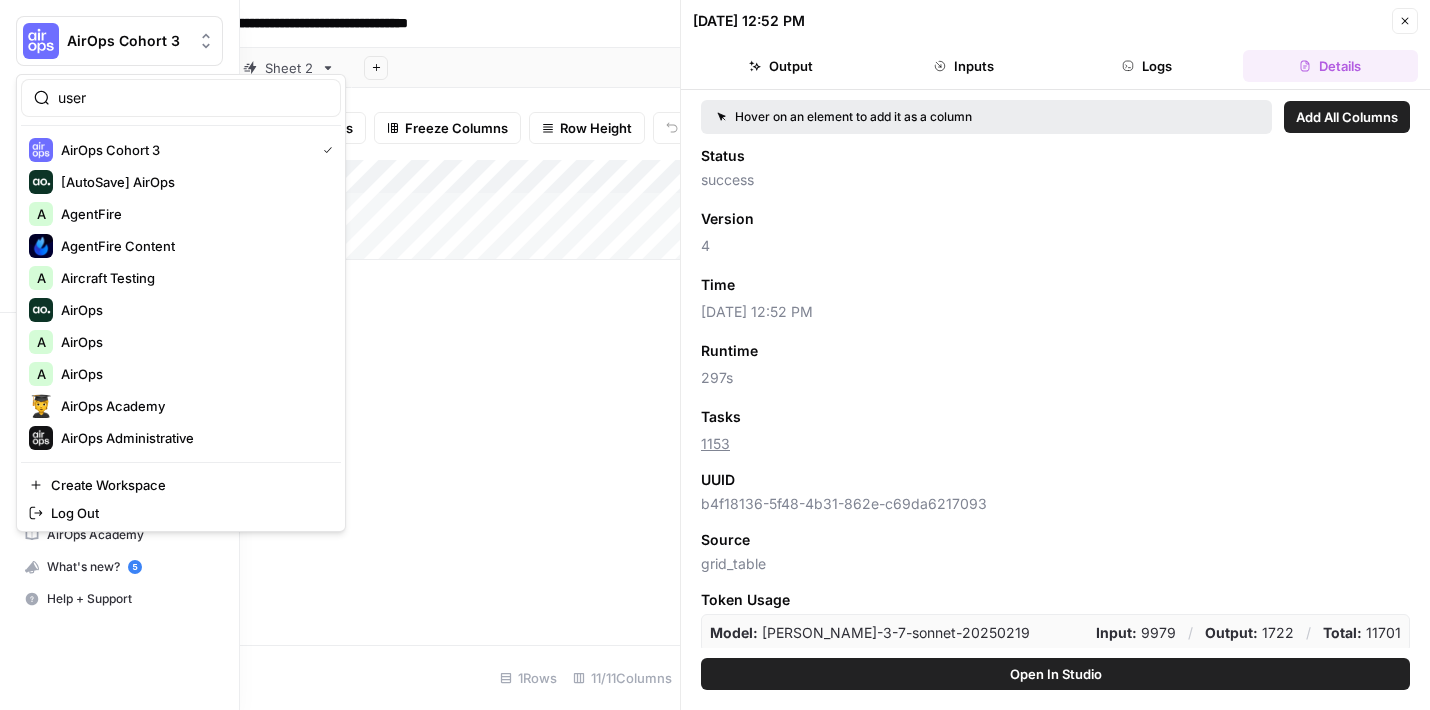 type on "user" 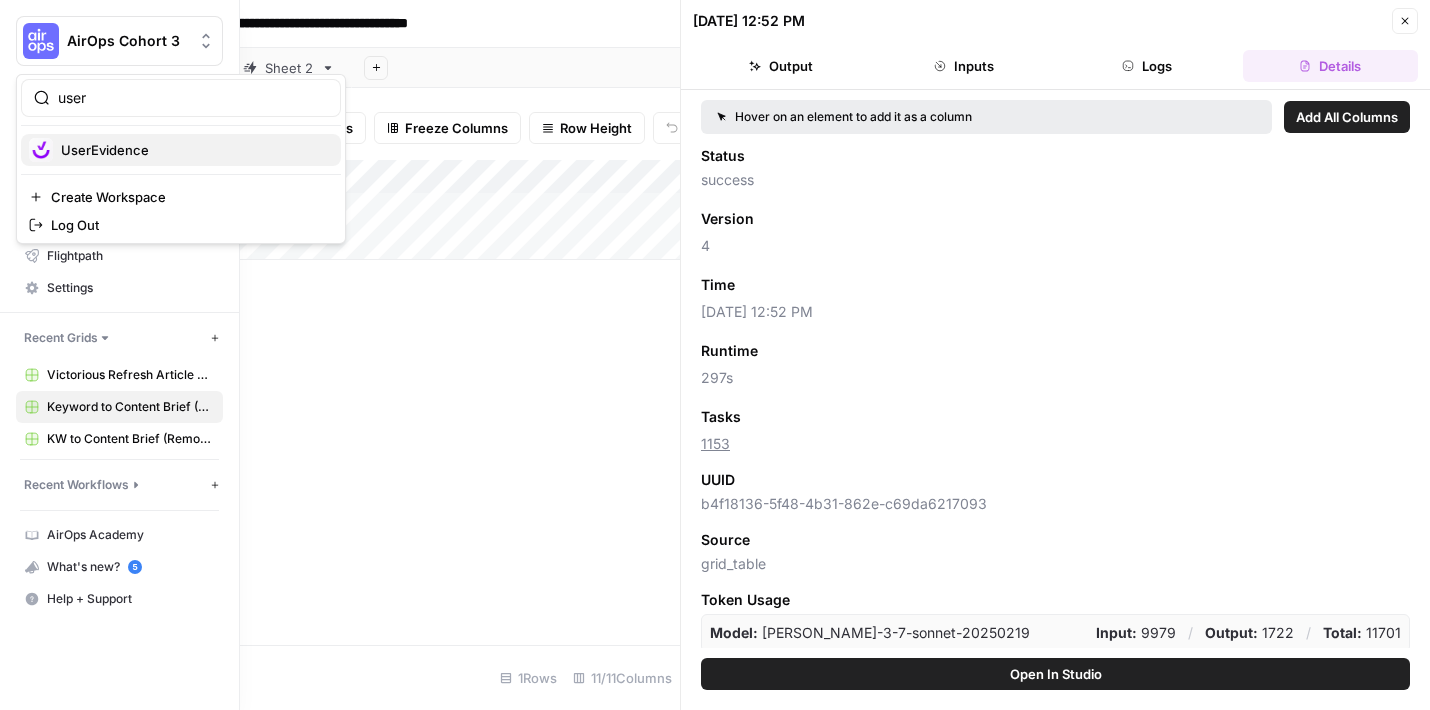 click on "UserEvidence" at bounding box center (181, 150) 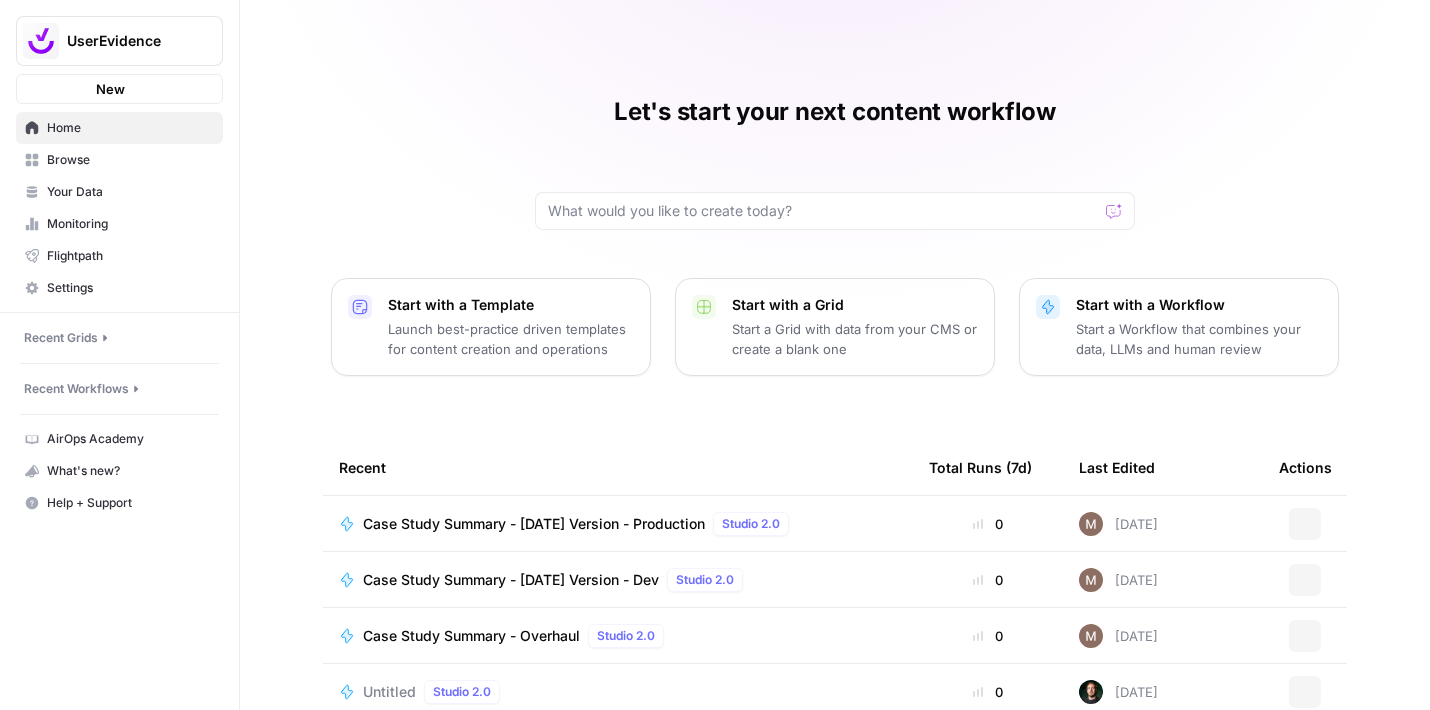 scroll, scrollTop: 0, scrollLeft: 0, axis: both 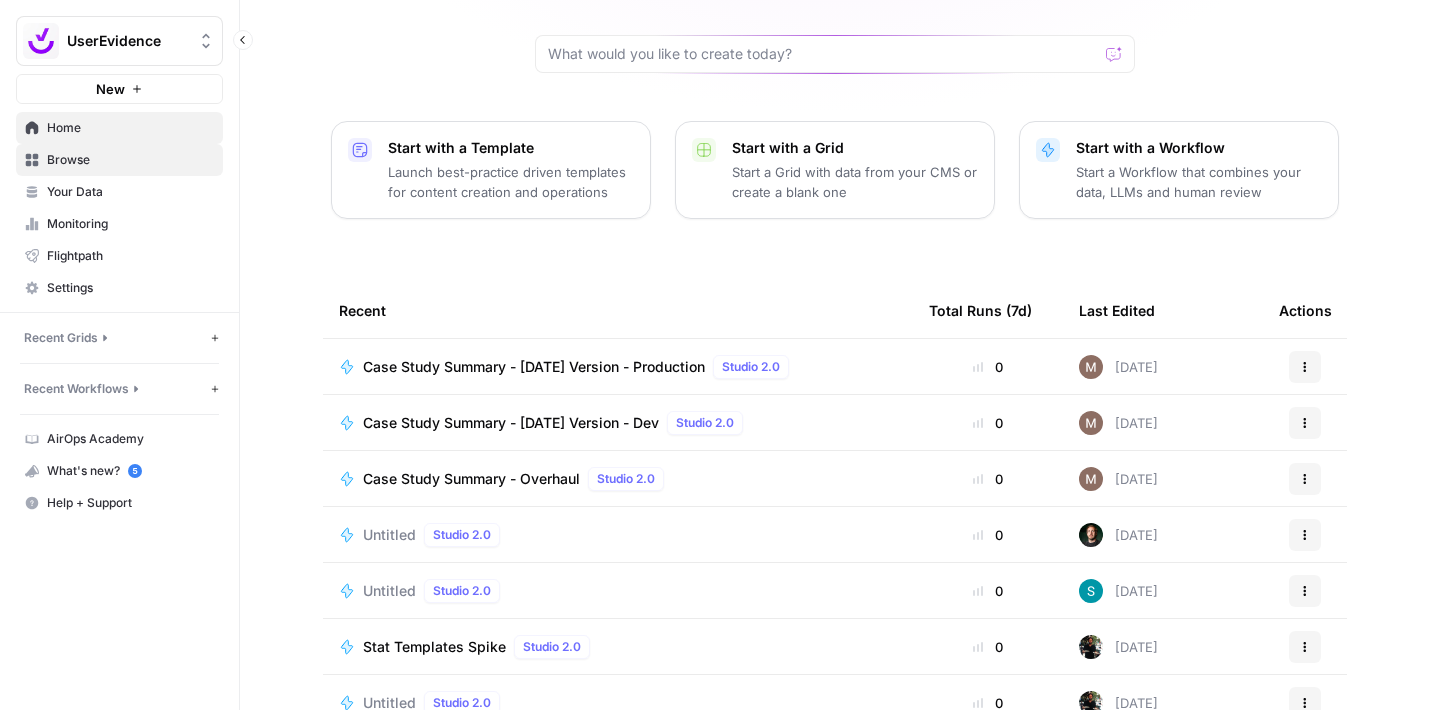 click on "Browse" at bounding box center (119, 160) 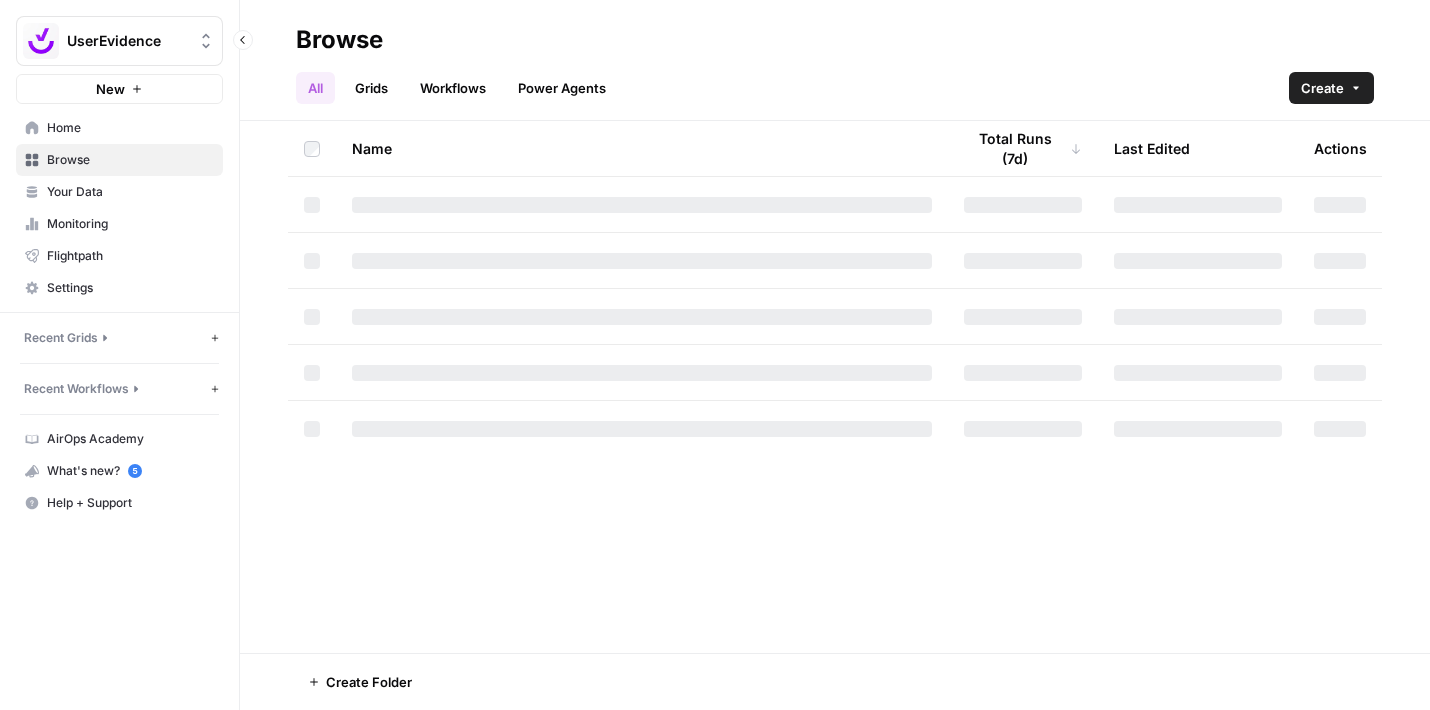 scroll, scrollTop: 0, scrollLeft: 0, axis: both 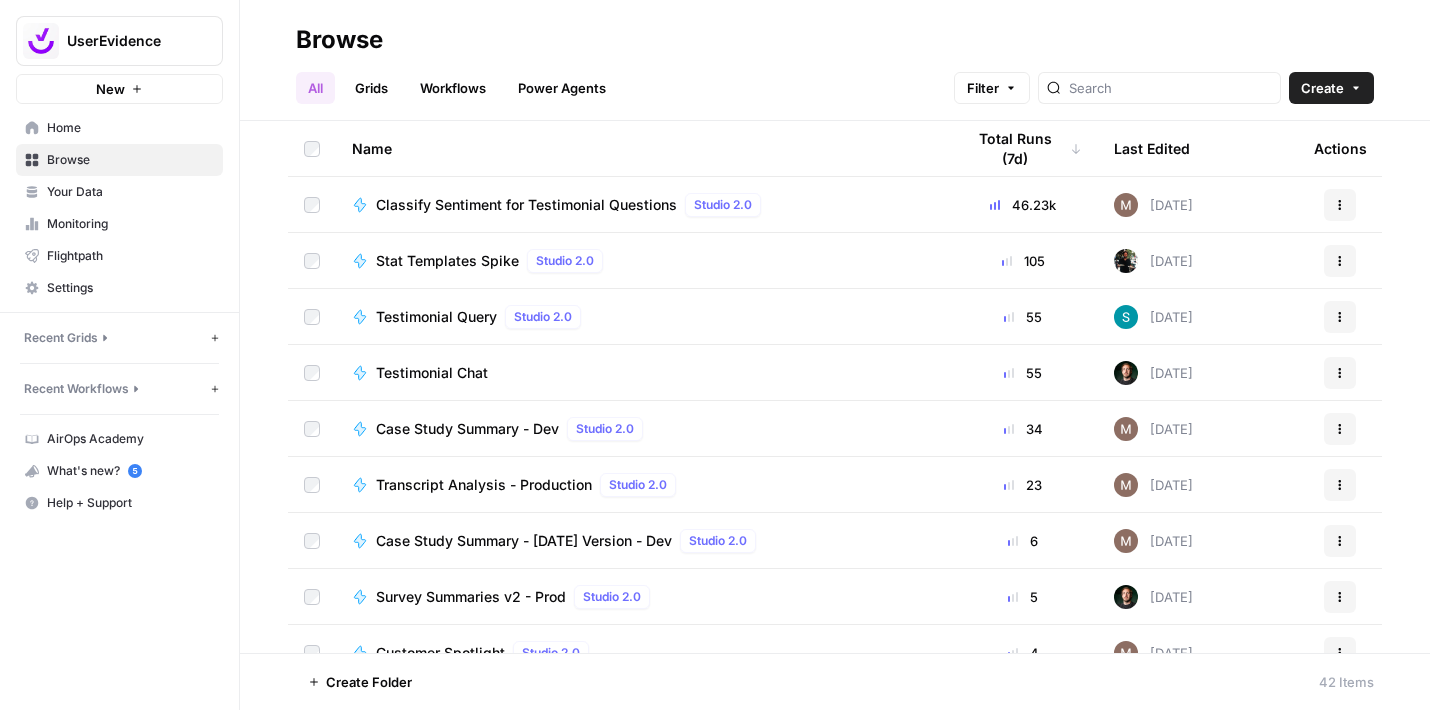 click on "Classify Sentiment for Testimonial Questions" at bounding box center (526, 205) 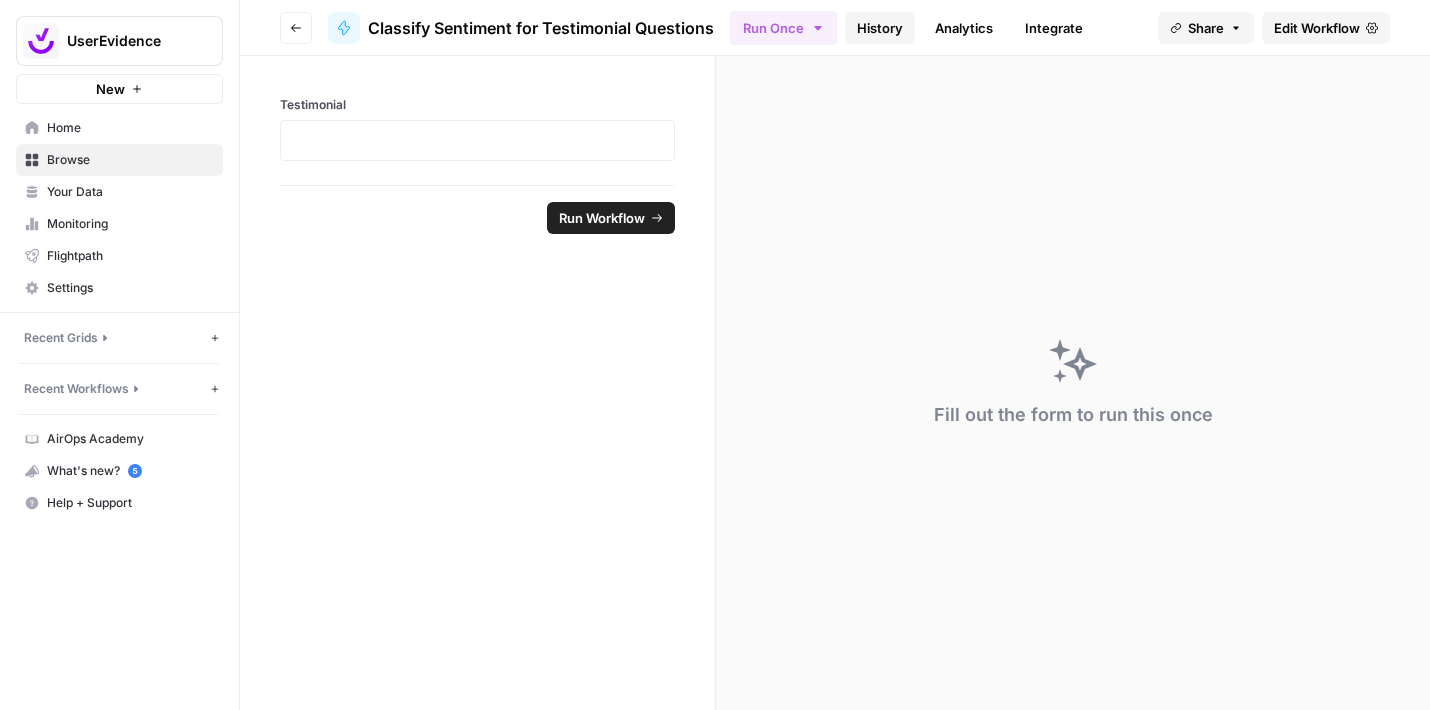 click on "History" at bounding box center [880, 28] 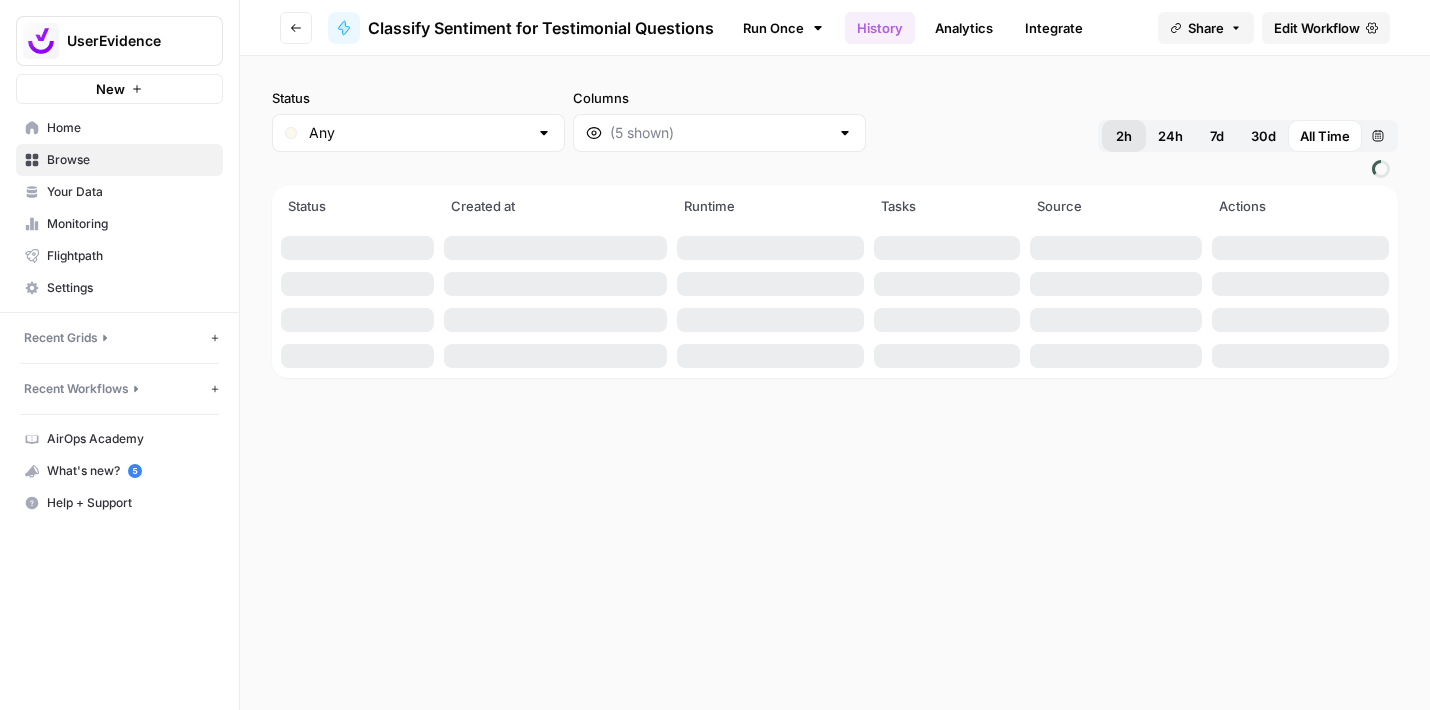 click on "2h" at bounding box center [1124, 136] 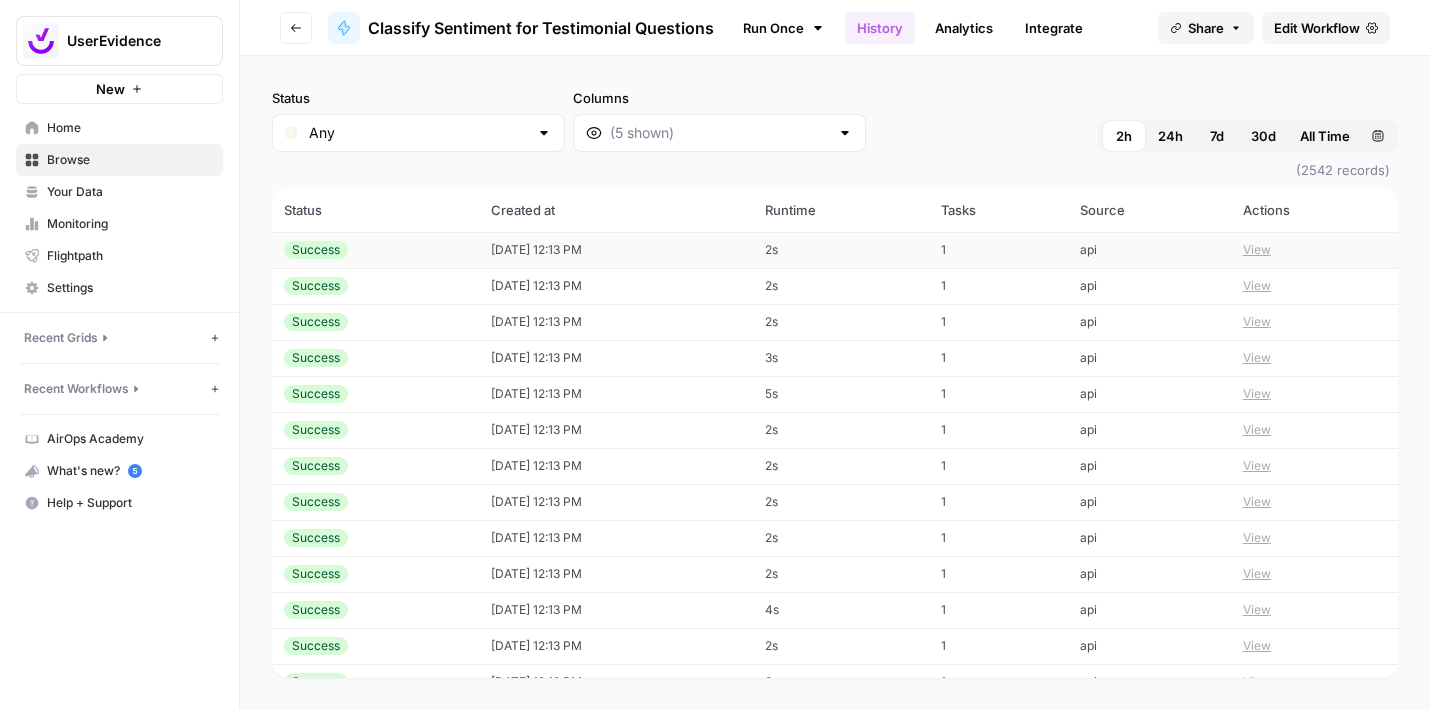 click on "View" at bounding box center [1257, 250] 